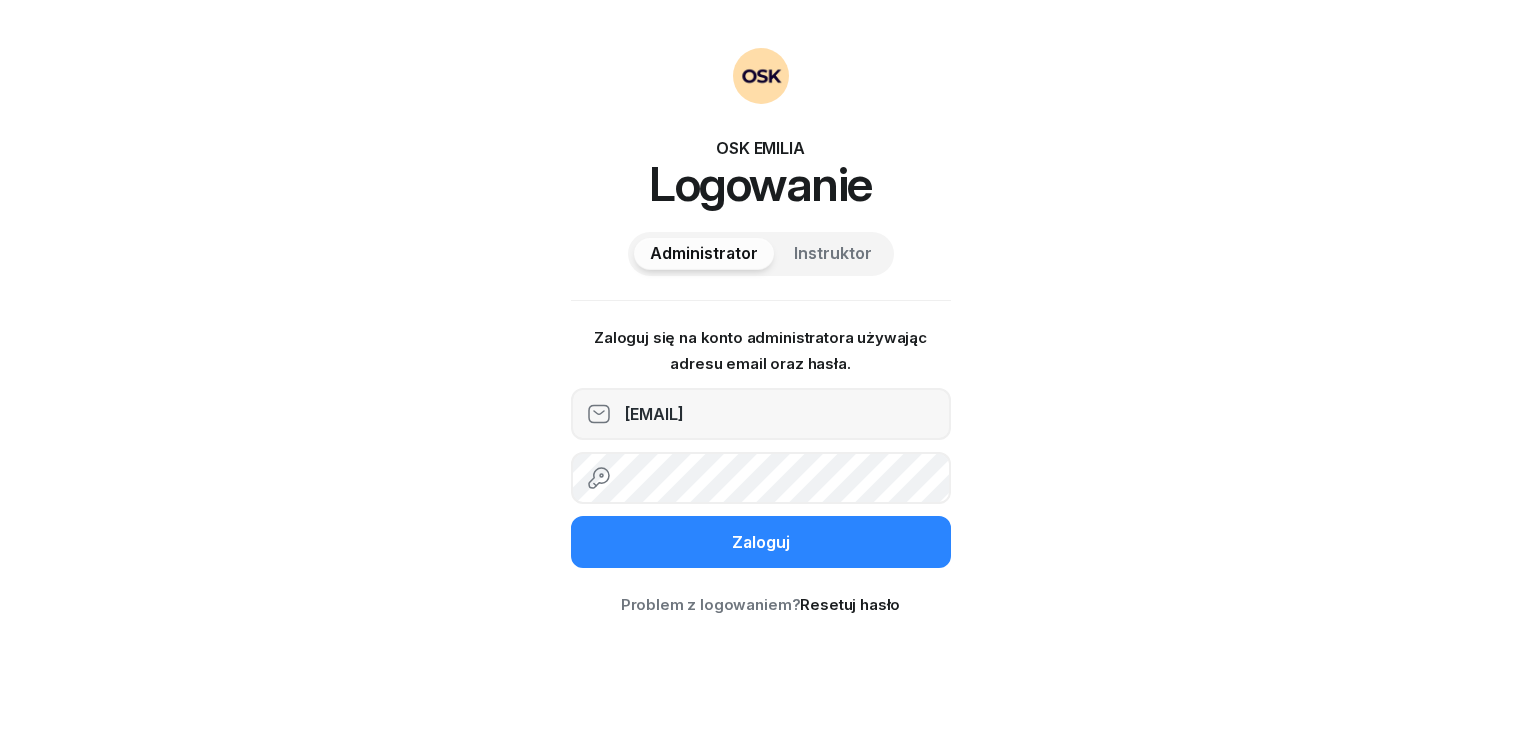 scroll, scrollTop: 0, scrollLeft: 0, axis: both 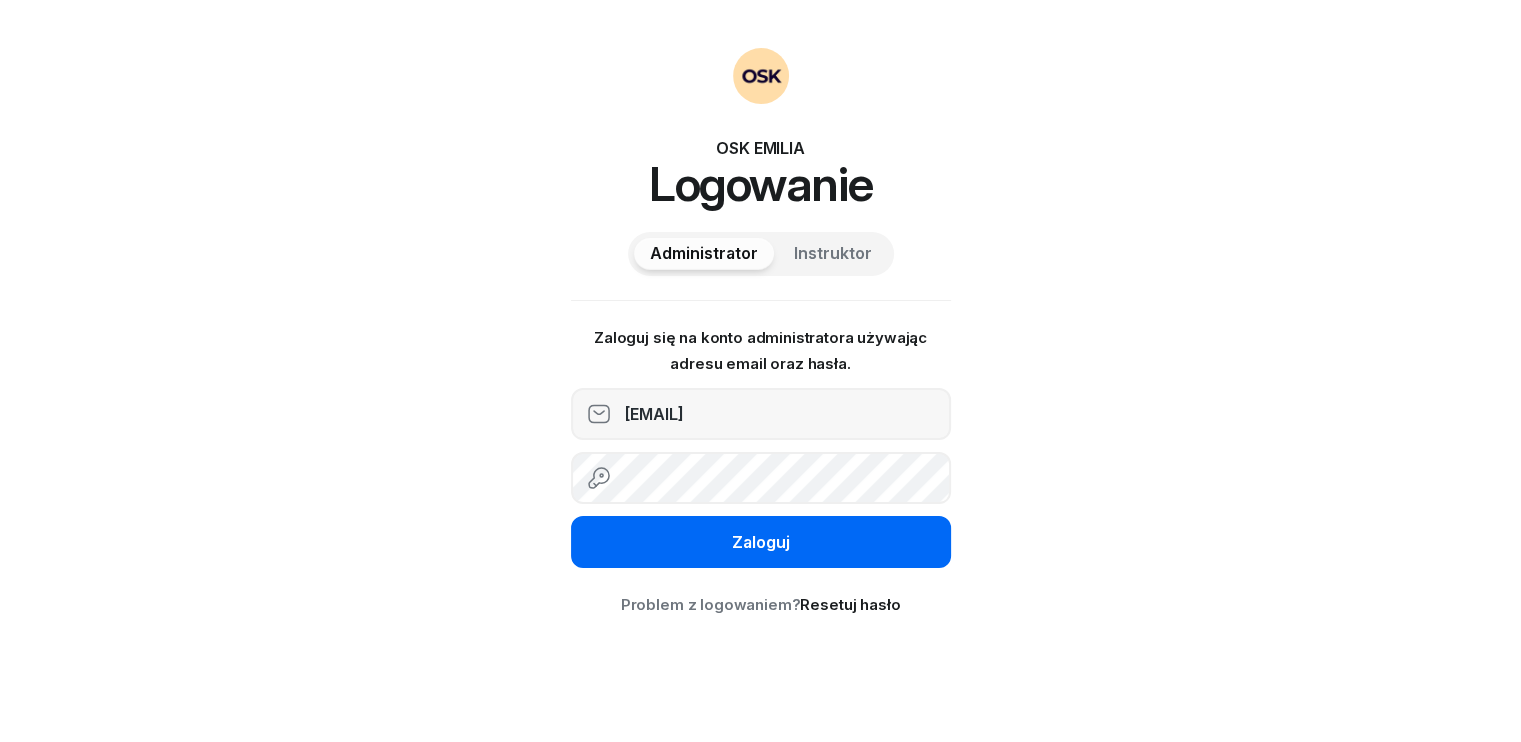 click on "Zaloguj" at bounding box center [761, 542] 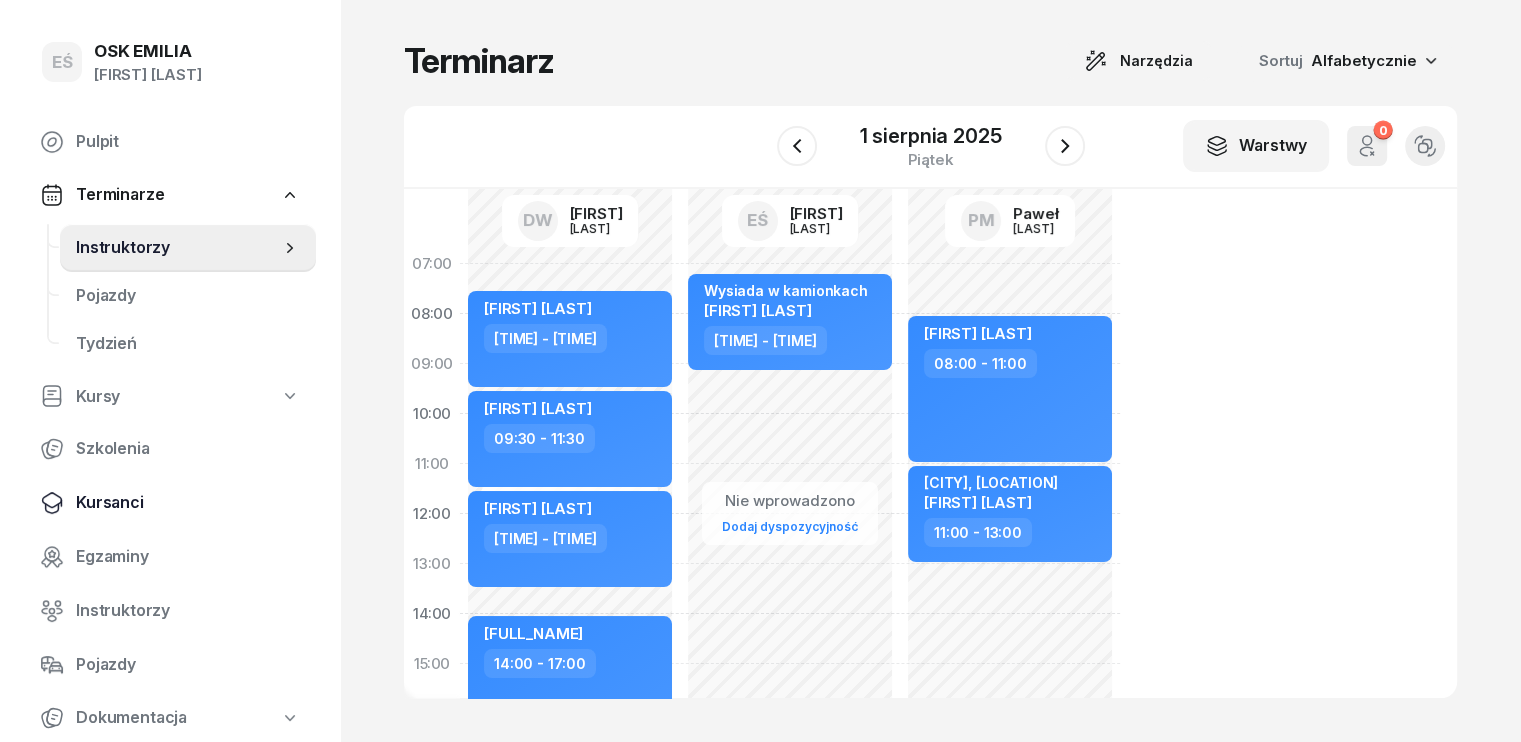 click on "Kursanci" at bounding box center [188, 503] 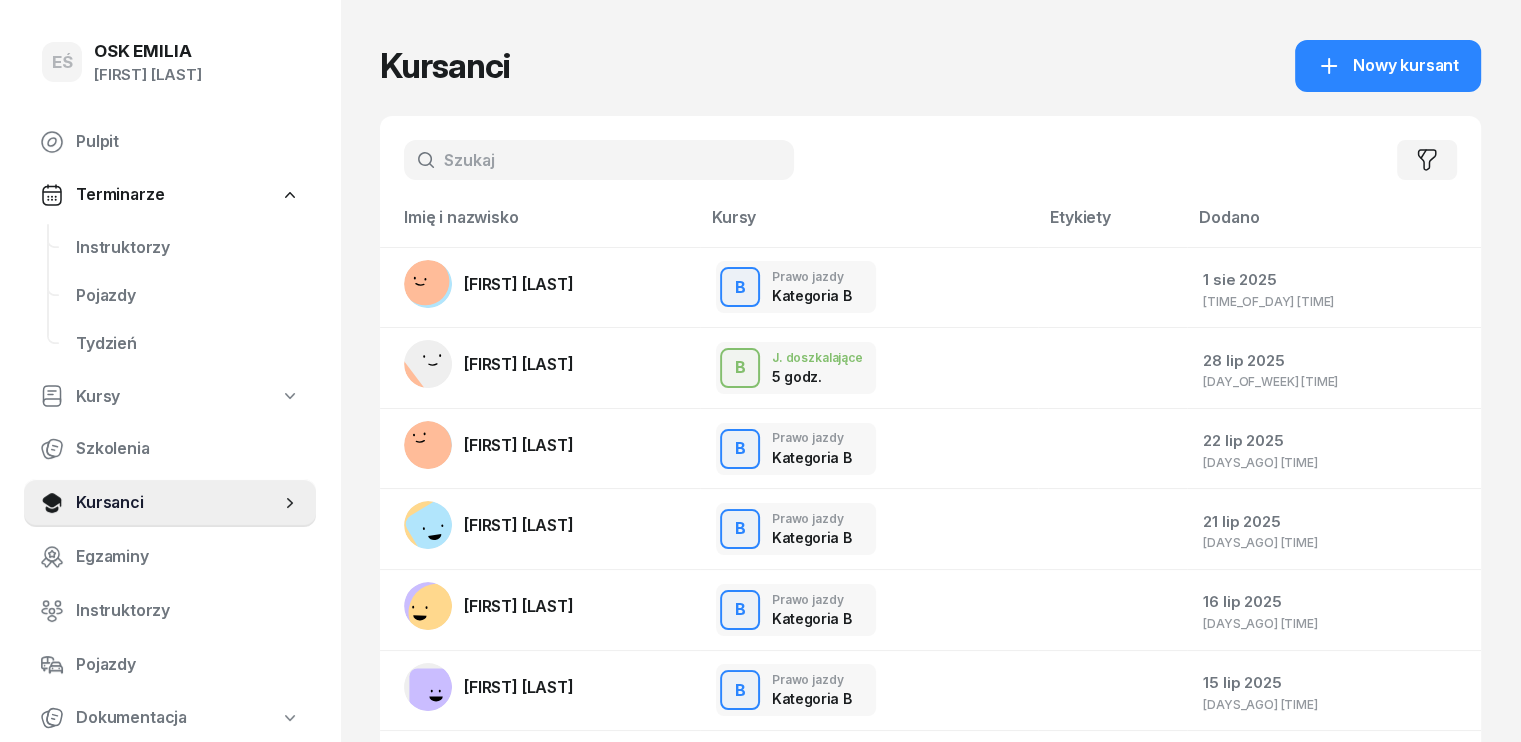 click at bounding box center [599, 160] 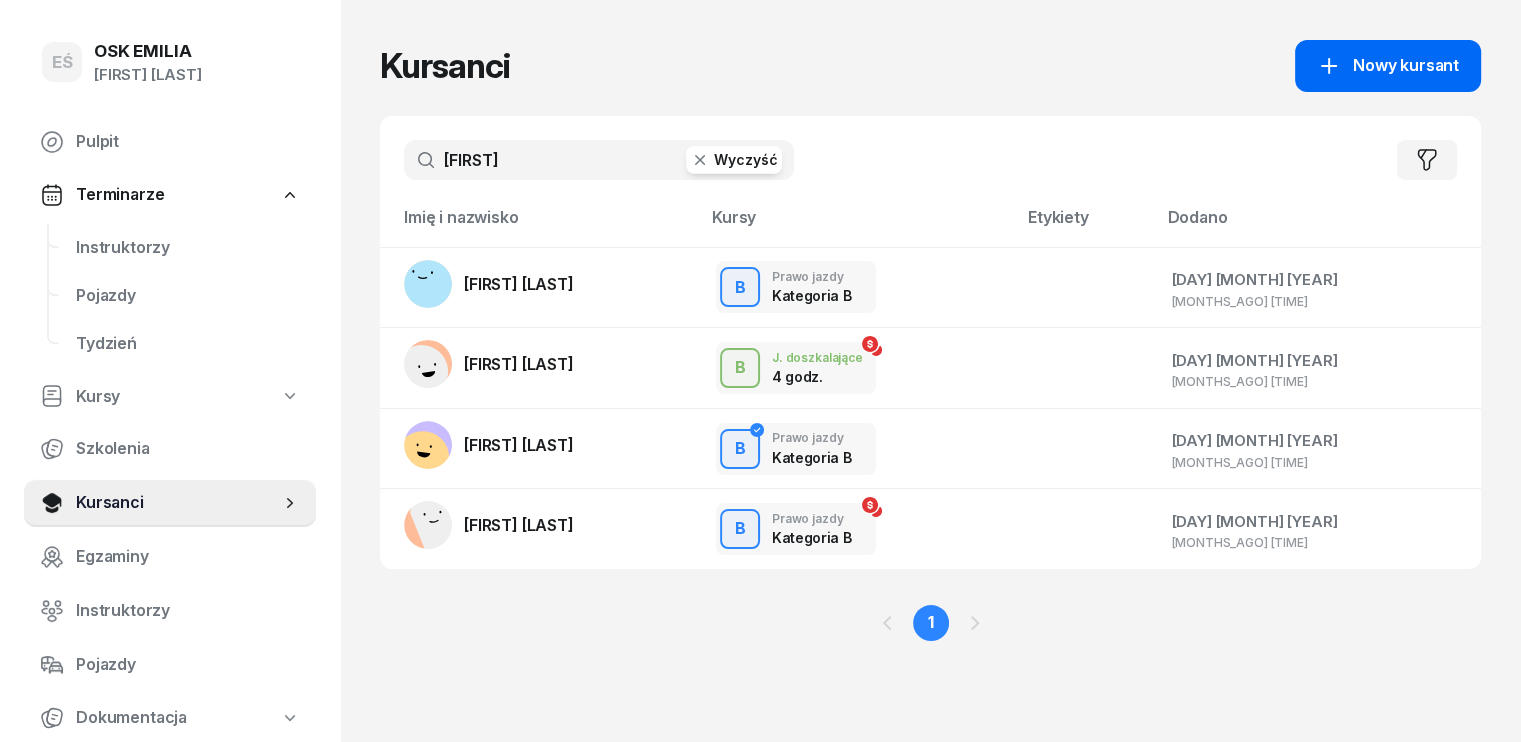 type on "[FIRST]" 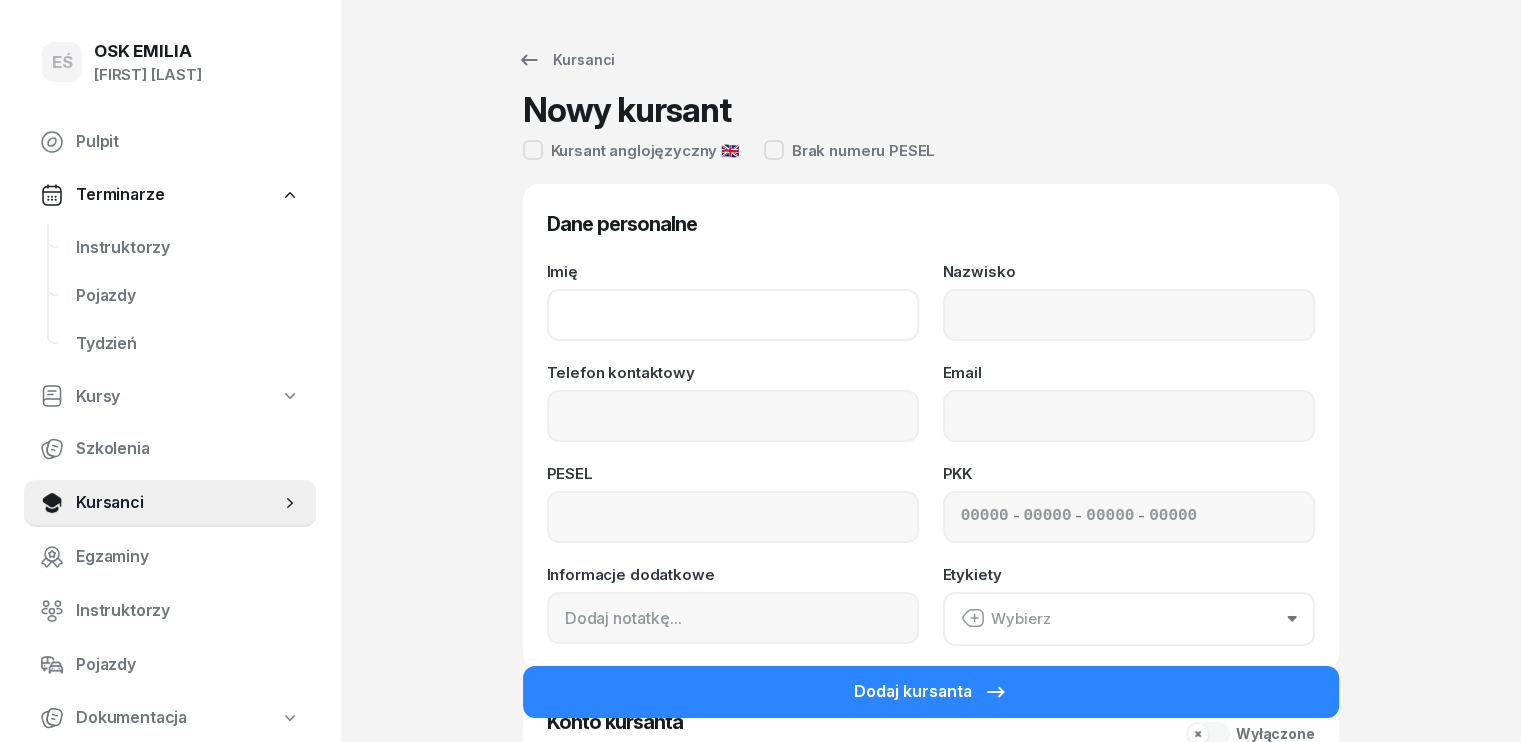 click on "Imię" 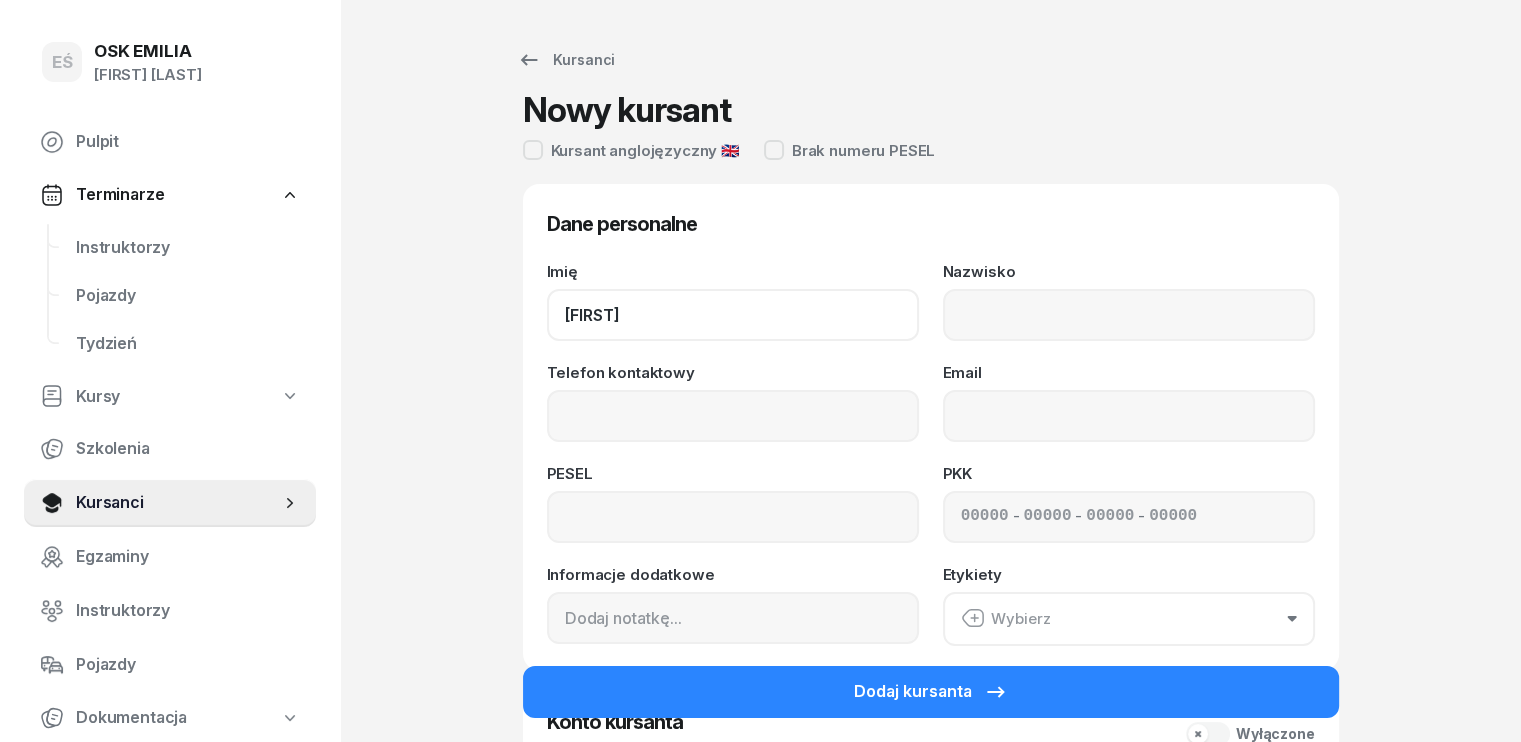 type on "[FIRST]" 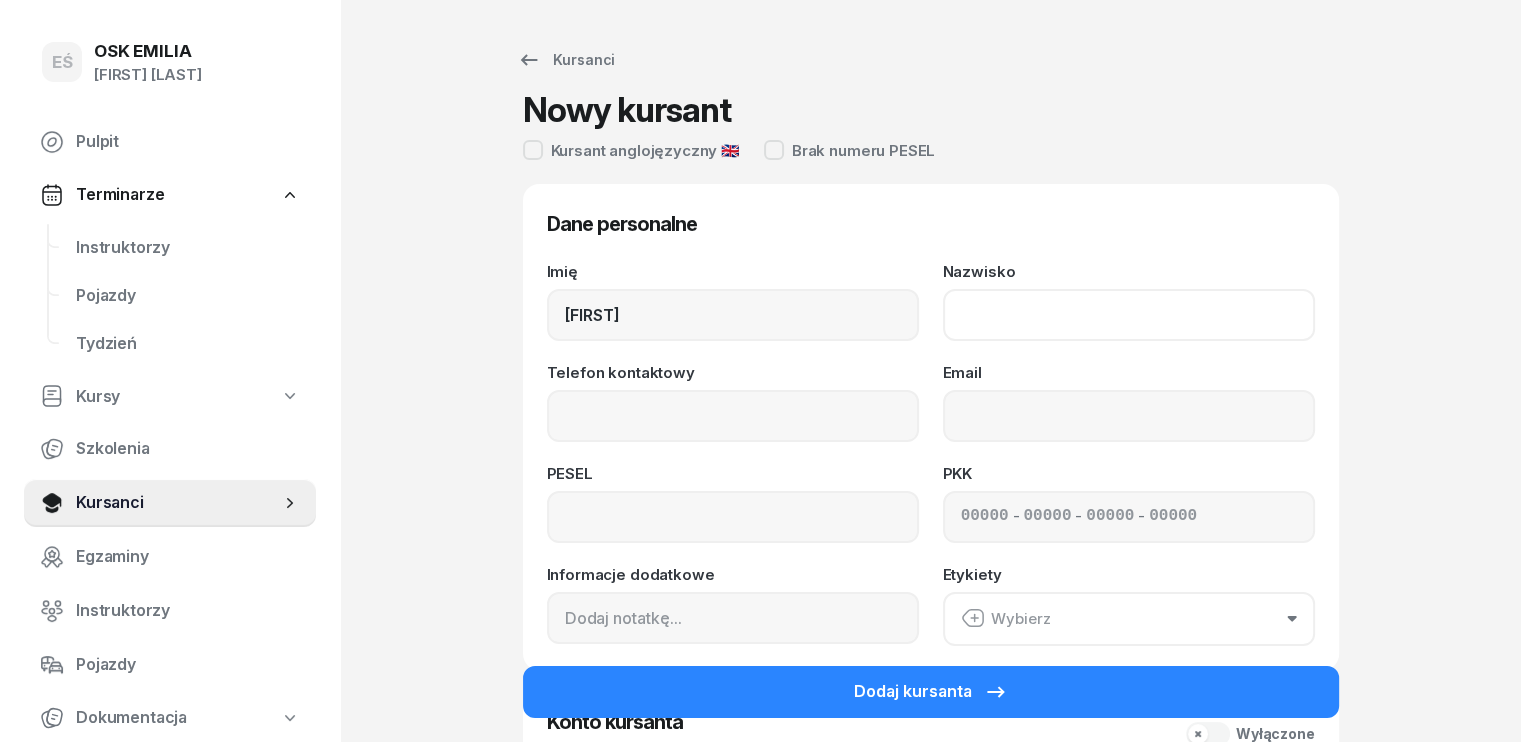 click on "Nazwisko" 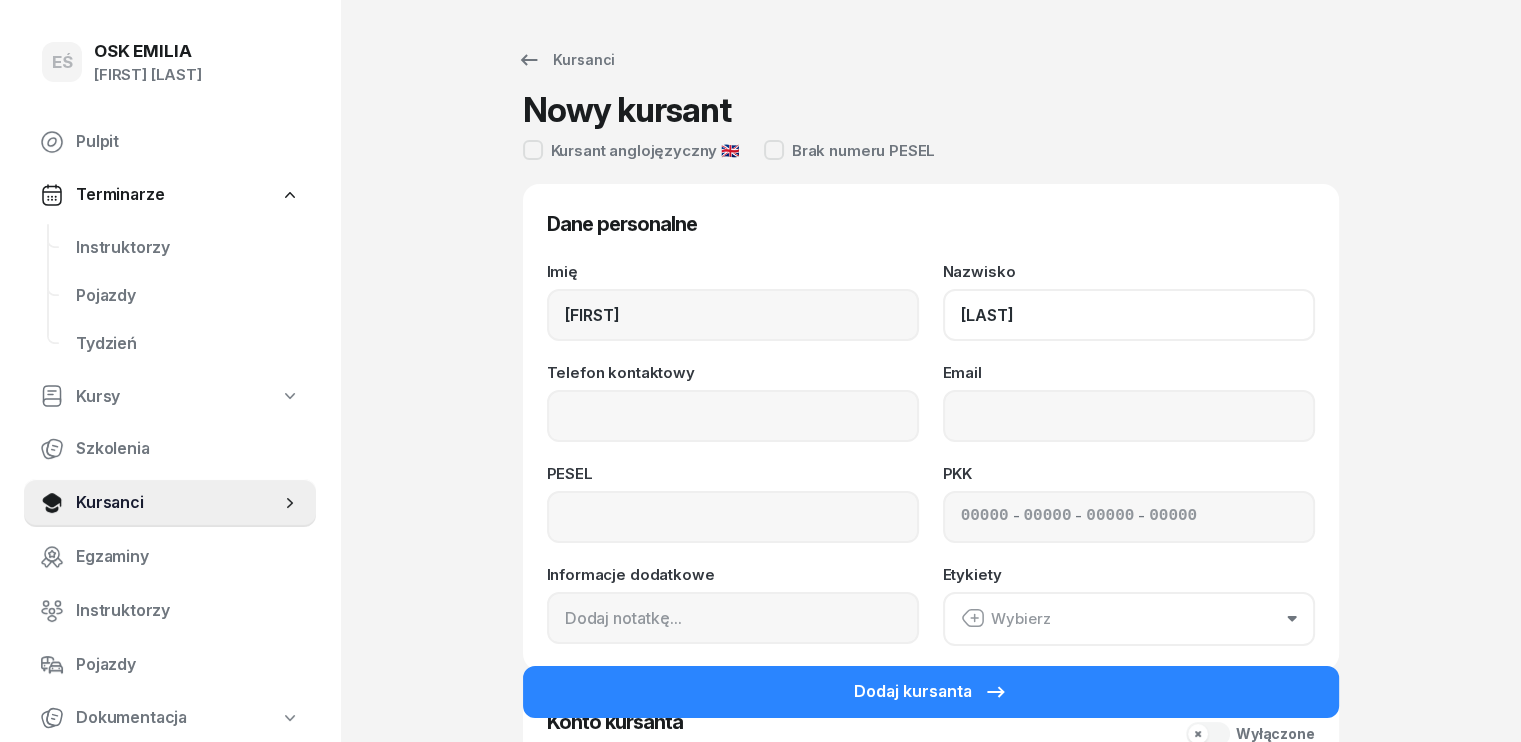 type on "[LAST]" 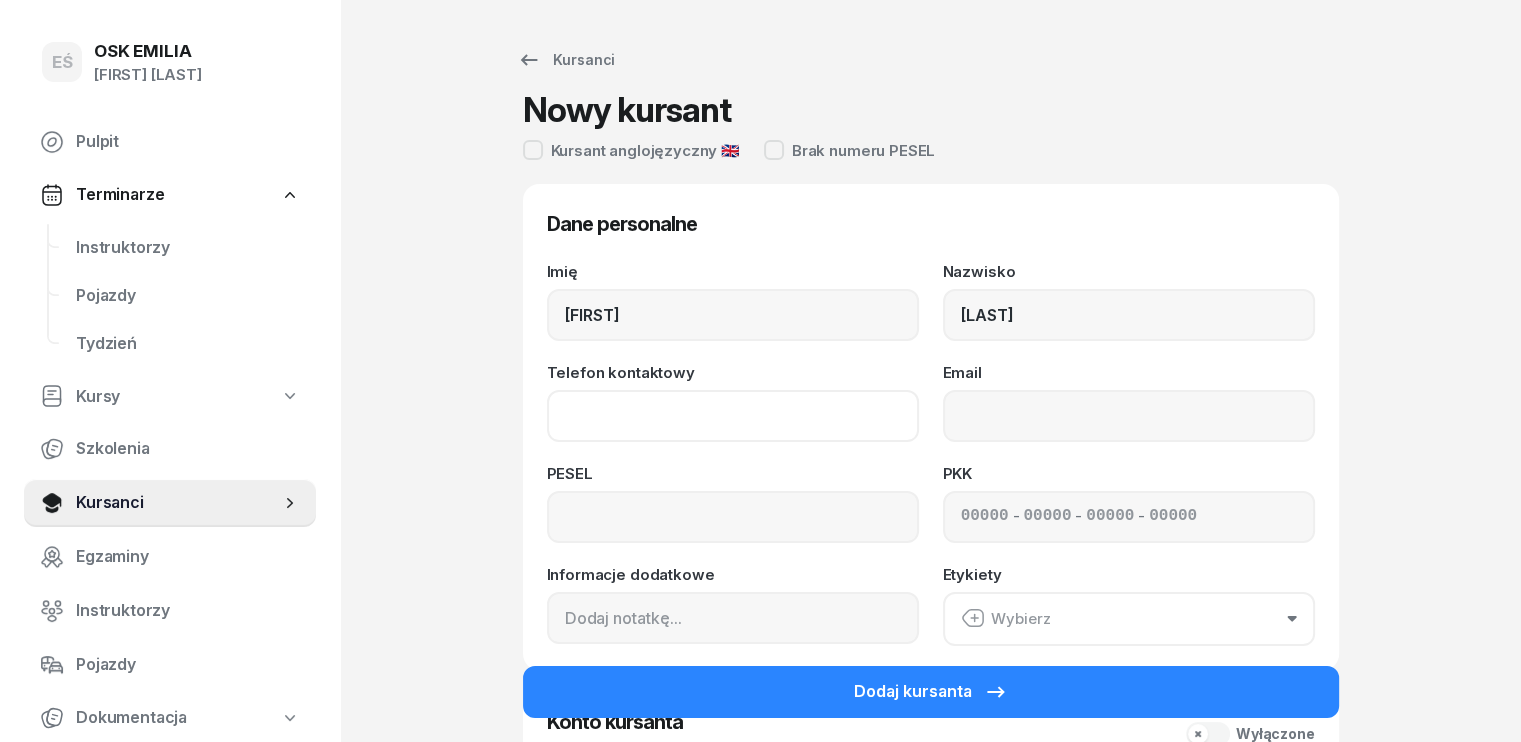 click on "Telefon kontaktowy" 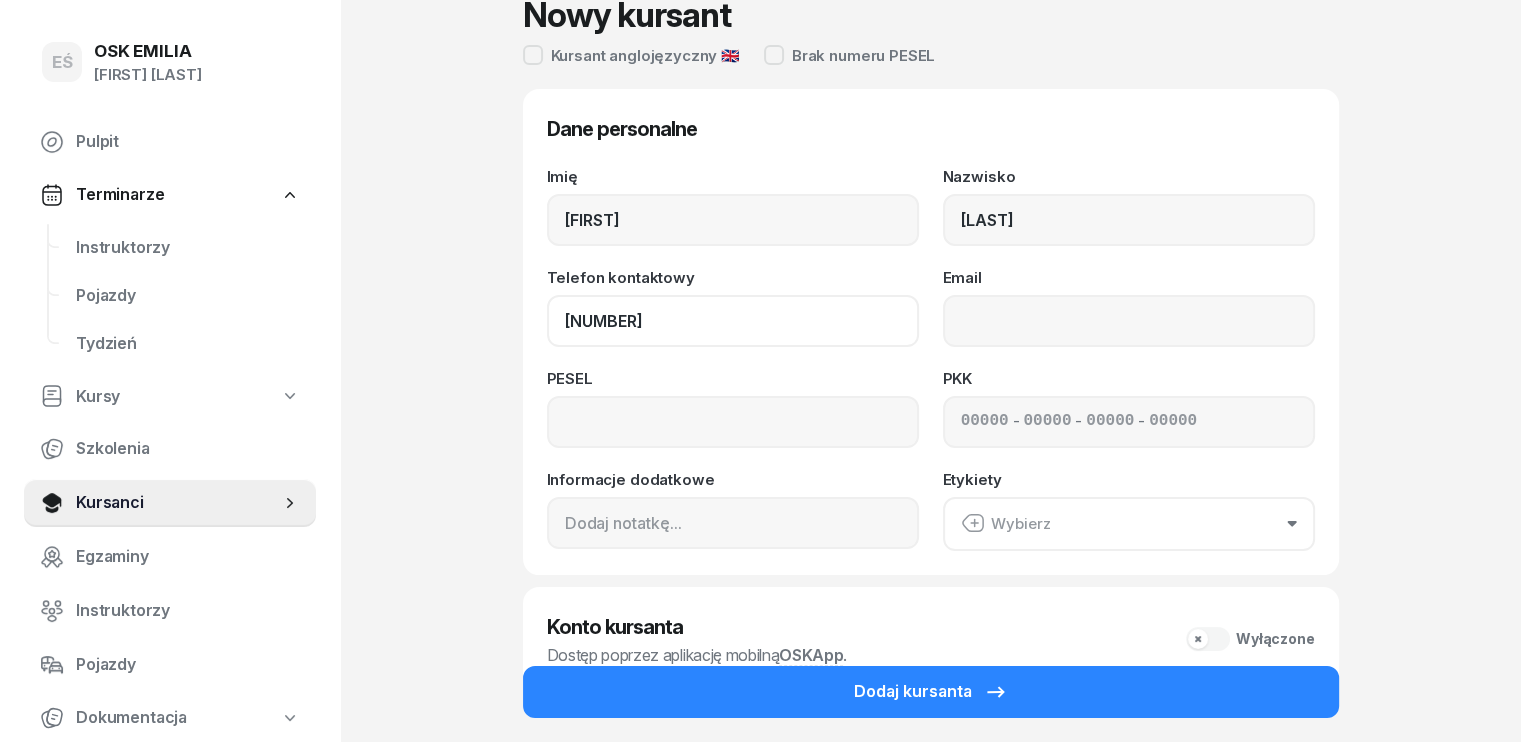 scroll, scrollTop: 200, scrollLeft: 0, axis: vertical 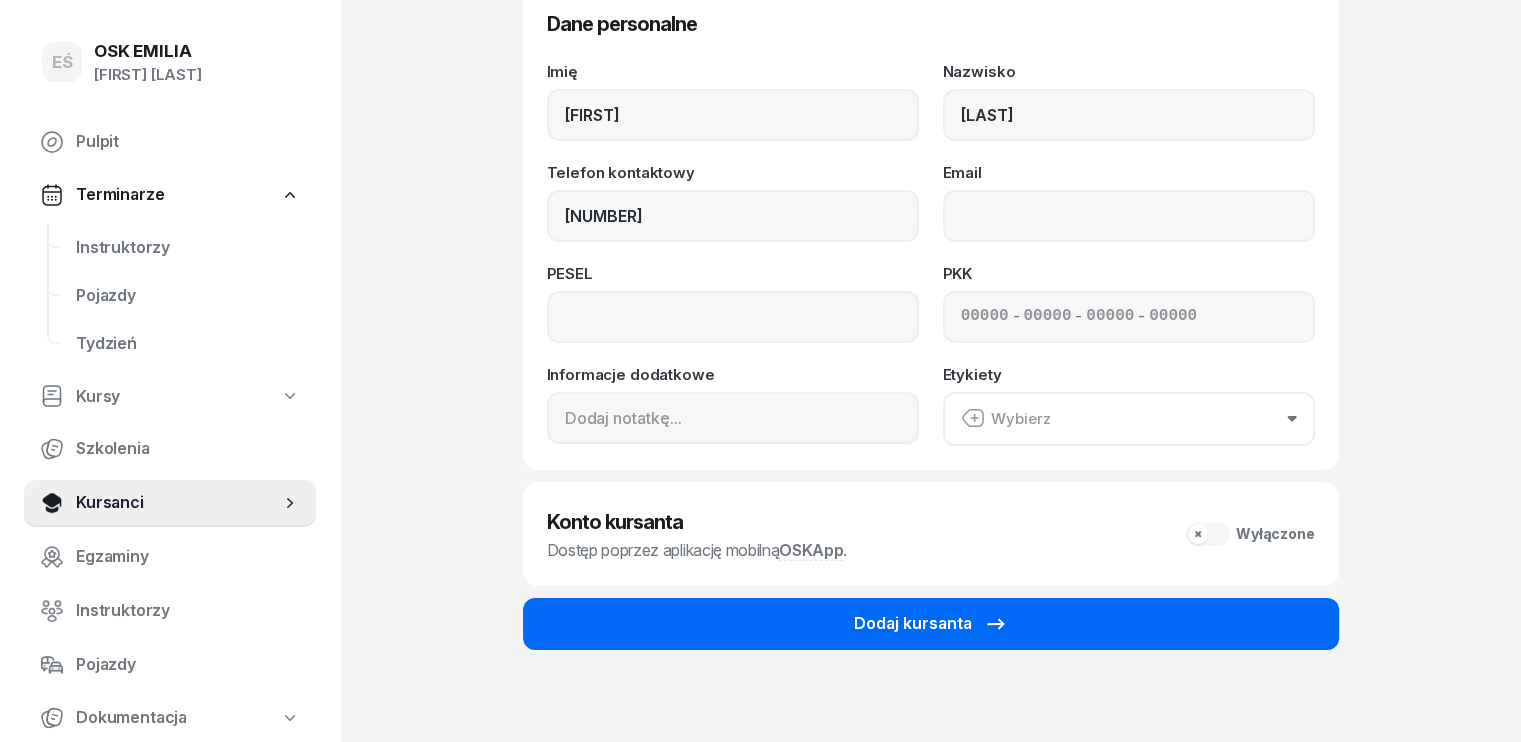 type on "[NUMBER]" 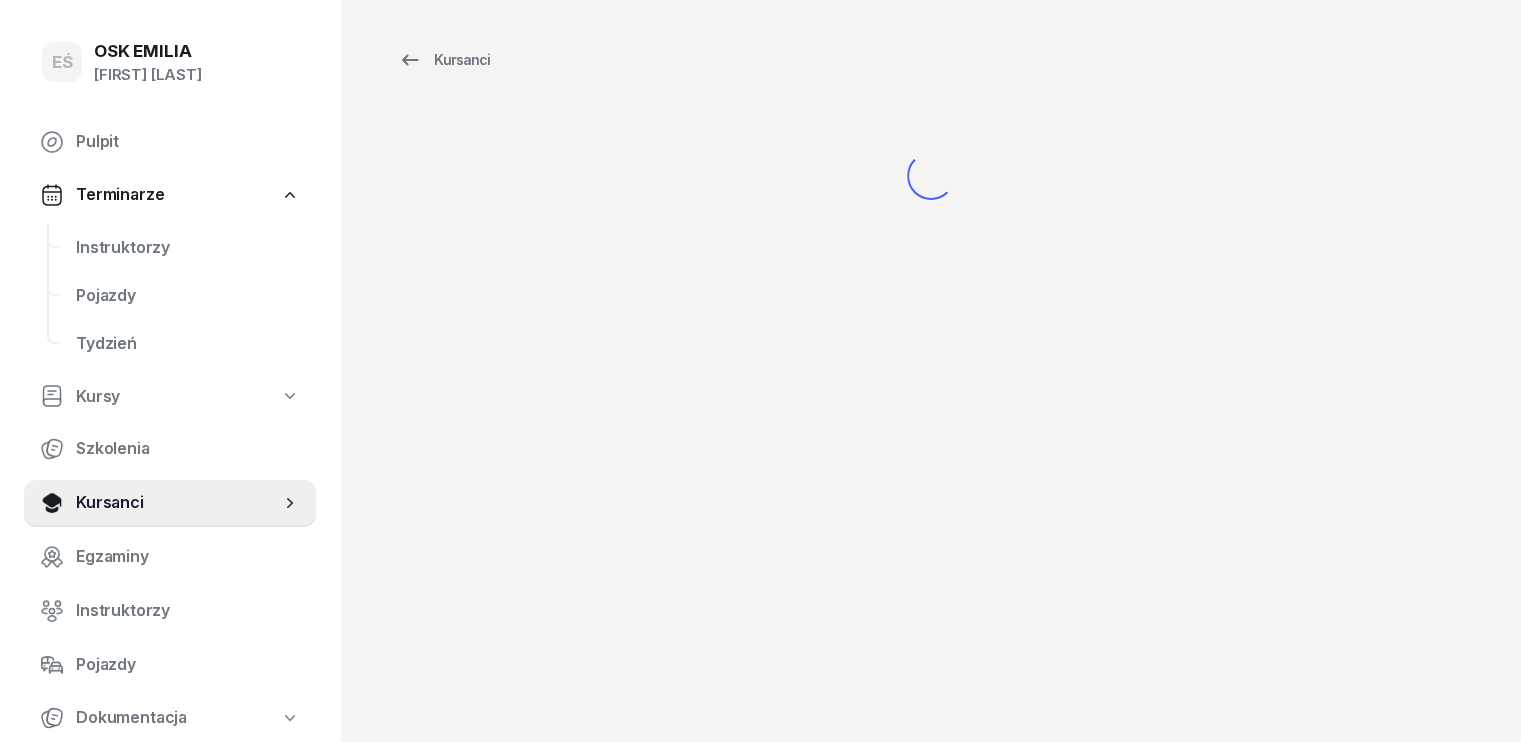 scroll, scrollTop: 0, scrollLeft: 0, axis: both 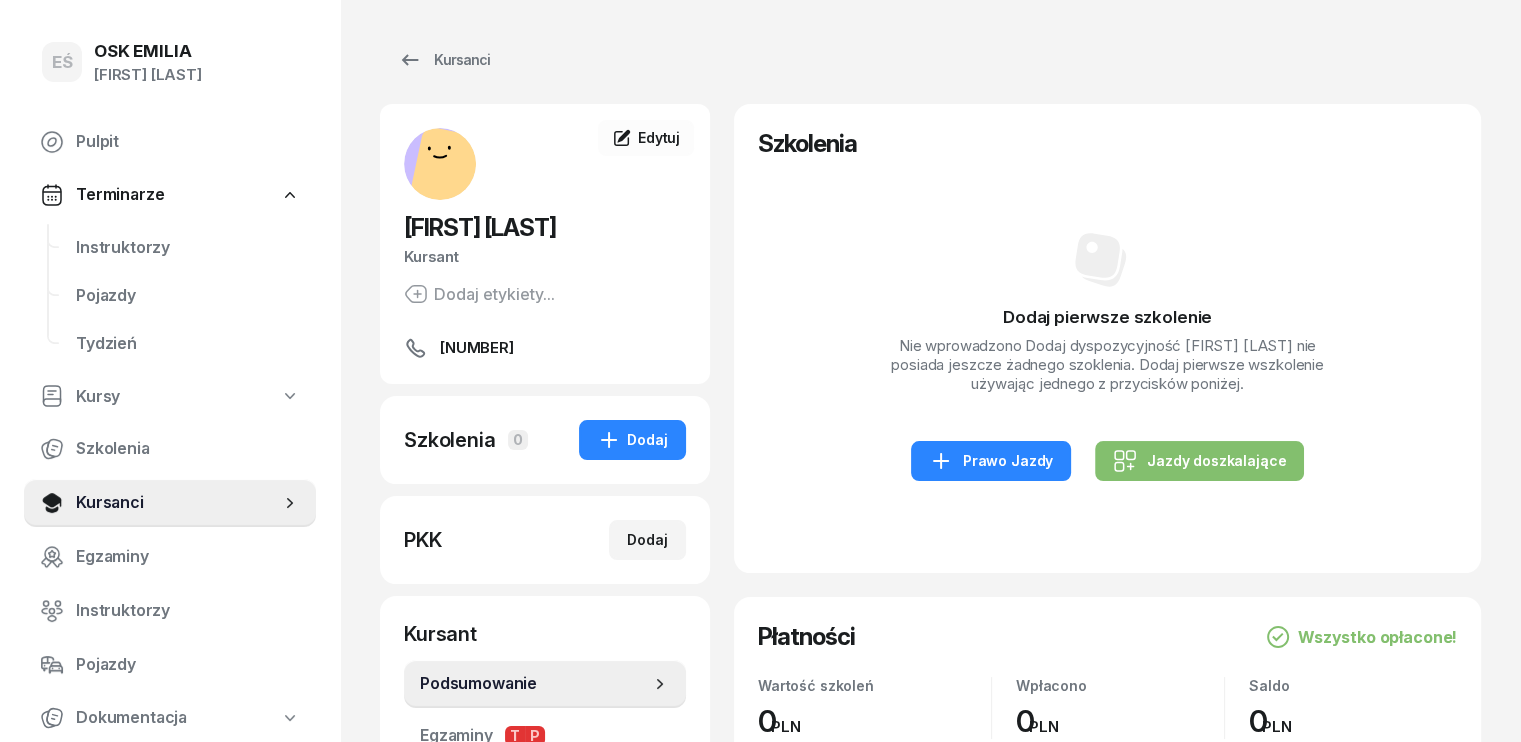 click on "Dodaj pierwsze szkolenie [FIRST] [LAST] nie posiada jeszcze żadnego szoklenia. Dodaj pierwsze wszkolenie używając jednego z przycisków poniżej.   Prawo Jazdy   Jazdy doszkalające" 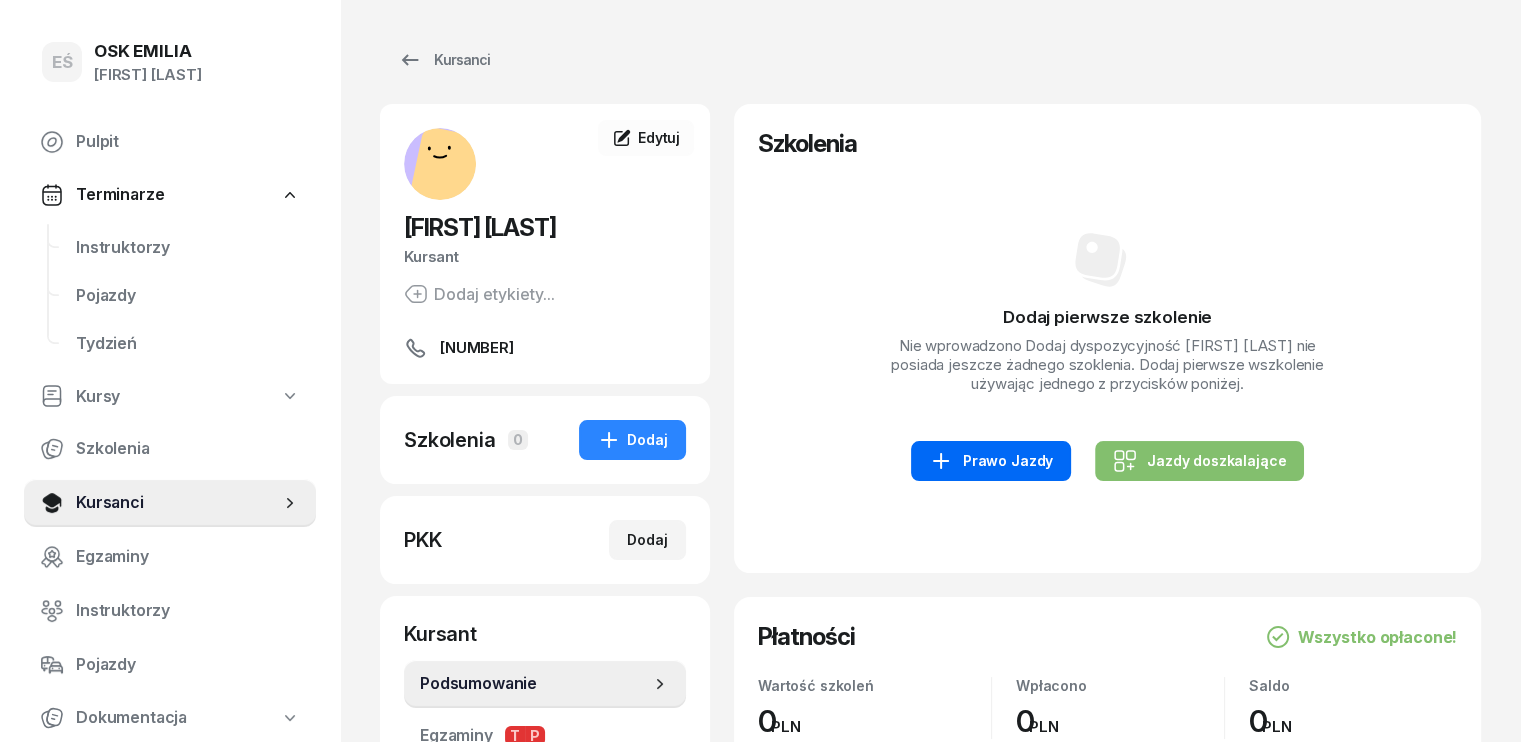 click on "Prawo Jazdy" at bounding box center (991, 461) 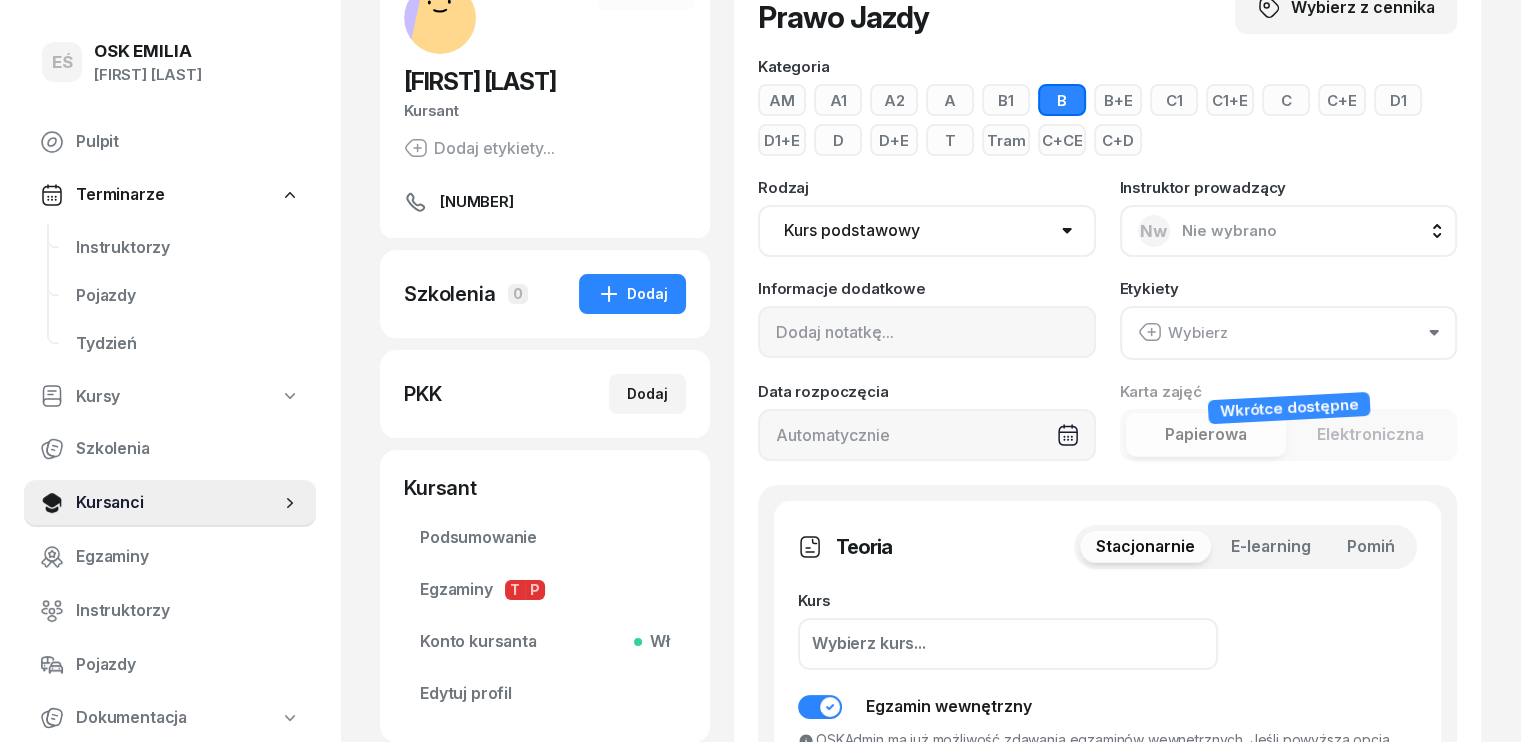 scroll, scrollTop: 400, scrollLeft: 0, axis: vertical 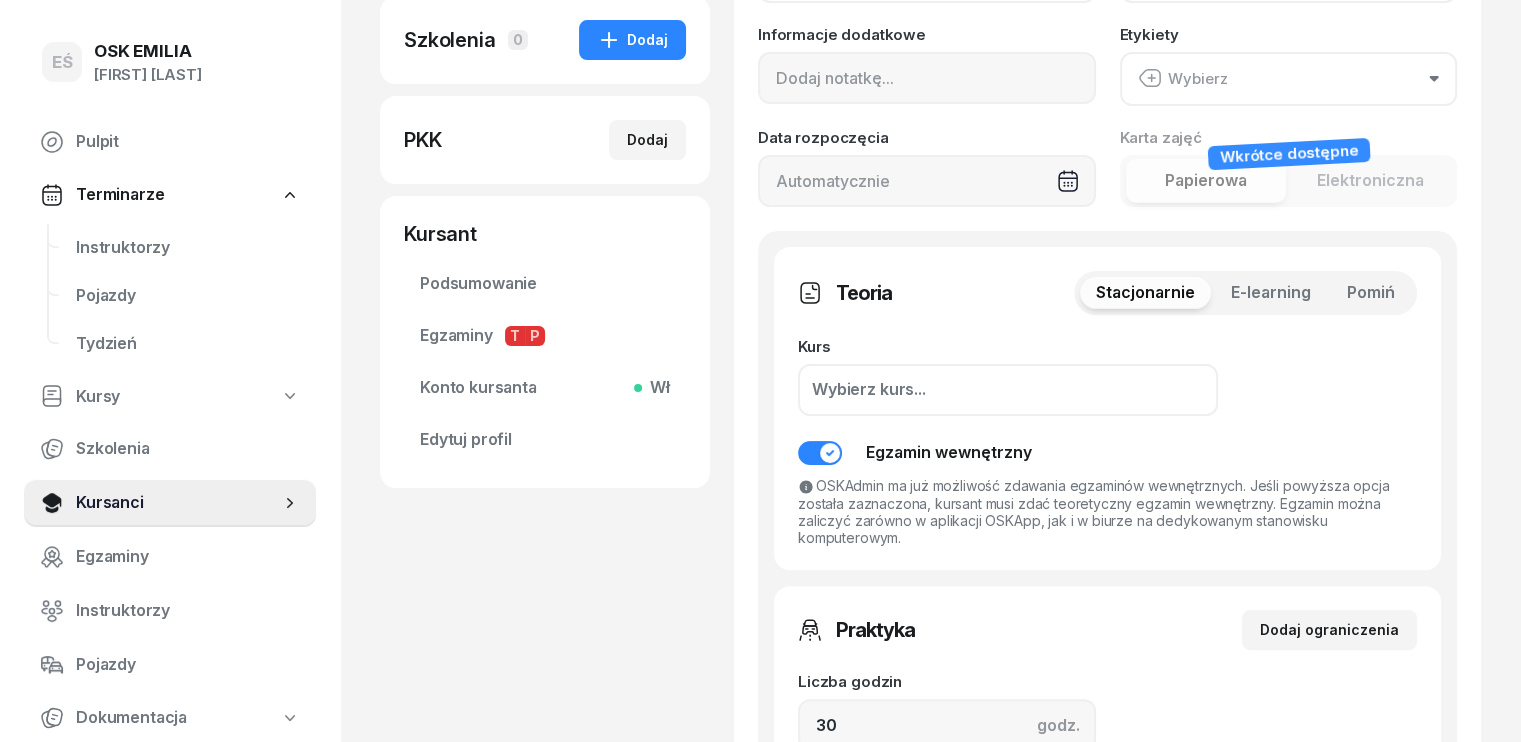 click on "Pomiń" at bounding box center [1371, 293] 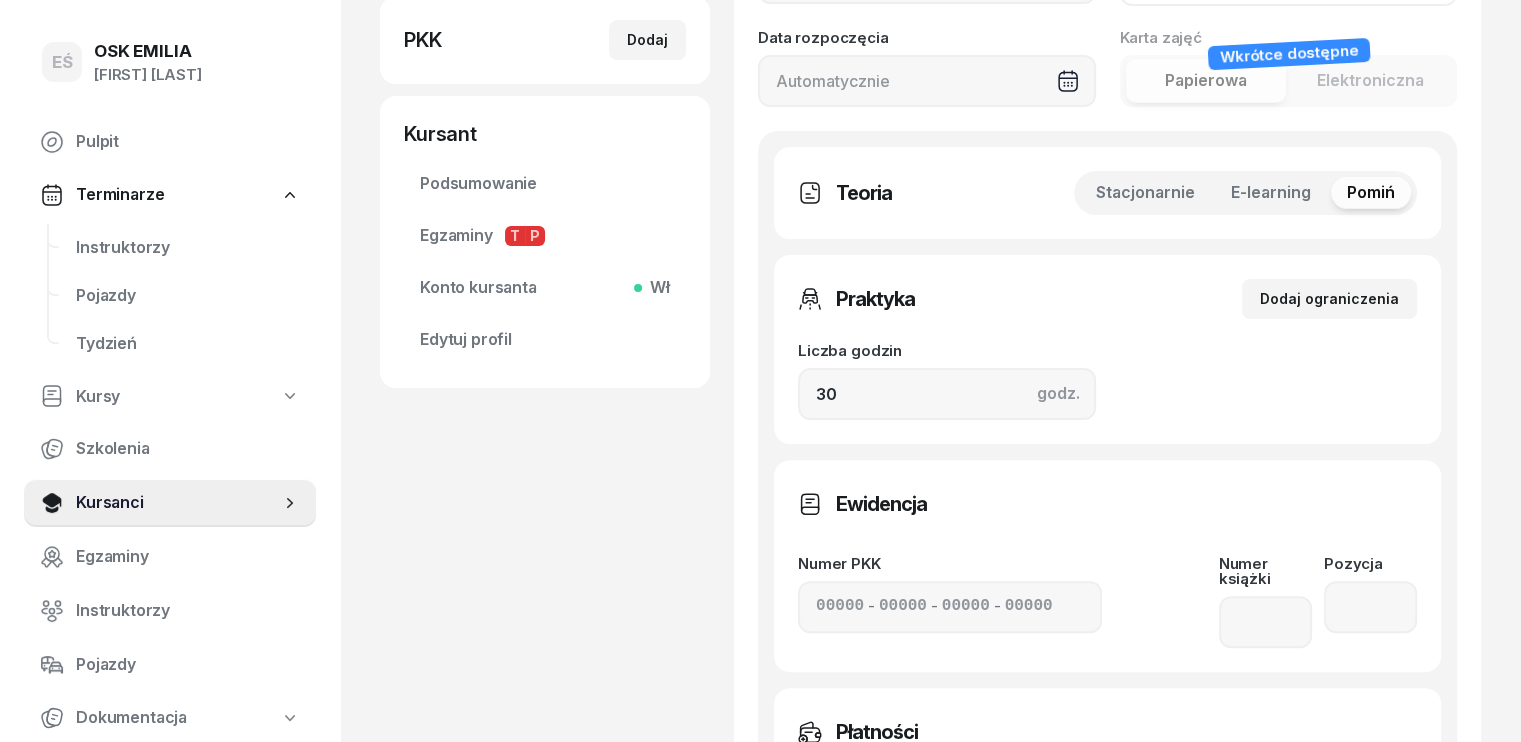 scroll, scrollTop: 800, scrollLeft: 0, axis: vertical 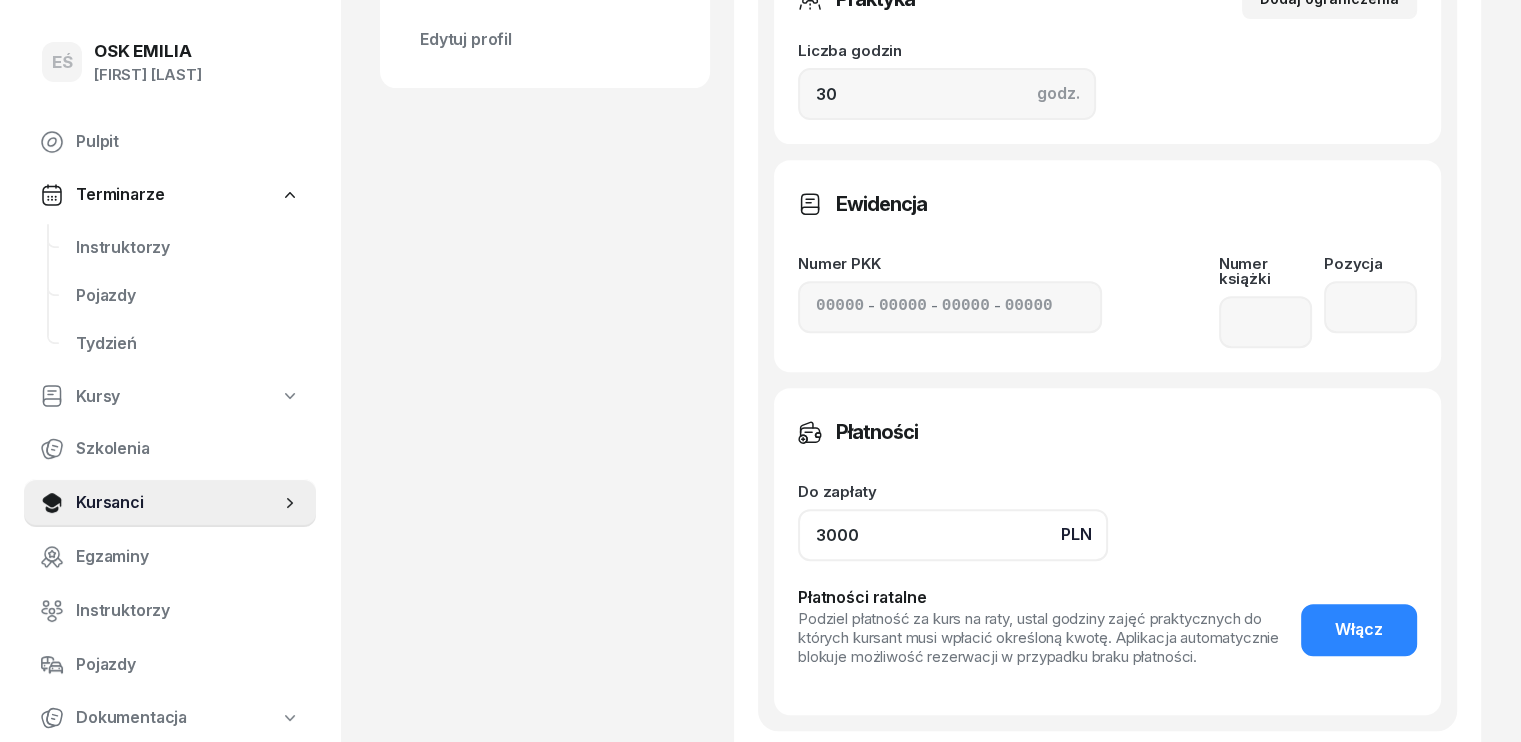 click on "3000" 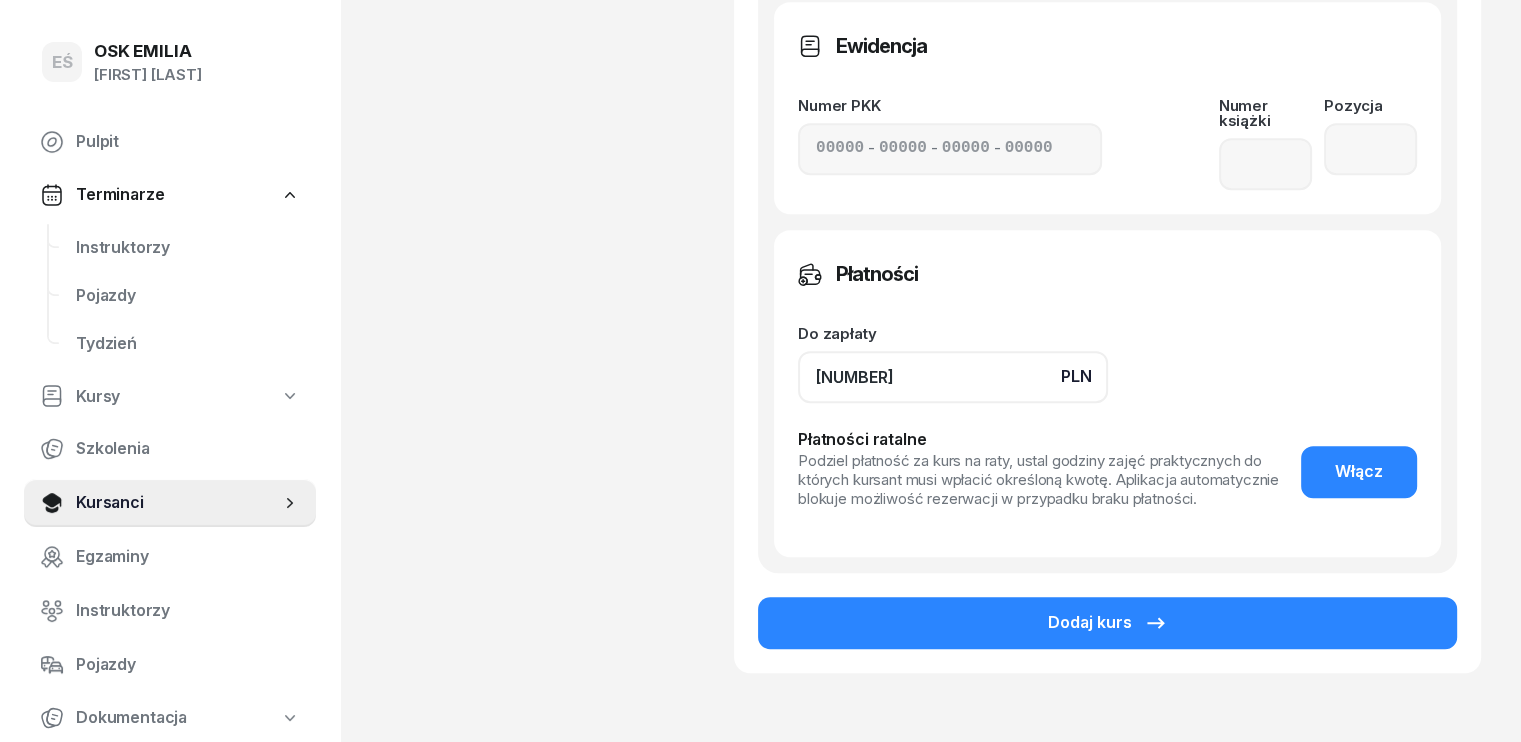 scroll, scrollTop: 1056, scrollLeft: 0, axis: vertical 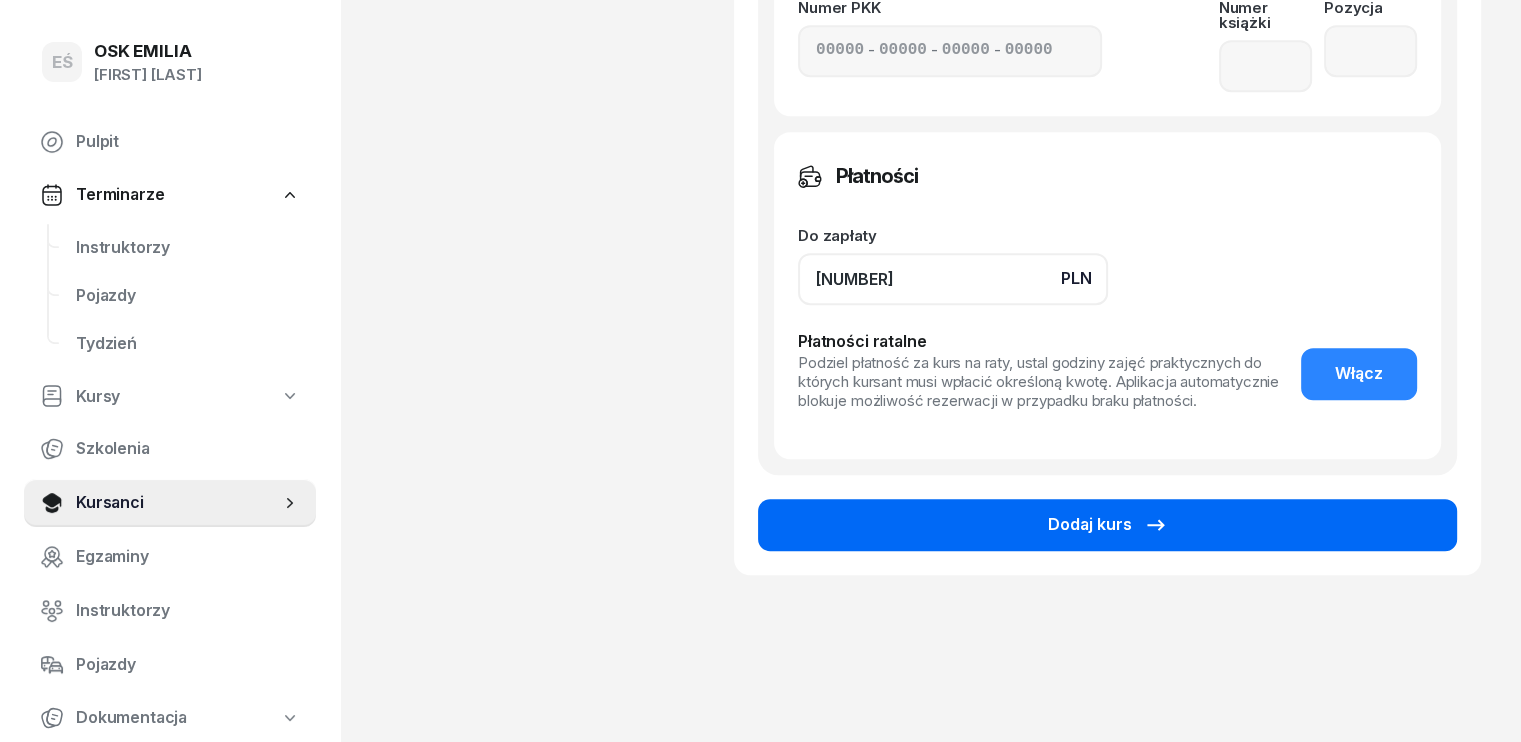 type on "[NUMBER]" 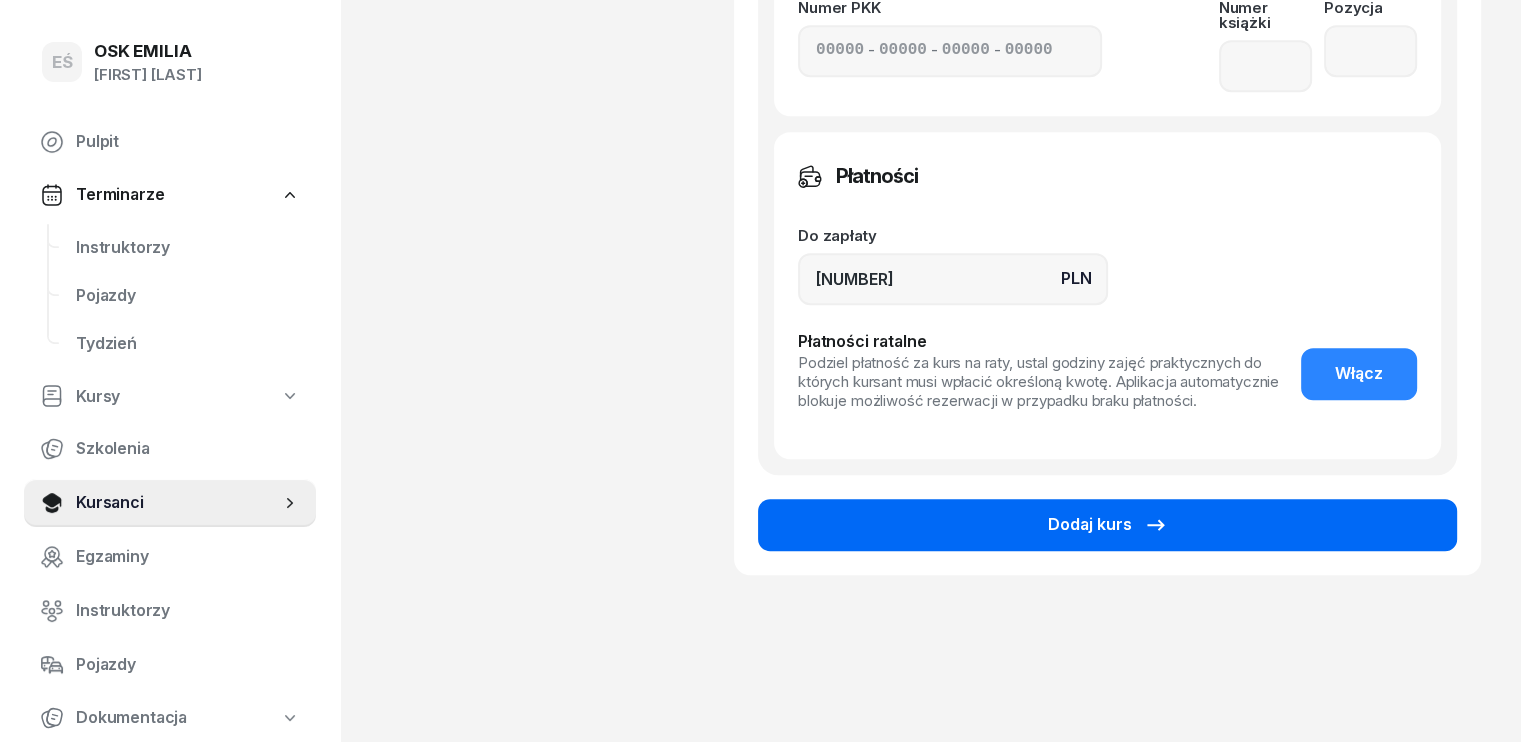 click on "Dodaj kurs" at bounding box center (1108, 525) 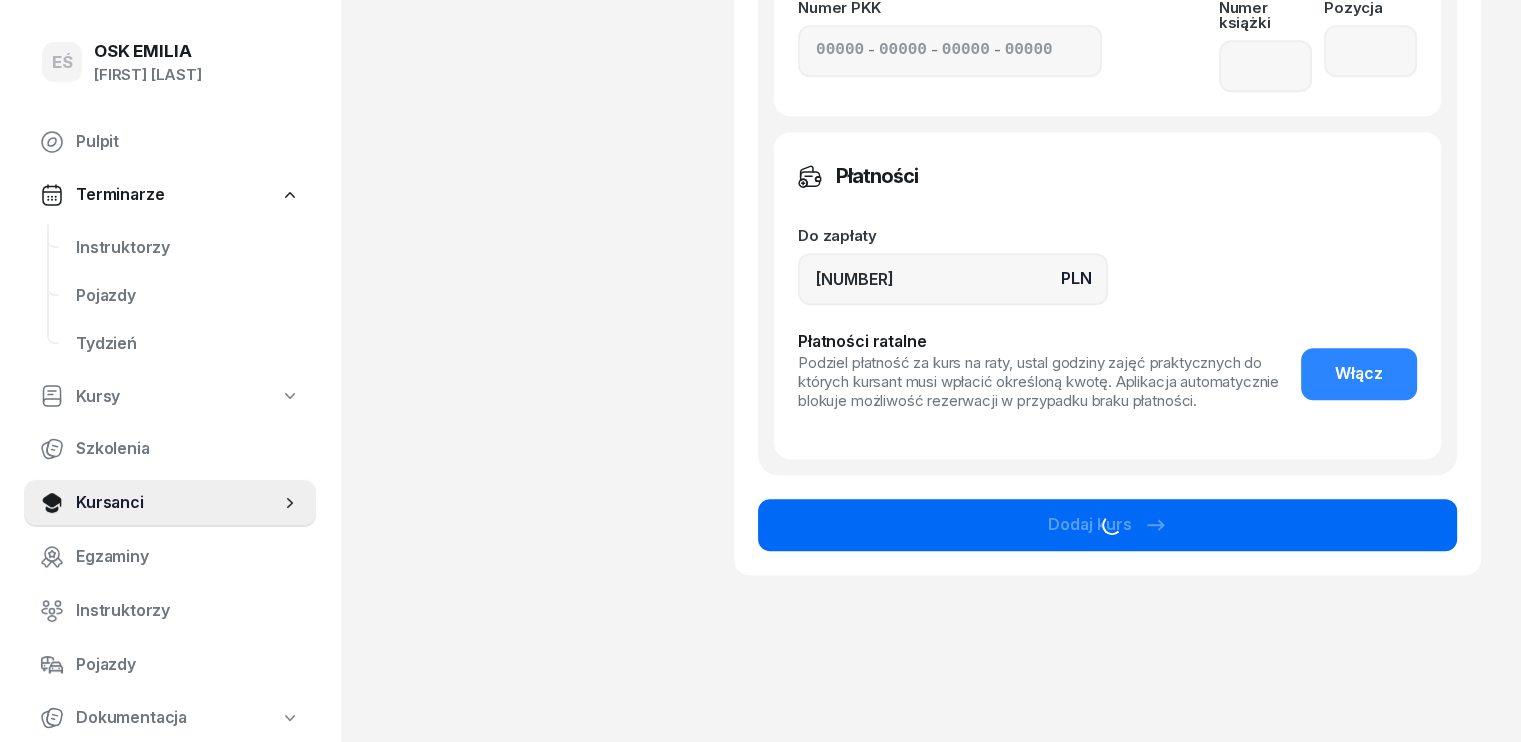 scroll, scrollTop: 0, scrollLeft: 0, axis: both 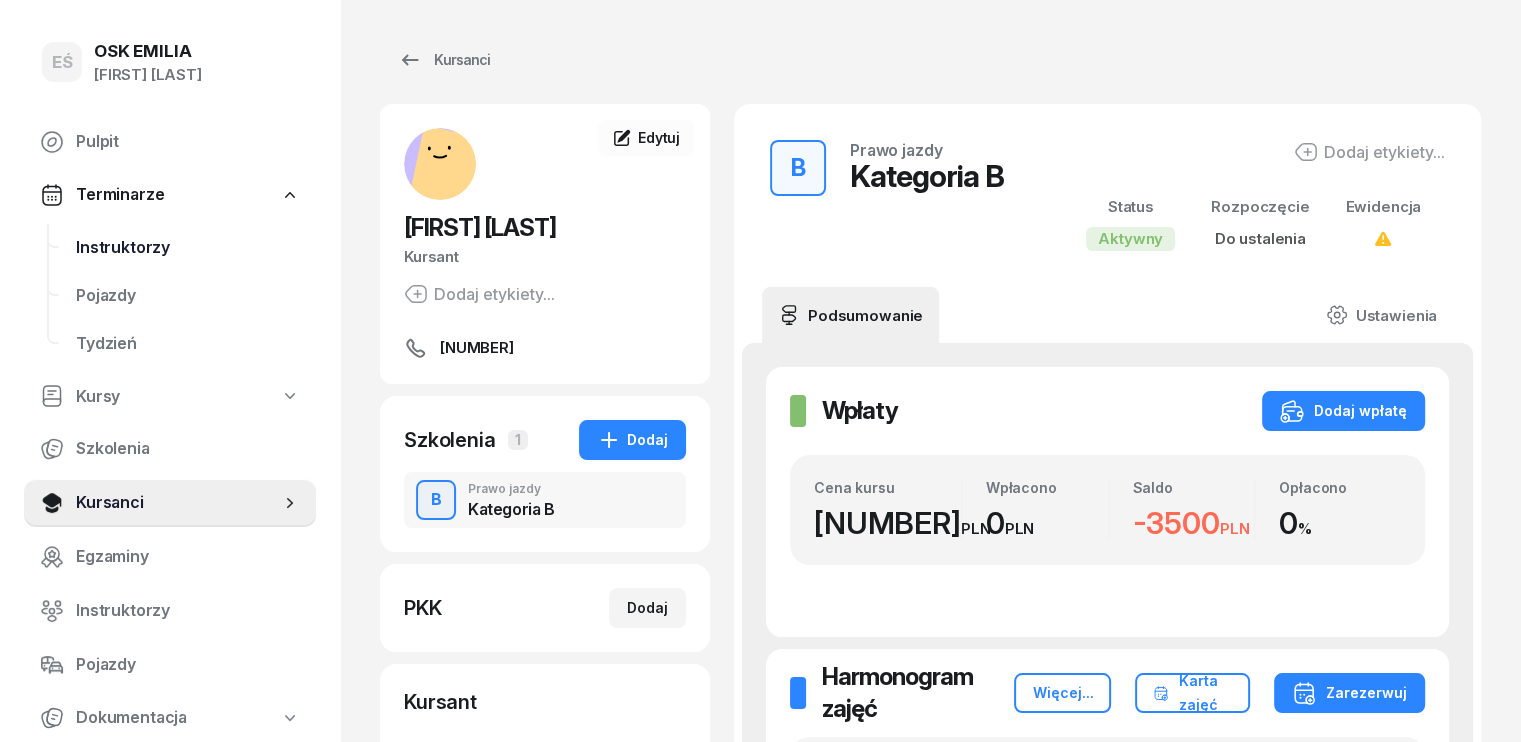 click on "Instruktorzy" at bounding box center (188, 248) 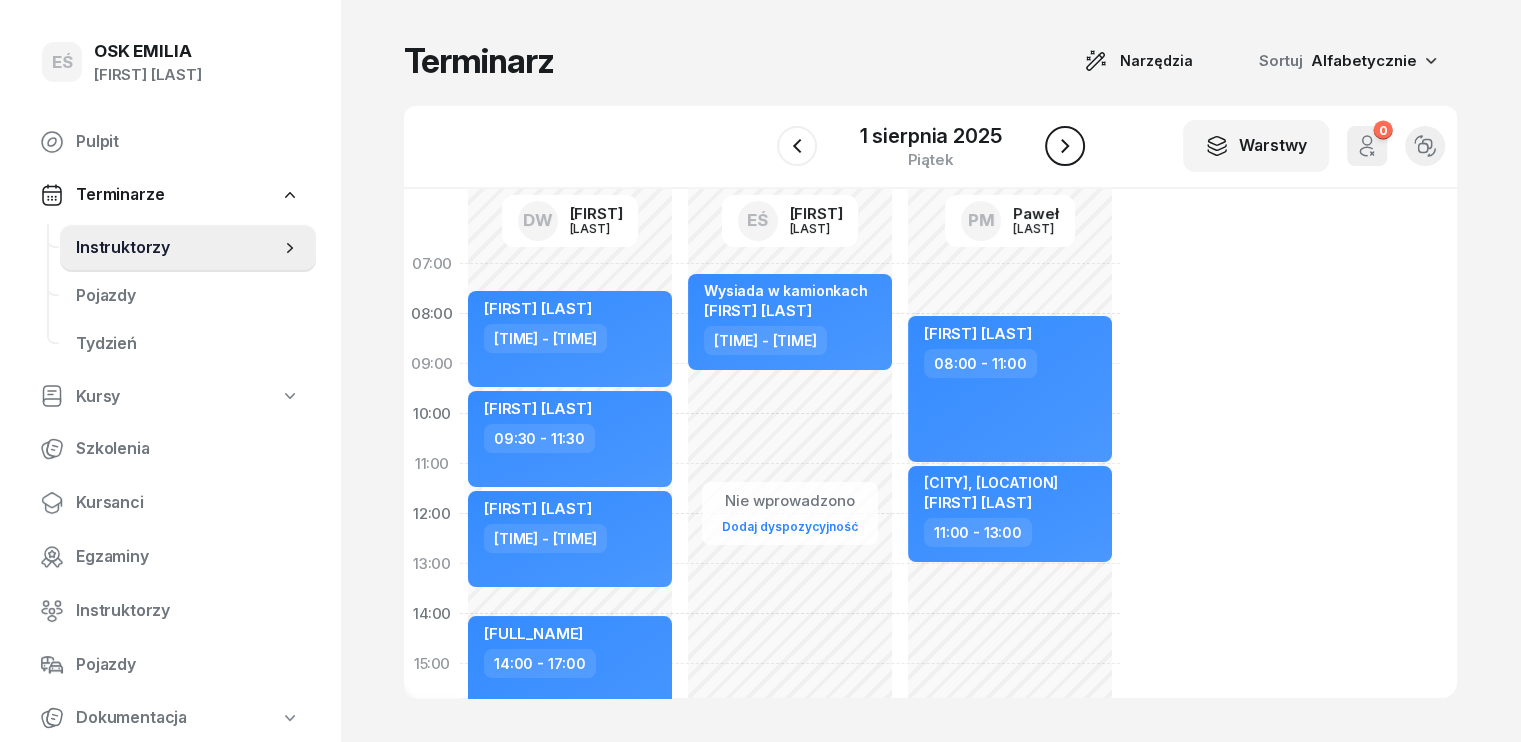 click 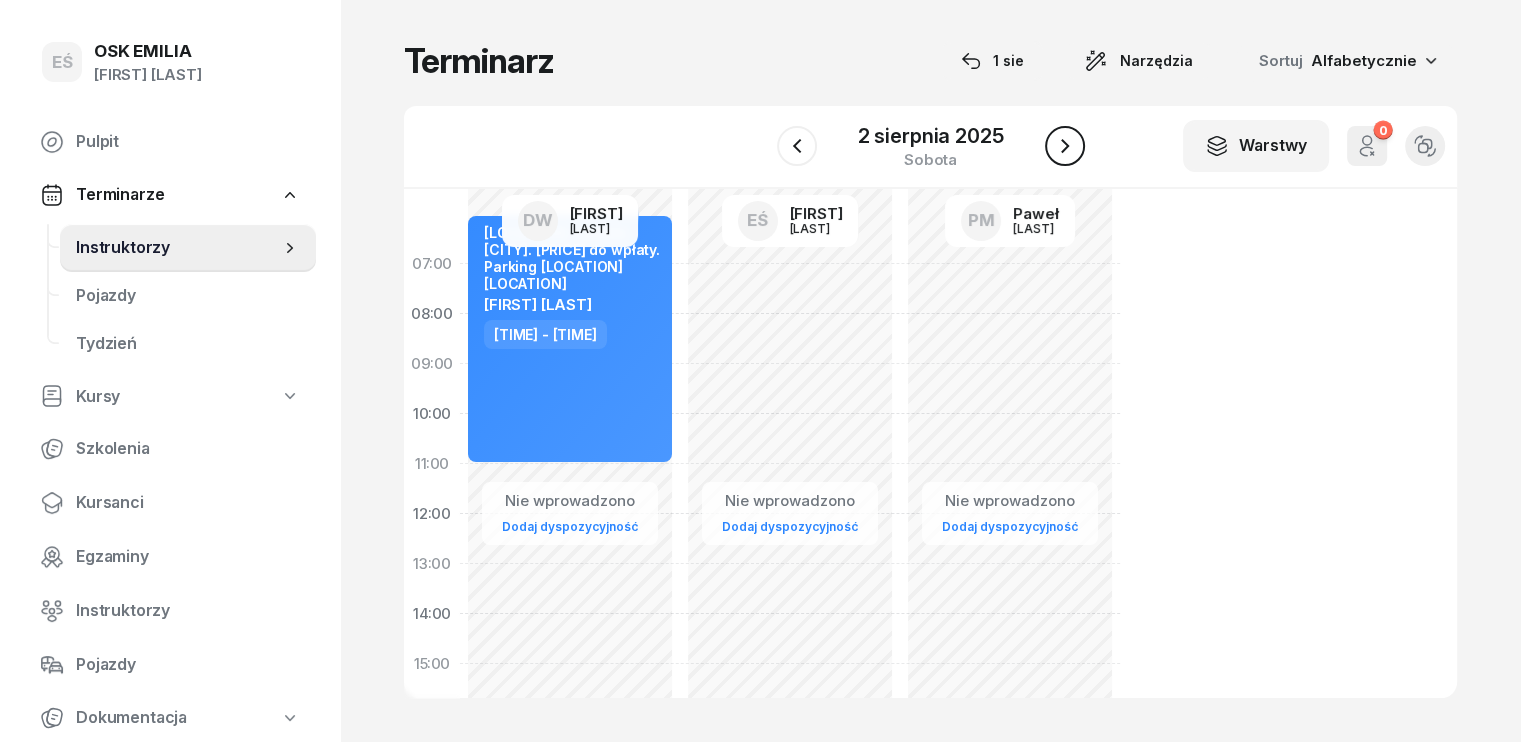 click 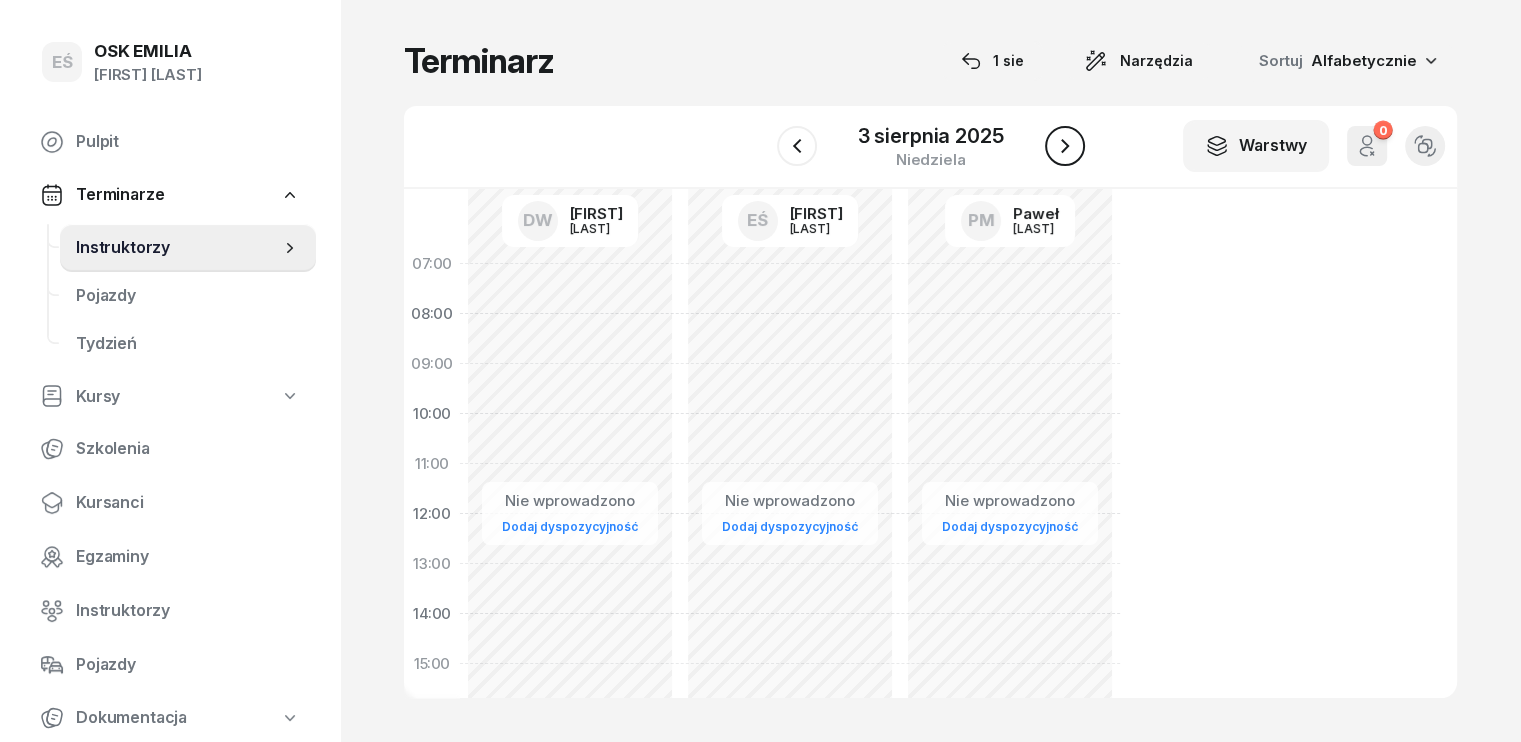 click 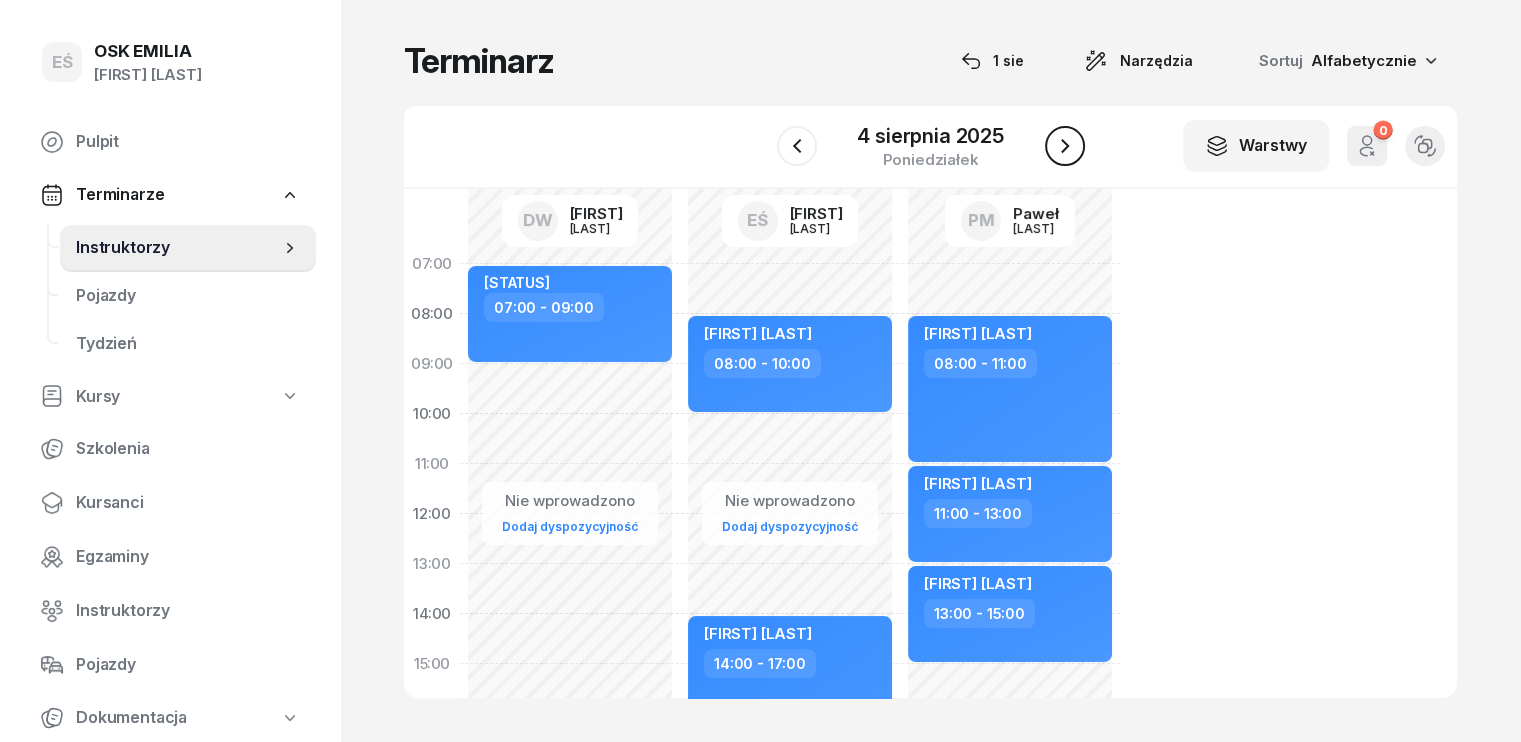 click 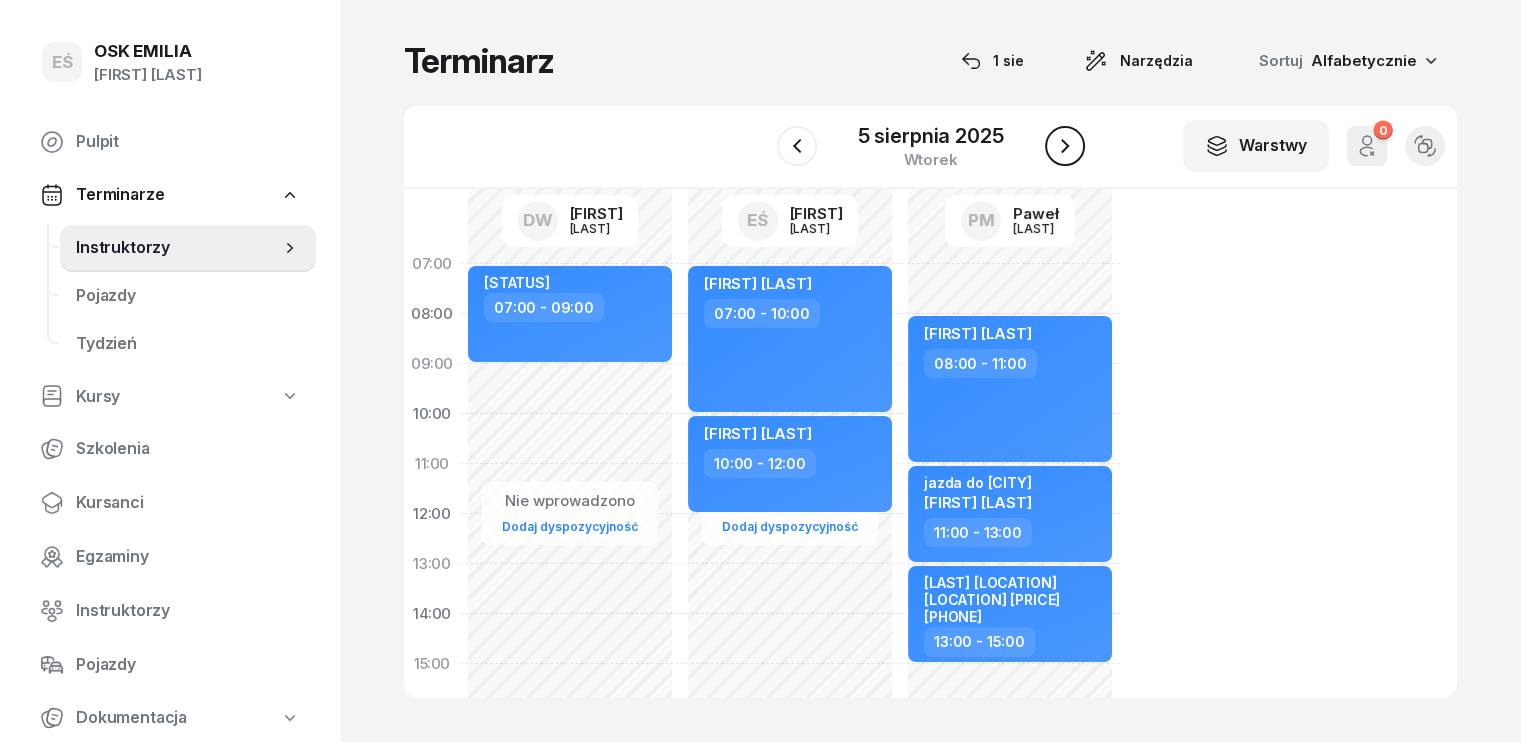 click 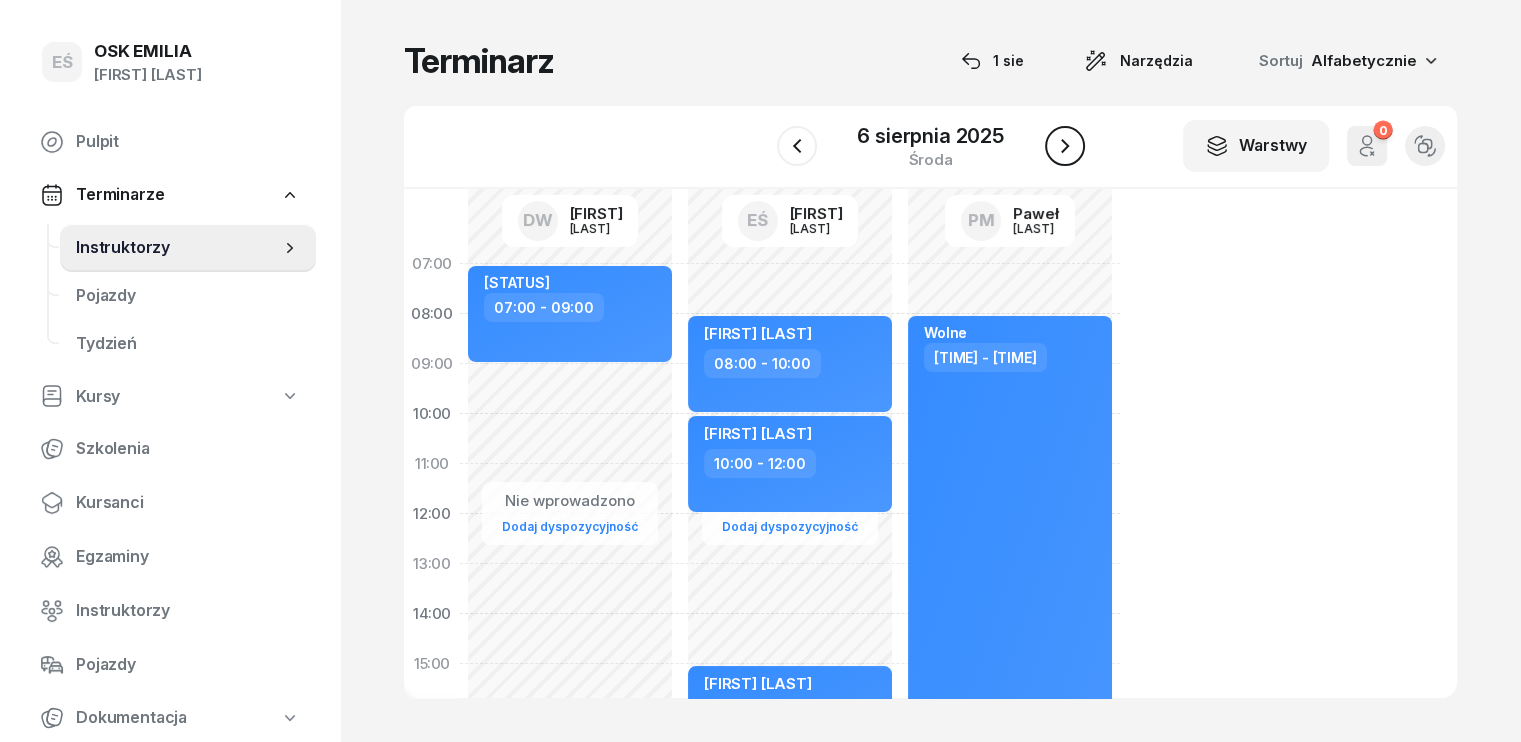click 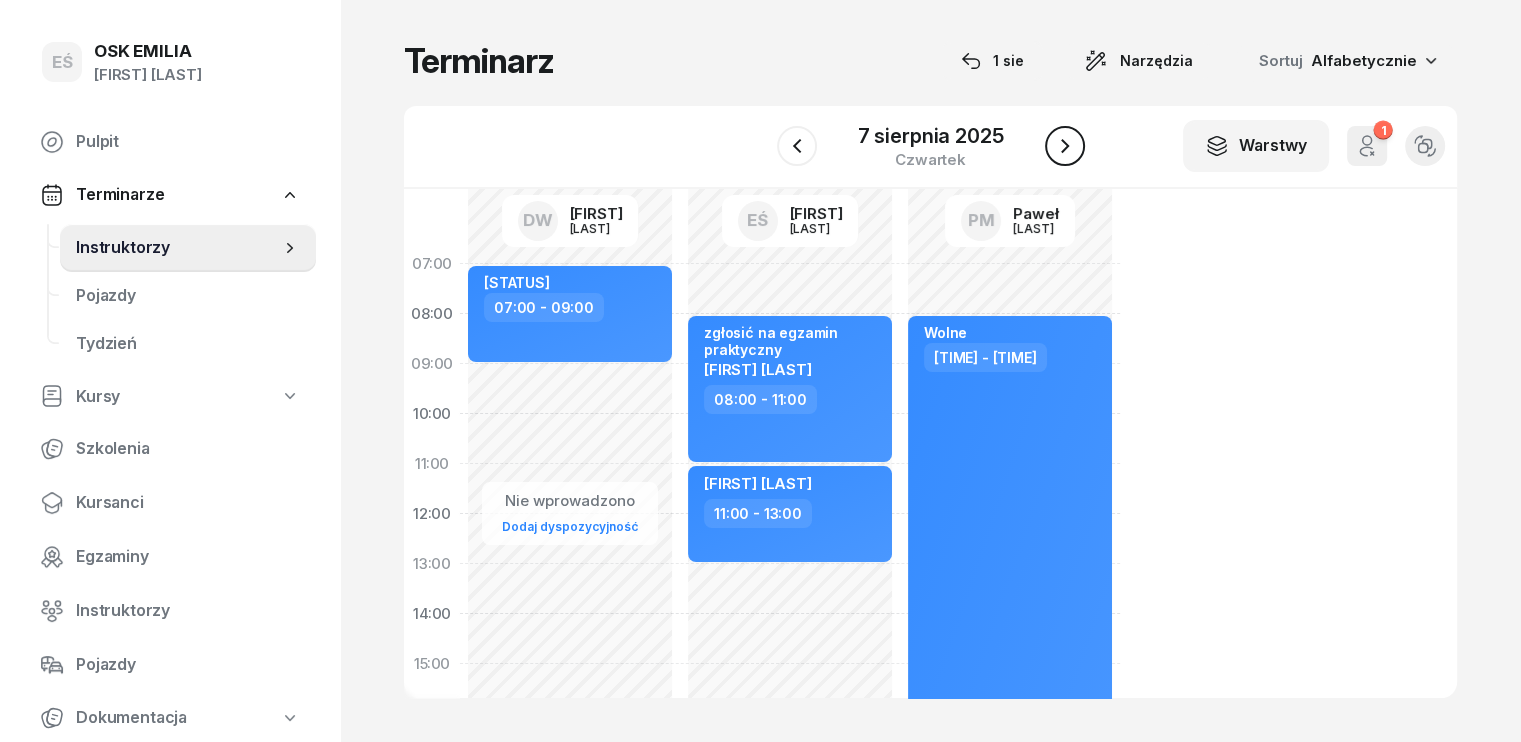 click 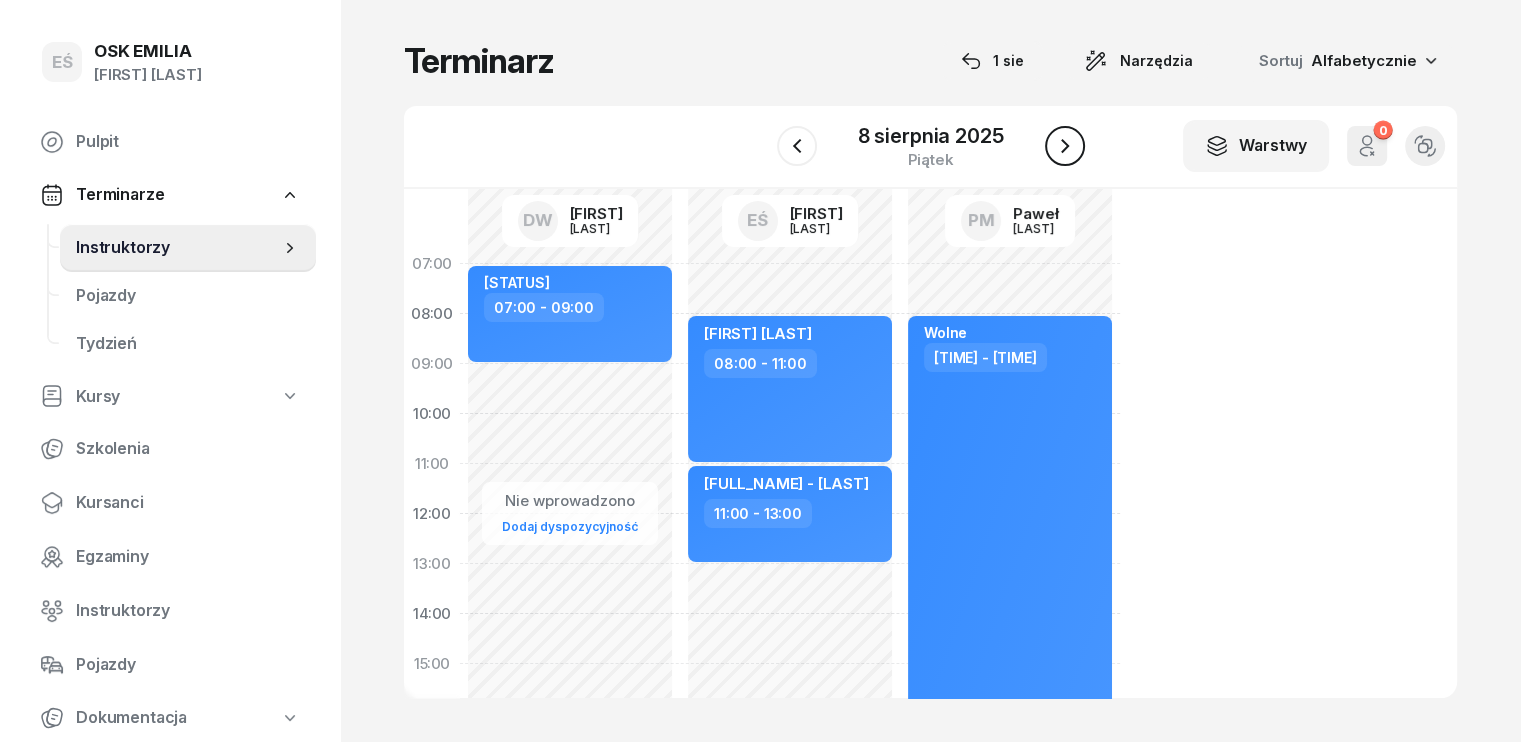 click 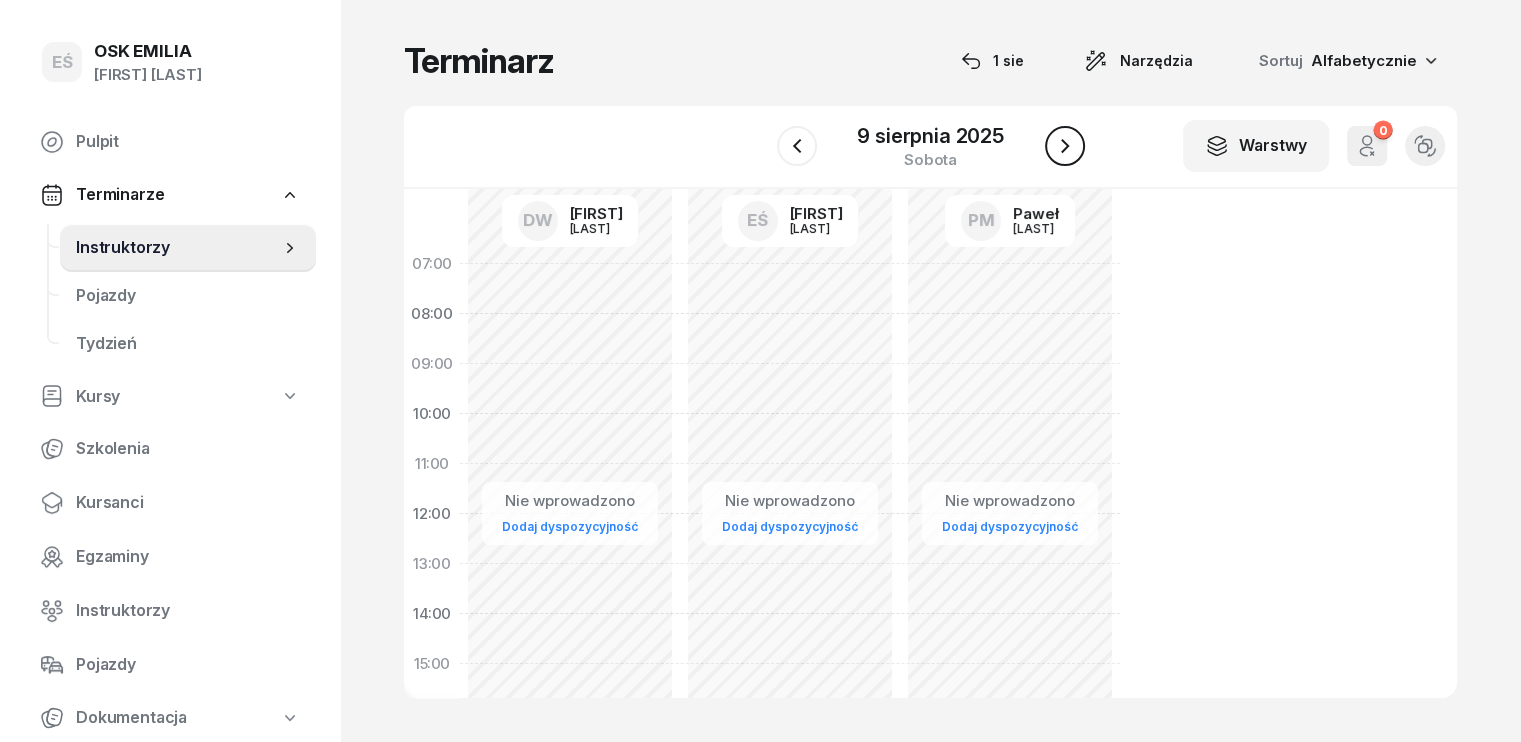 click 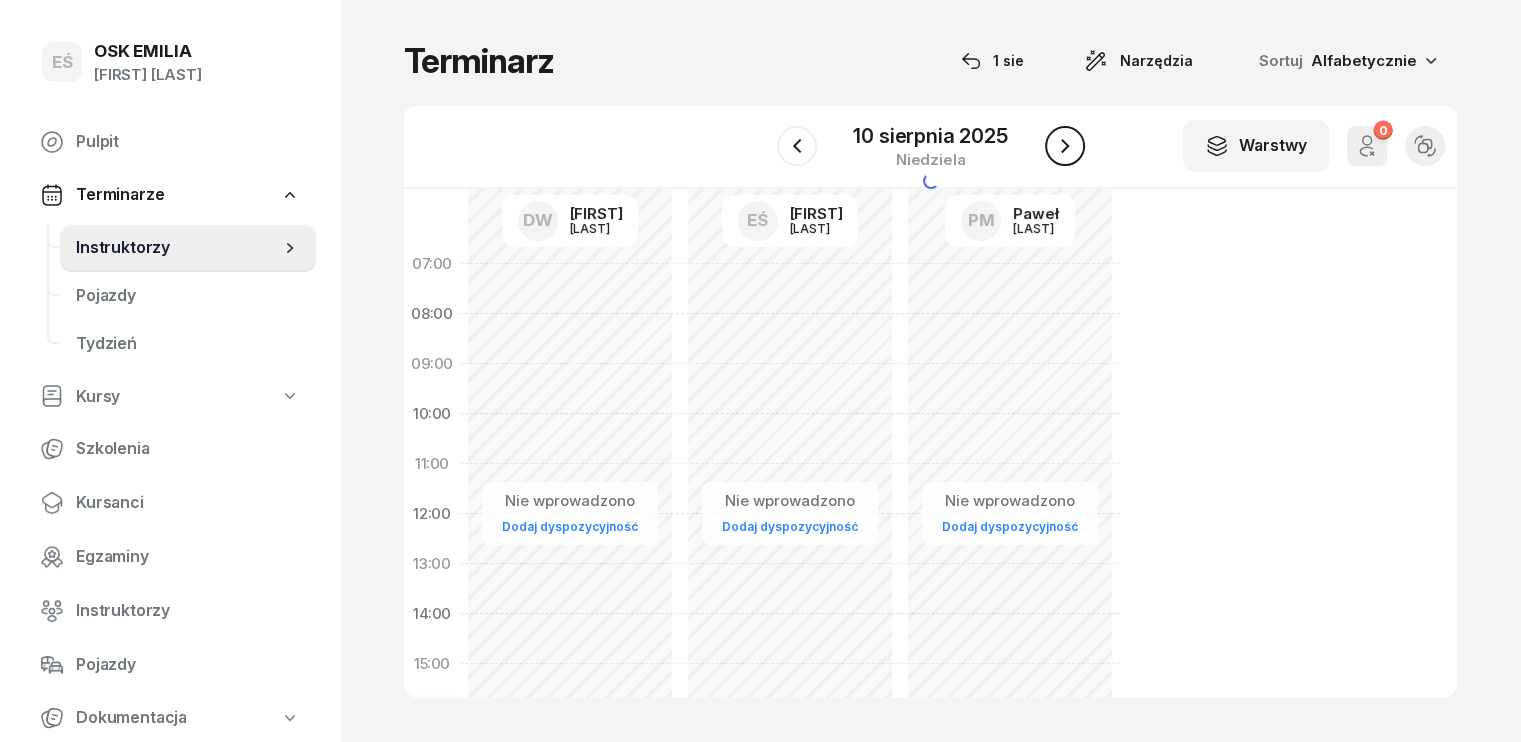 click 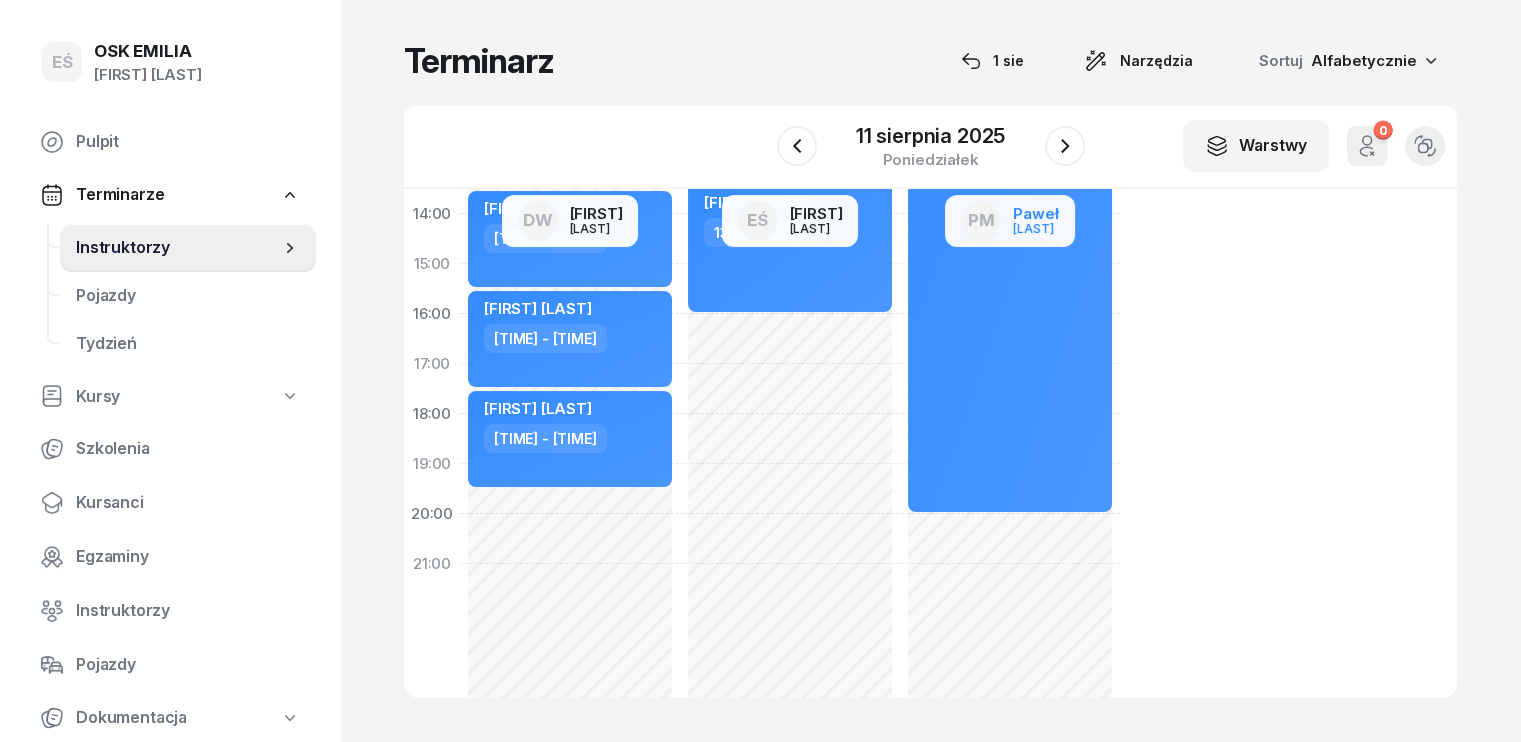 scroll, scrollTop: 100, scrollLeft: 0, axis: vertical 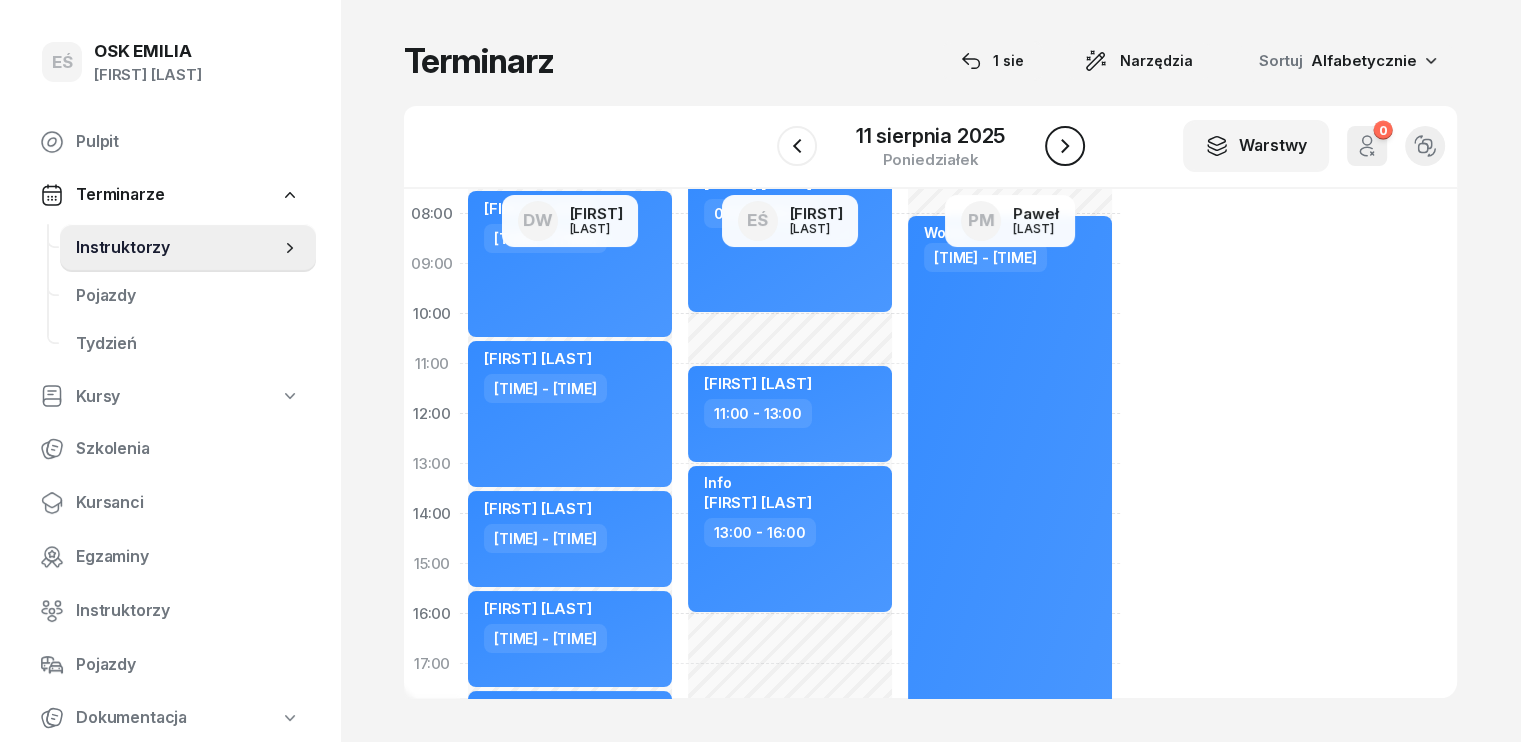 click 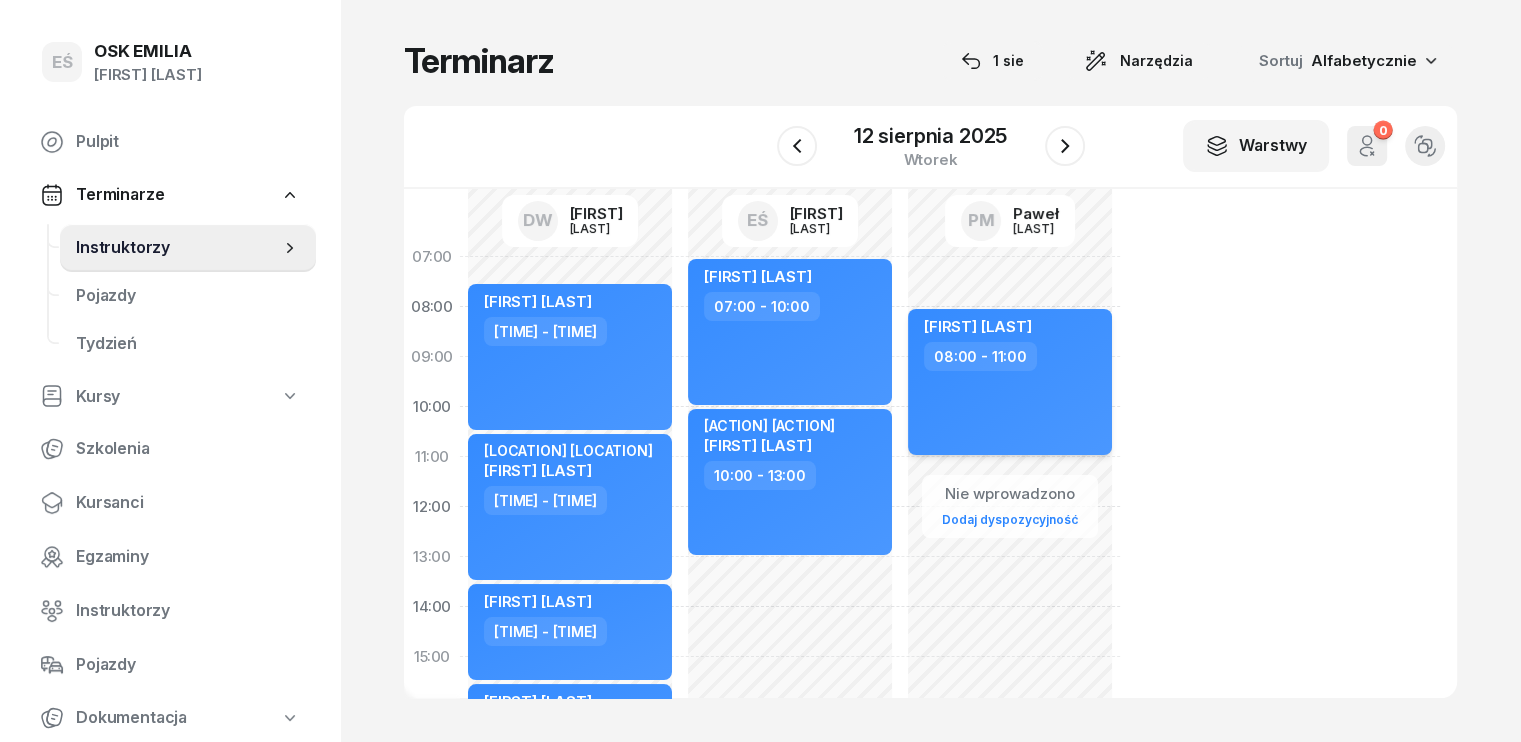 scroll, scrollTop: 0, scrollLeft: 0, axis: both 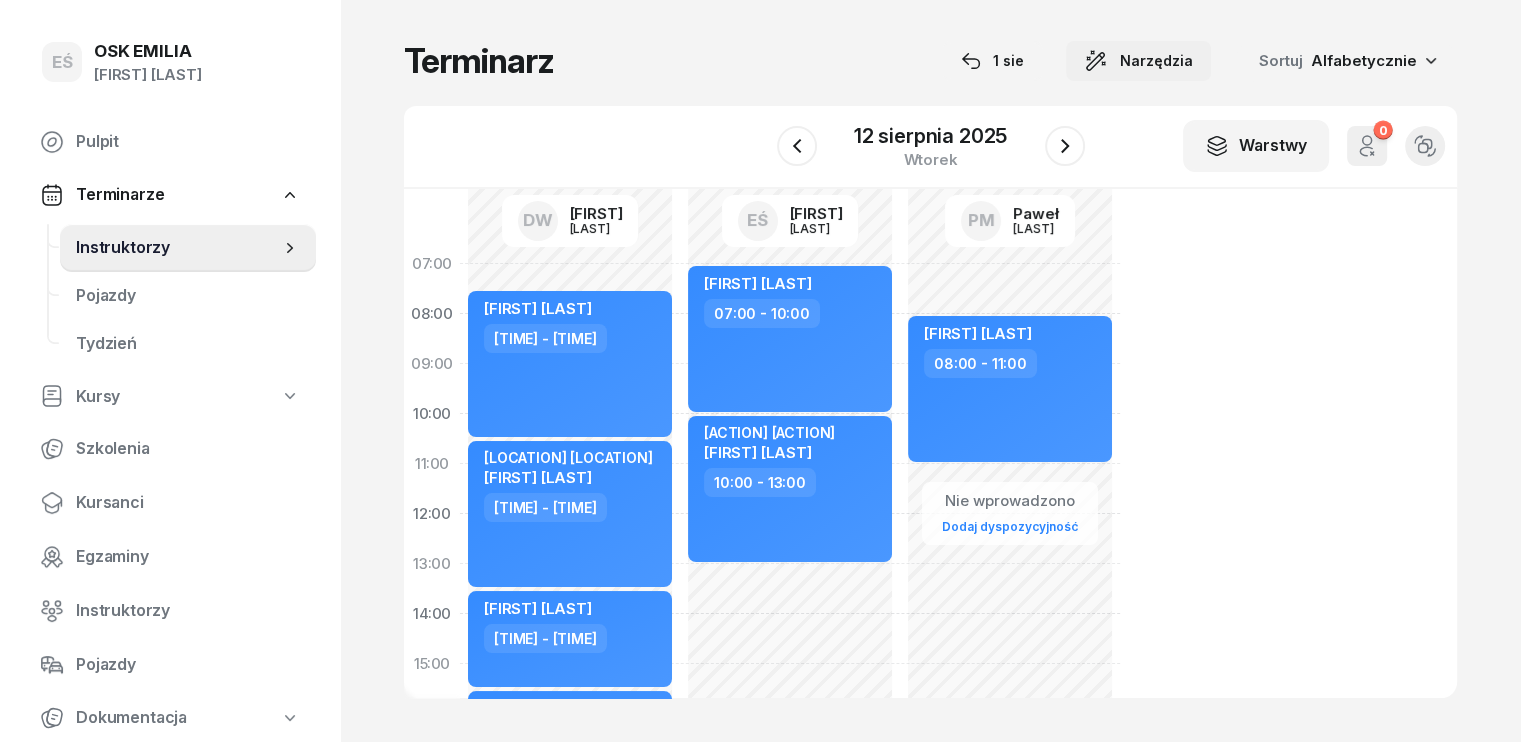click on "Narzędzia" 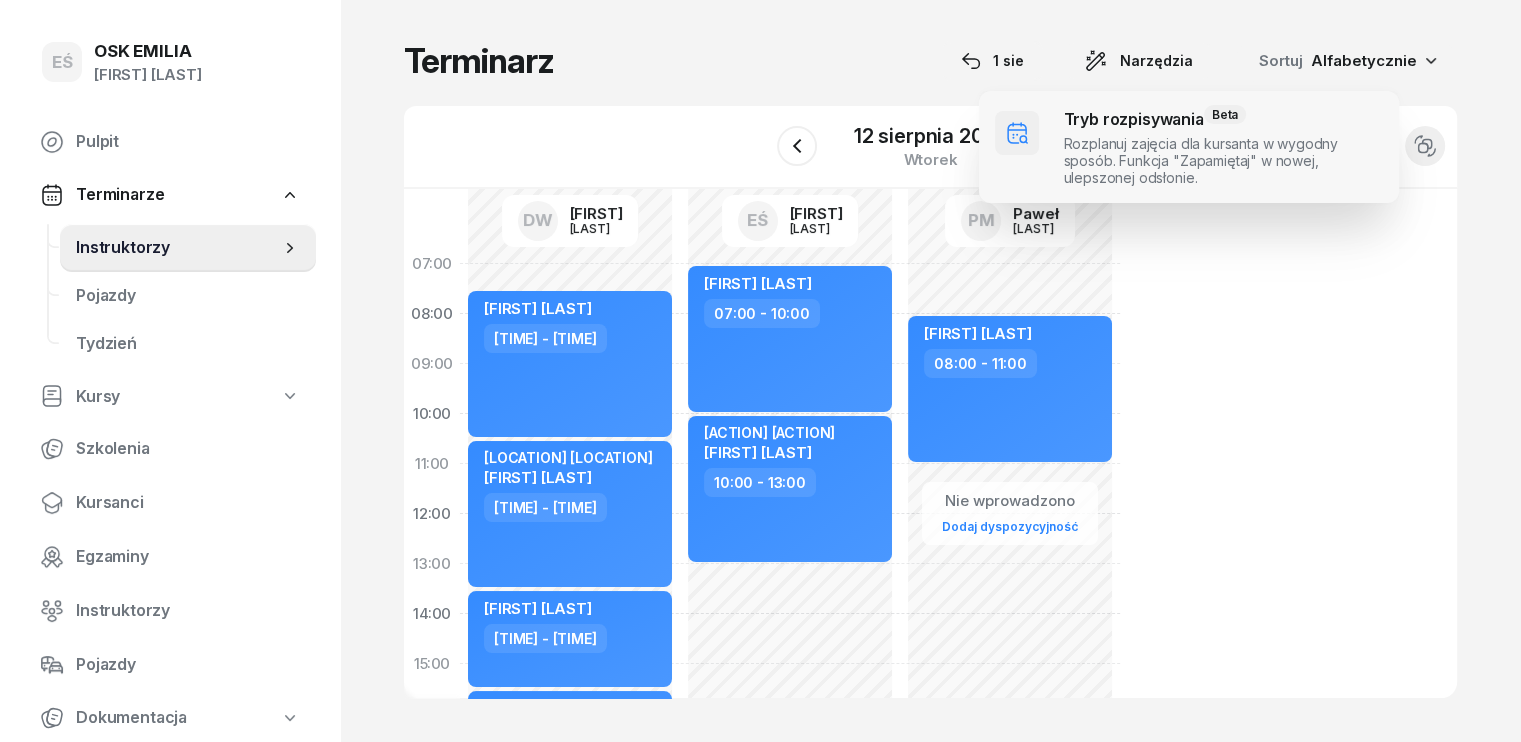click at bounding box center (1189, 147) 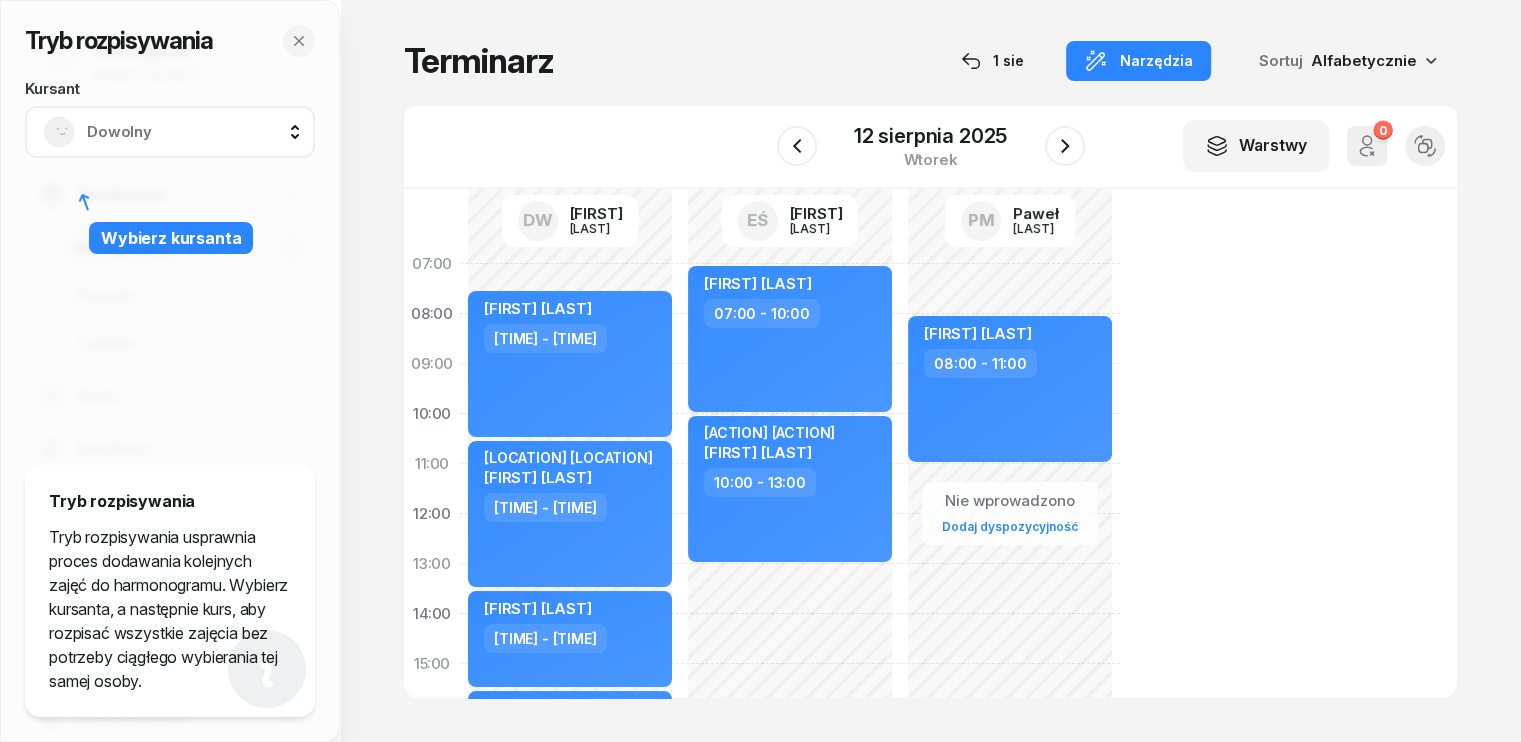 click on "Dowolny" at bounding box center [192, 132] 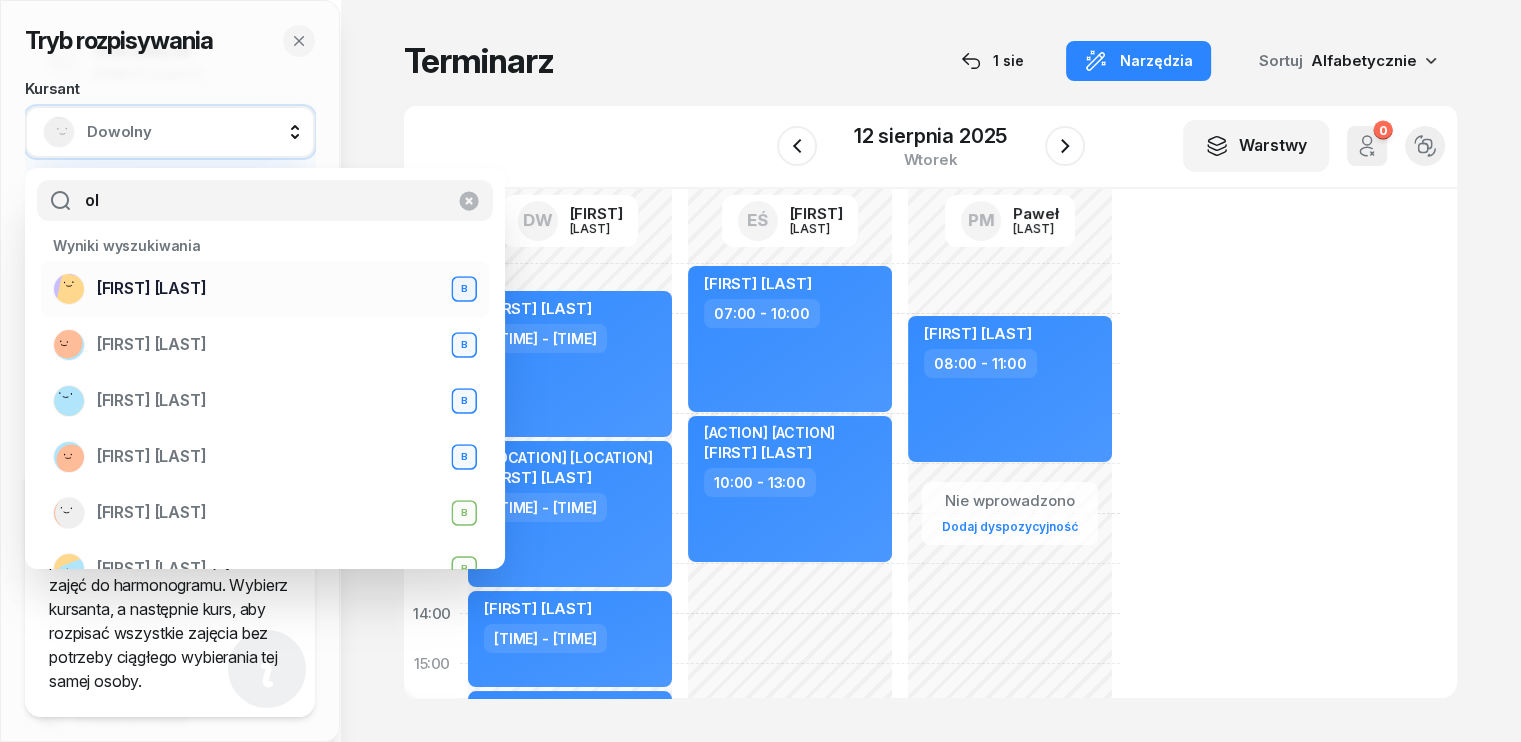 type on "ol" 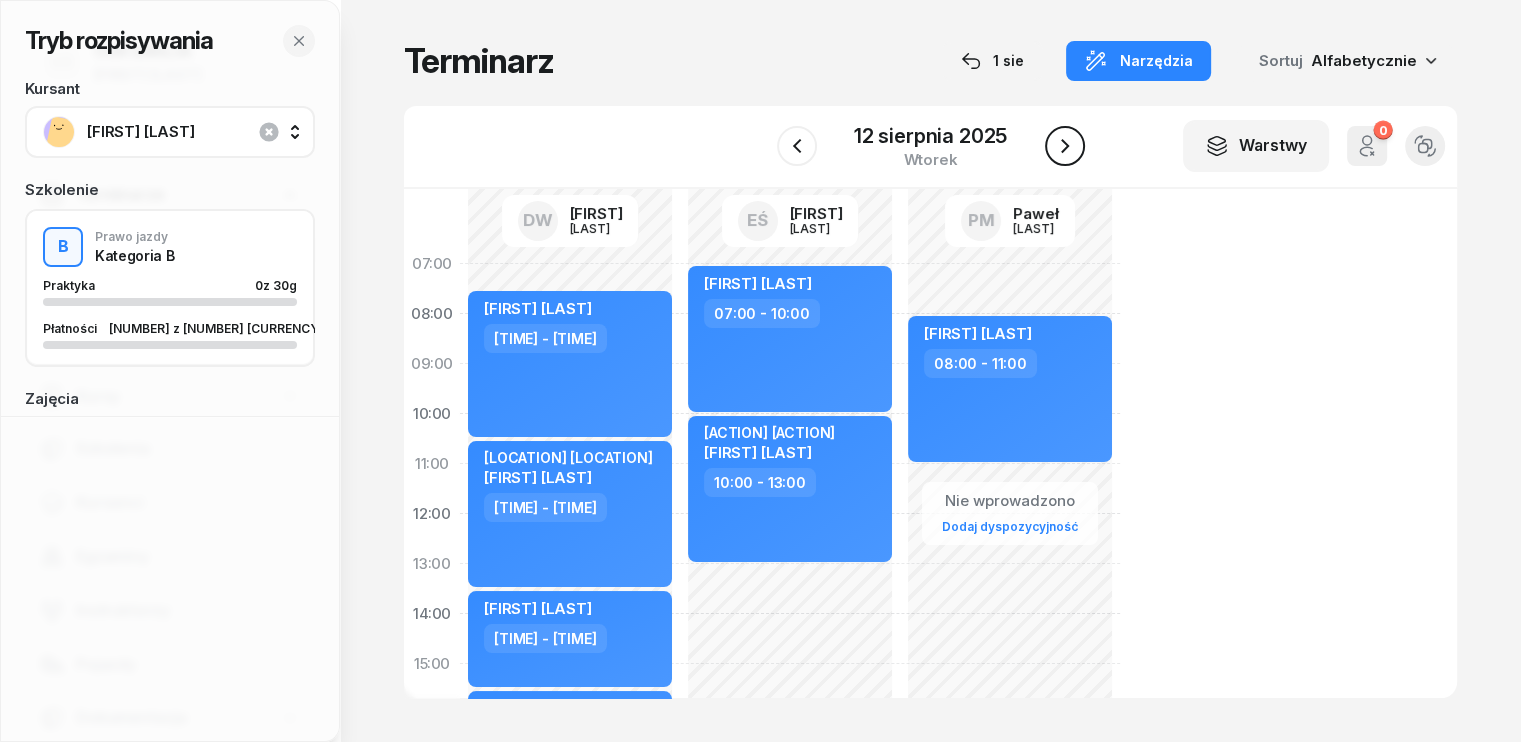 click 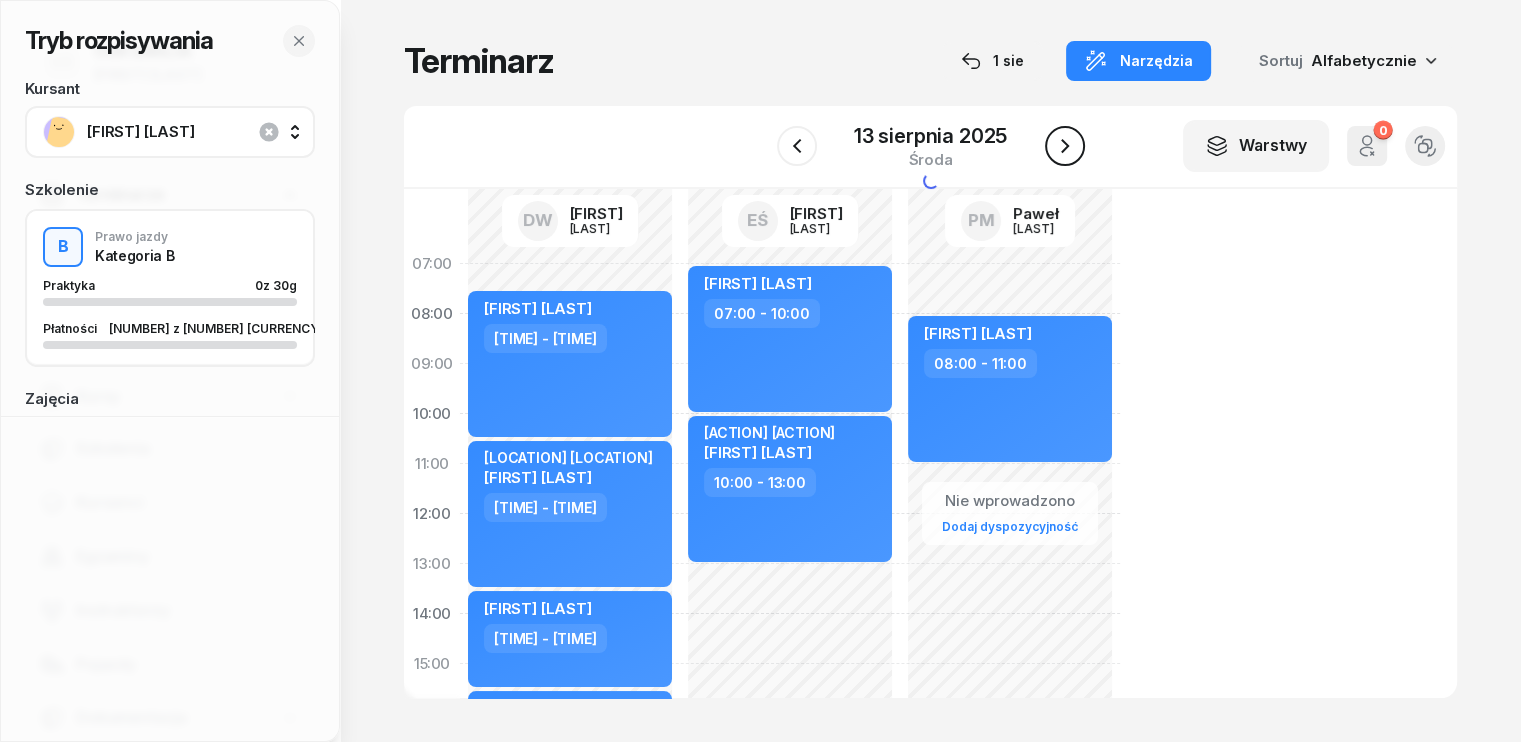 click 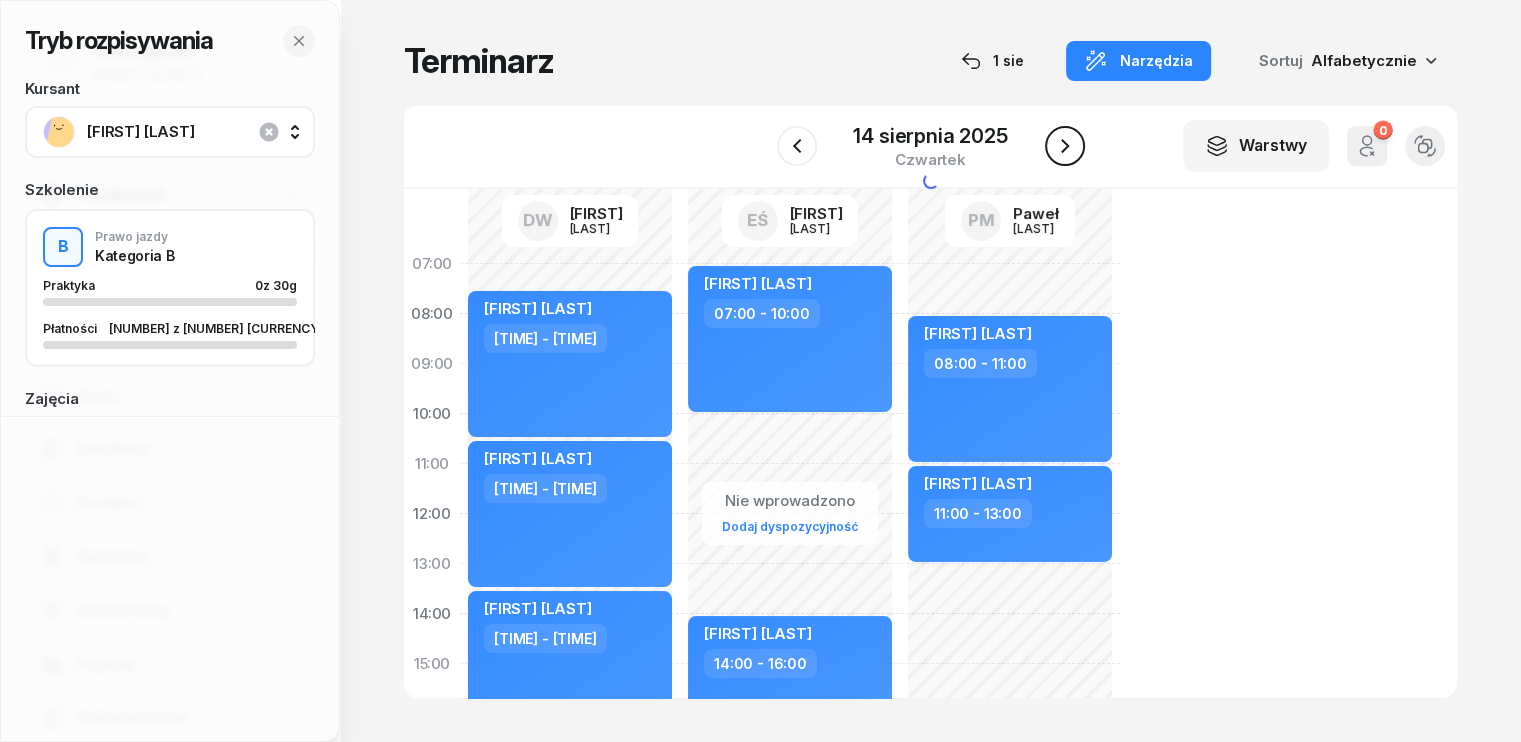 click 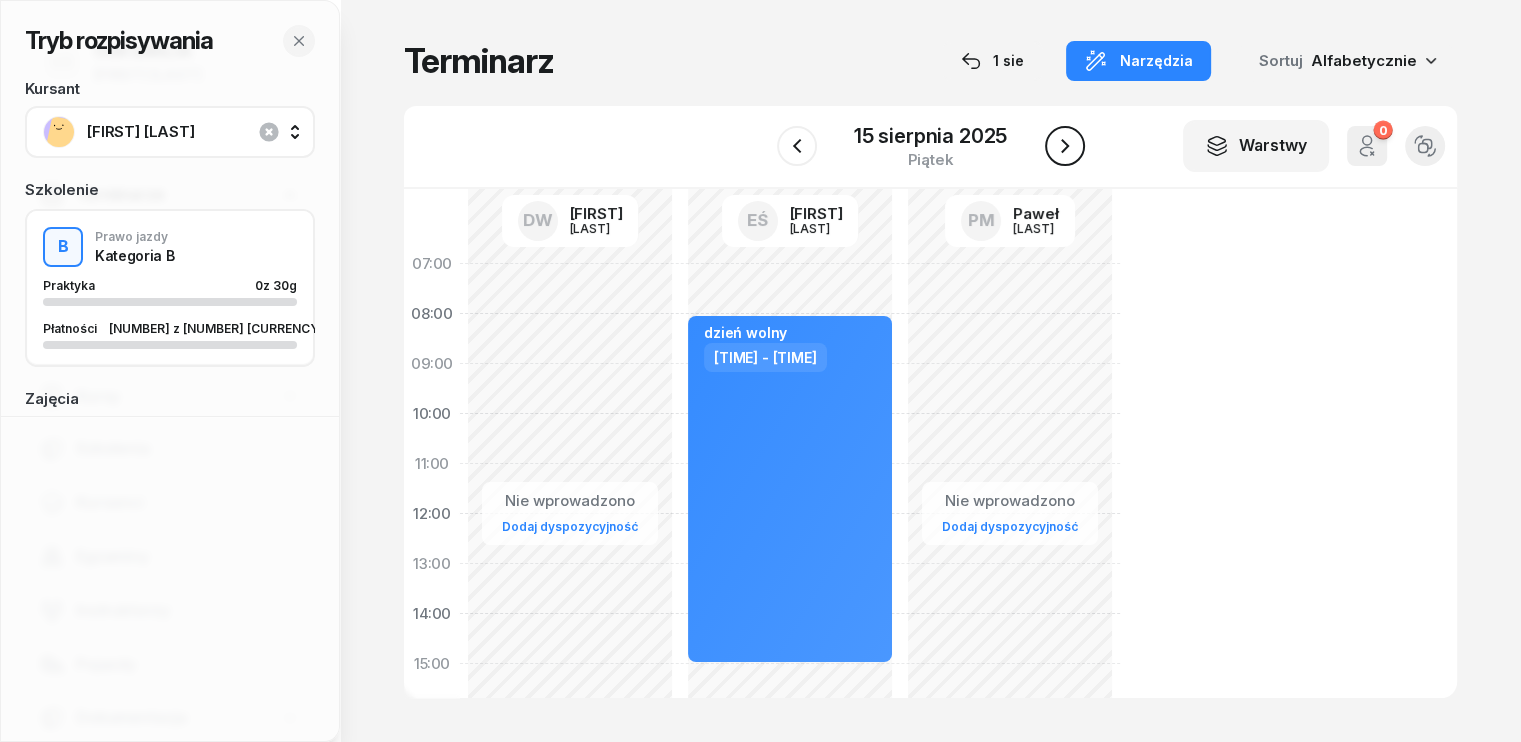 click 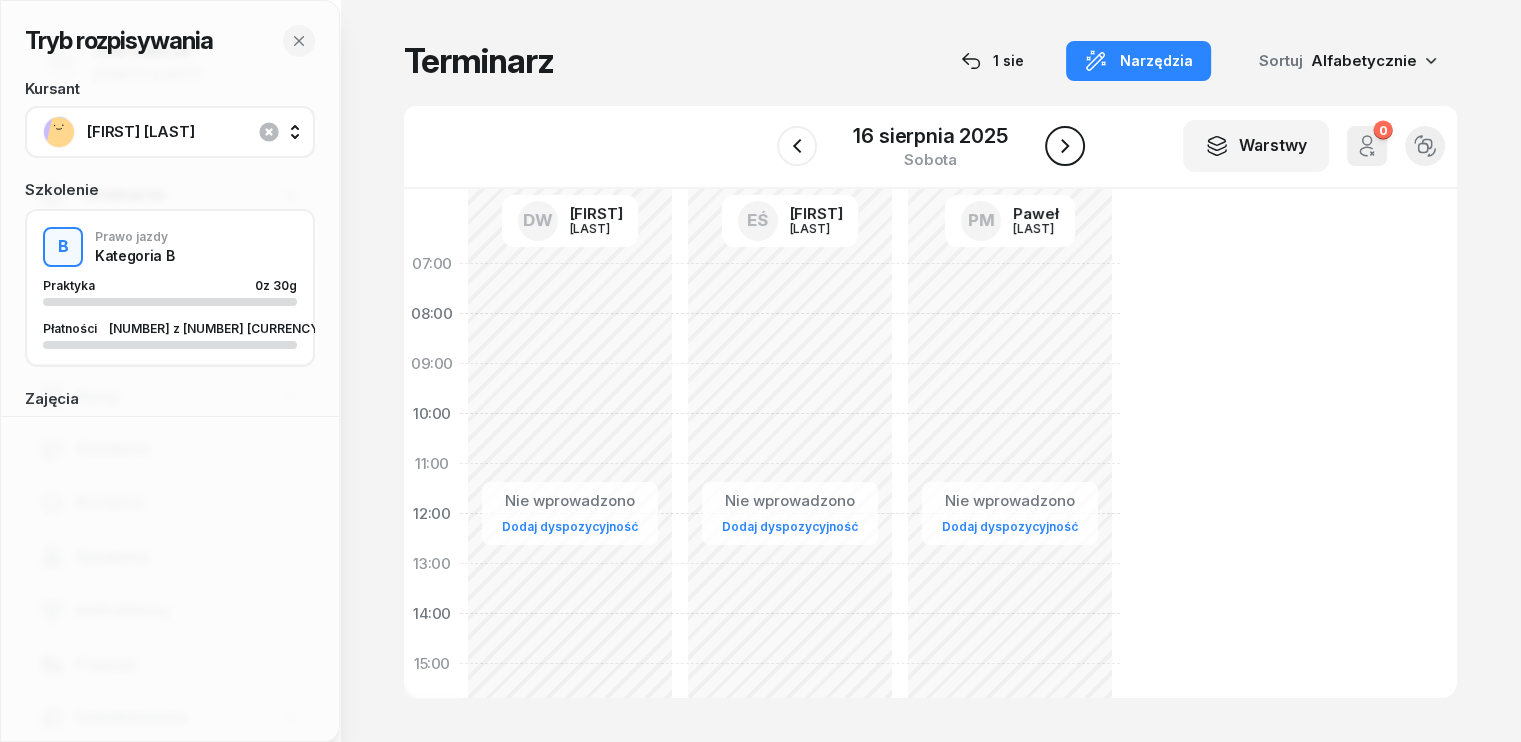 click 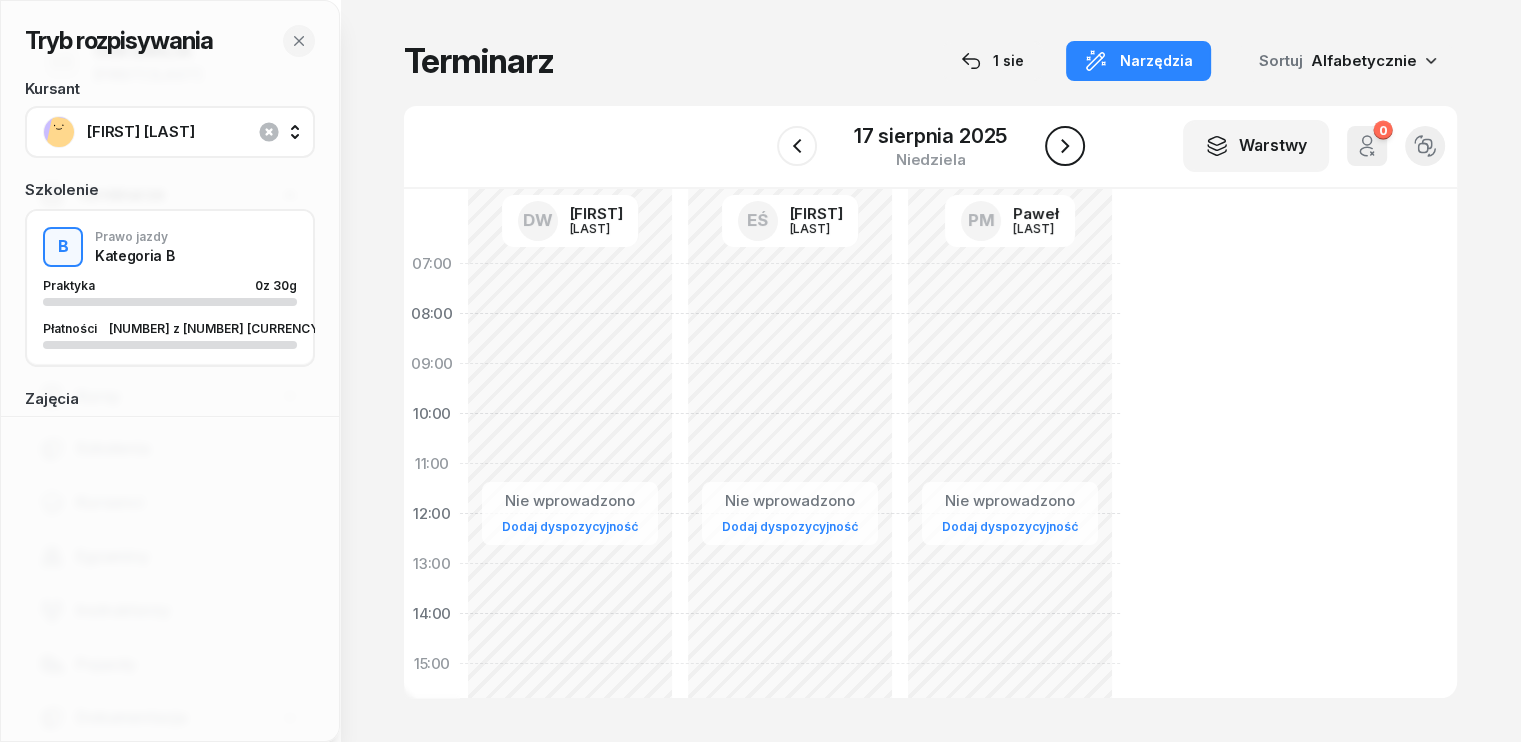 click 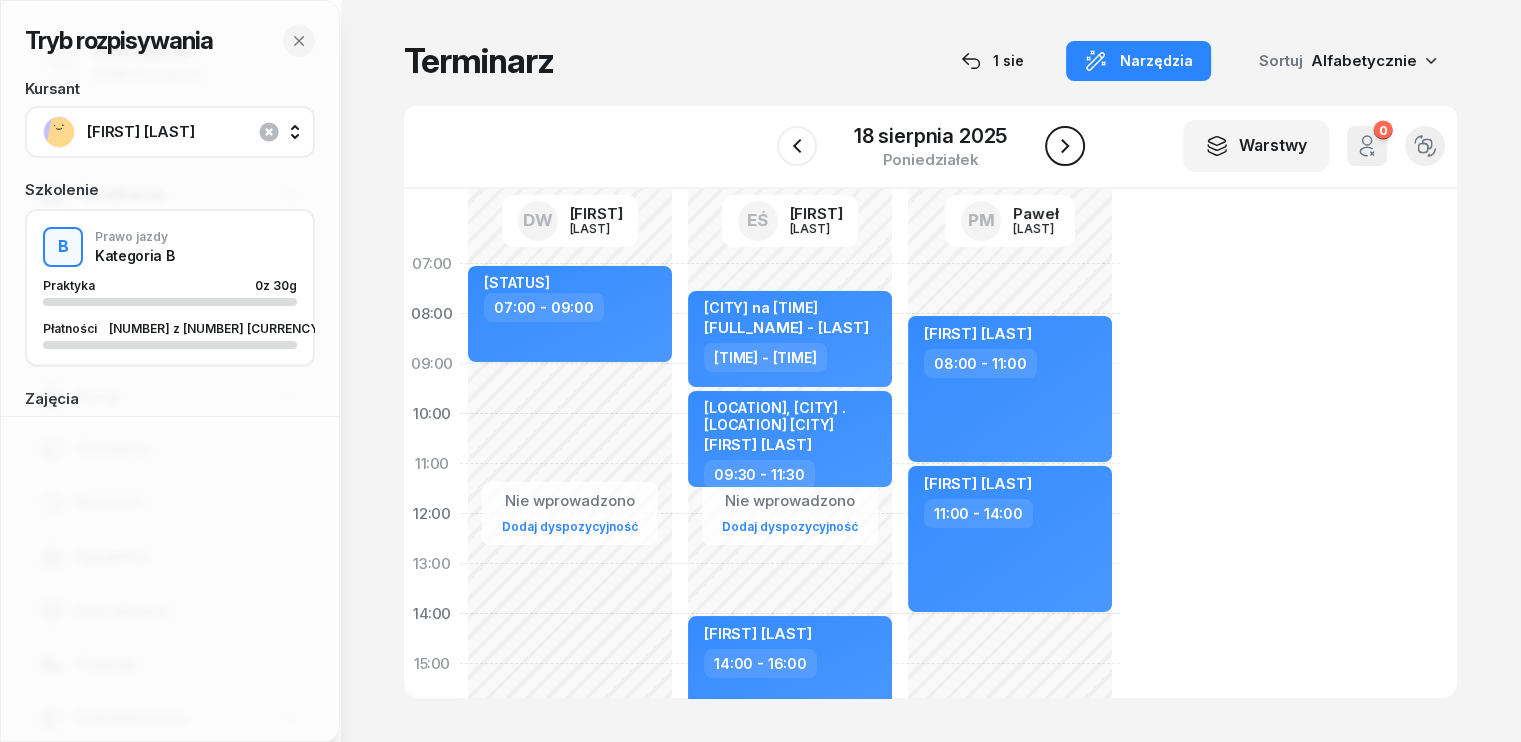 click 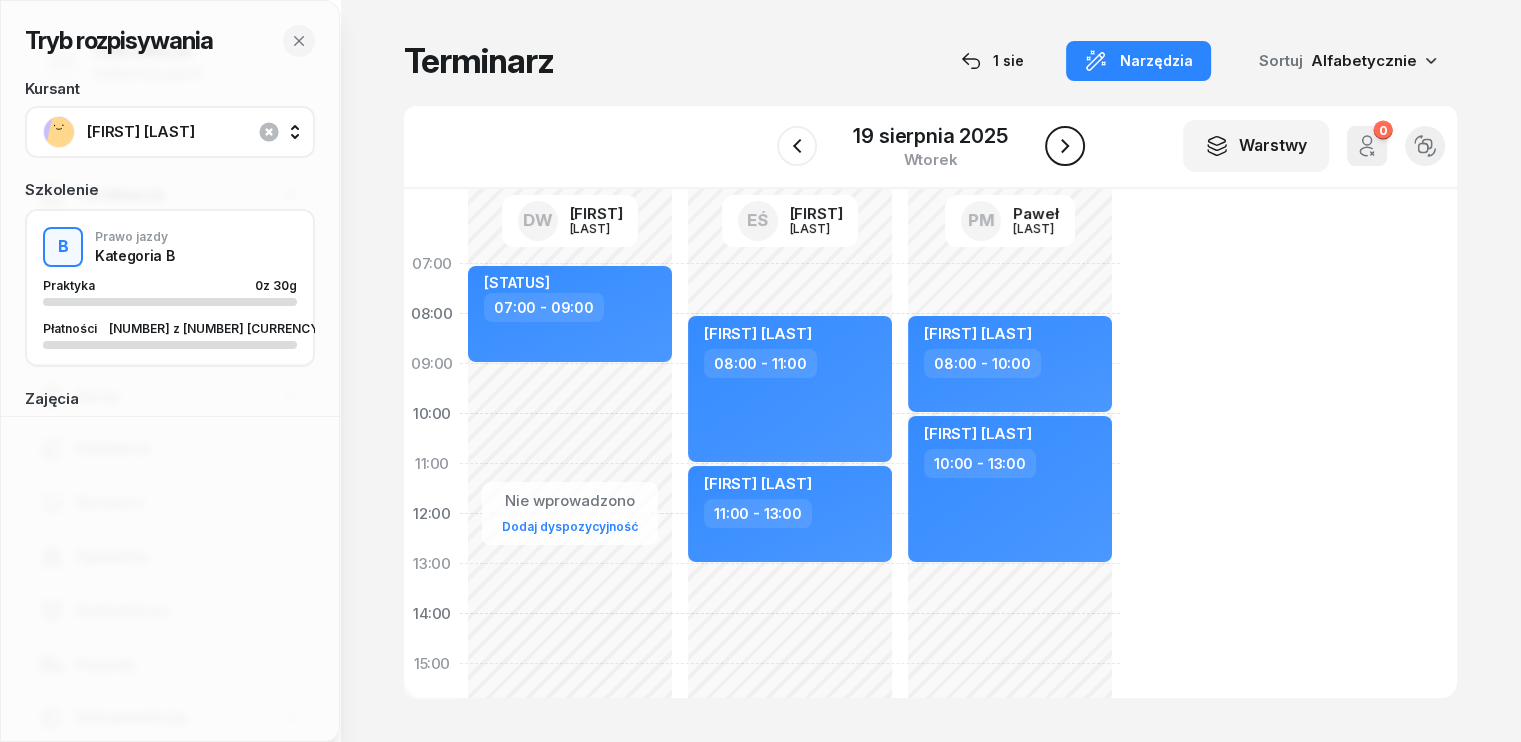 click 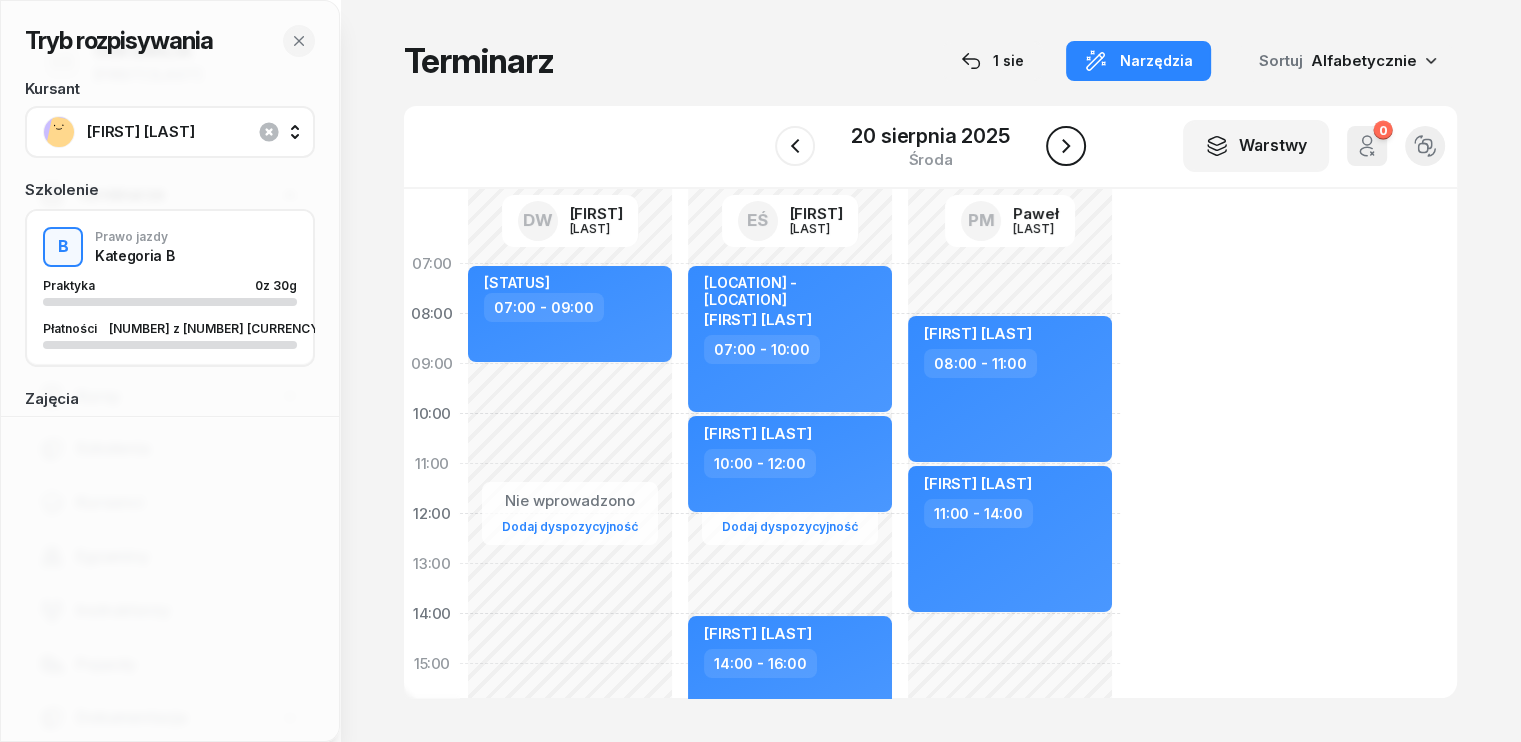 click 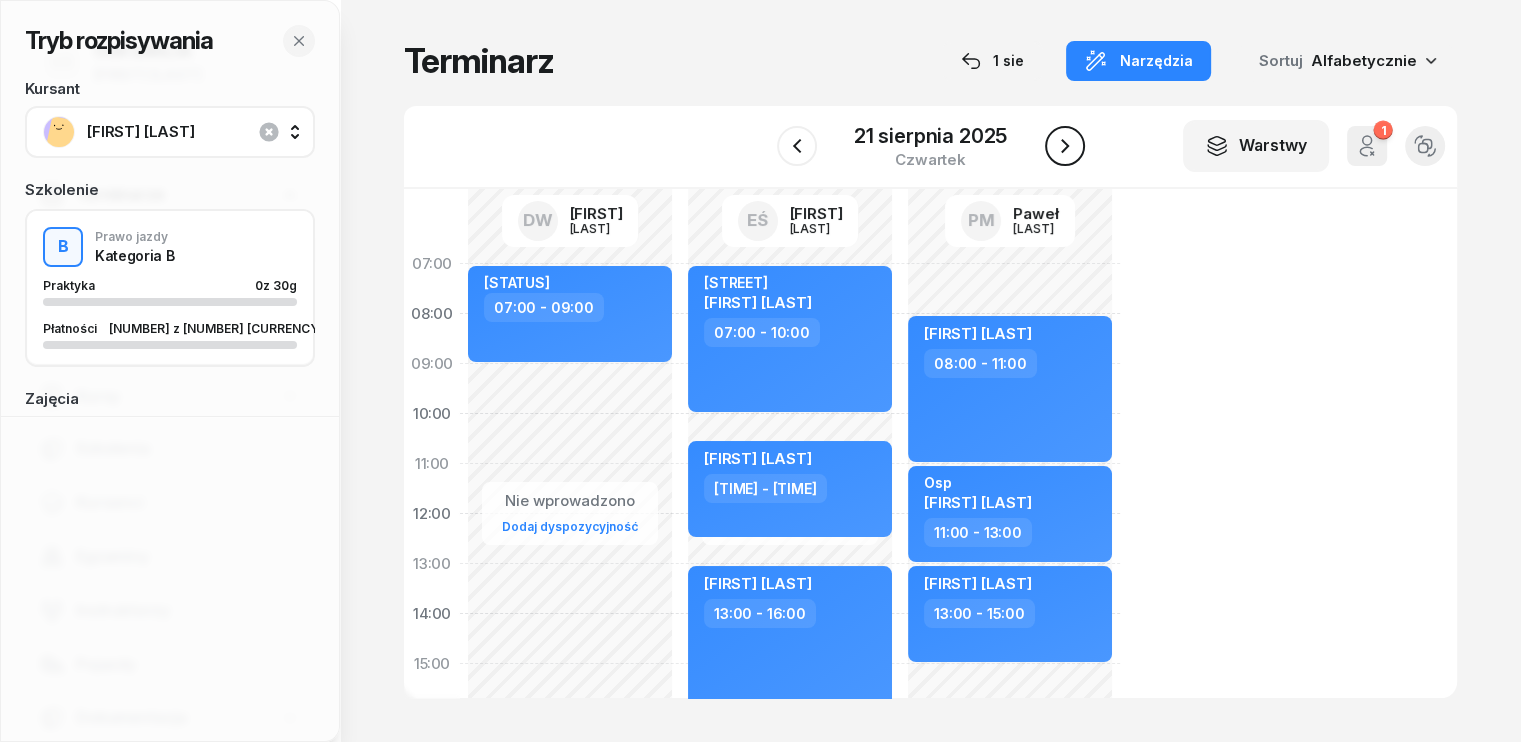 click 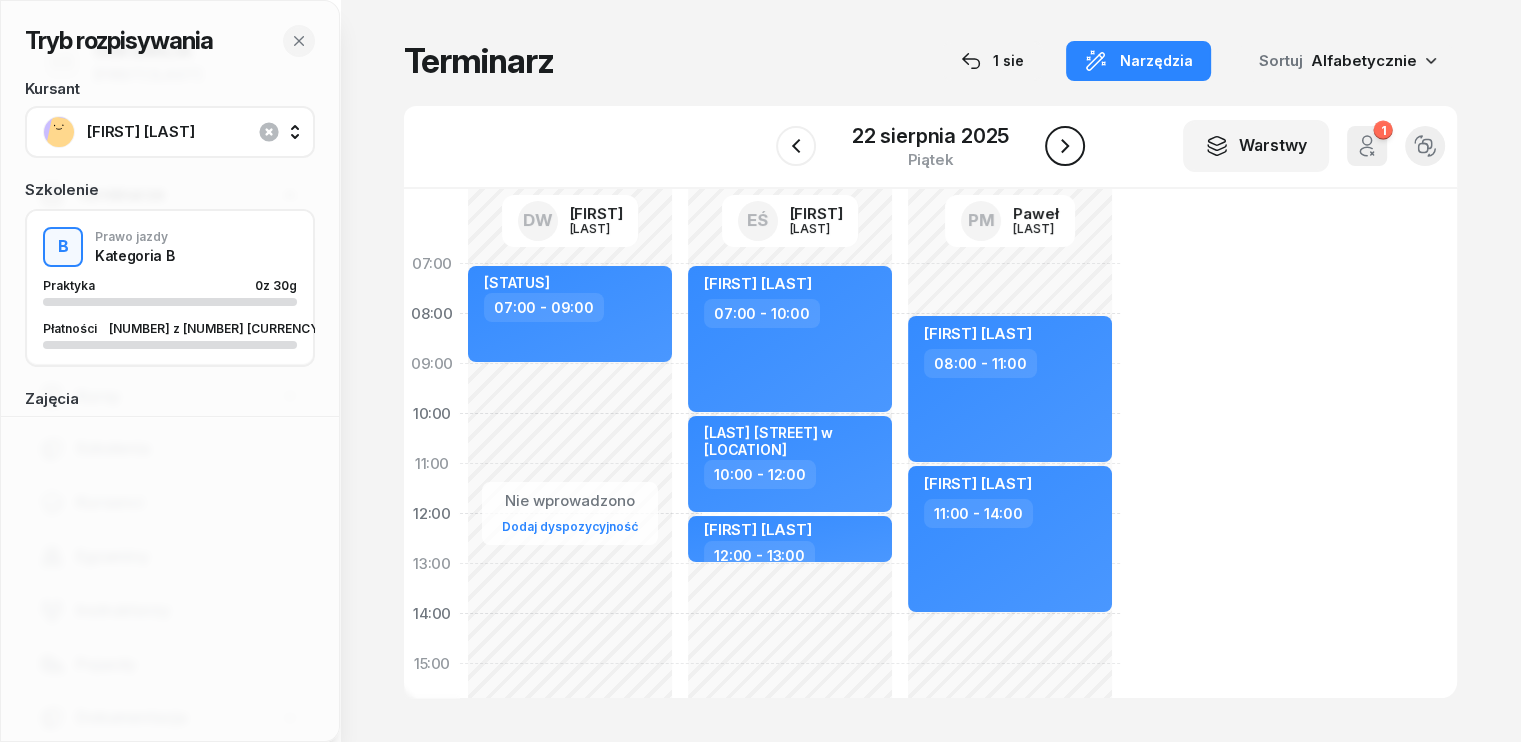 click 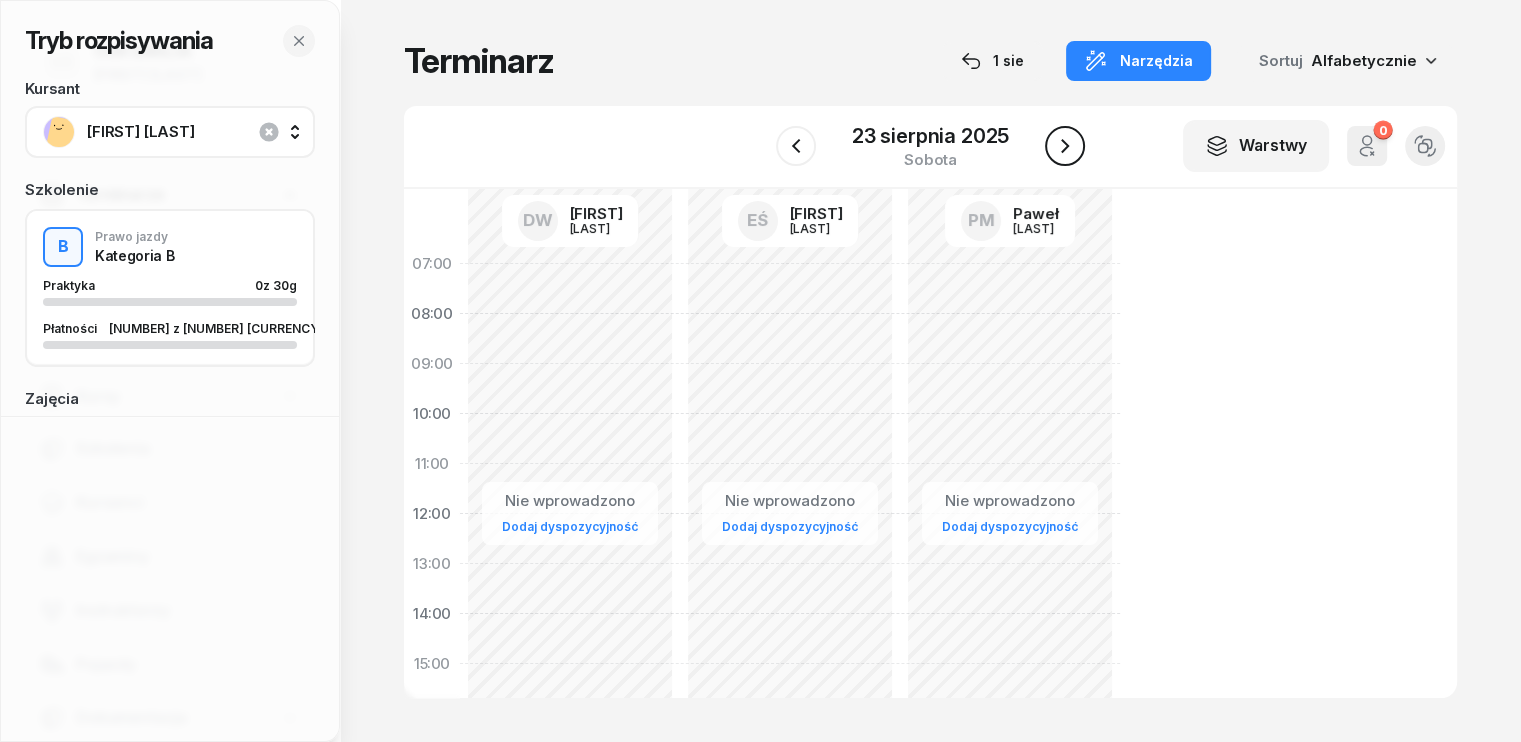 click 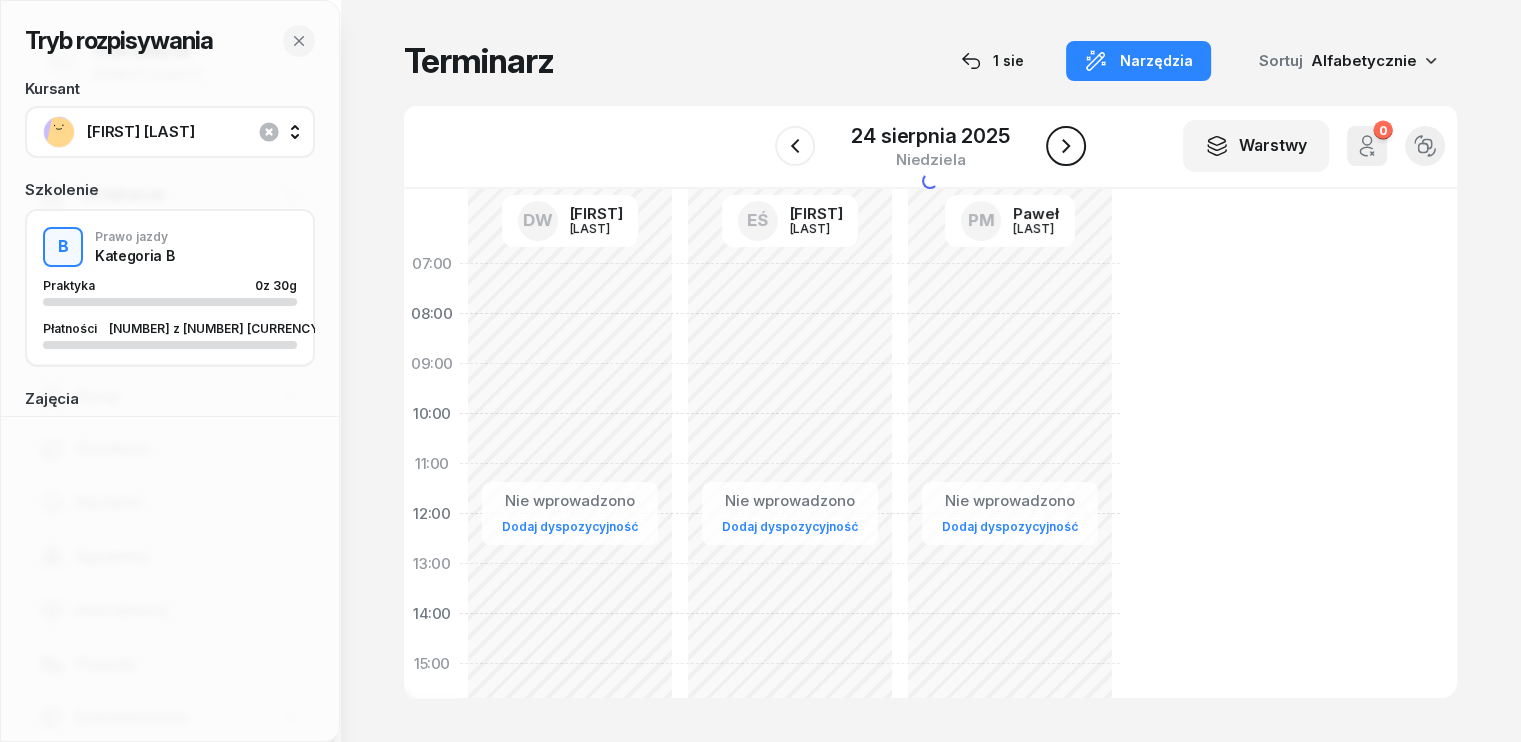 click 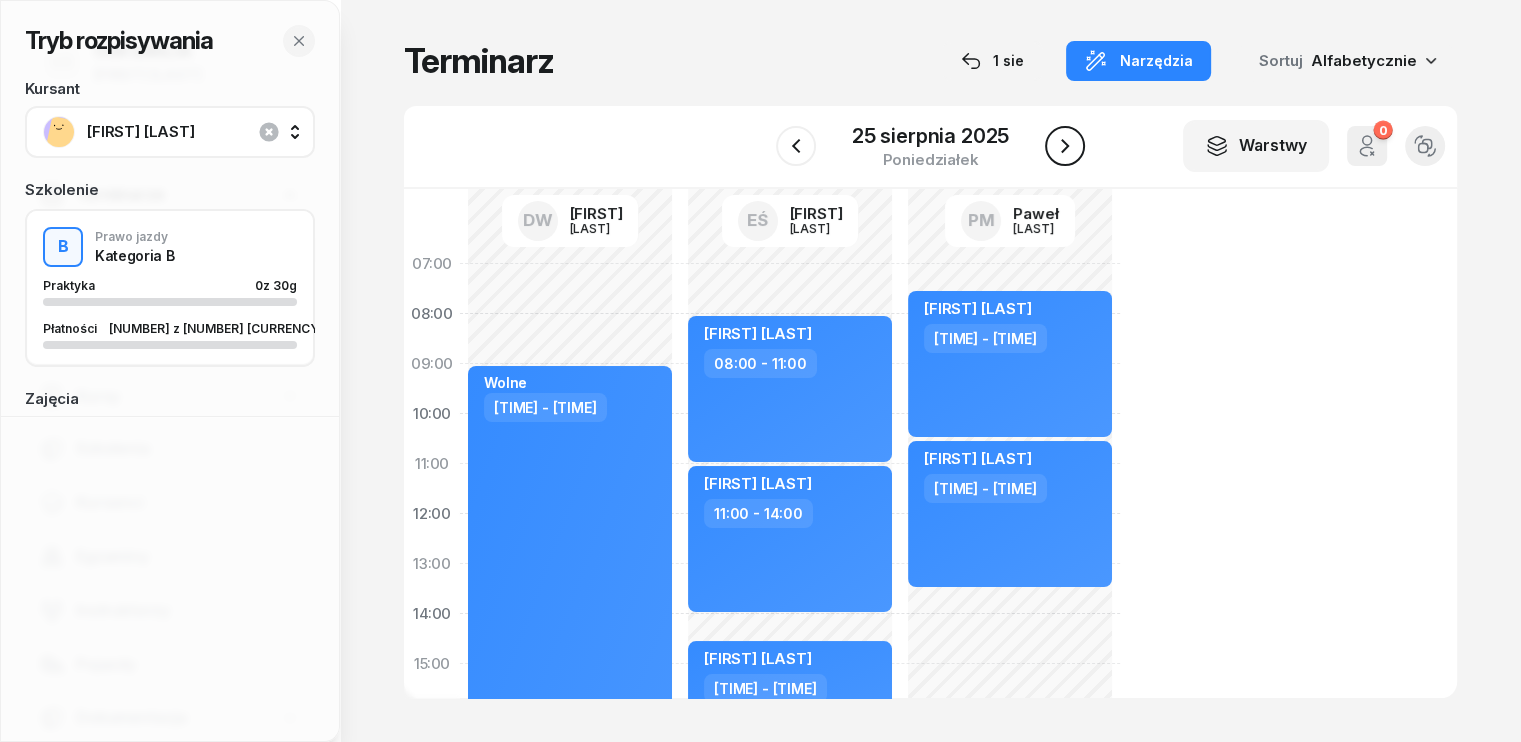 click 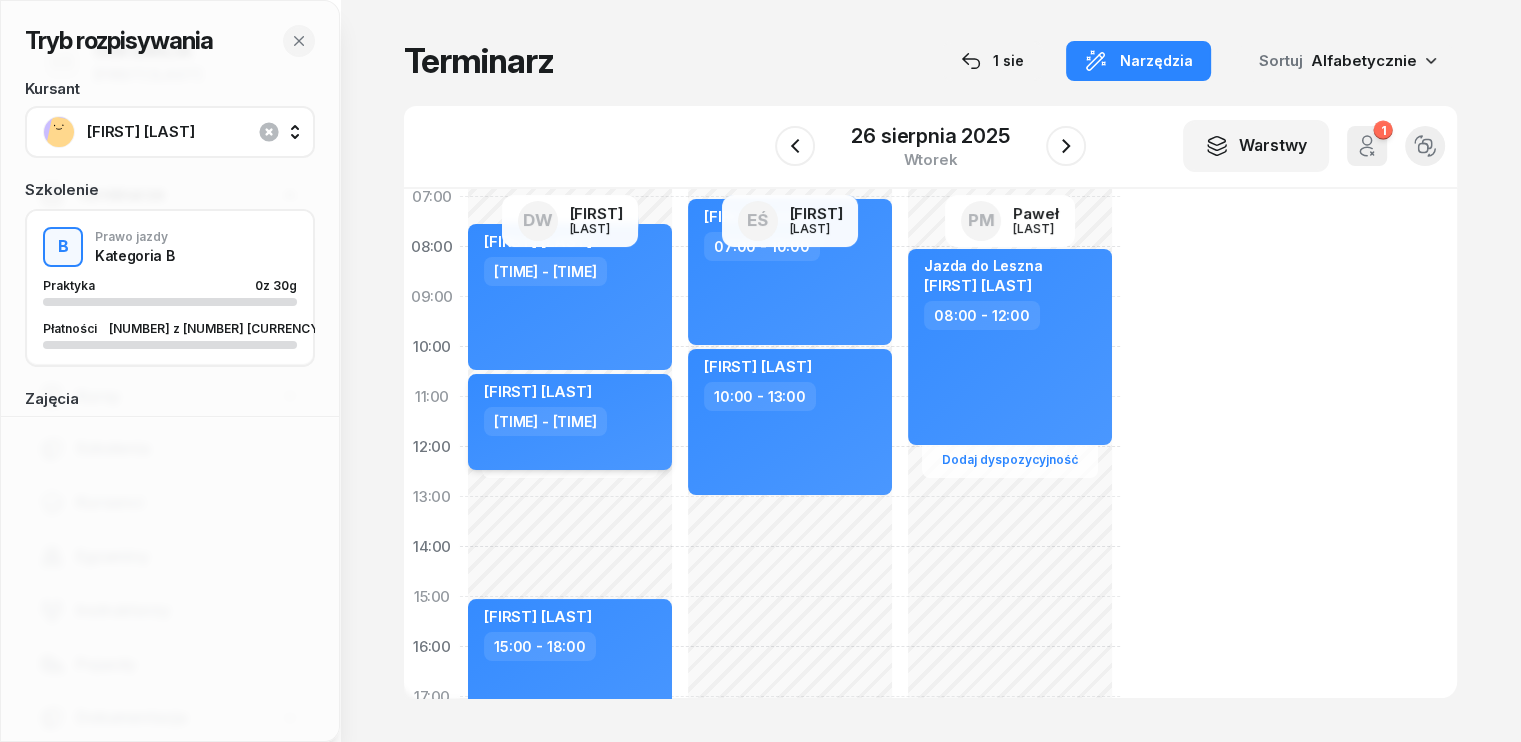 scroll, scrollTop: 200, scrollLeft: 0, axis: vertical 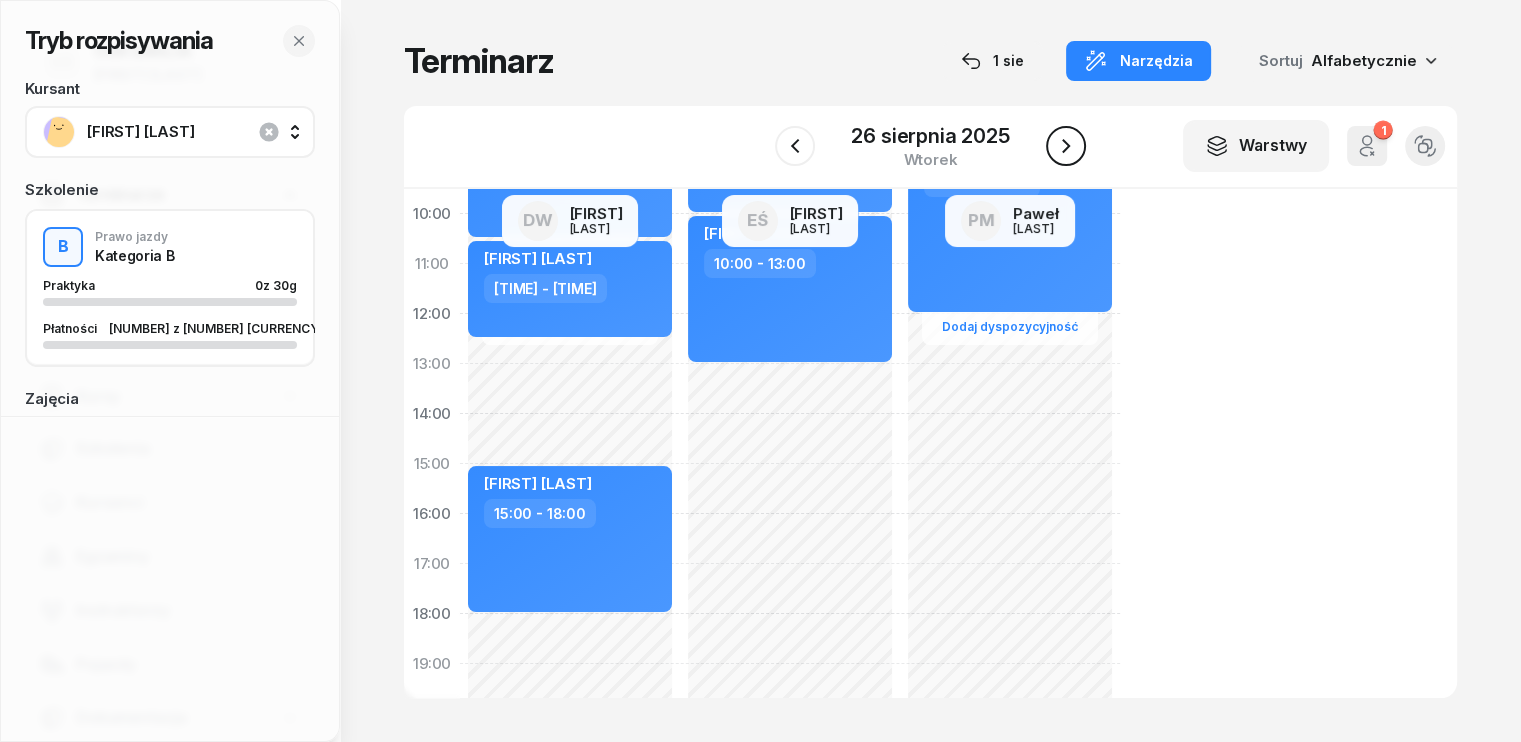 click 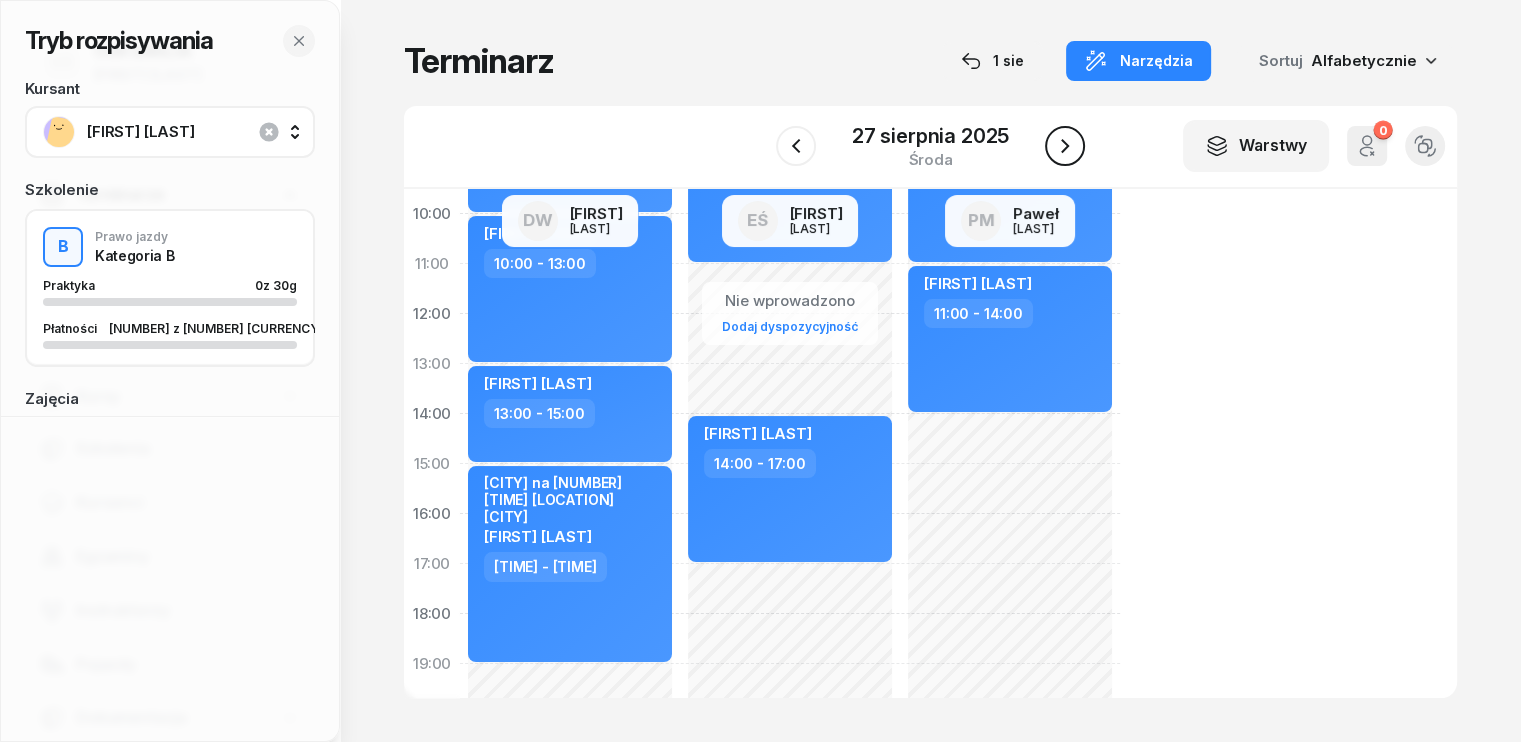 click 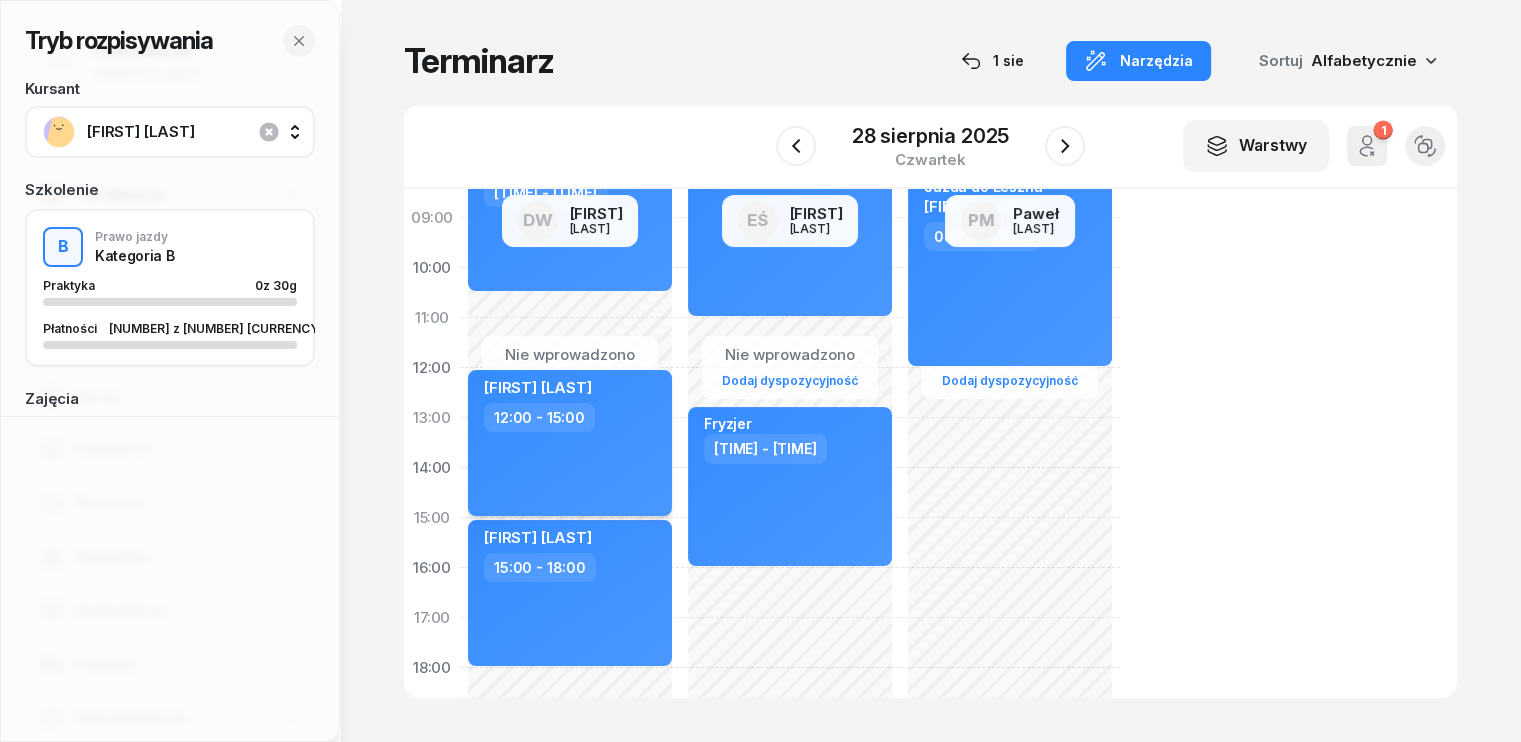 scroll, scrollTop: 0, scrollLeft: 0, axis: both 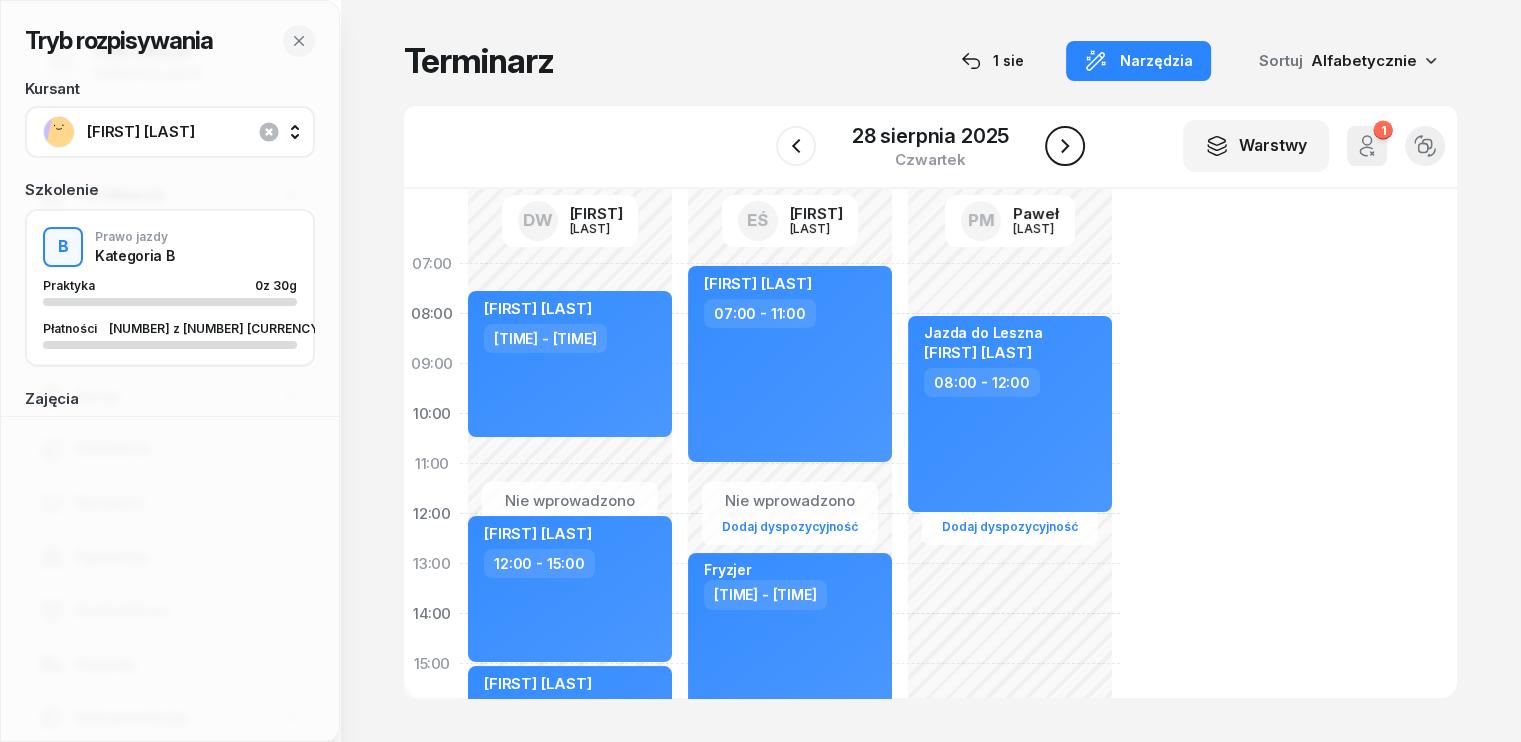 click 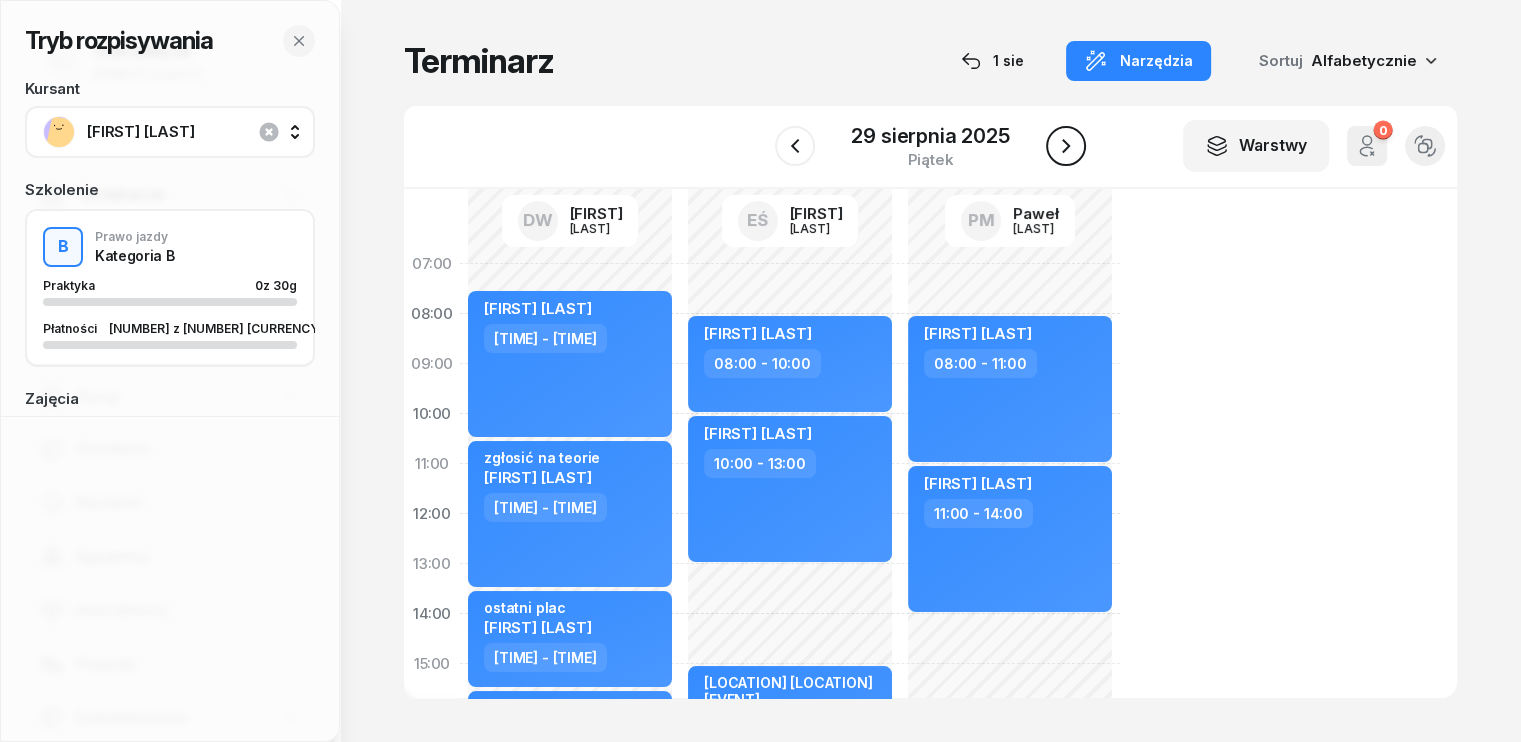 click 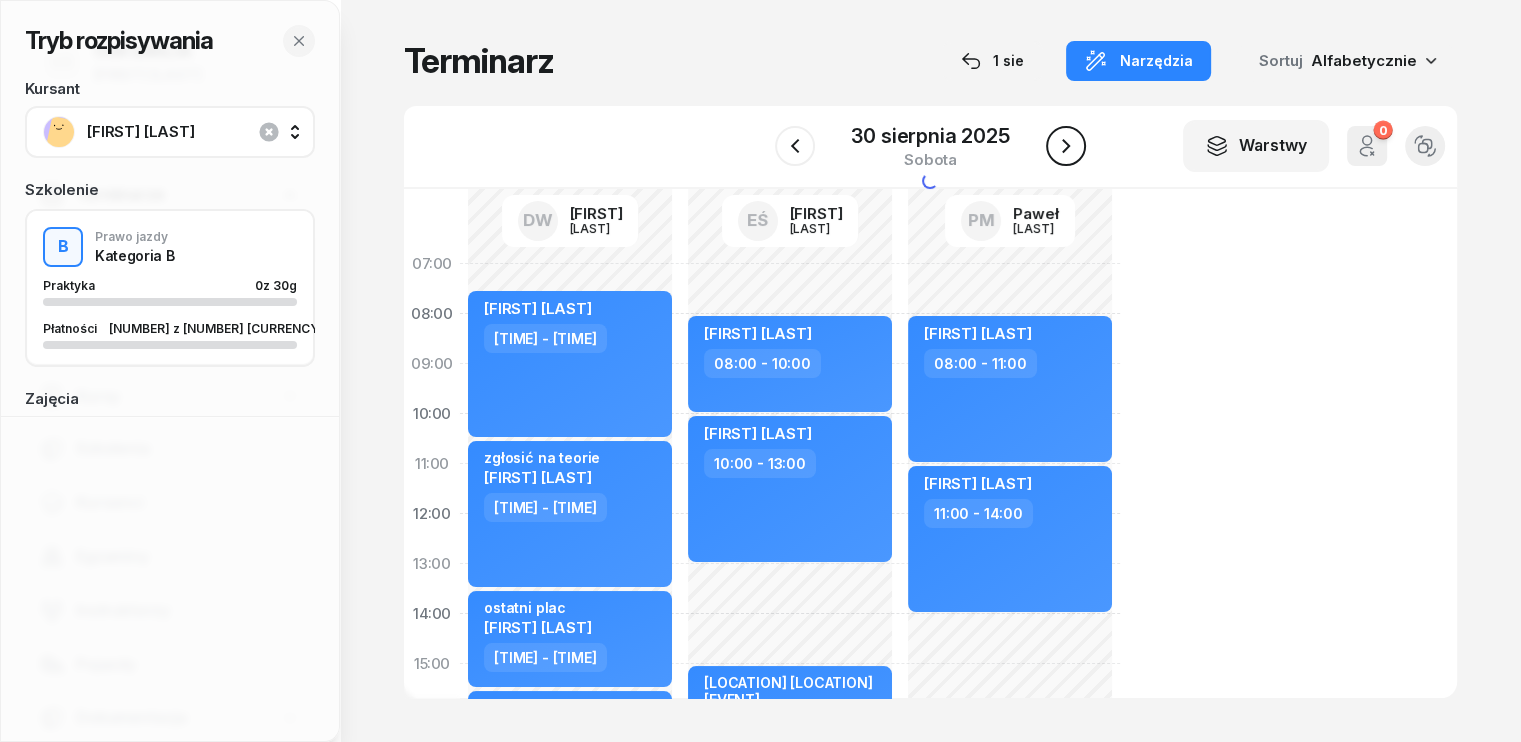 click 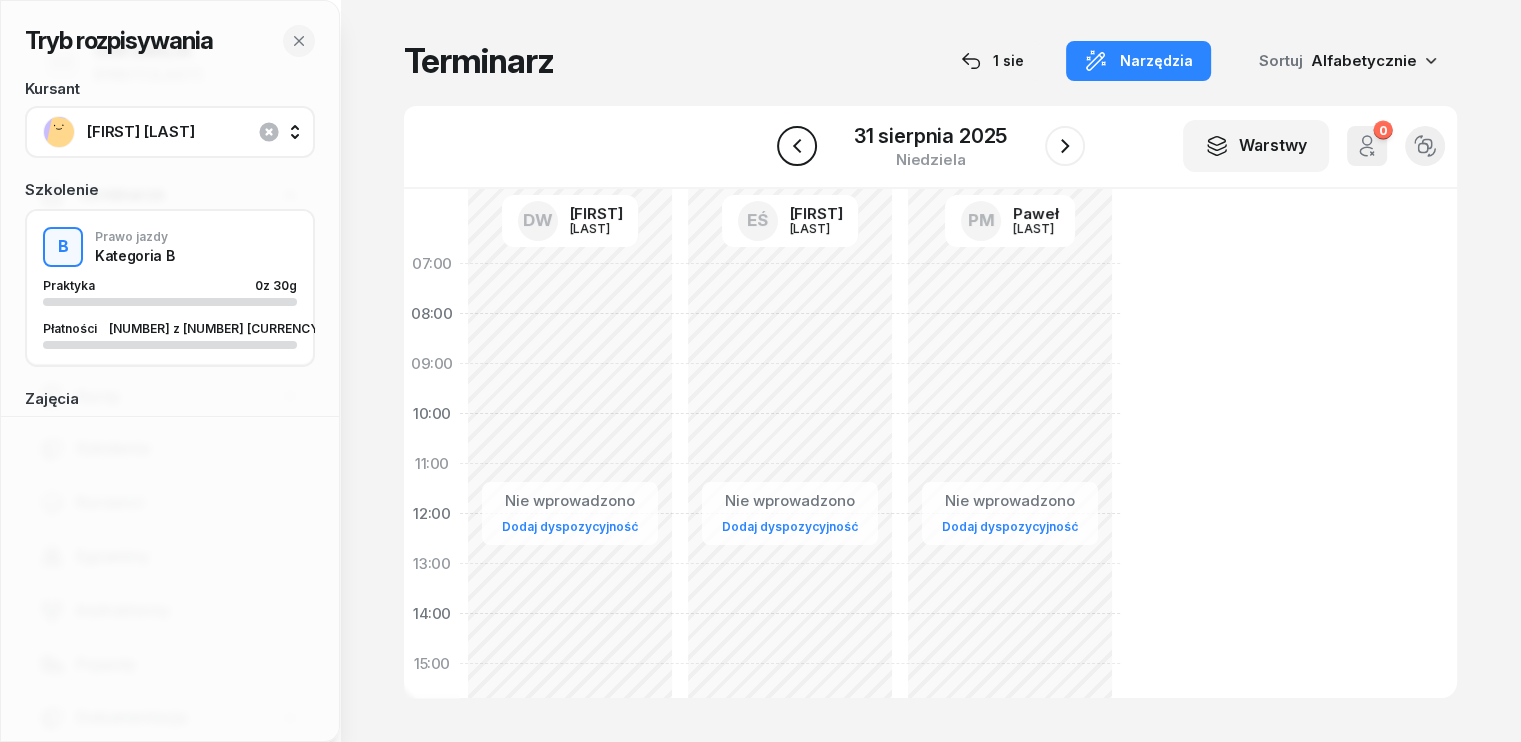 click 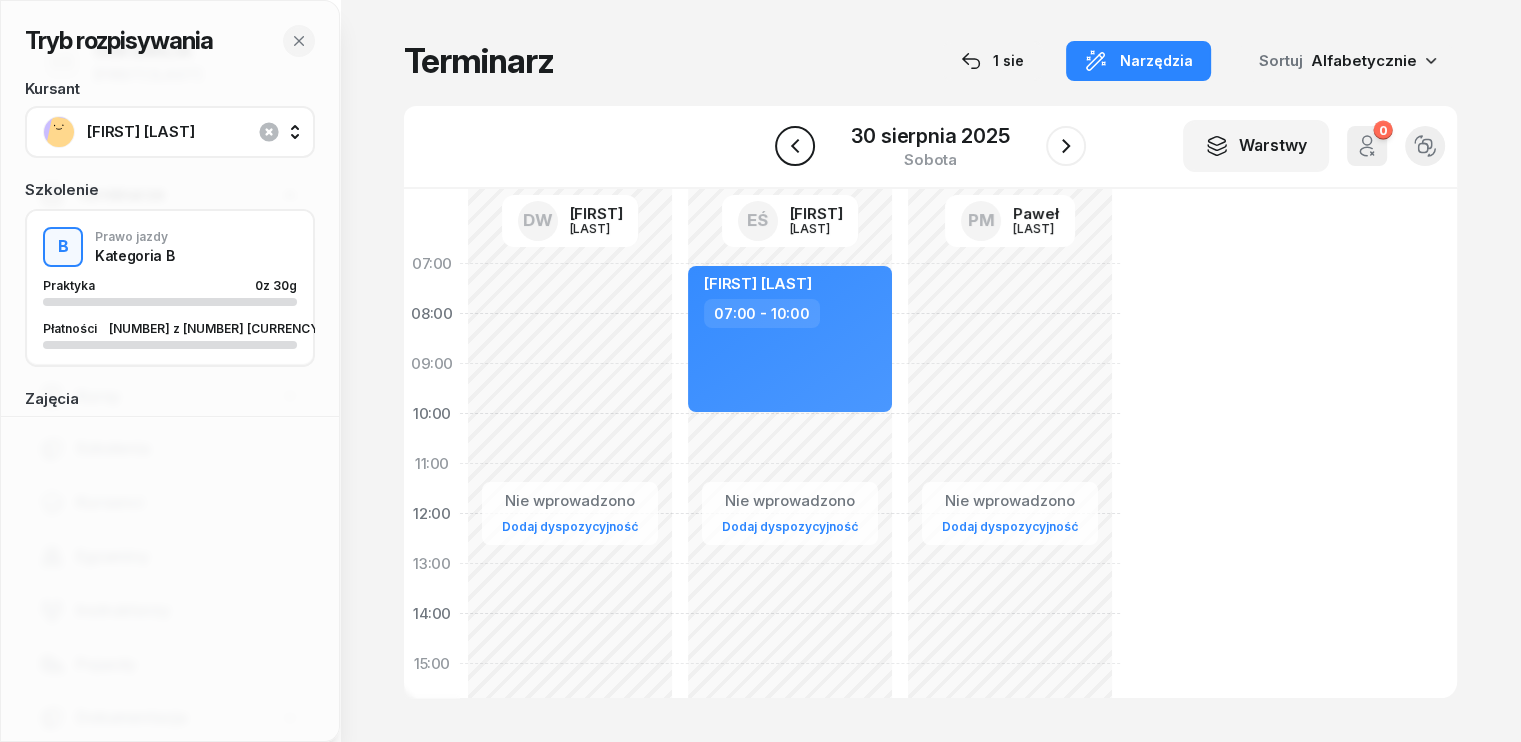 click 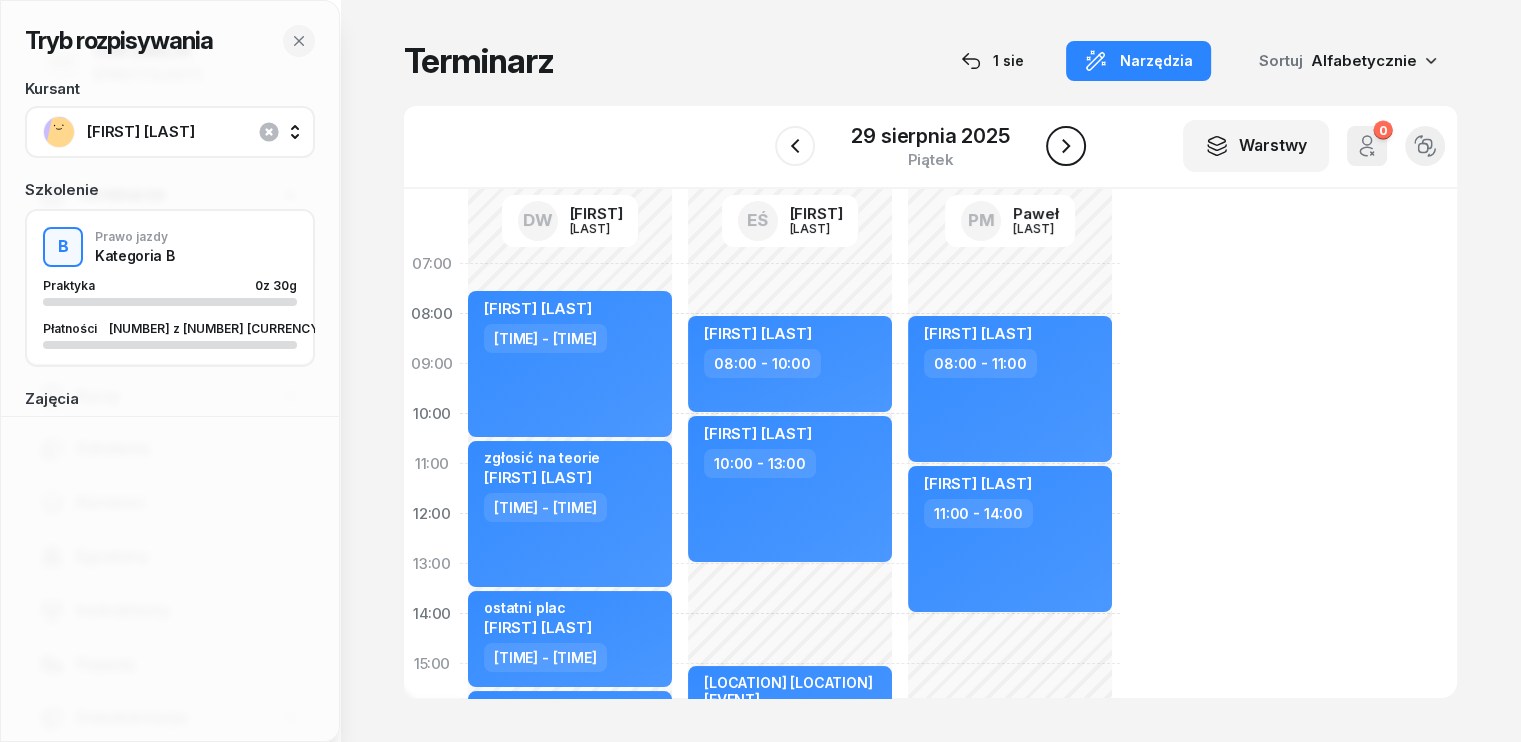 click 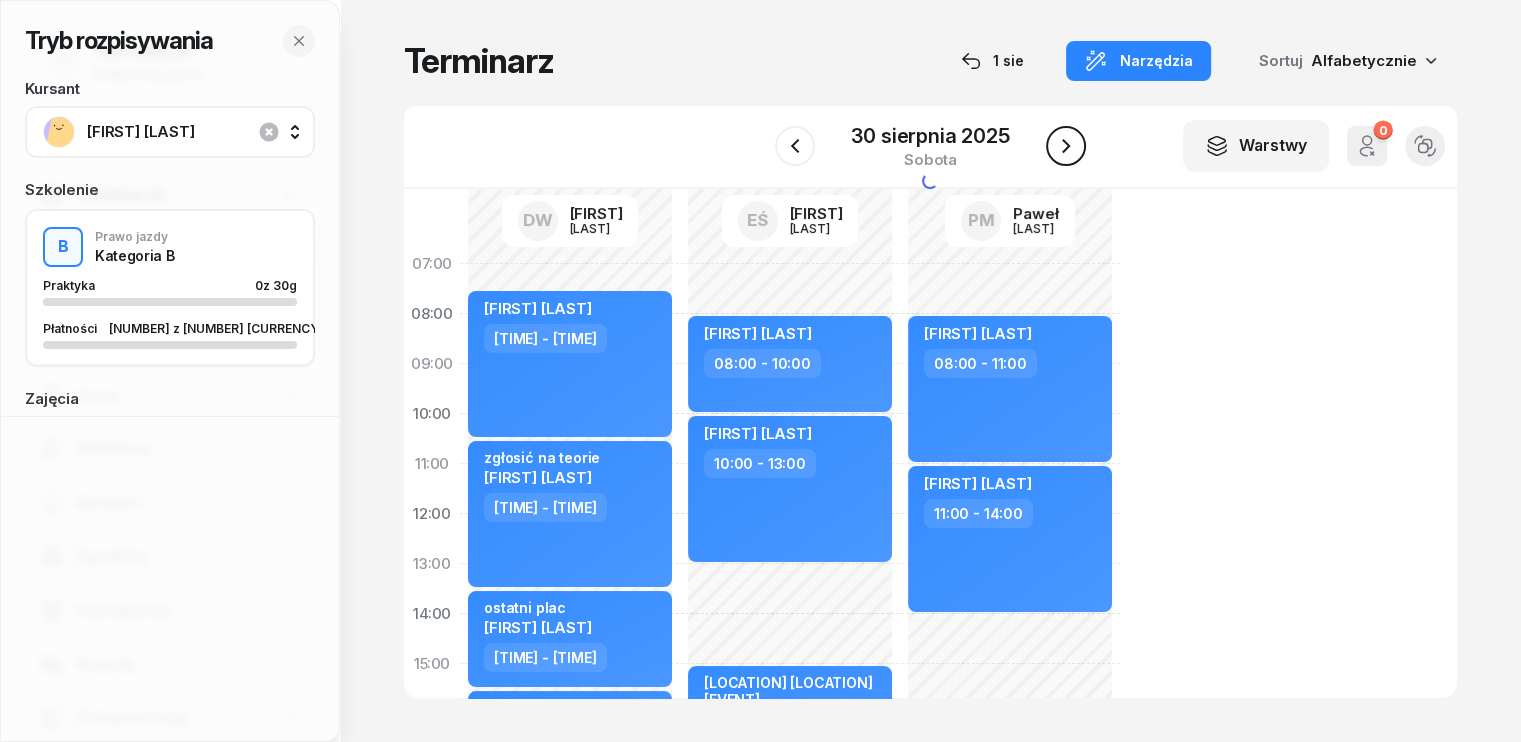 click 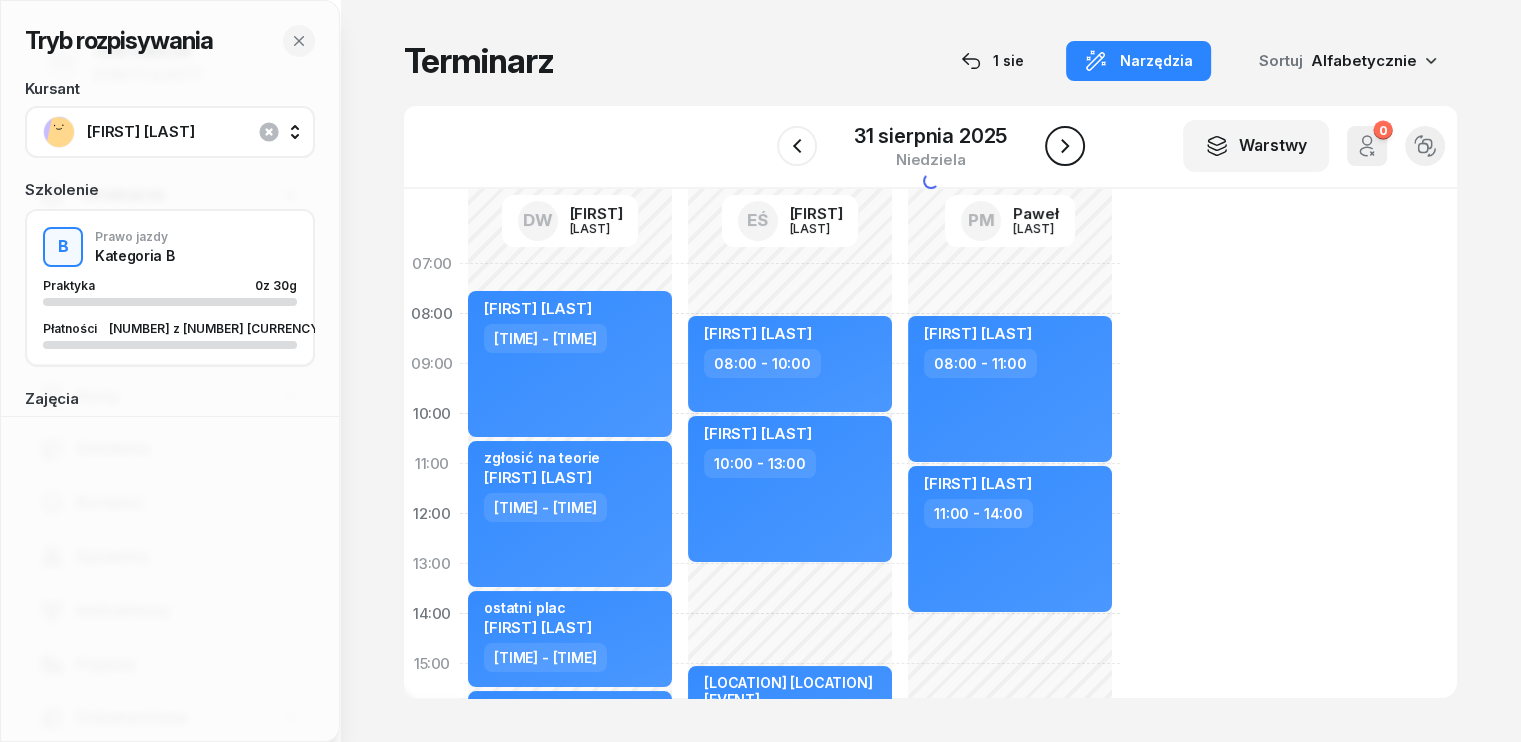 click 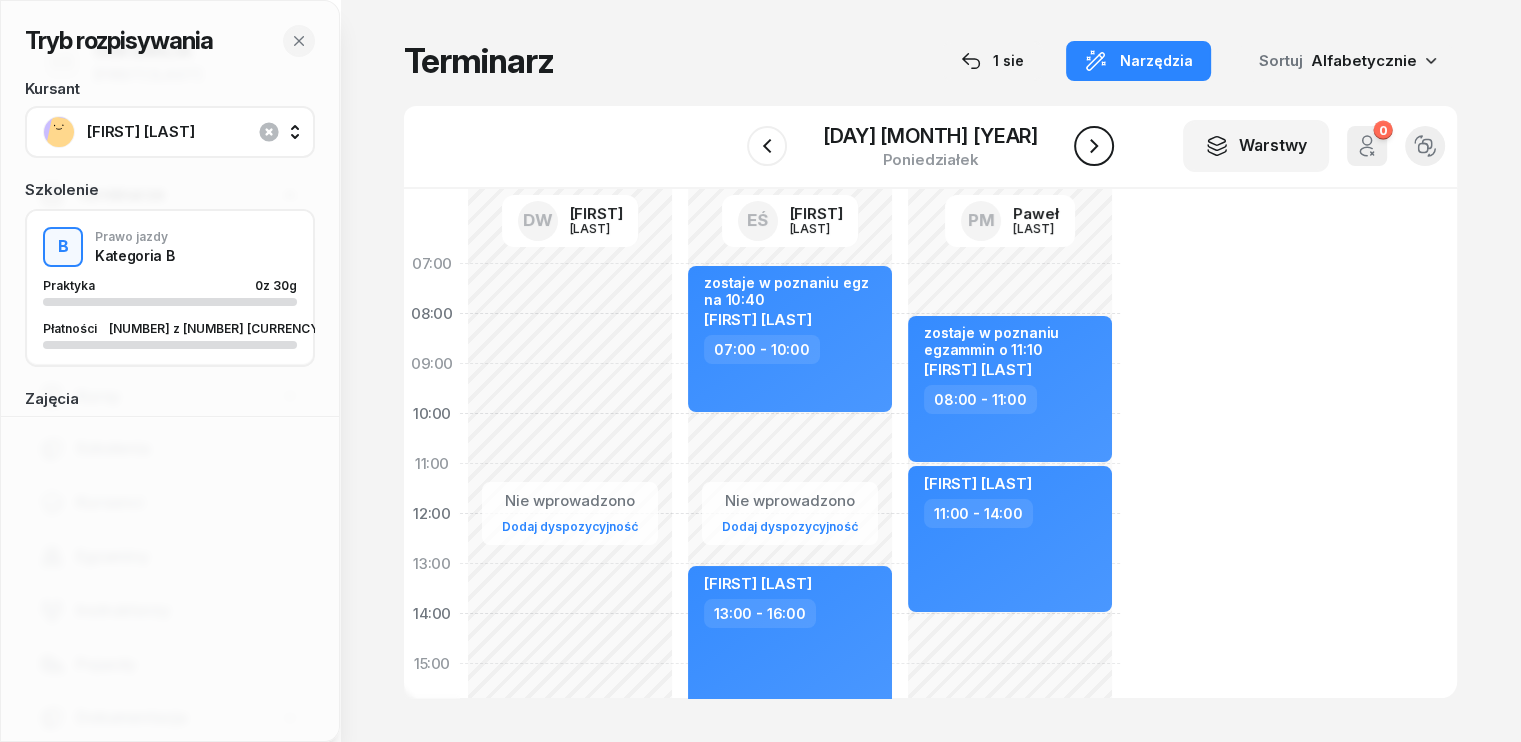 click 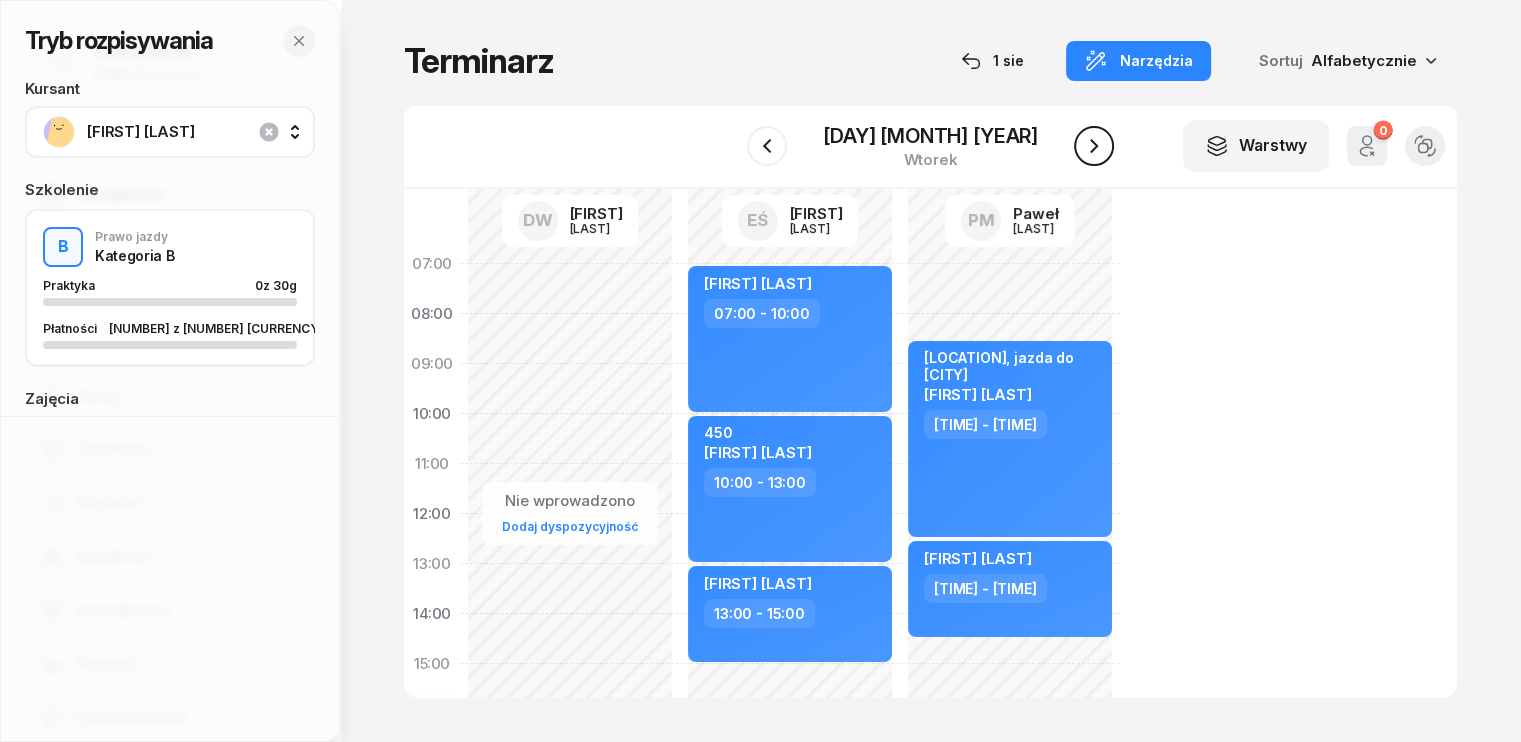 click 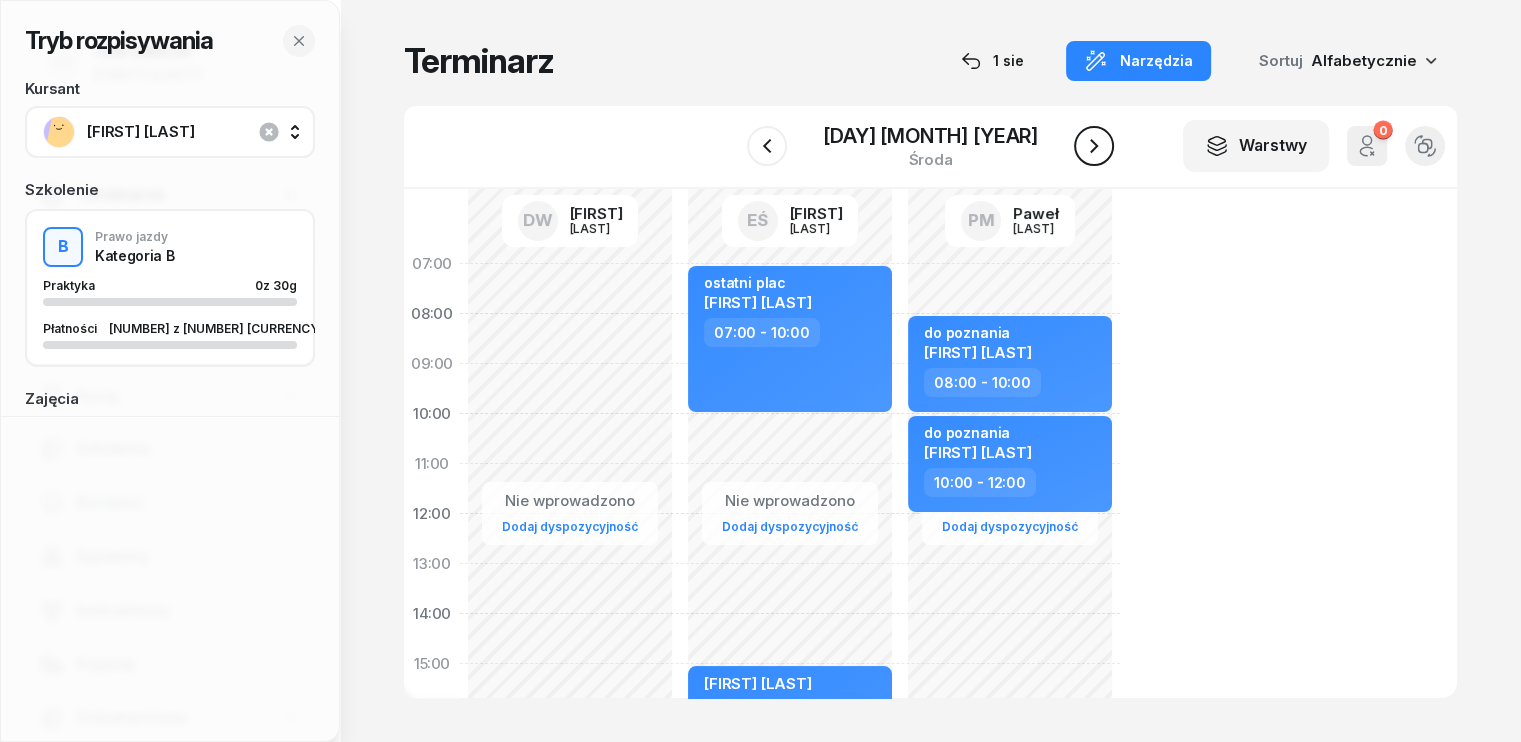 click 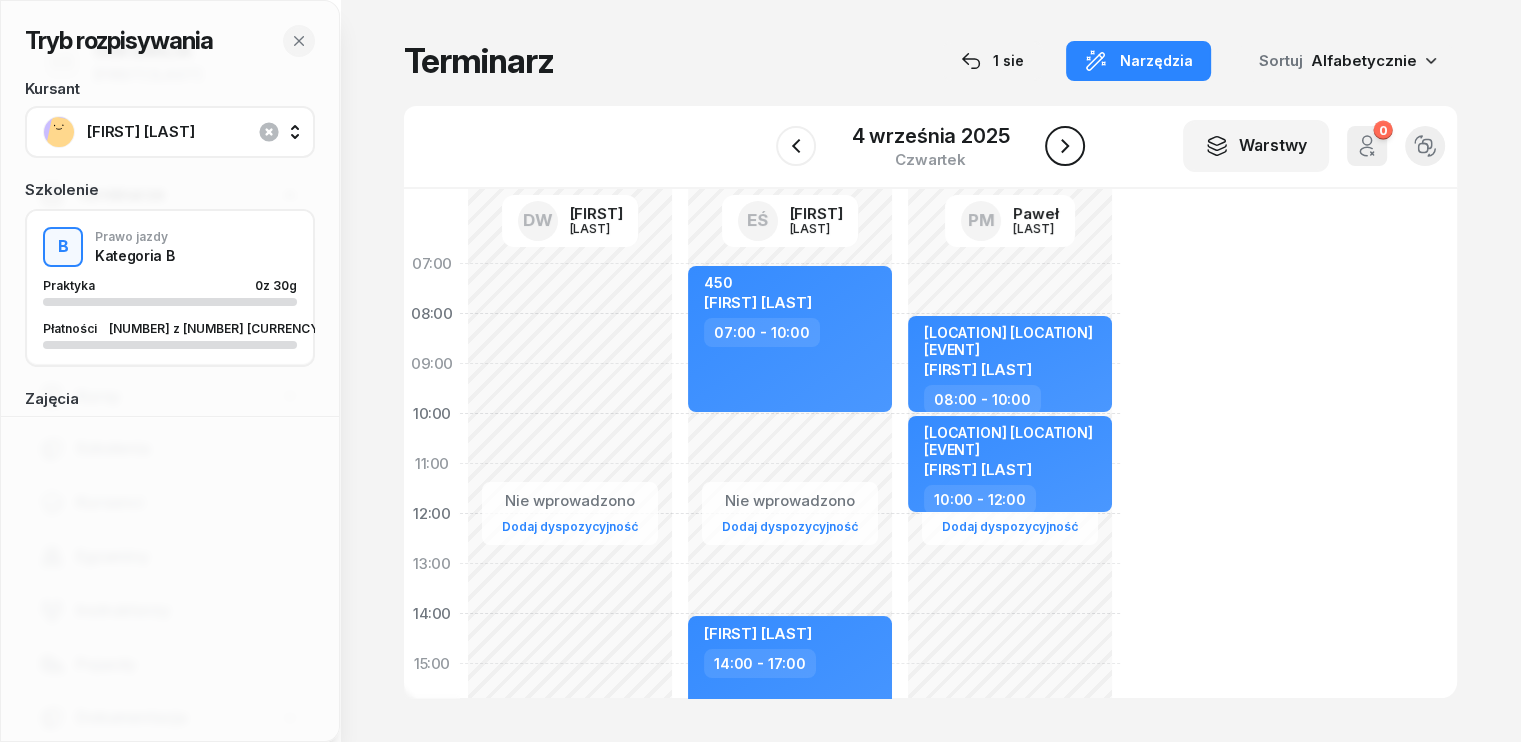 click 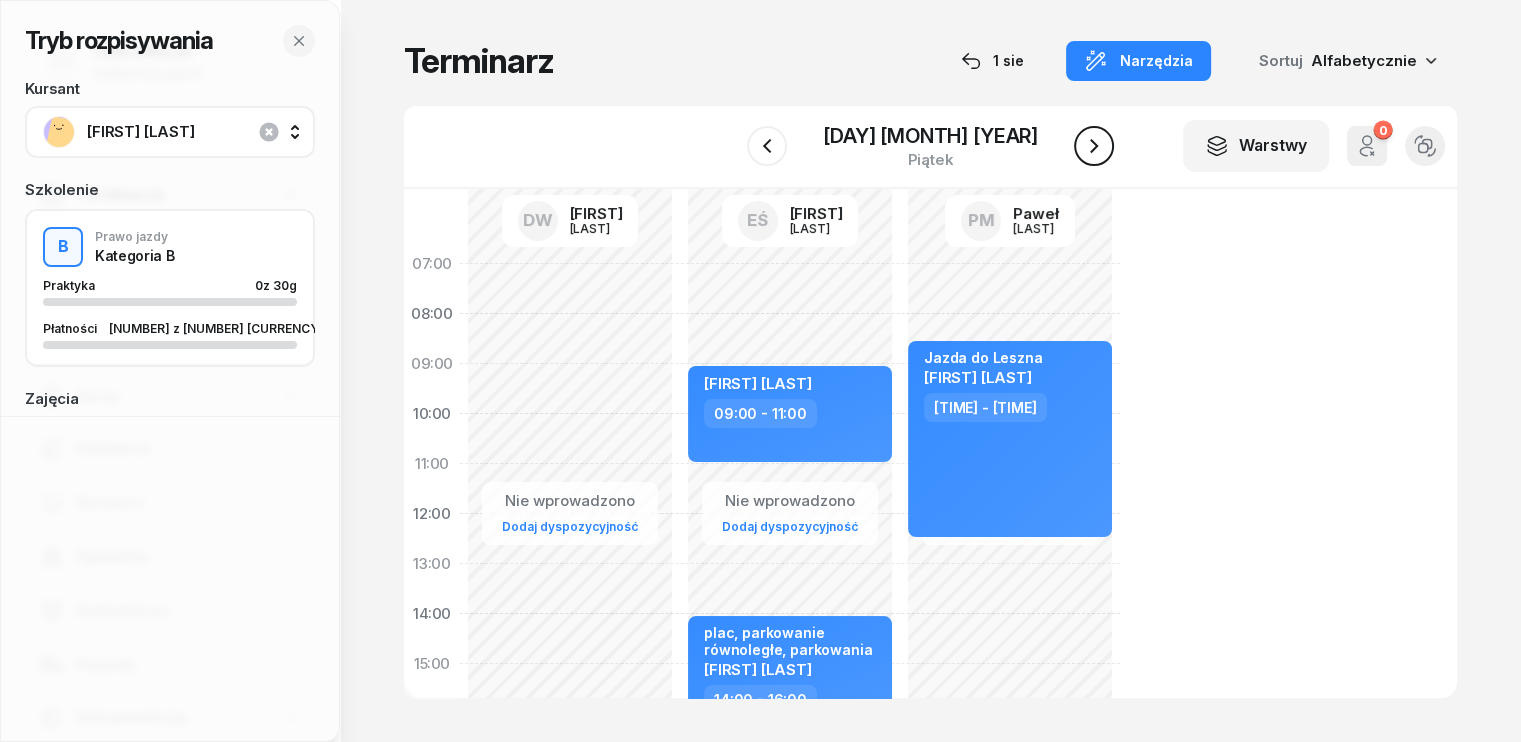 click 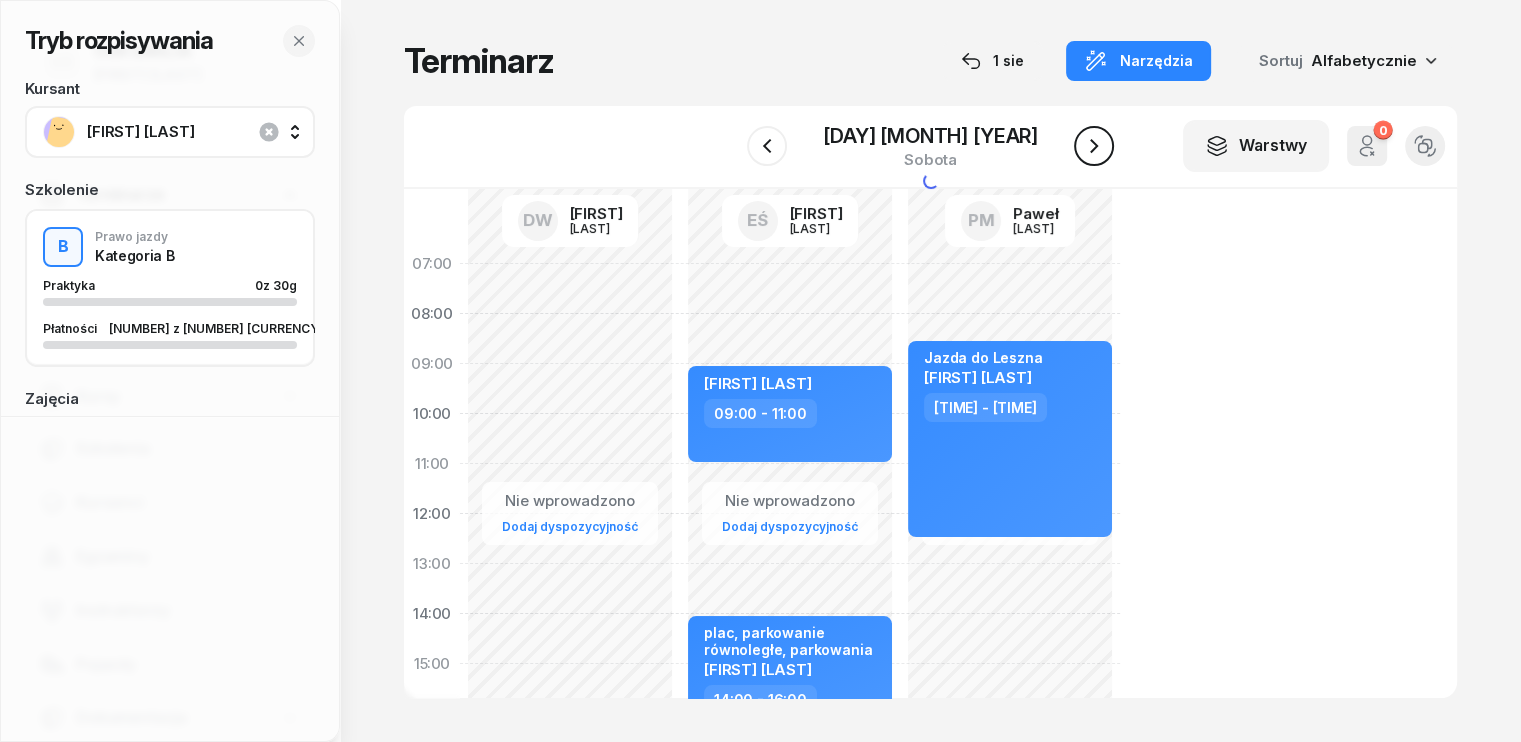 click 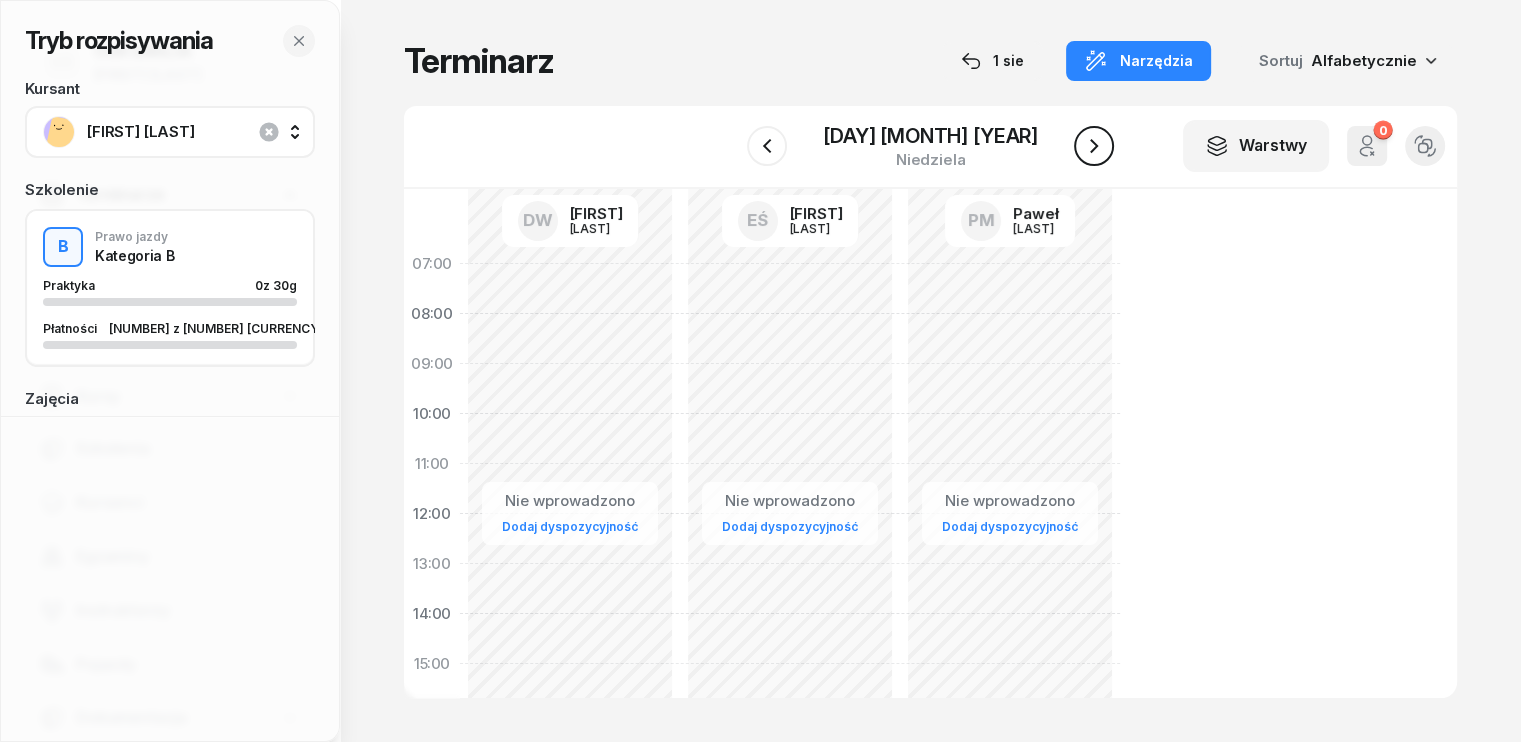 click 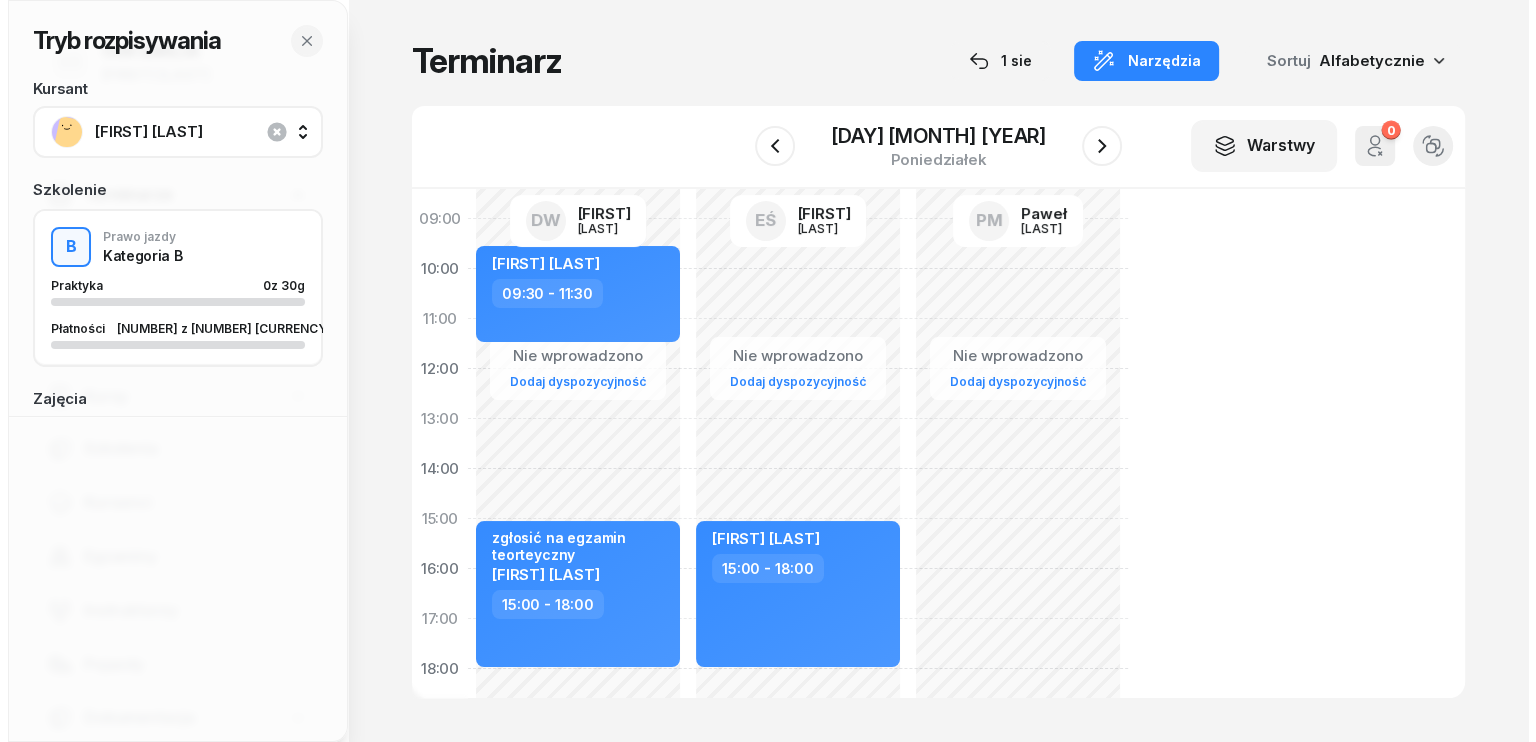 scroll, scrollTop: 0, scrollLeft: 0, axis: both 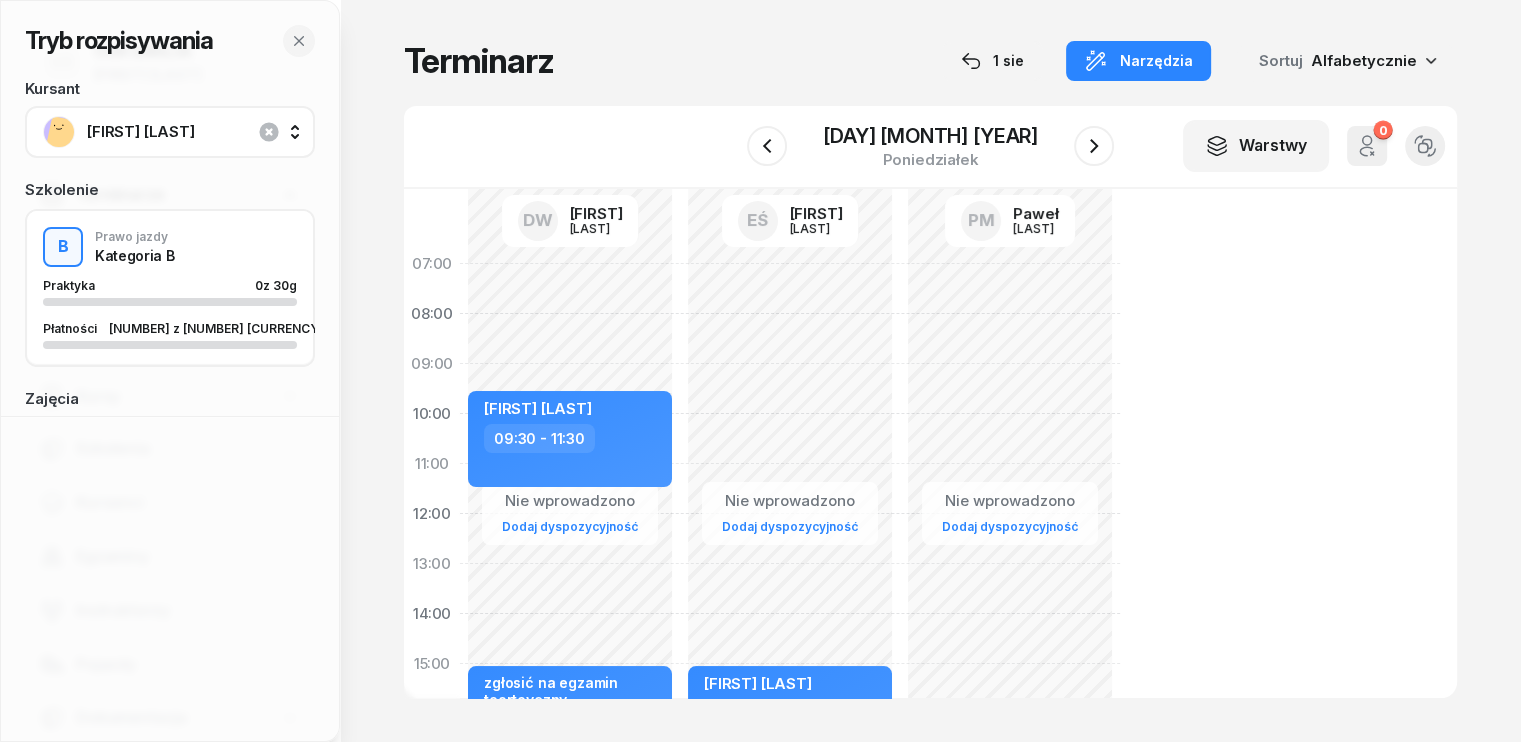 click on "Nie wprowadzono Dodaj dyspozycyjność [FIRST] [LAST] [TIME] - [TIME] [FIRST] [LAST] [TIME] - [TIME]" 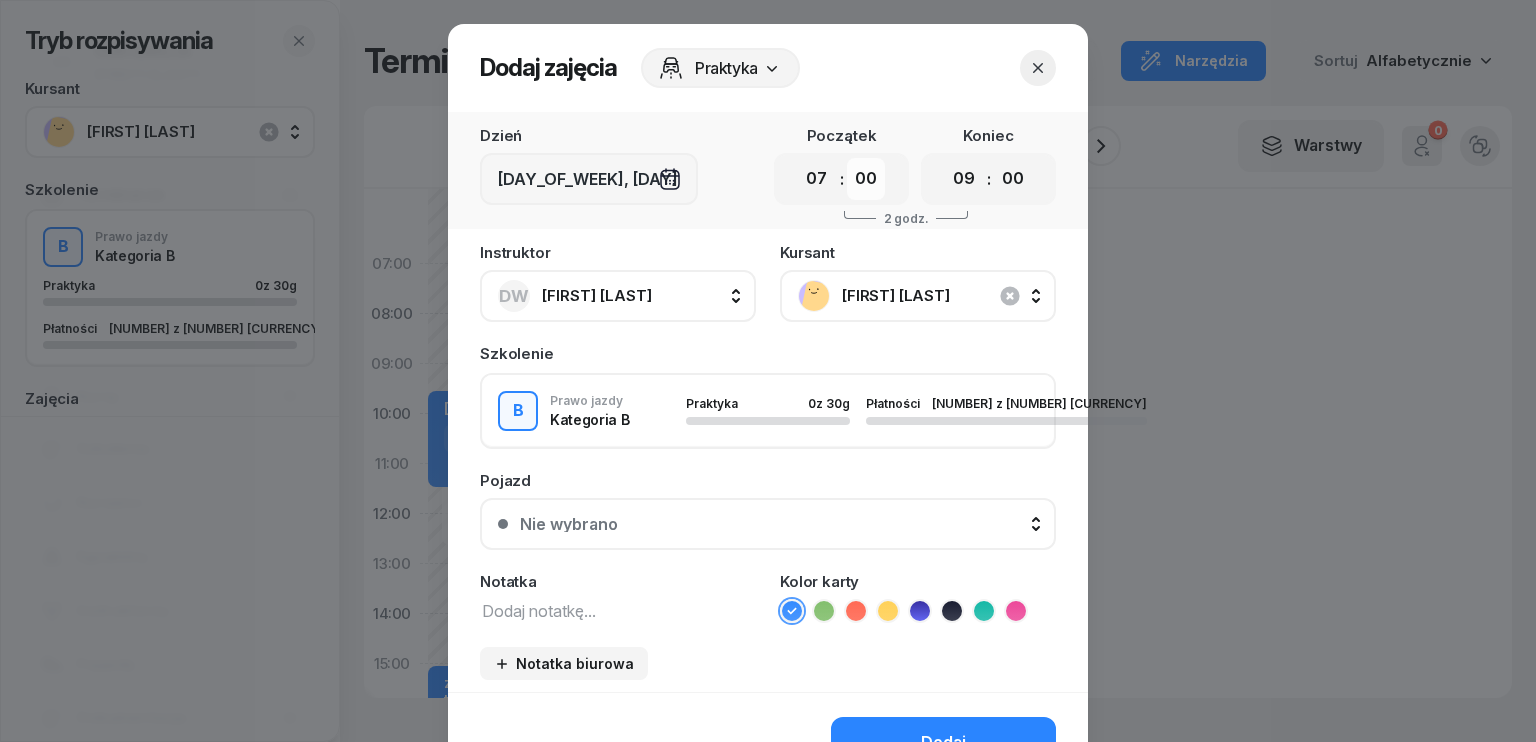 drag, startPoint x: 863, startPoint y: 175, endPoint x: 861, endPoint y: 197, distance: 22.090721 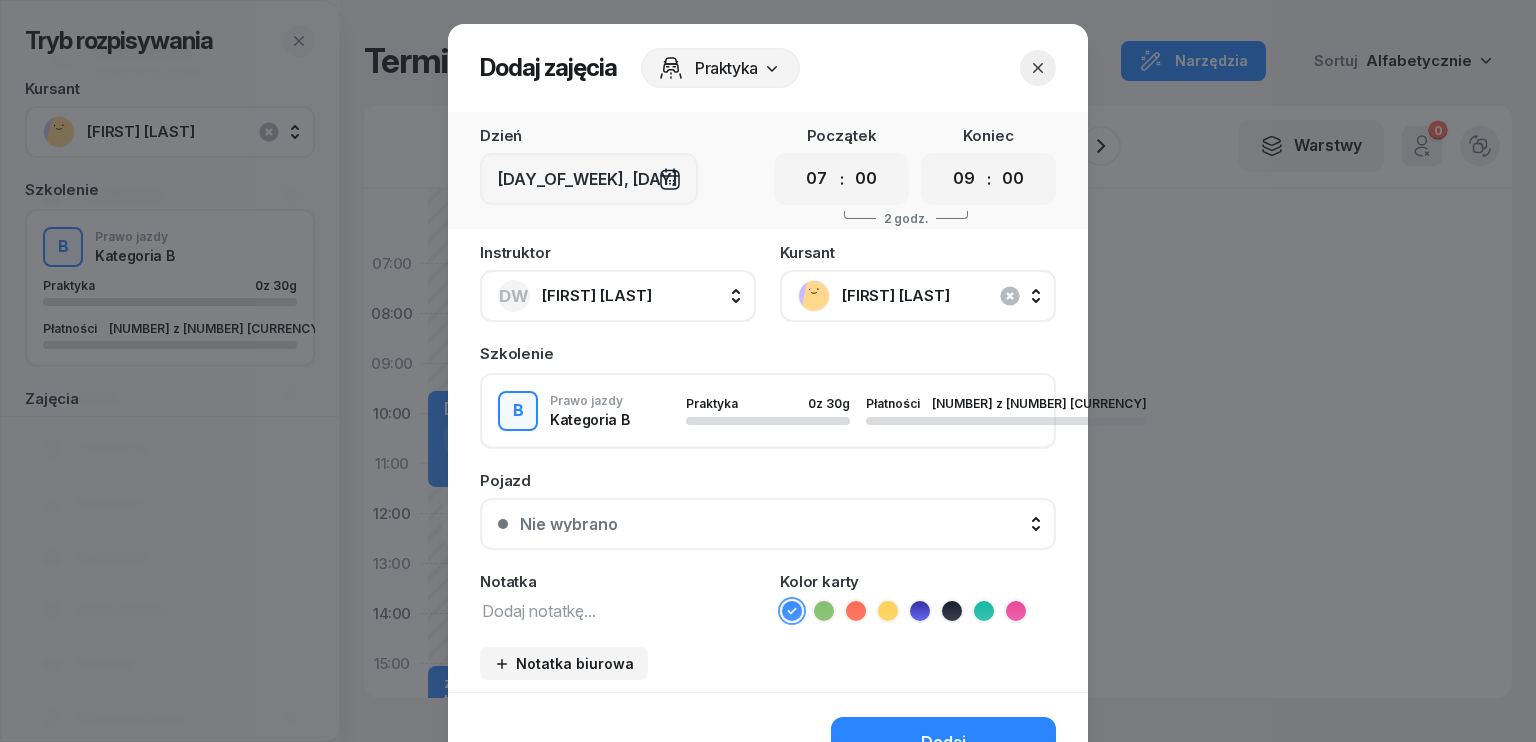 select on "30" 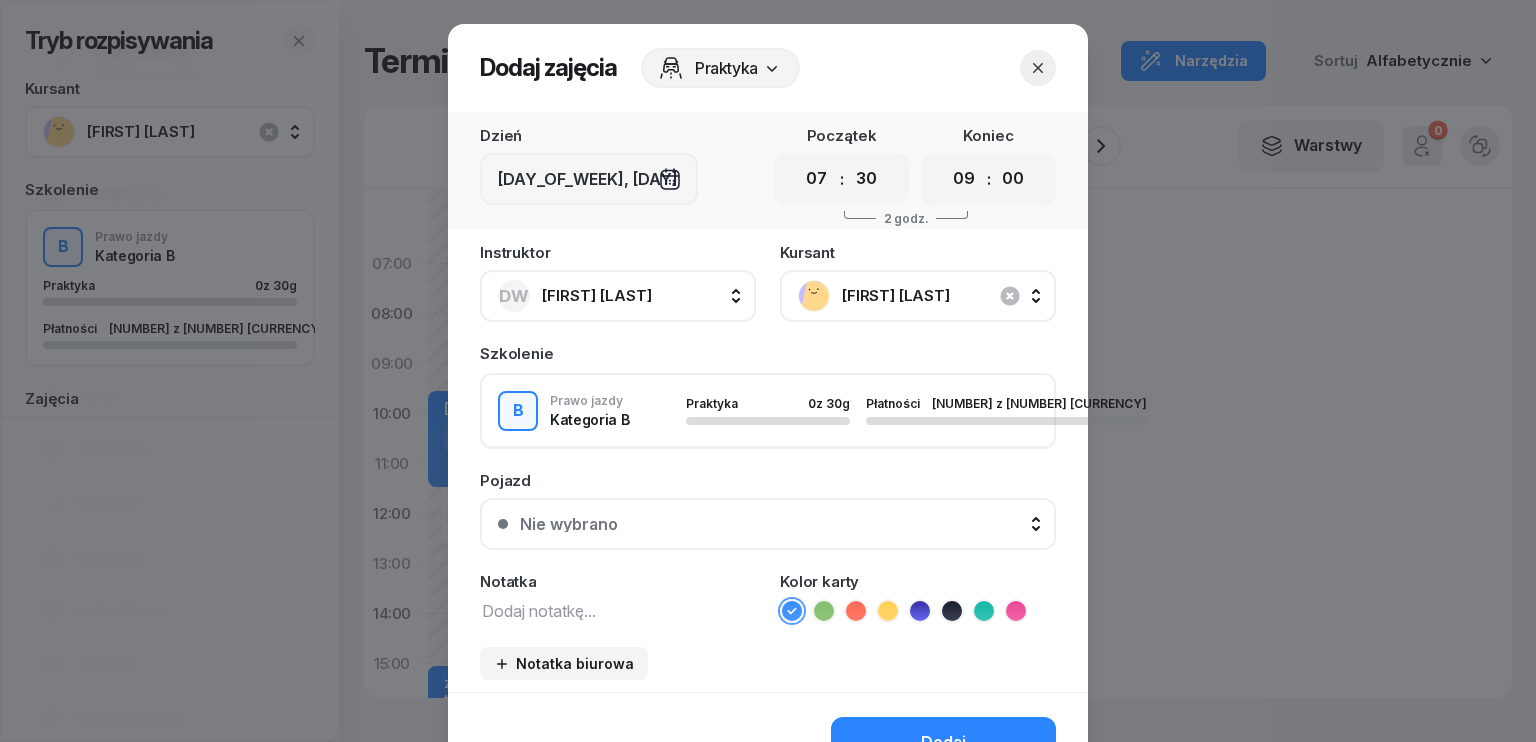 click on "00 05 10 15 20 25 30 35 40 45 50 55" at bounding box center (866, 179) 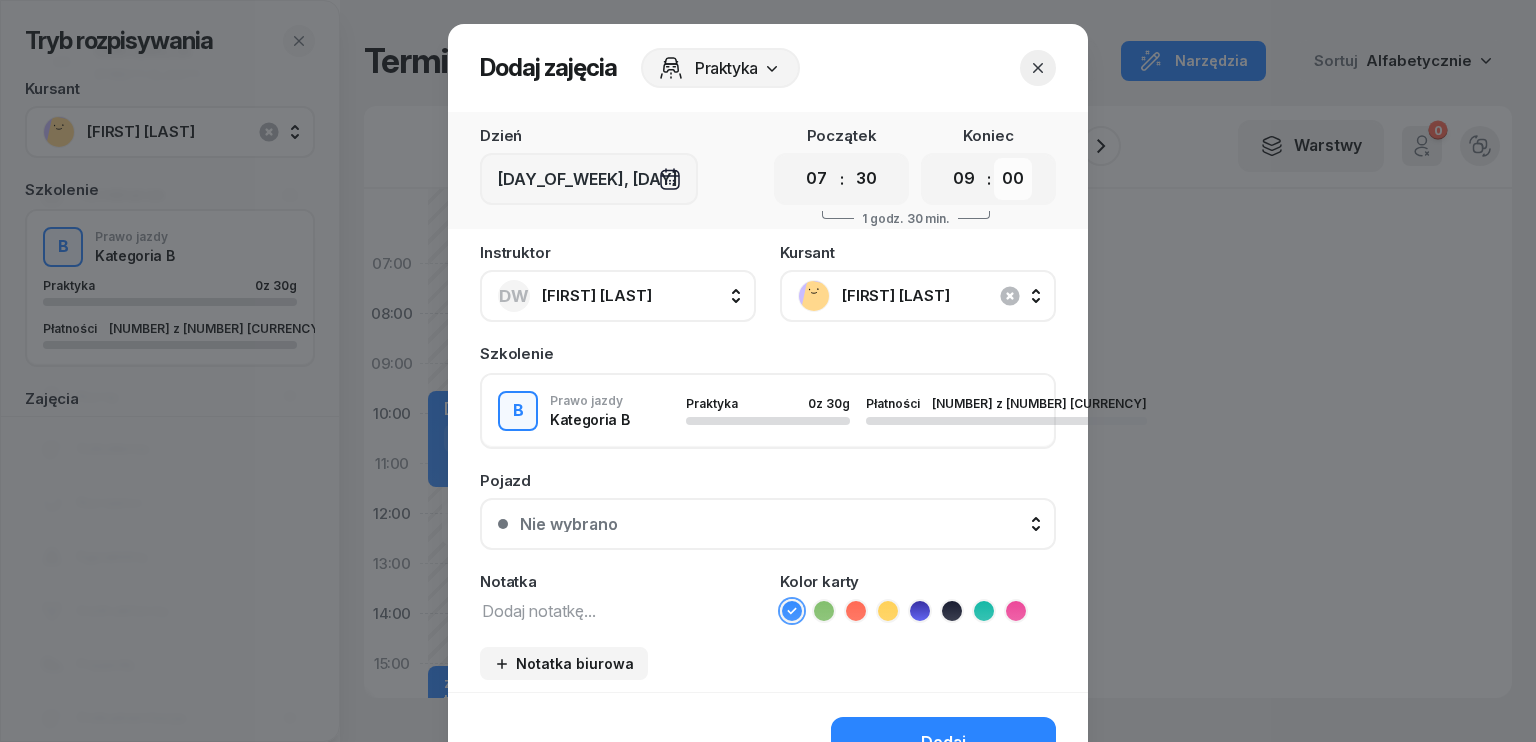 click on "00 05 10 15 20 25 30 35 40 45 50 55" at bounding box center (1013, 179) 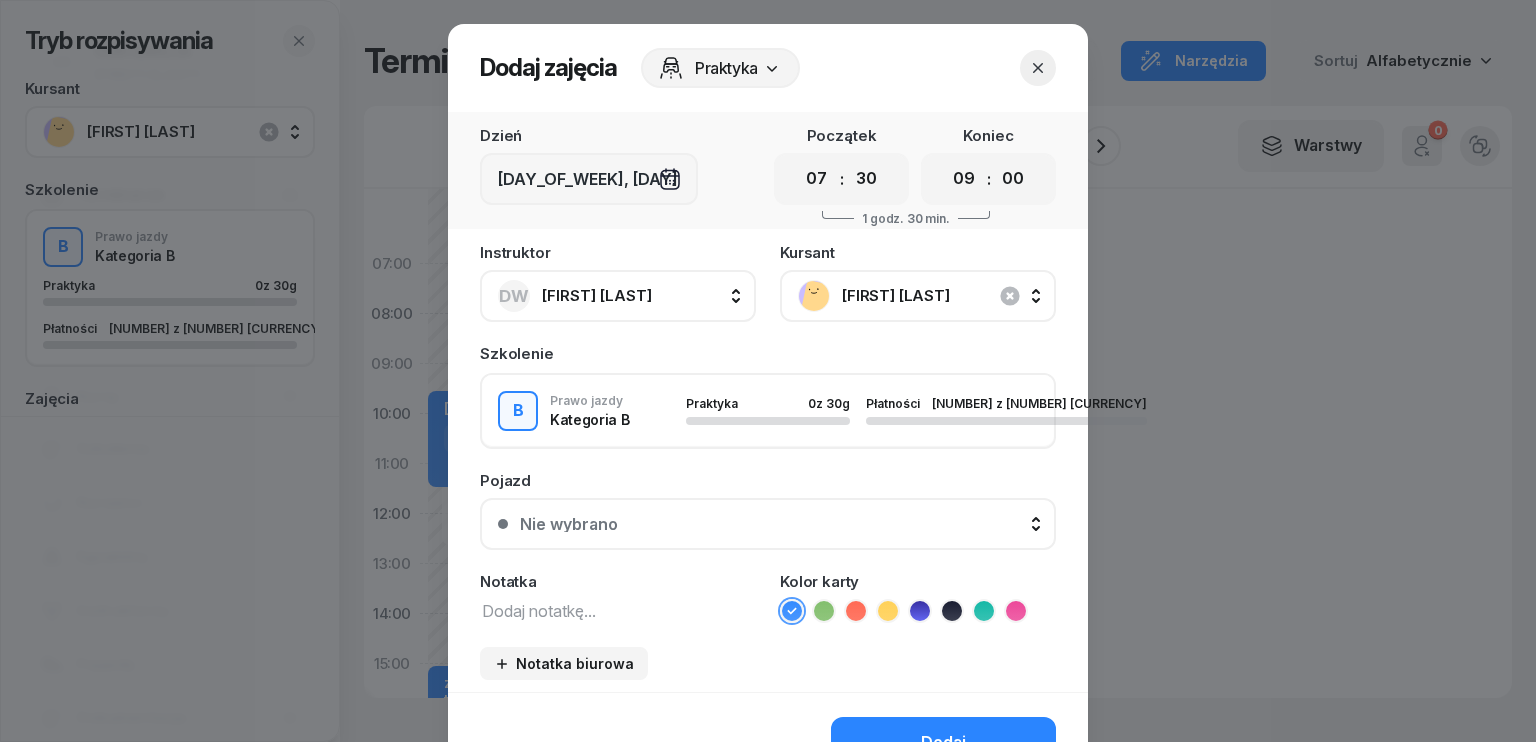 select on "30" 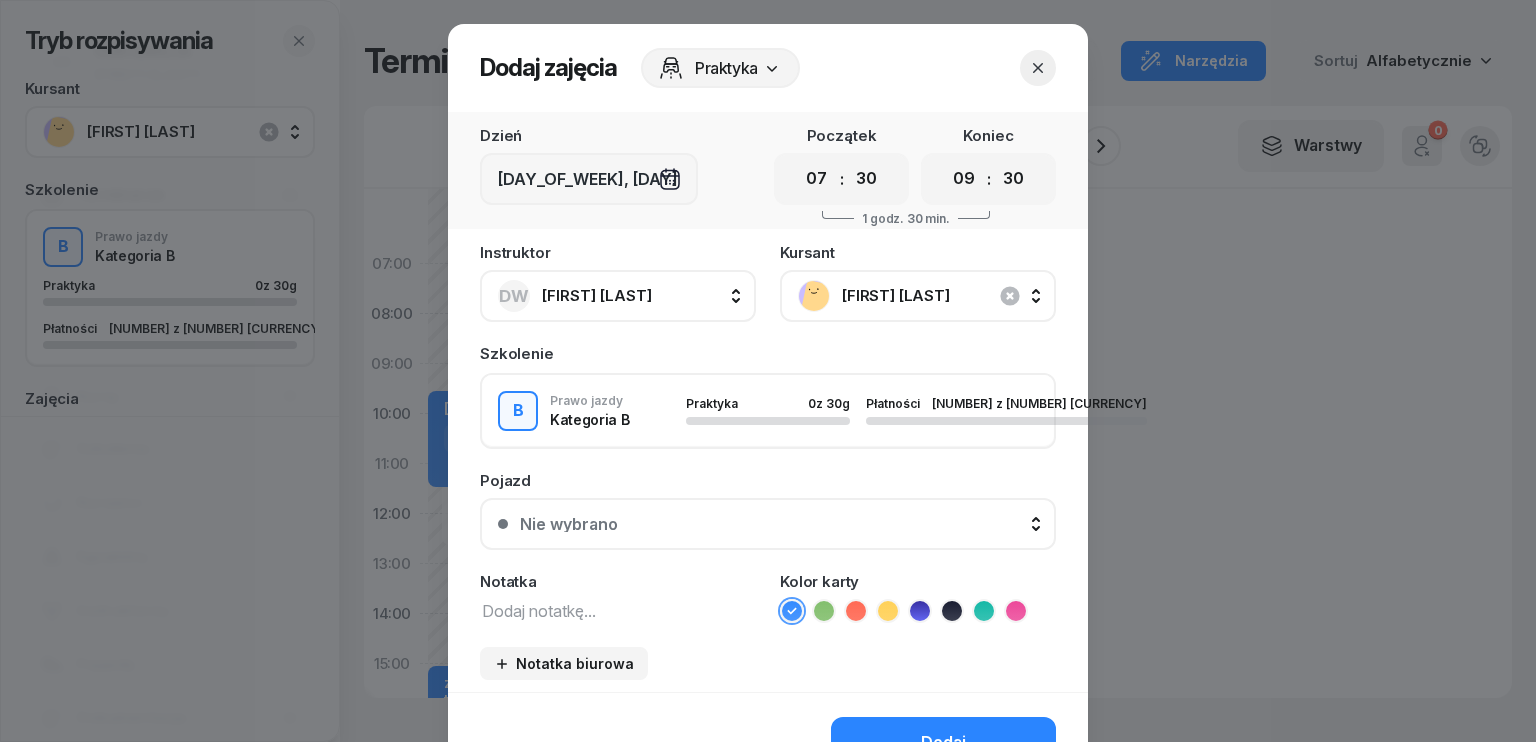 click on "00 05 10 15 20 25 30 35 40 45 50 55" at bounding box center (1013, 179) 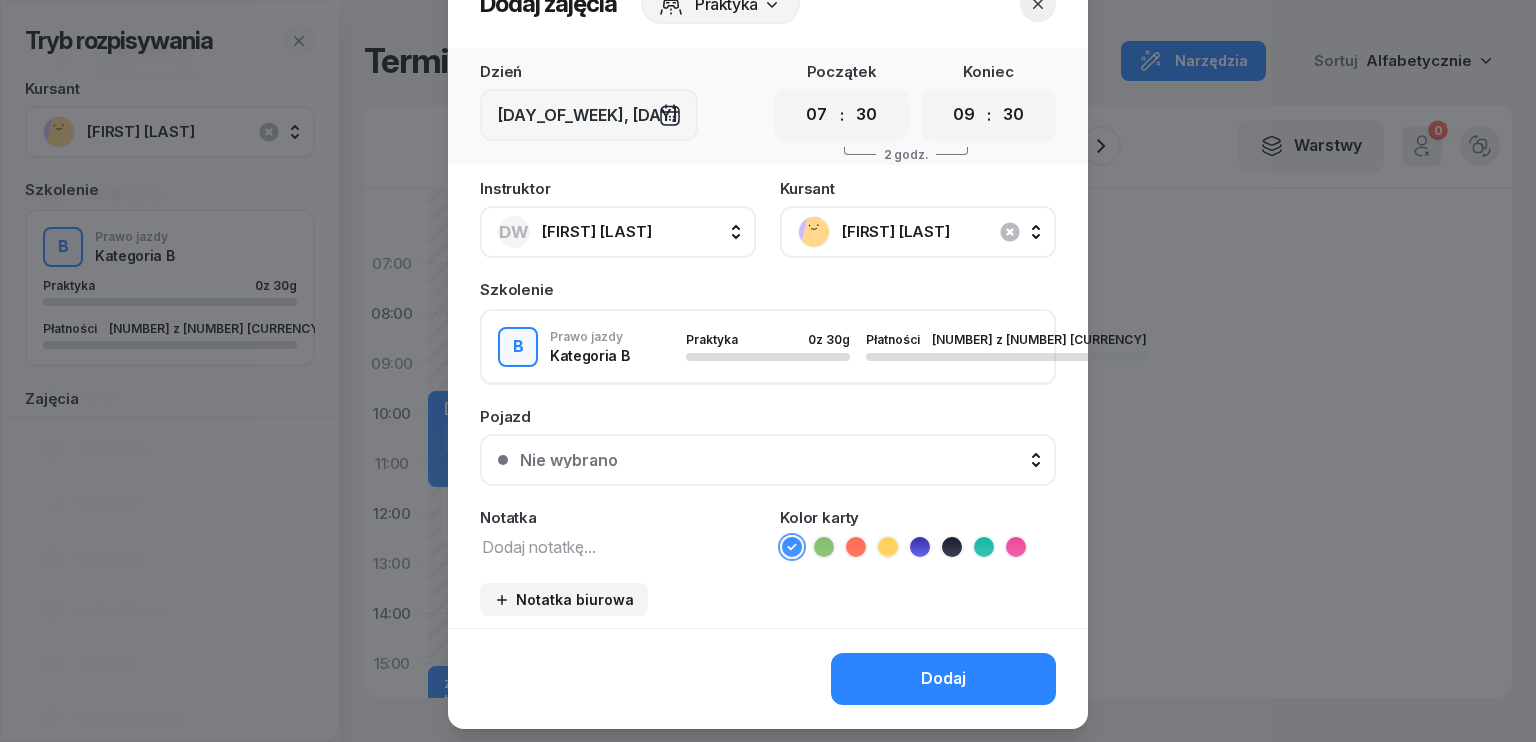 scroll, scrollTop: 112, scrollLeft: 0, axis: vertical 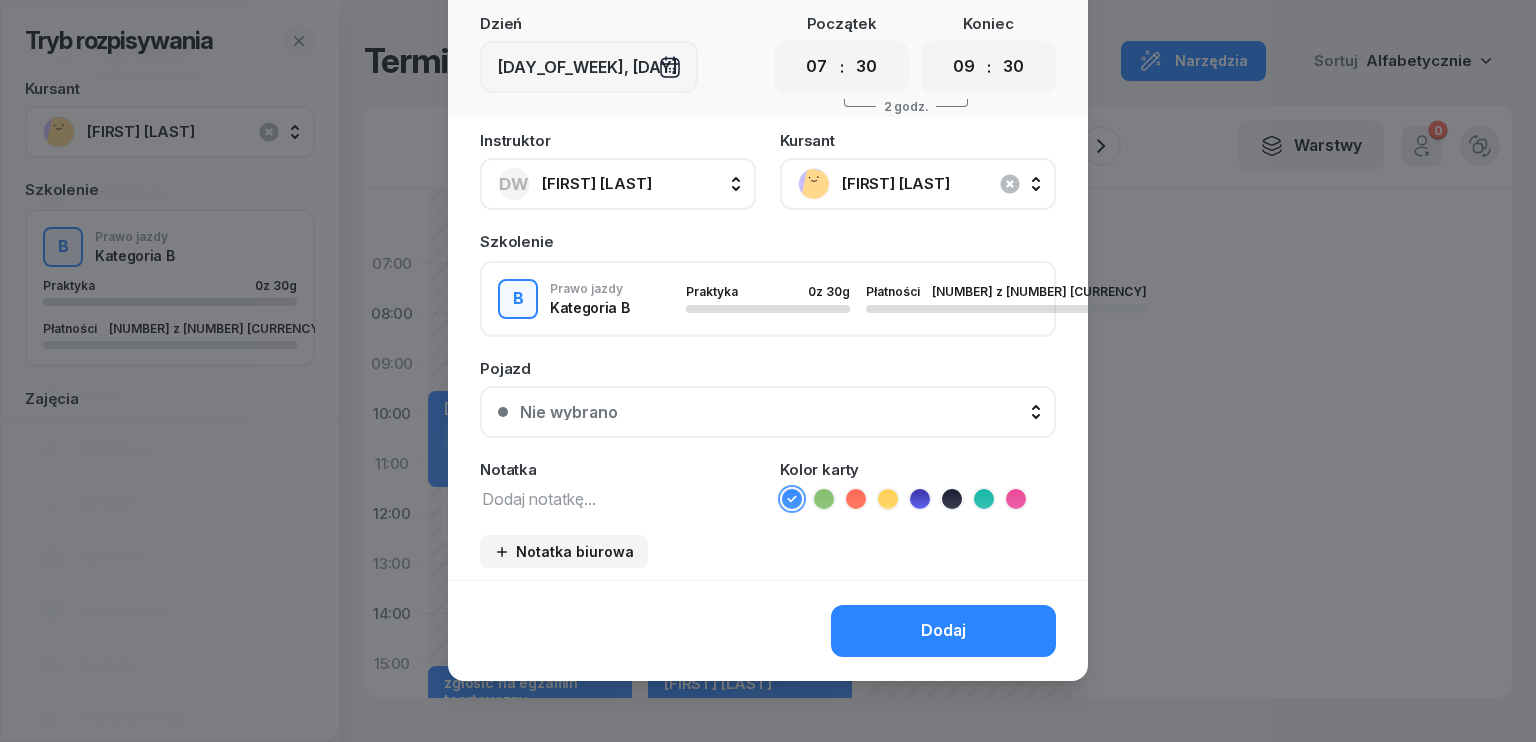 click on "Dodaj" at bounding box center [943, 631] 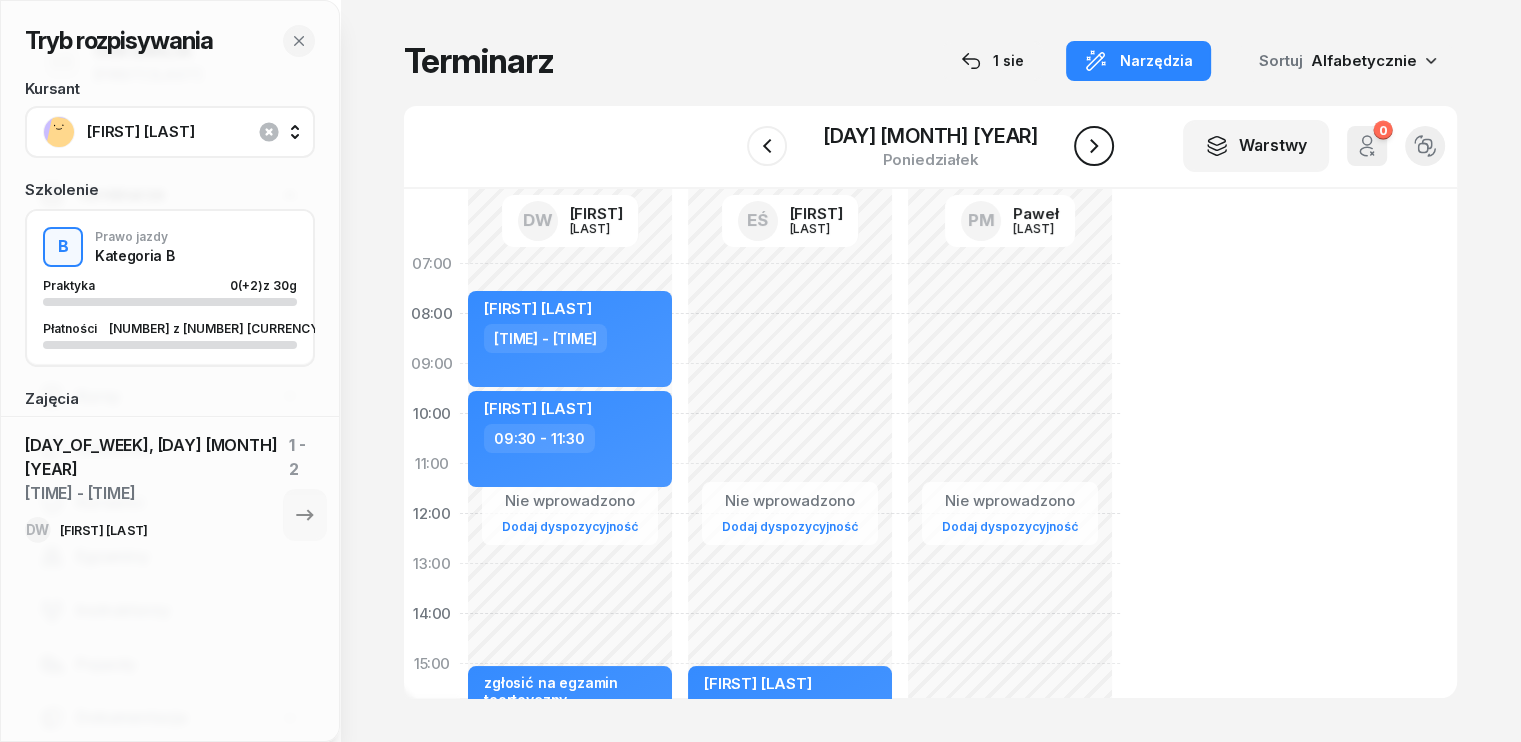 click 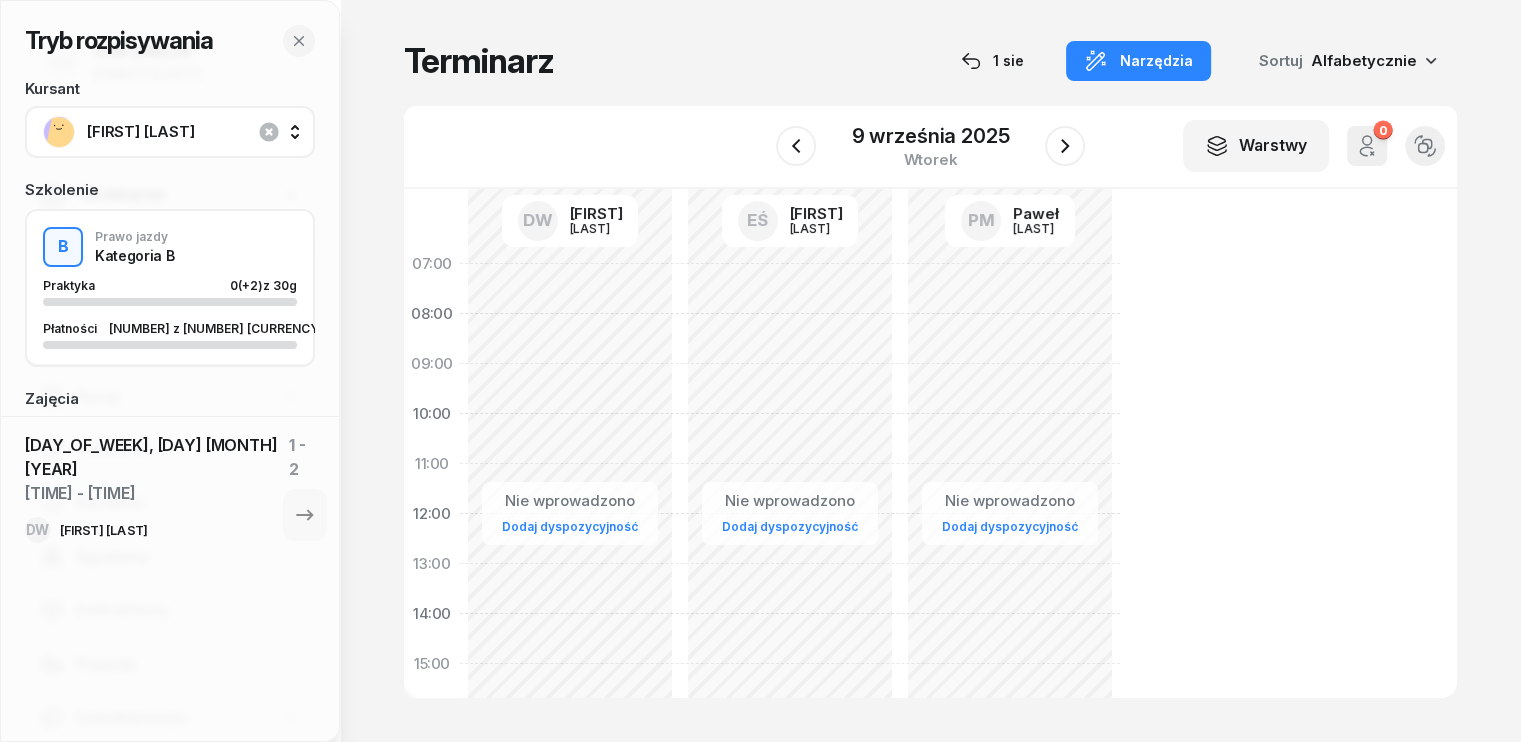 click on "Nie wprowadzono Dodaj dyspozycyjność" 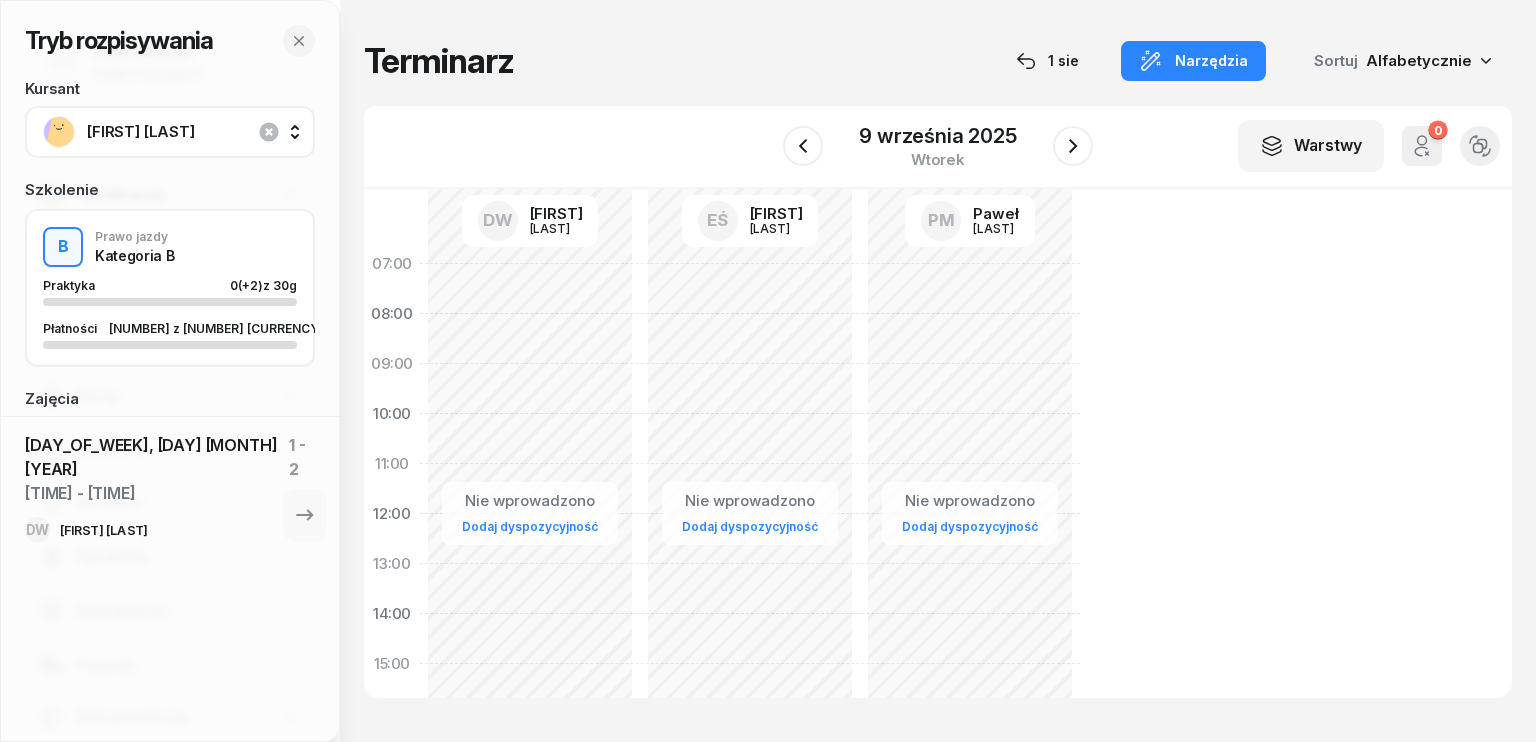 select on "07" 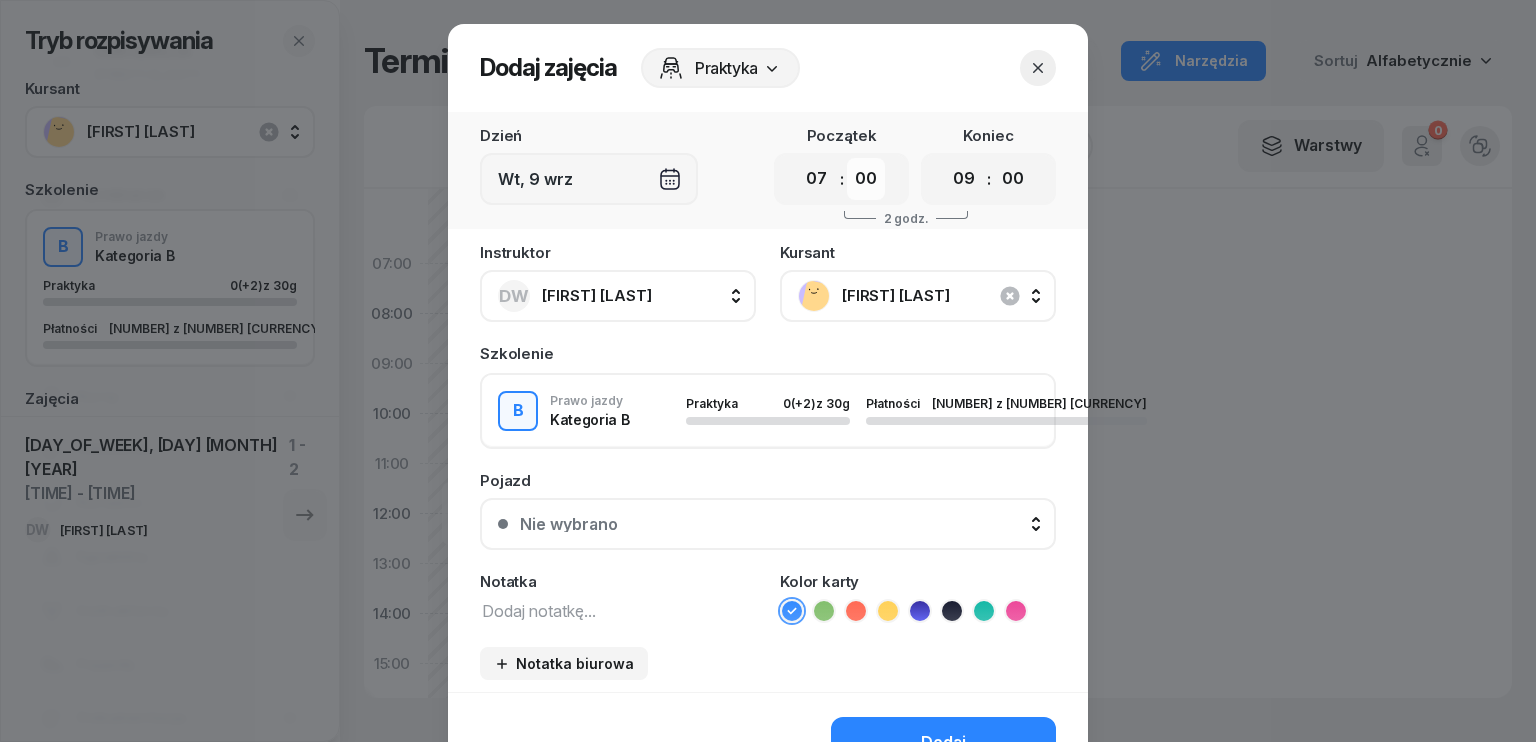 click on "00 05 10 15 20 25 30 35 40 45 50 55" at bounding box center (866, 179) 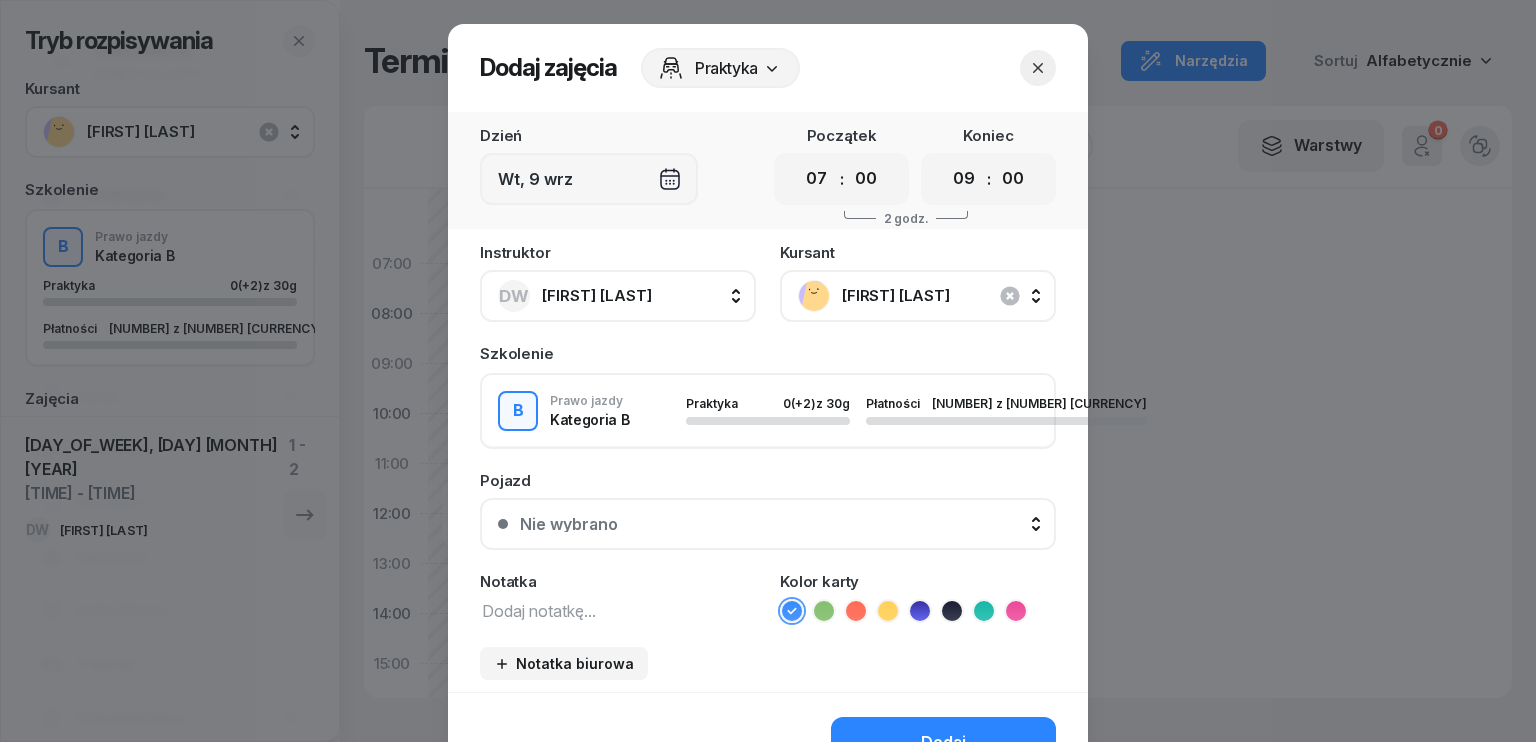 select on "30" 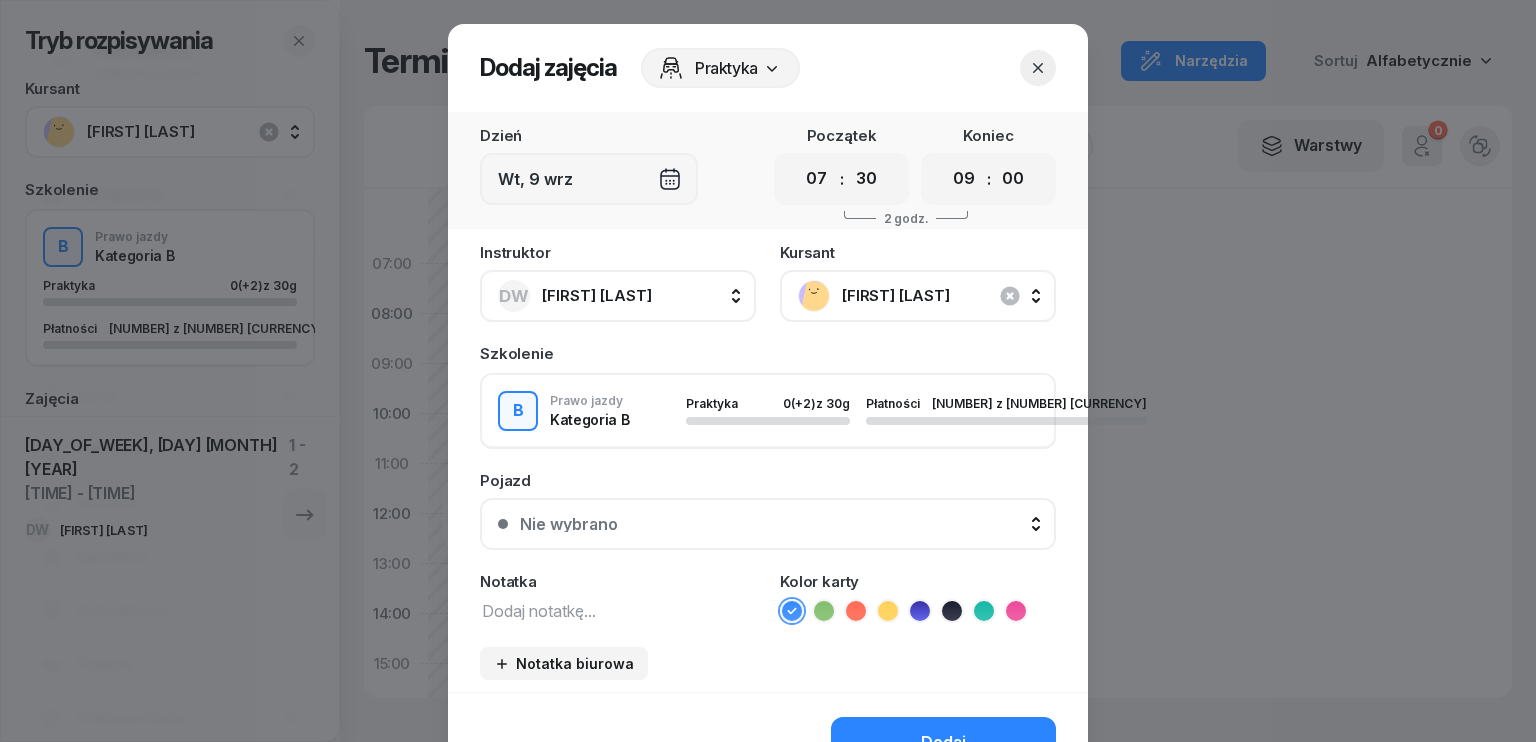 click on "00 05 10 15 20 25 30 35 40 45 50 55" at bounding box center [866, 179] 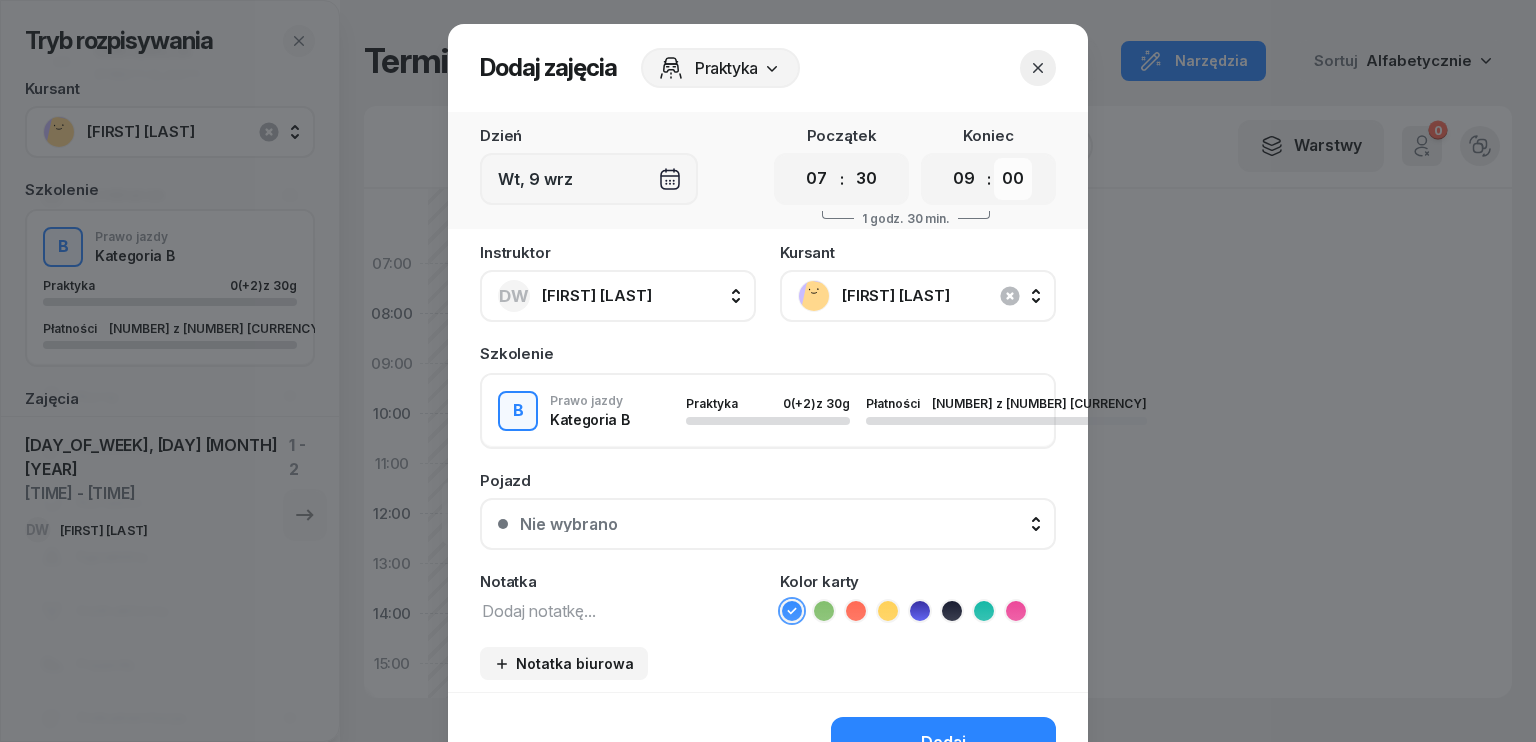 click on "00 05 10 15 20 25 30 35 40 45 50 55" at bounding box center [1013, 179] 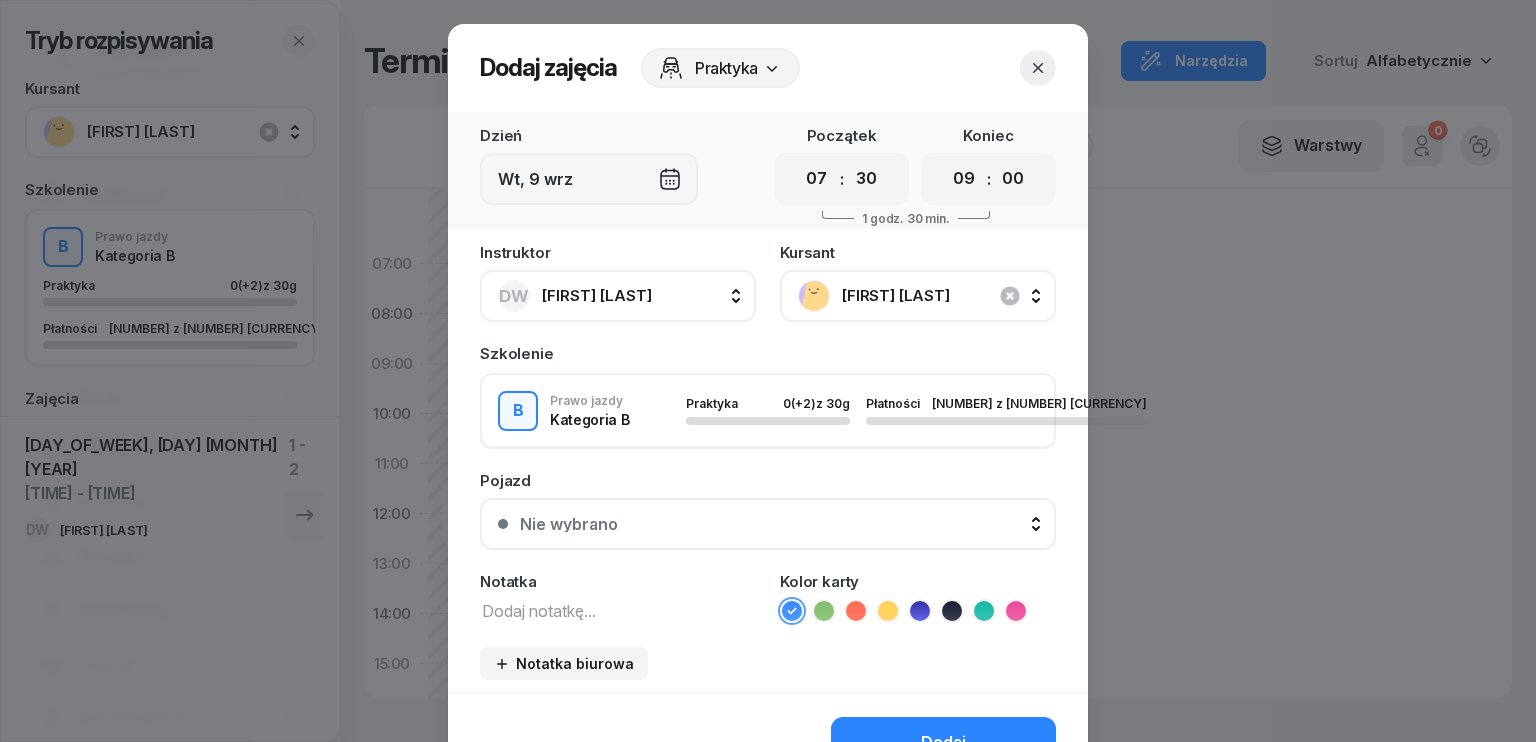 select on "30" 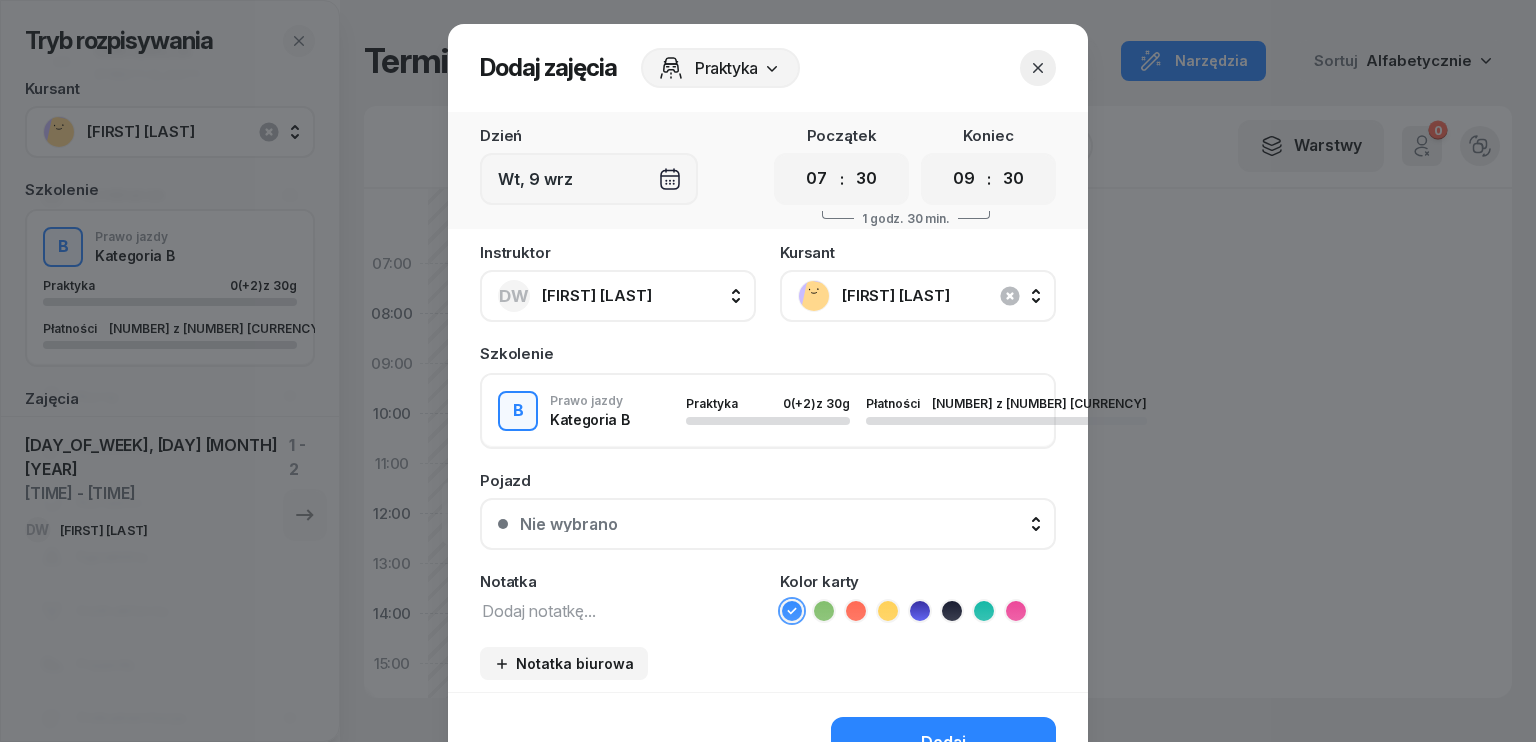 click on "00 05 10 15 20 25 30 35 40 45 50 55" at bounding box center (1013, 179) 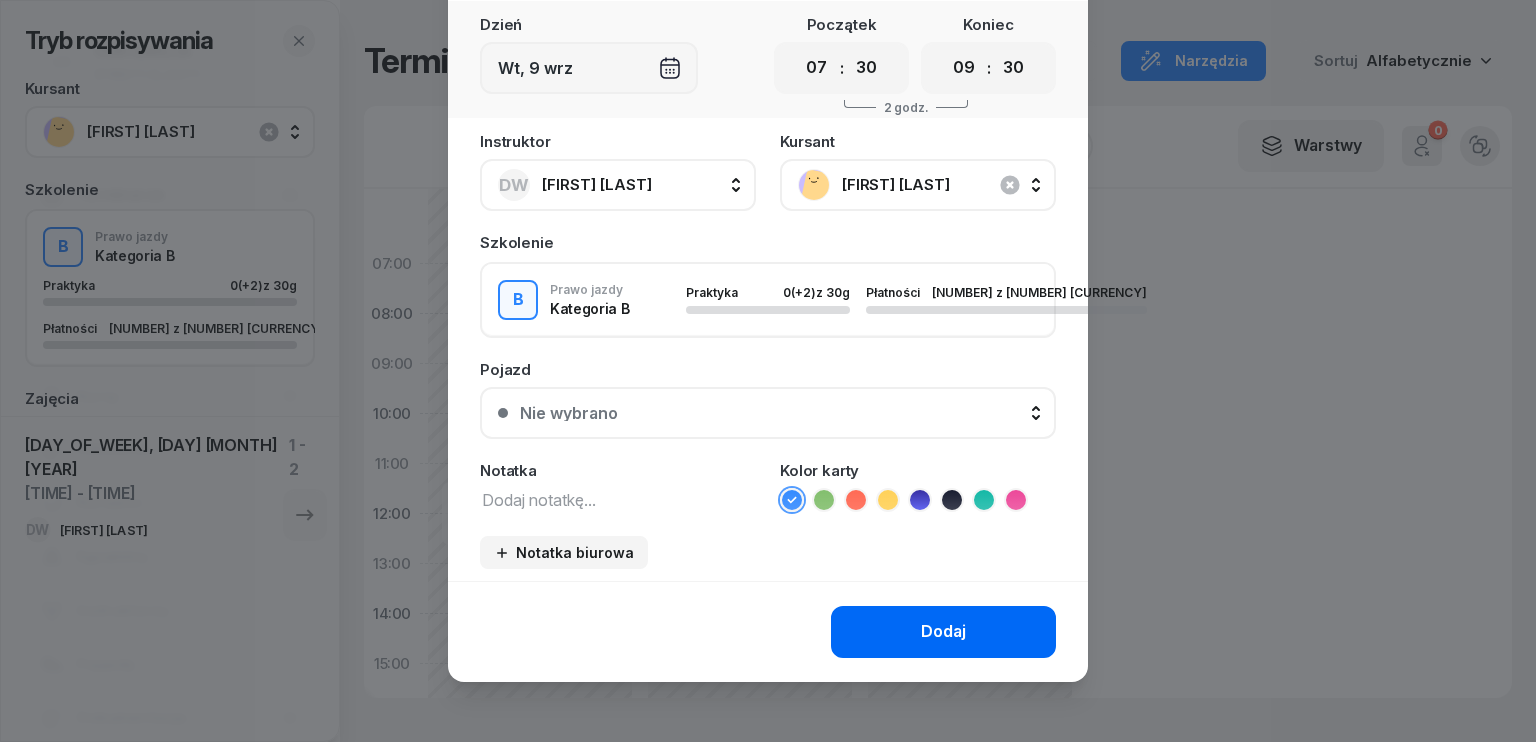 scroll, scrollTop: 112, scrollLeft: 0, axis: vertical 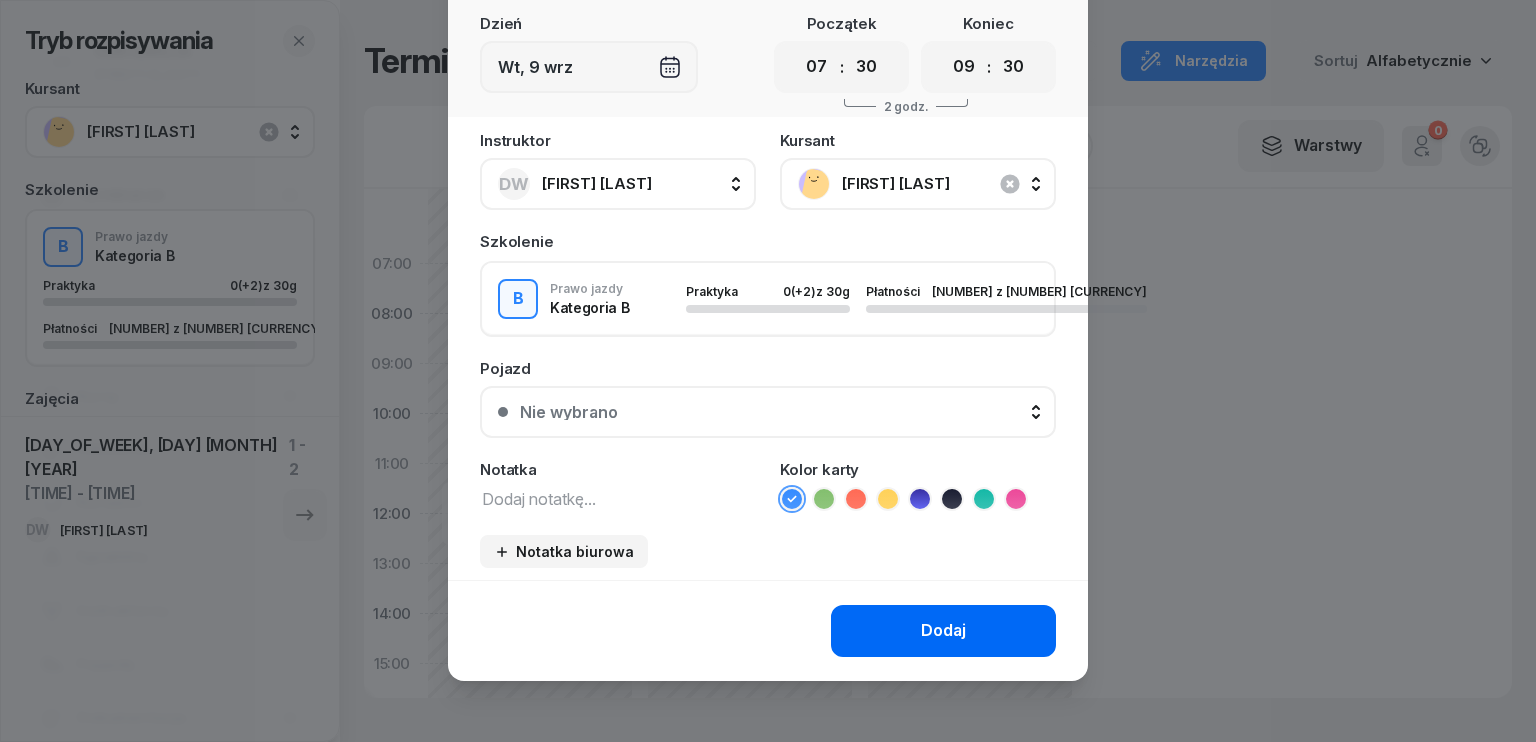 click on "Dodaj" 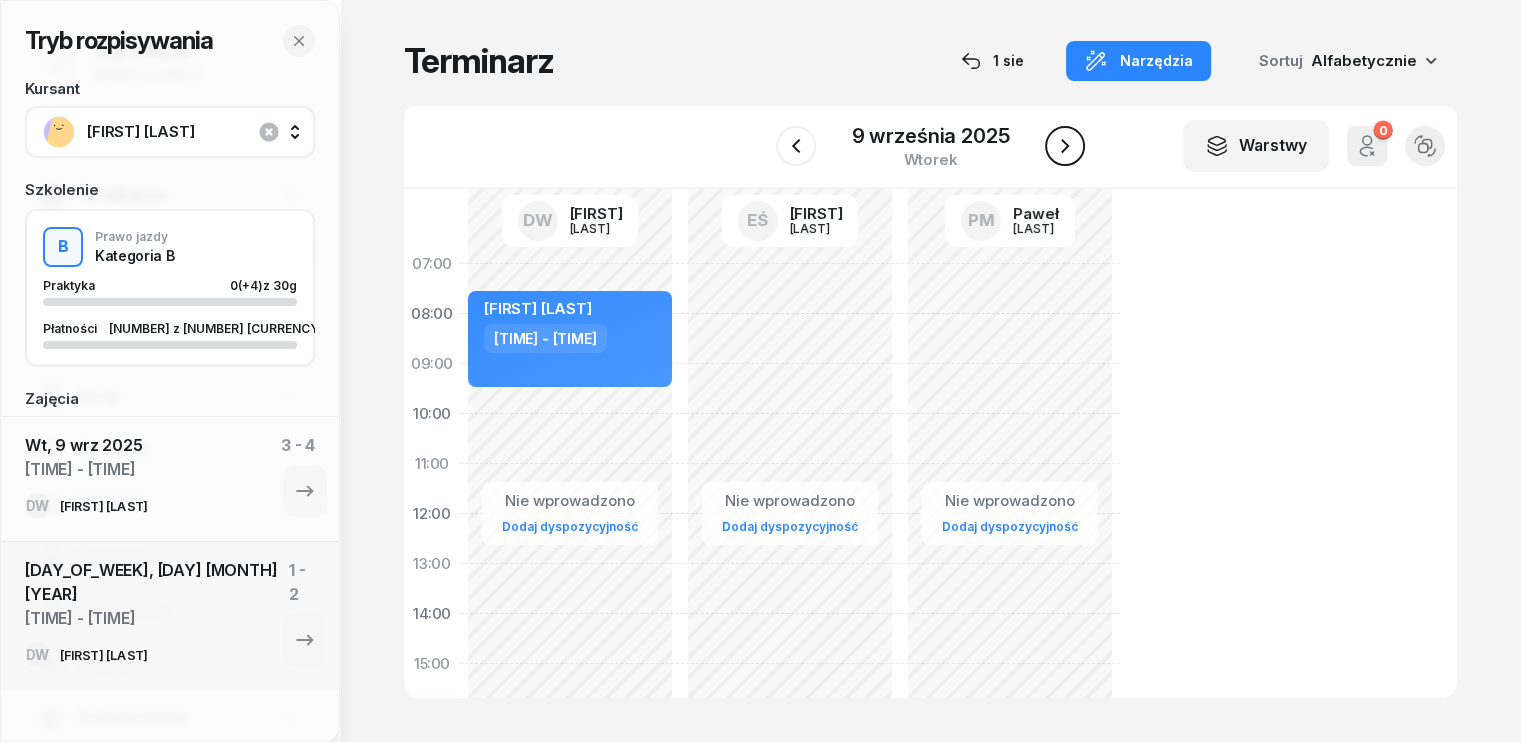 click 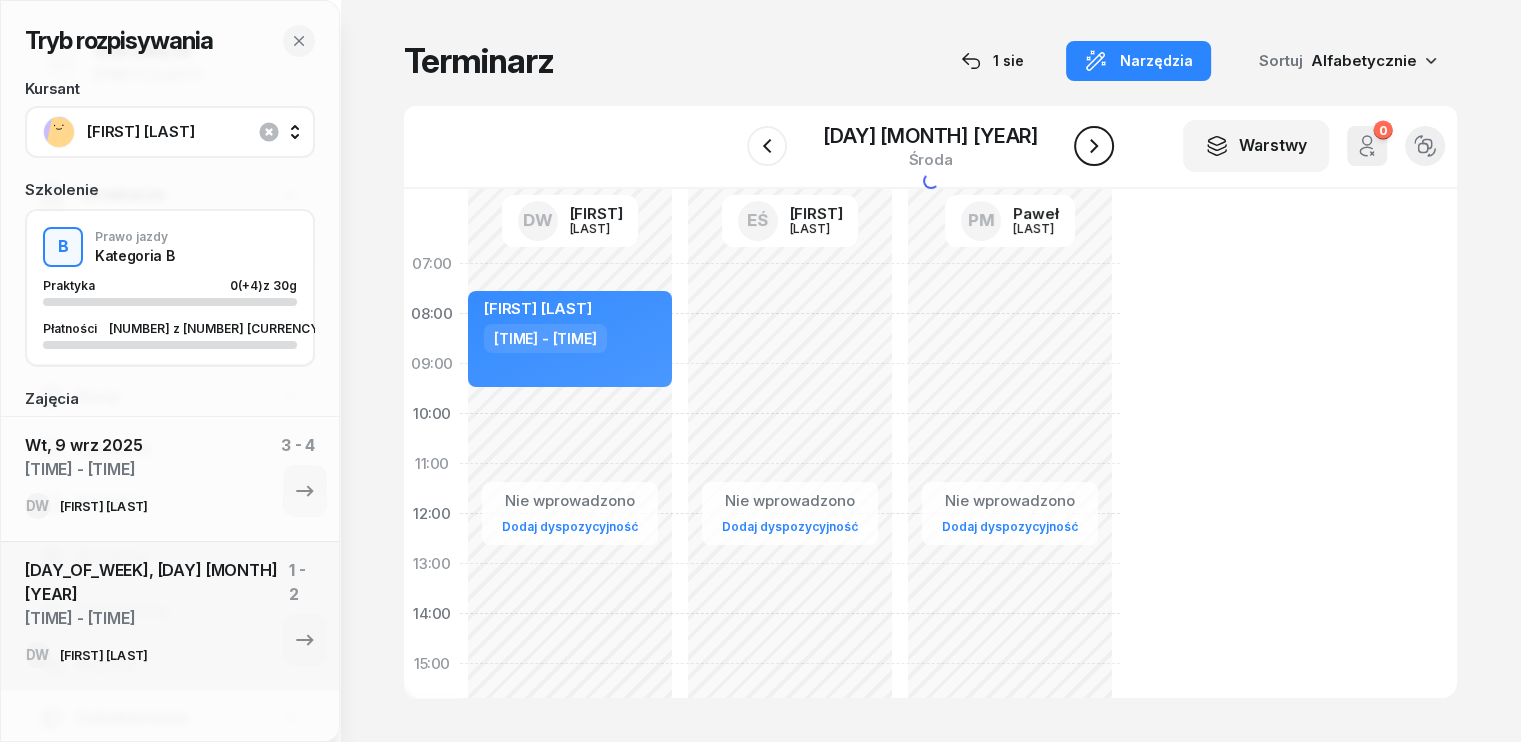 click at bounding box center [1094, 146] 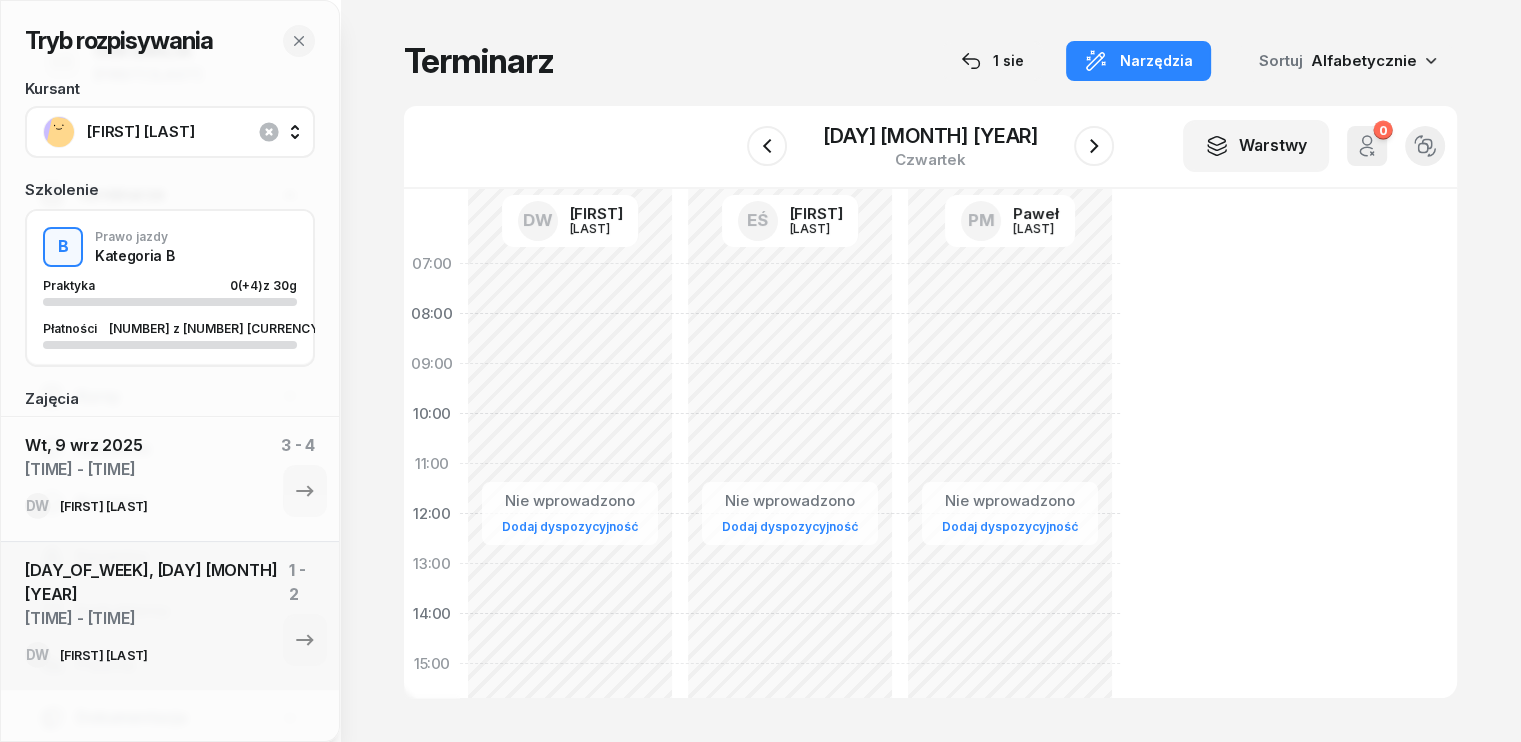 click on "Nie wprowadzono Dodaj dyspozycyjność" 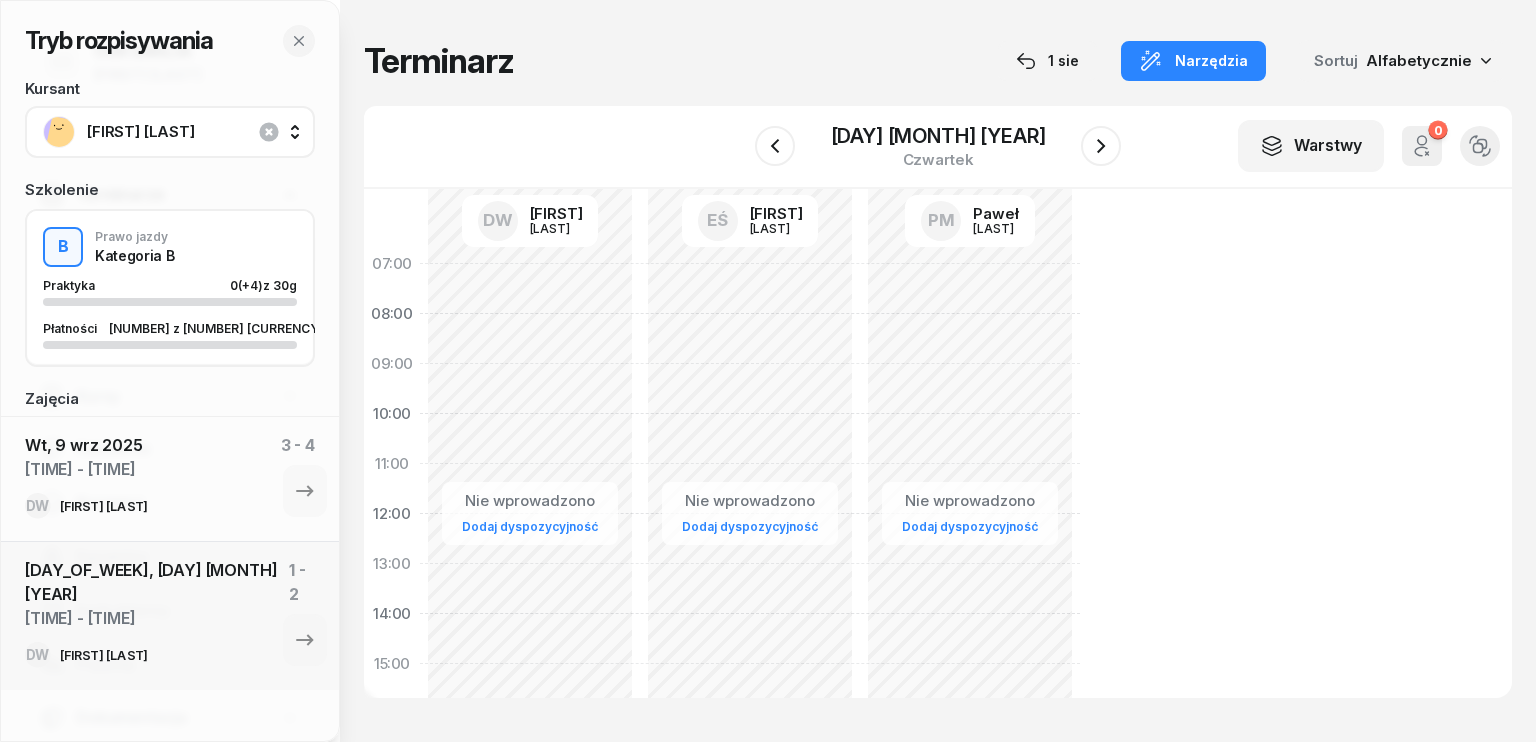 select on "07" 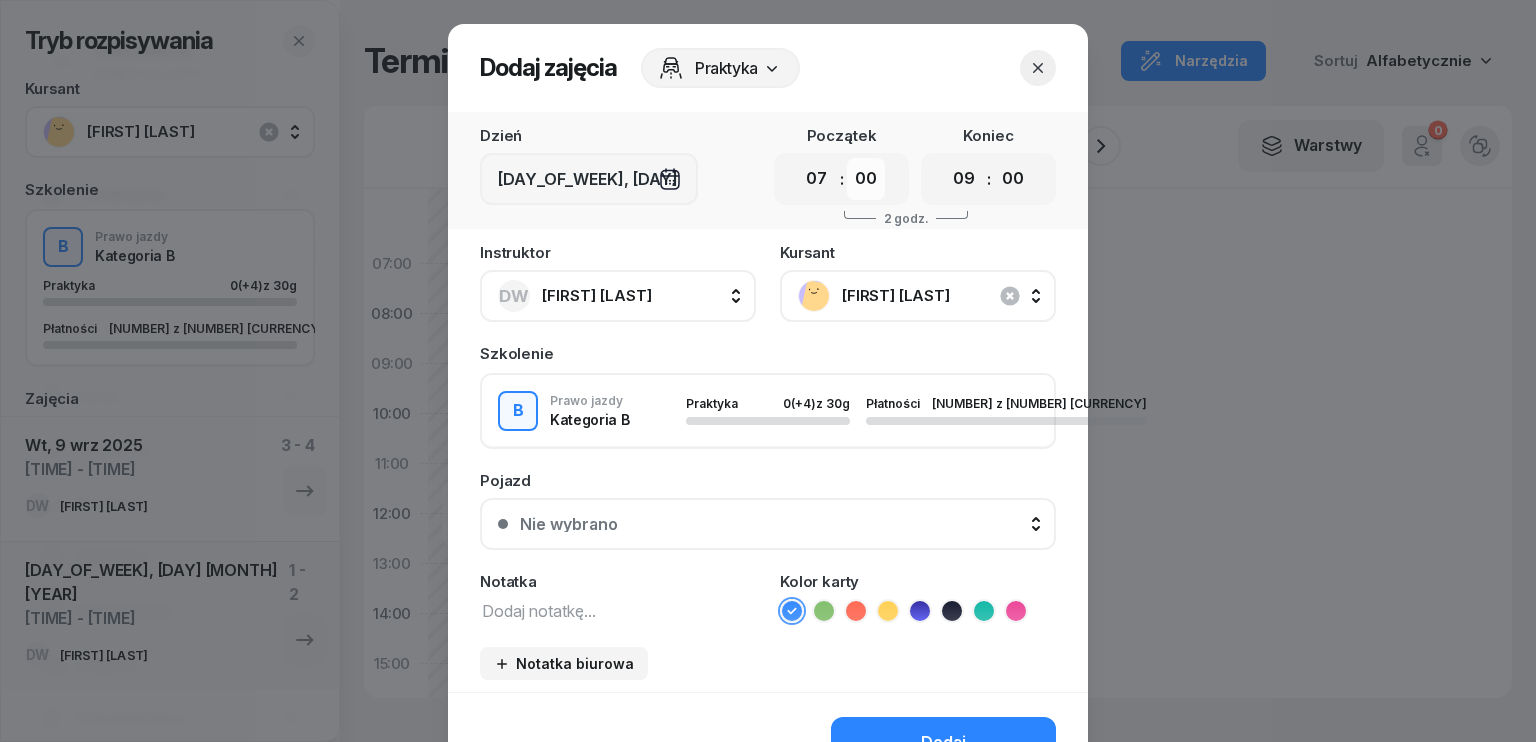drag, startPoint x: 849, startPoint y: 183, endPoint x: 860, endPoint y: 187, distance: 11.7046995 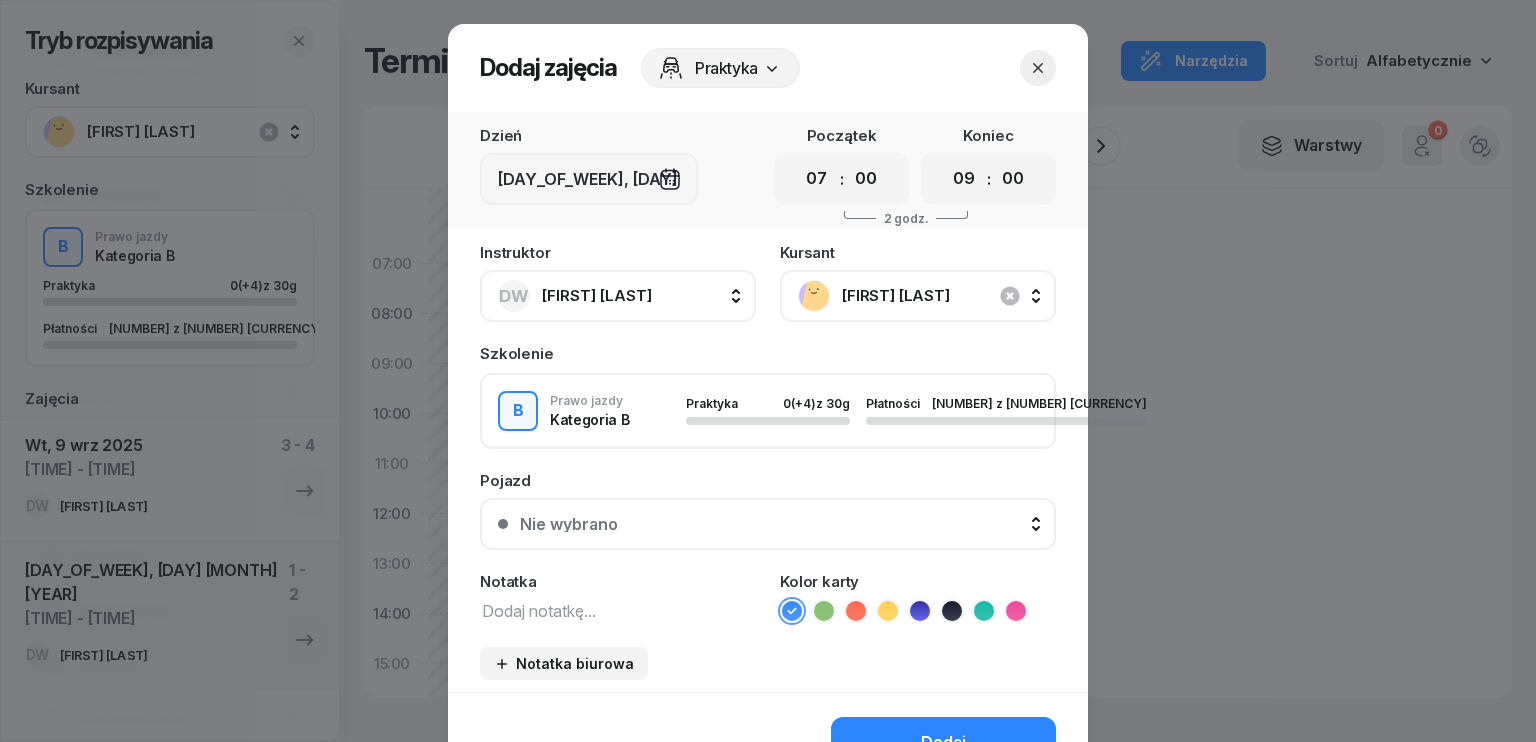 select on "30" 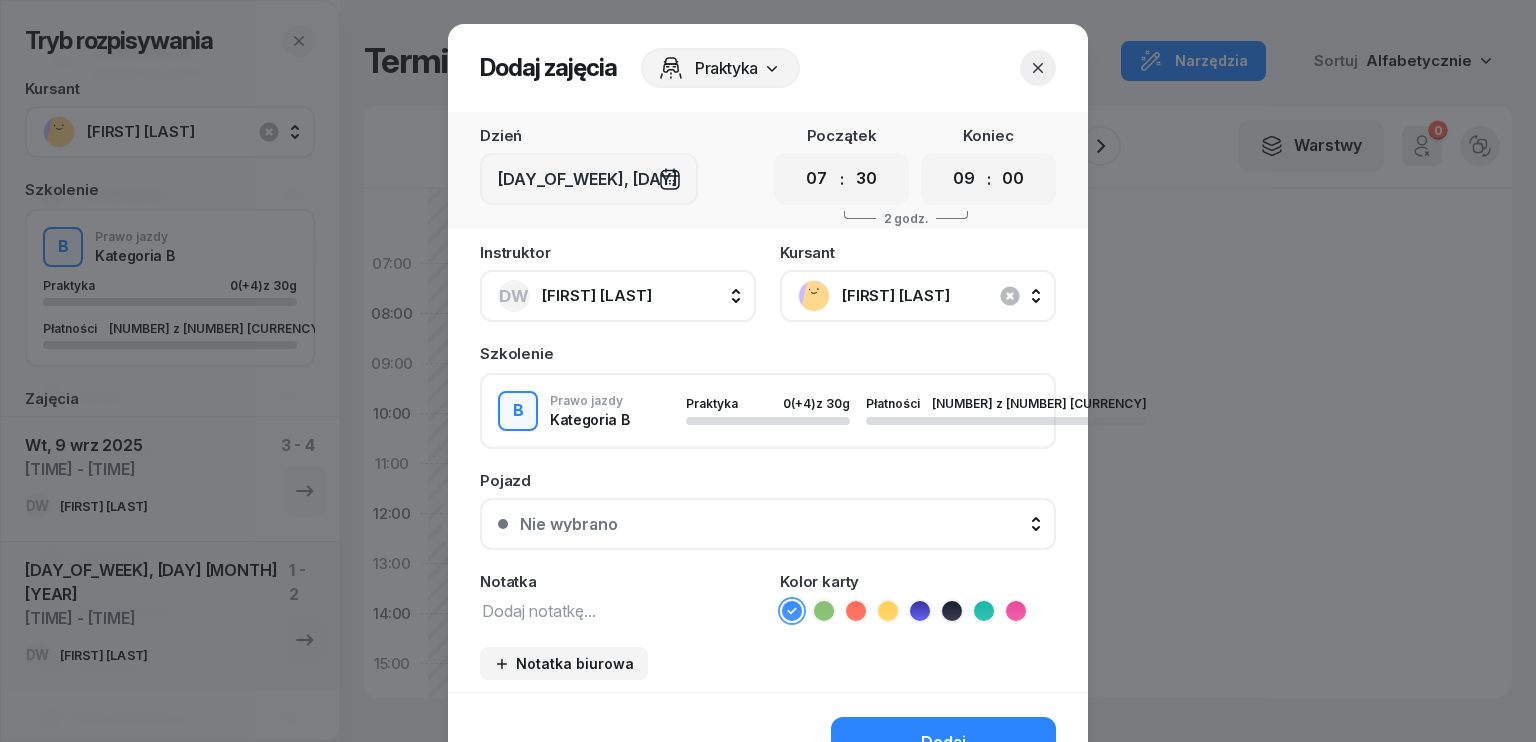 click on "00 05 10 15 20 25 30 35 40 45 50 55" at bounding box center (866, 179) 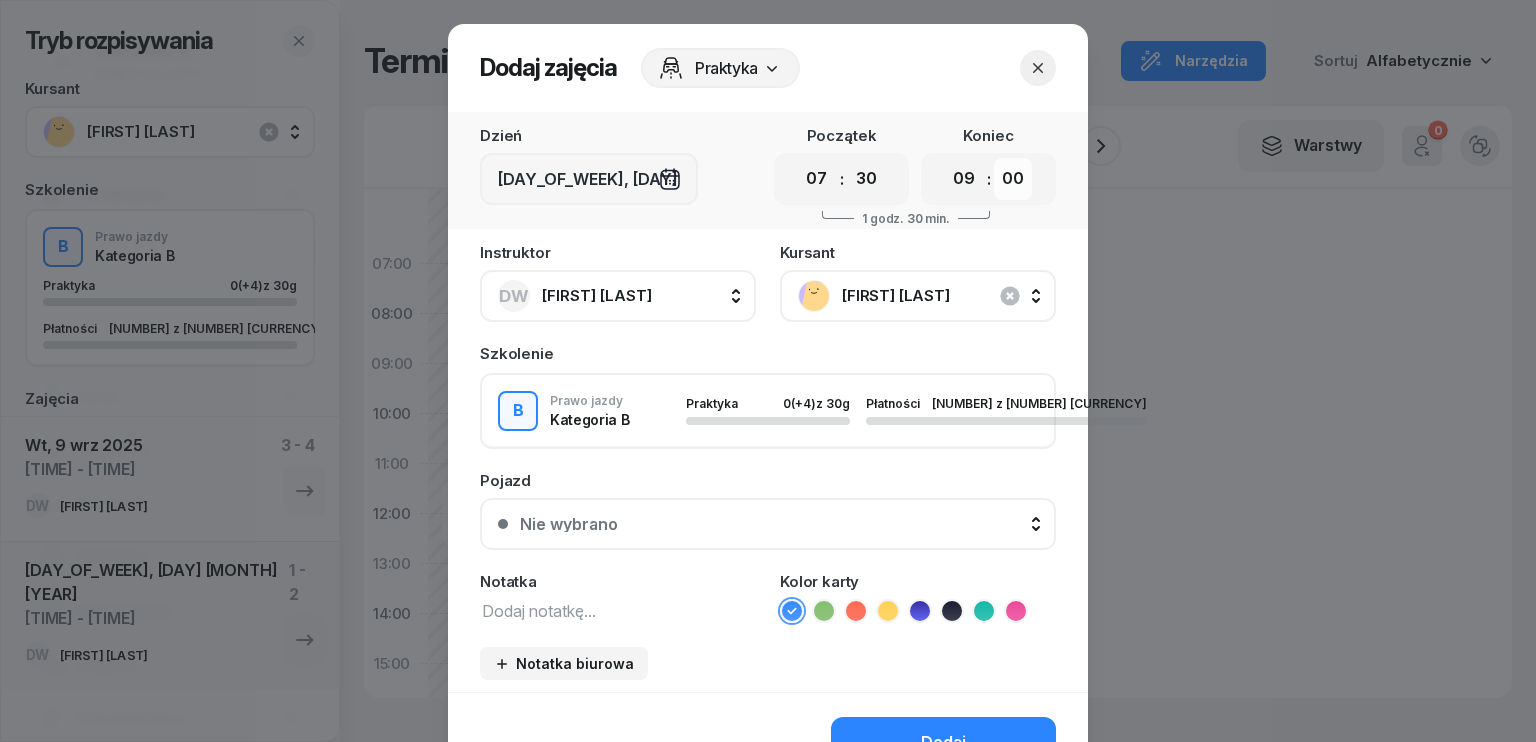 click on "00 05 10 15 20 25 30 35 40 45 50 55" at bounding box center [1013, 179] 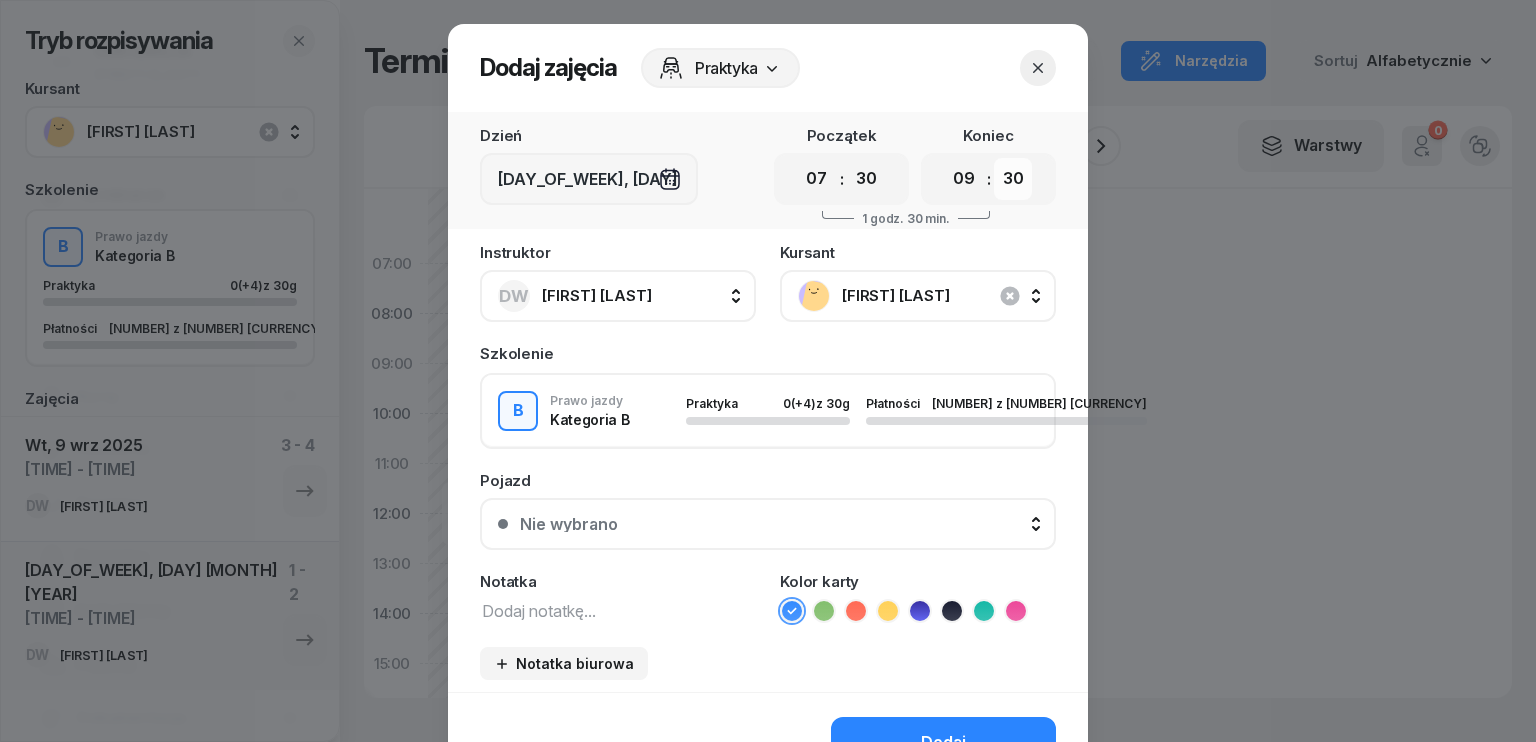 click on "00 05 10 15 20 25 30 35 40 45 50 55" at bounding box center (1013, 179) 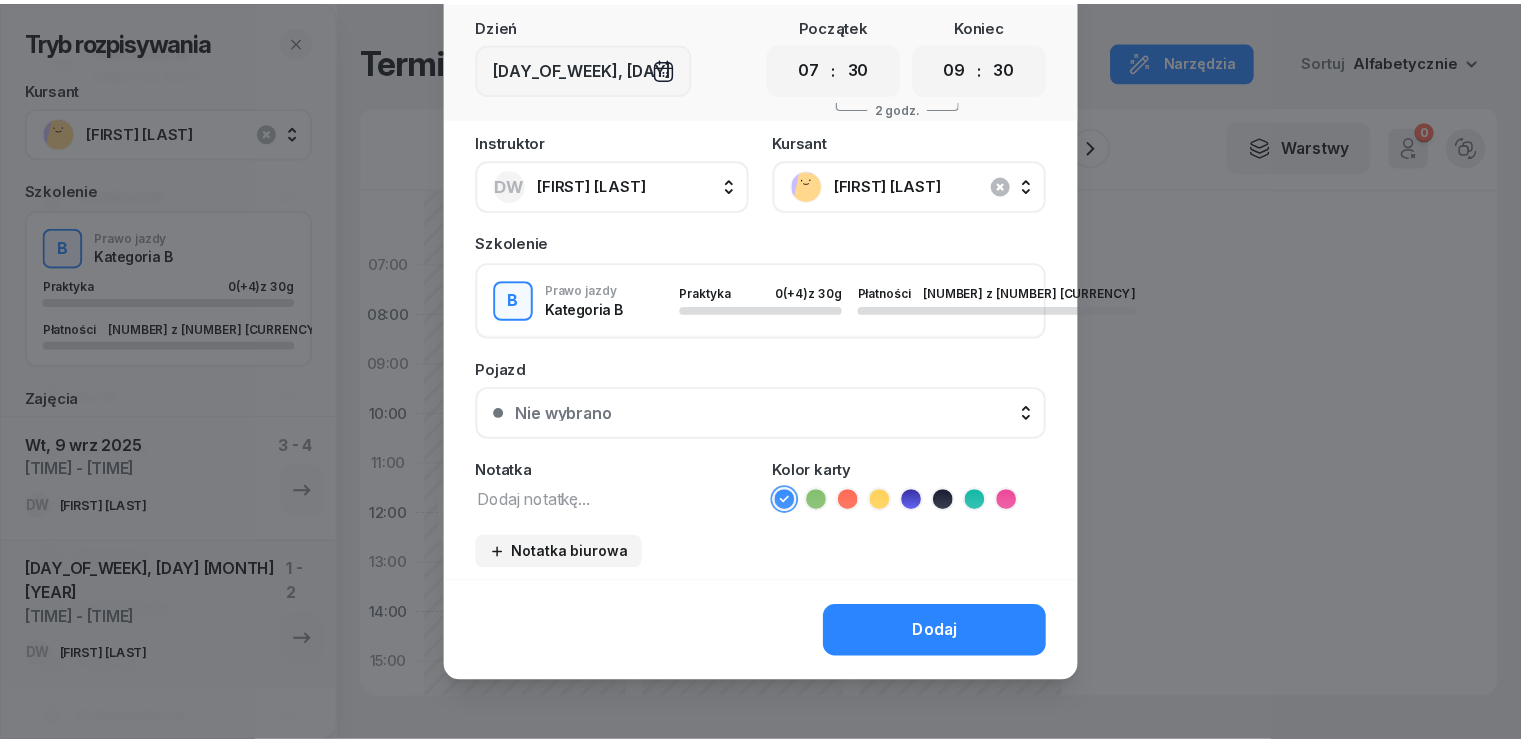 scroll, scrollTop: 112, scrollLeft: 0, axis: vertical 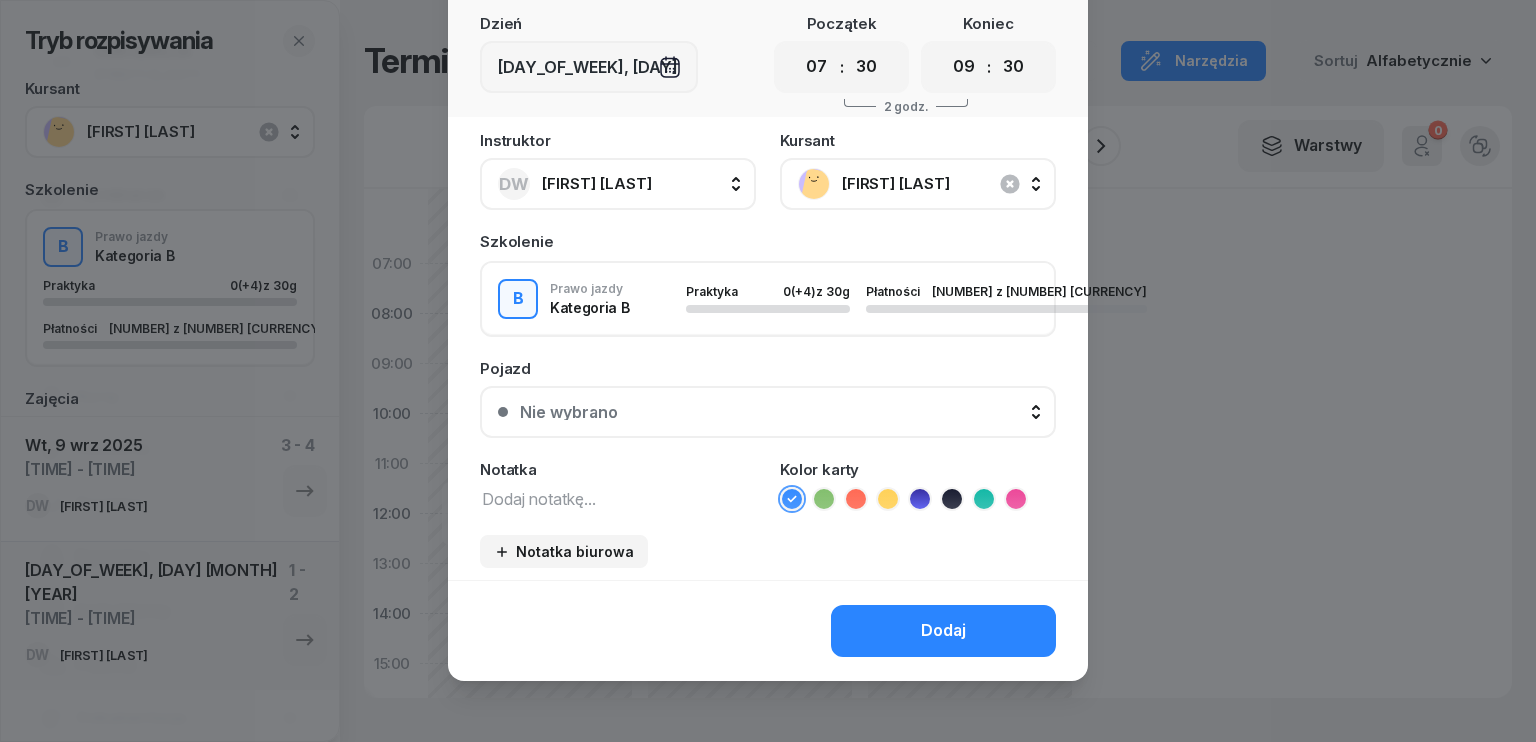 click on "Dodaj" at bounding box center [943, 631] 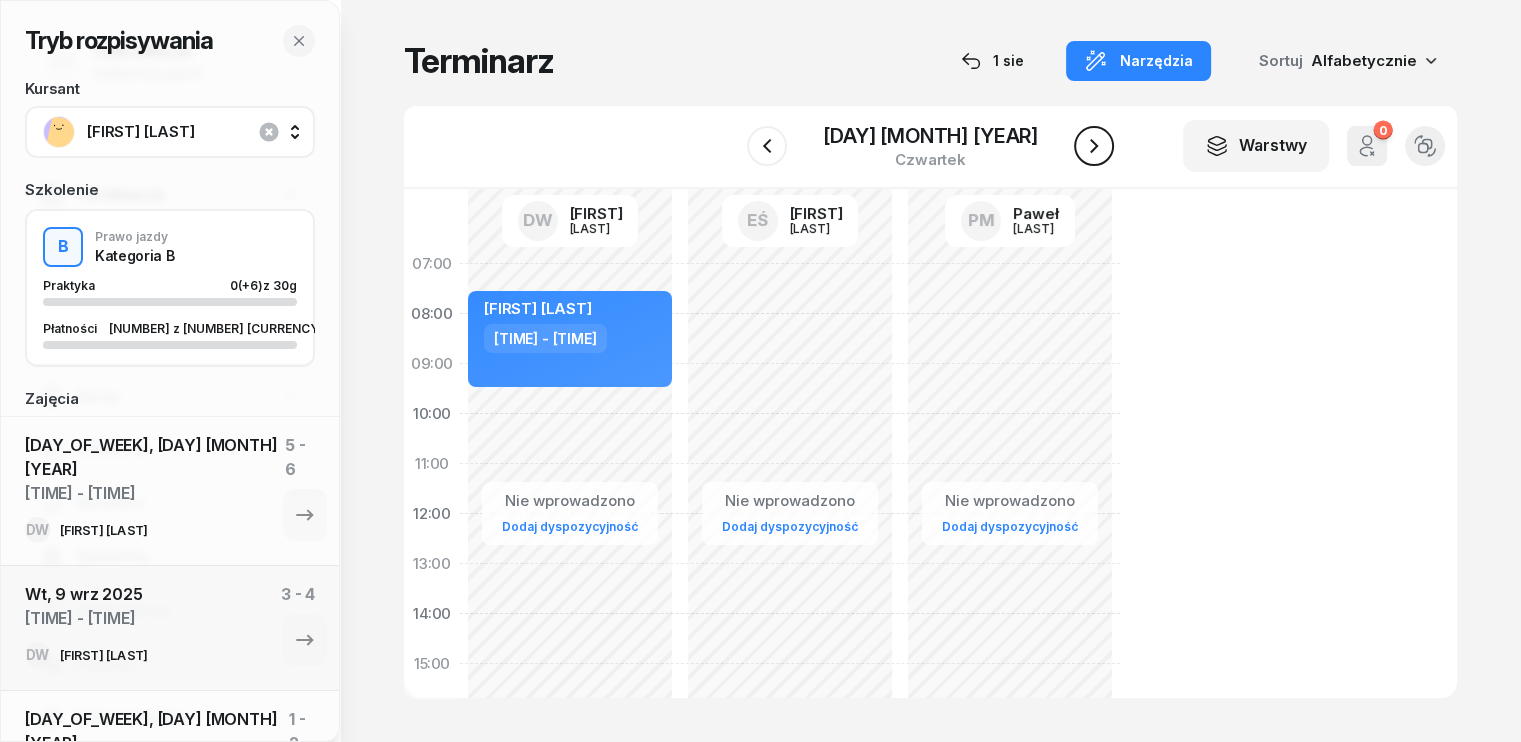 click 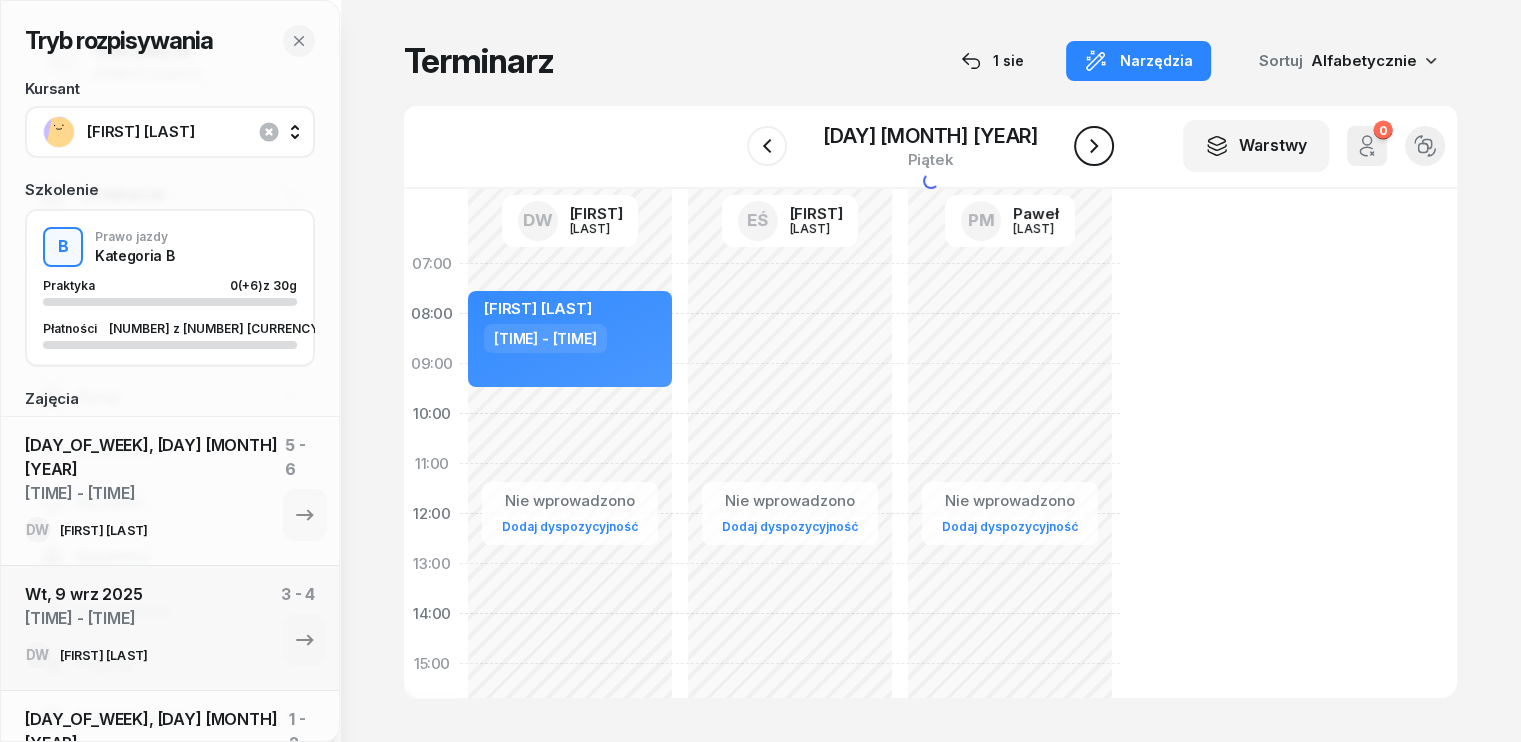 click 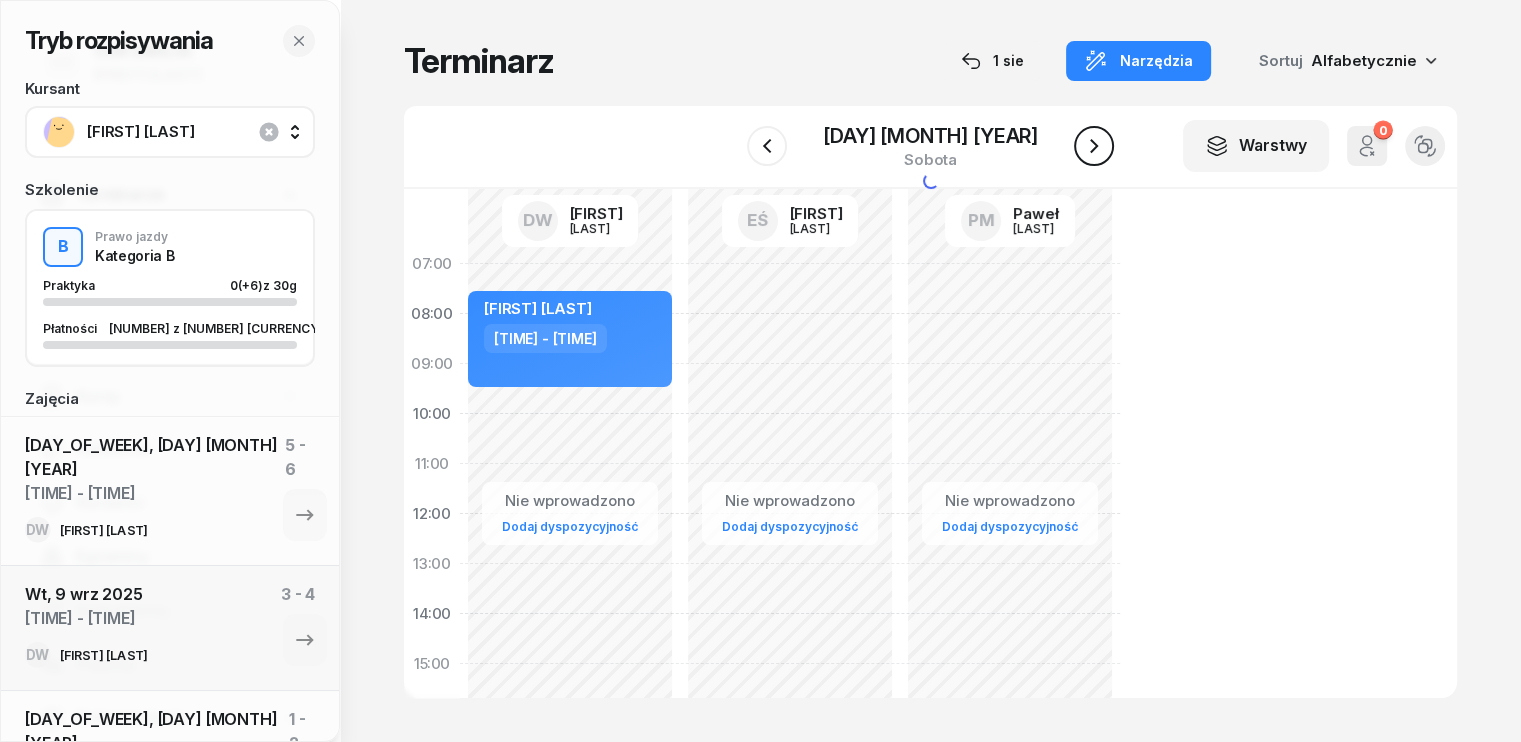 click 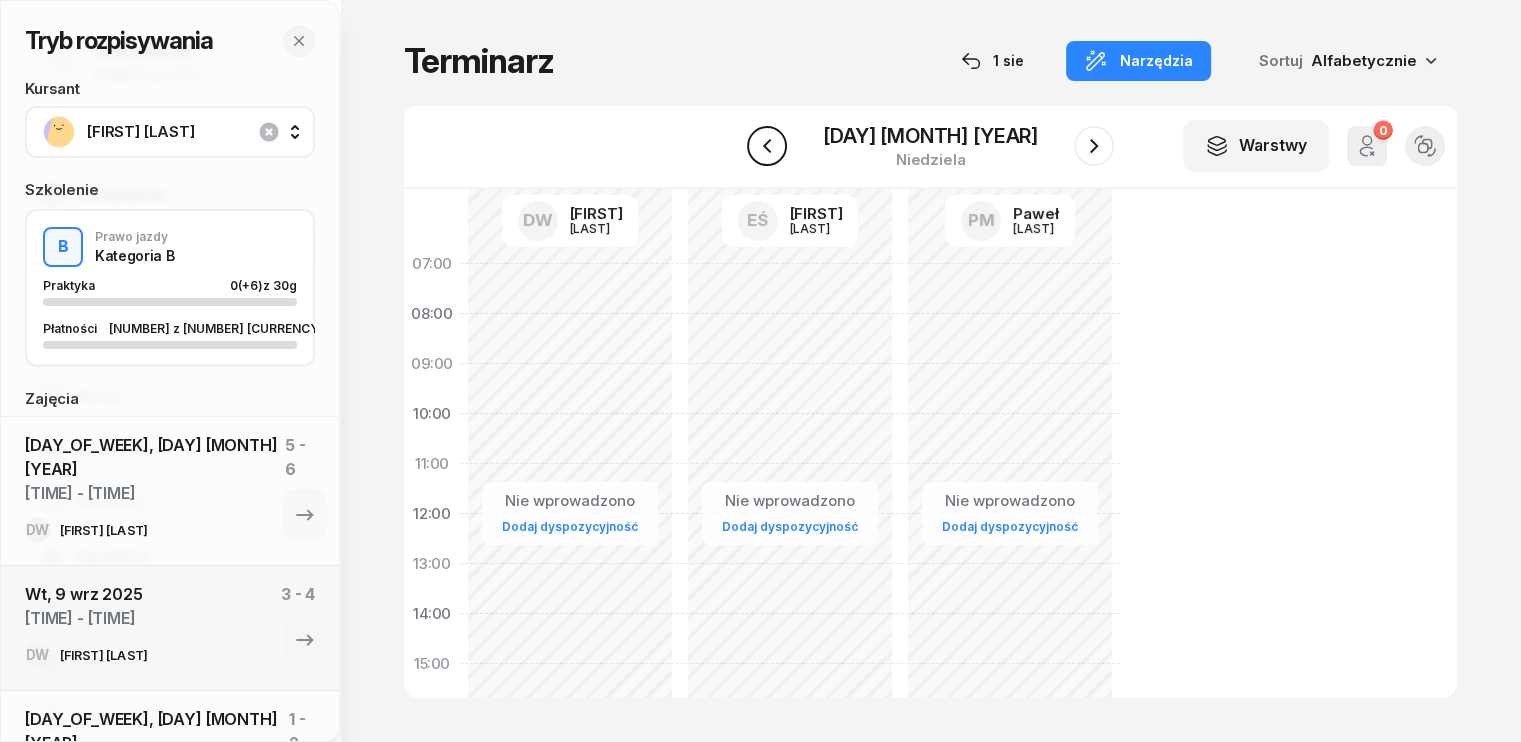 click 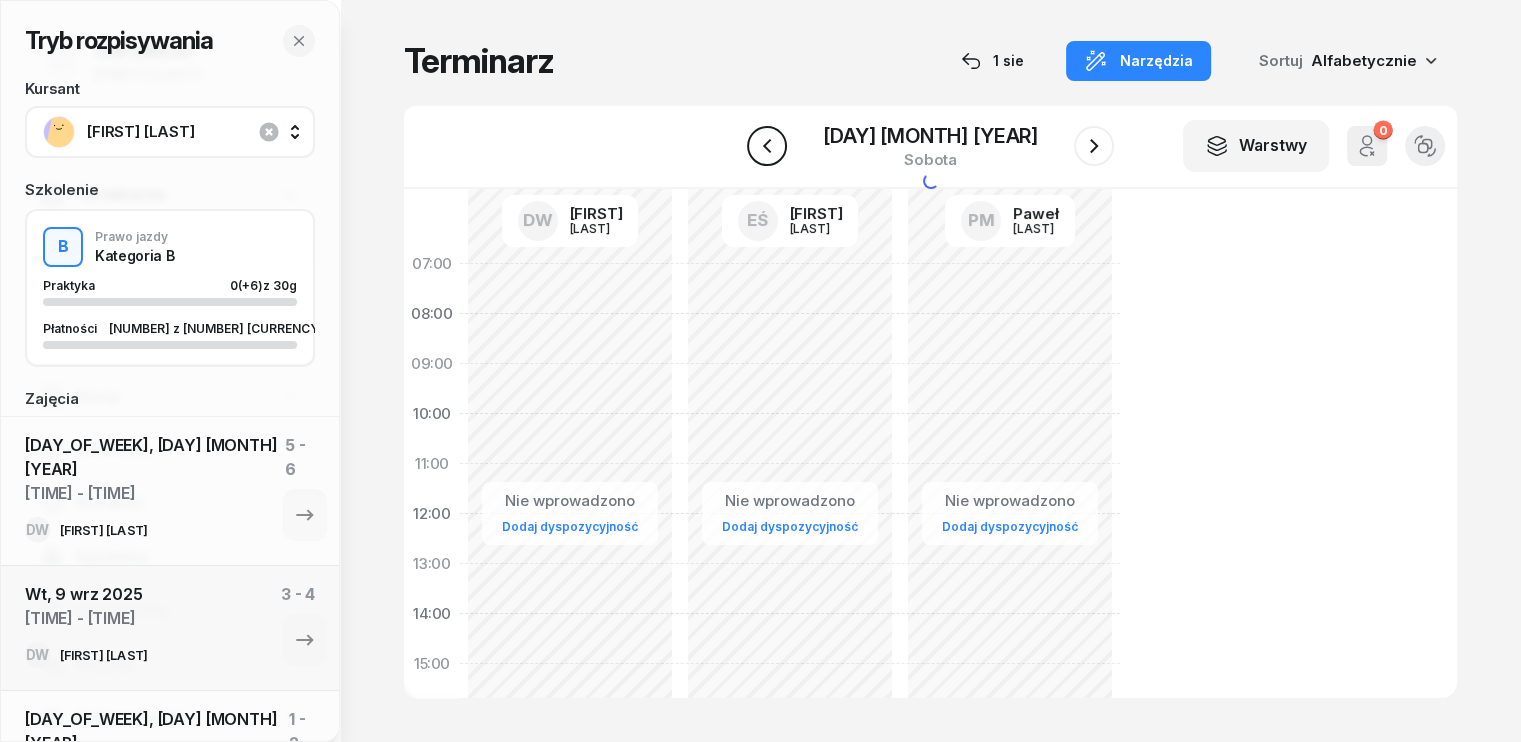 click 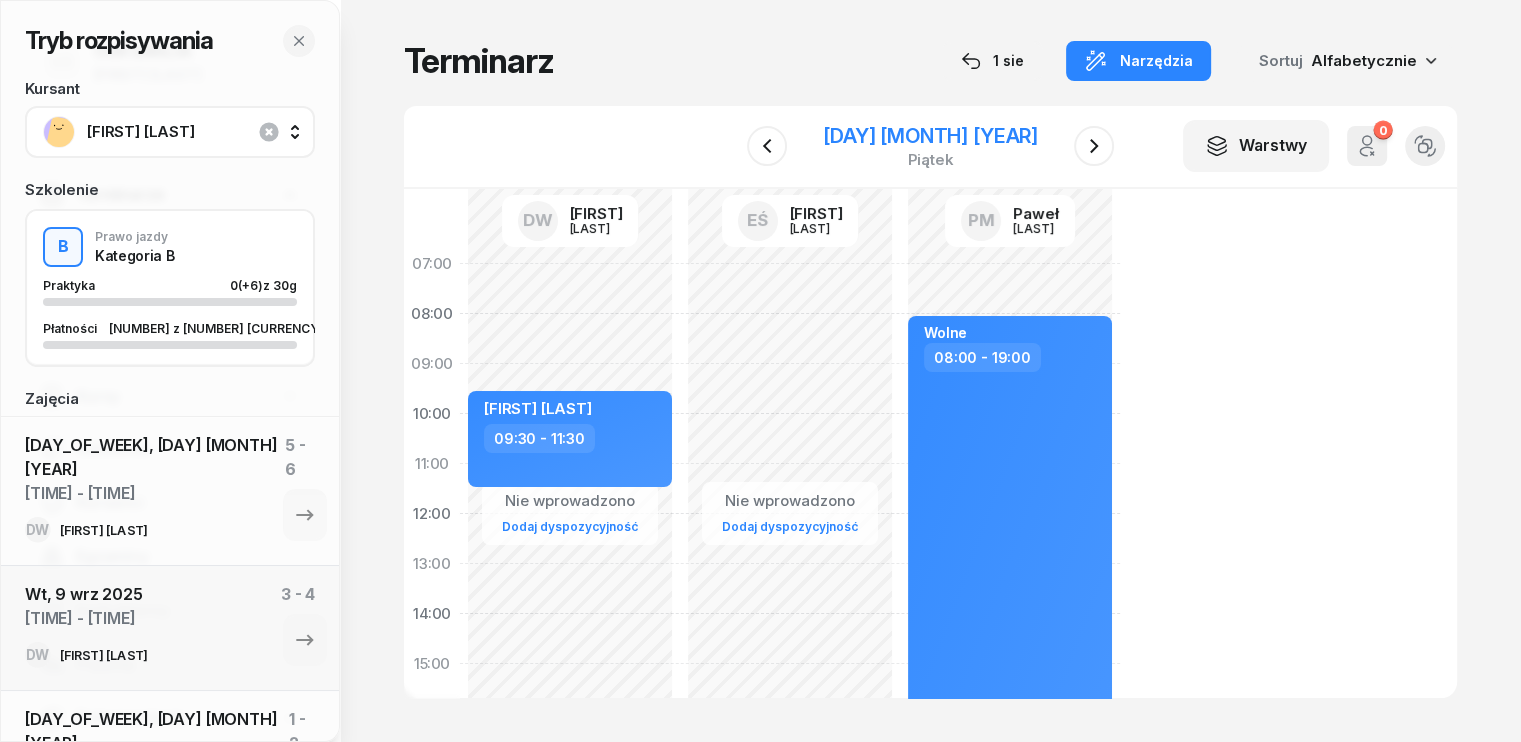click on "[DAY] [MONTH] [YEAR]" at bounding box center [930, 136] 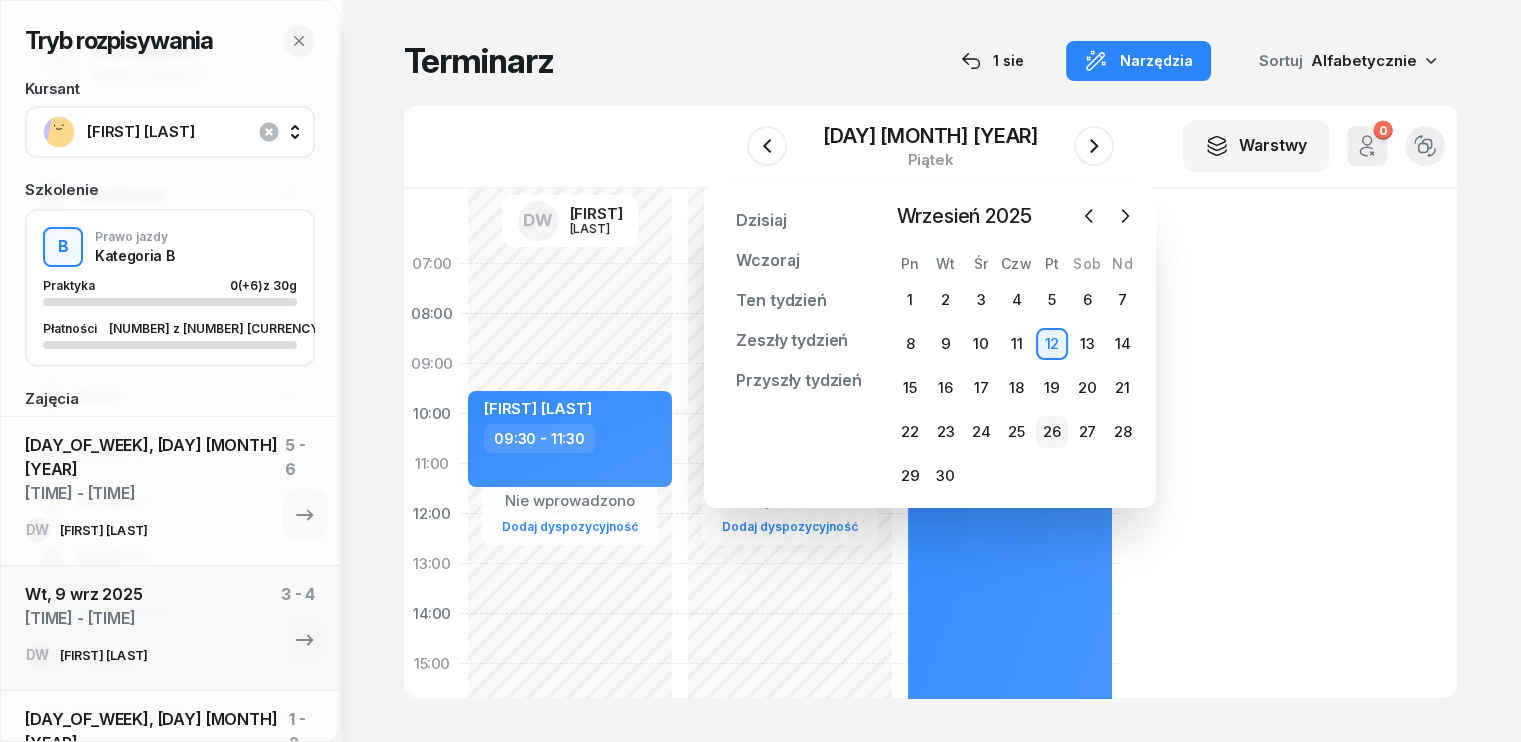 click on "26" at bounding box center (1052, 432) 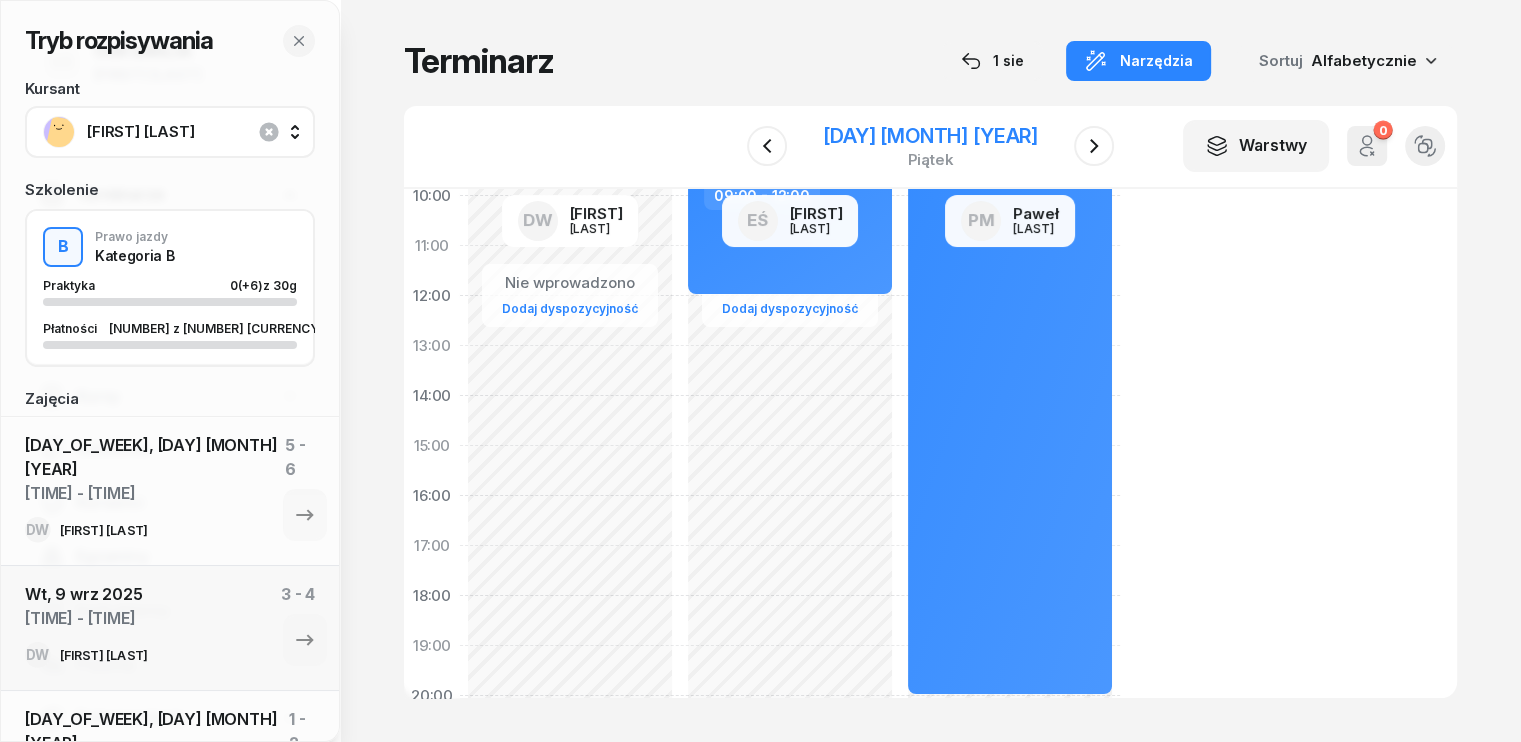 scroll, scrollTop: 0, scrollLeft: 0, axis: both 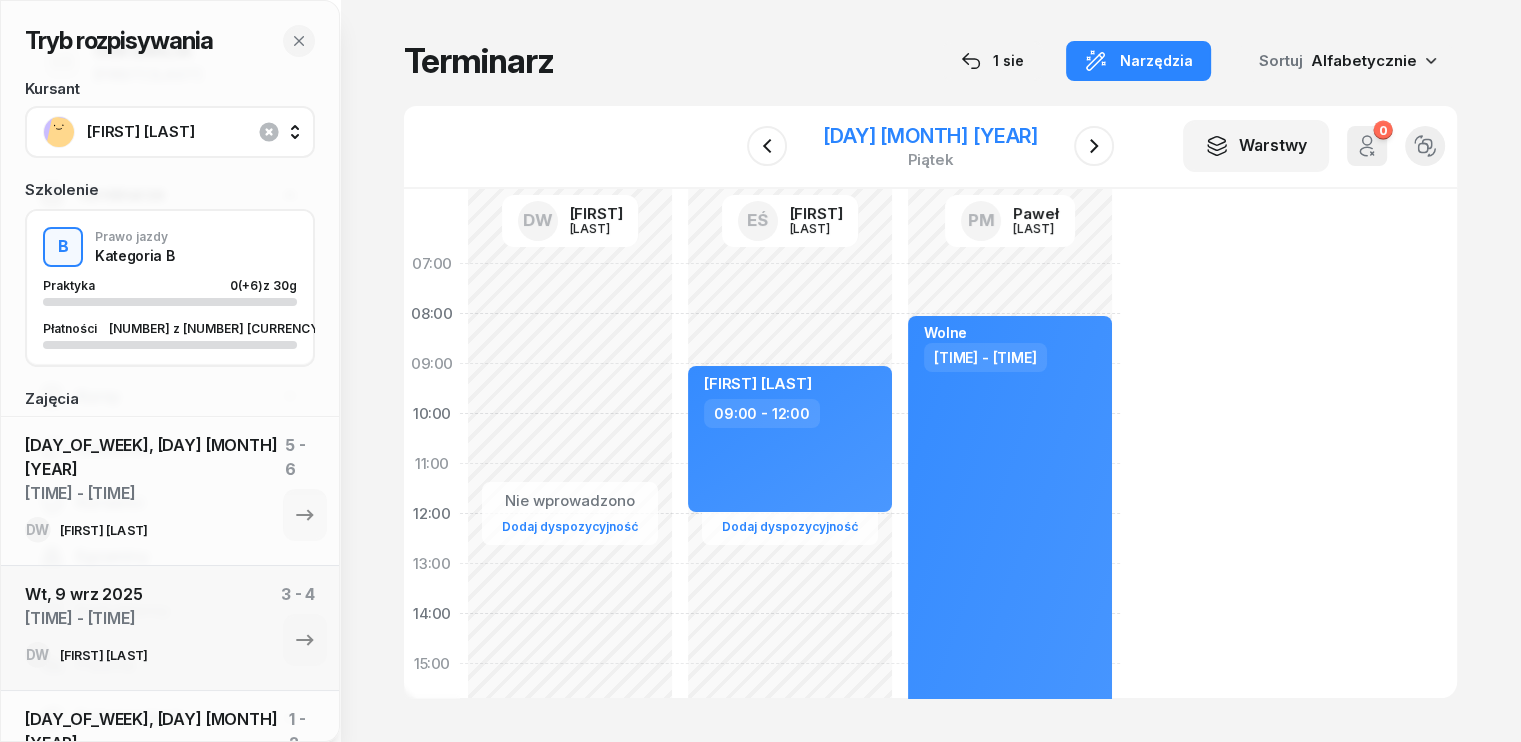 click on "[DAY] [MONTH] [YEAR]" at bounding box center [930, 136] 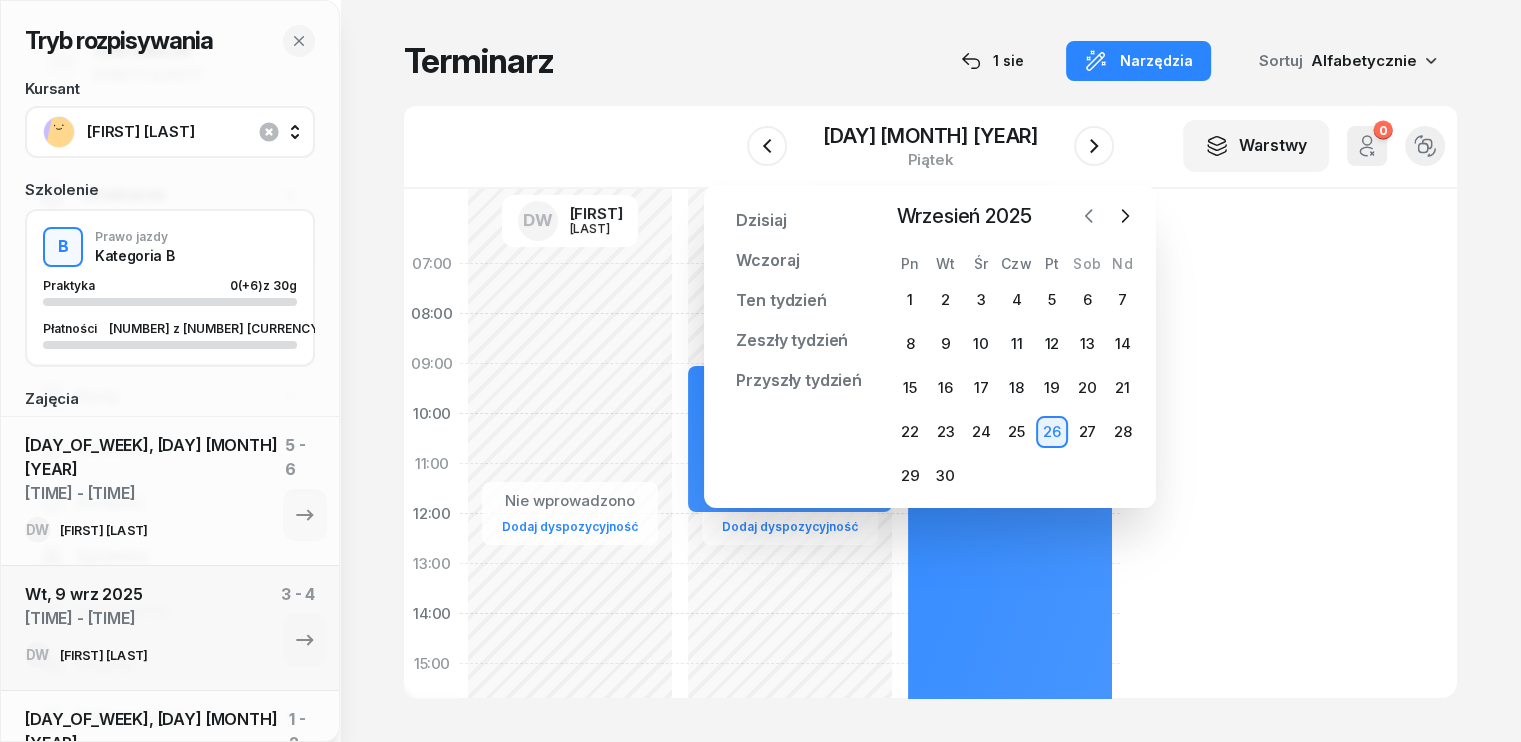 click 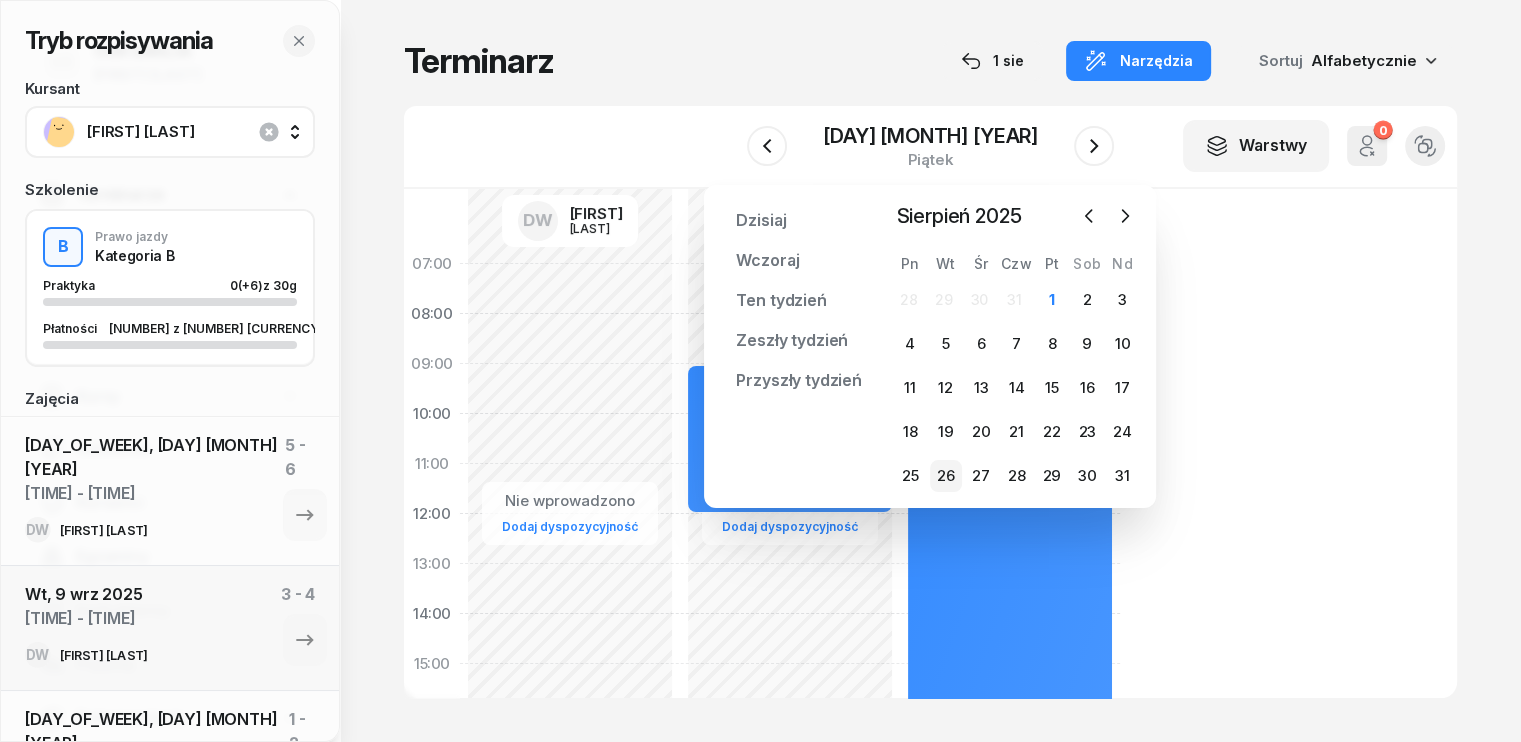 click on "26" at bounding box center [946, 476] 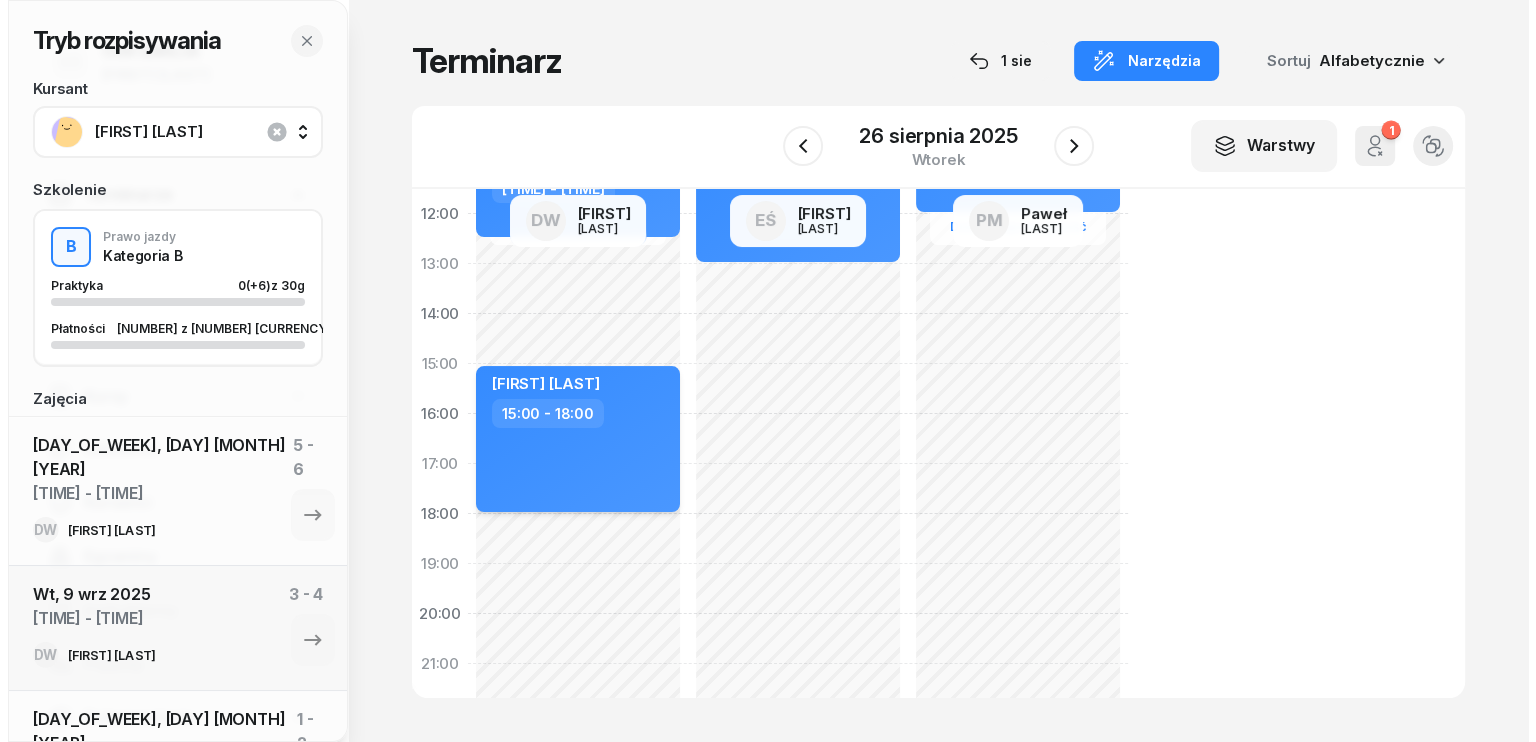 scroll, scrollTop: 100, scrollLeft: 0, axis: vertical 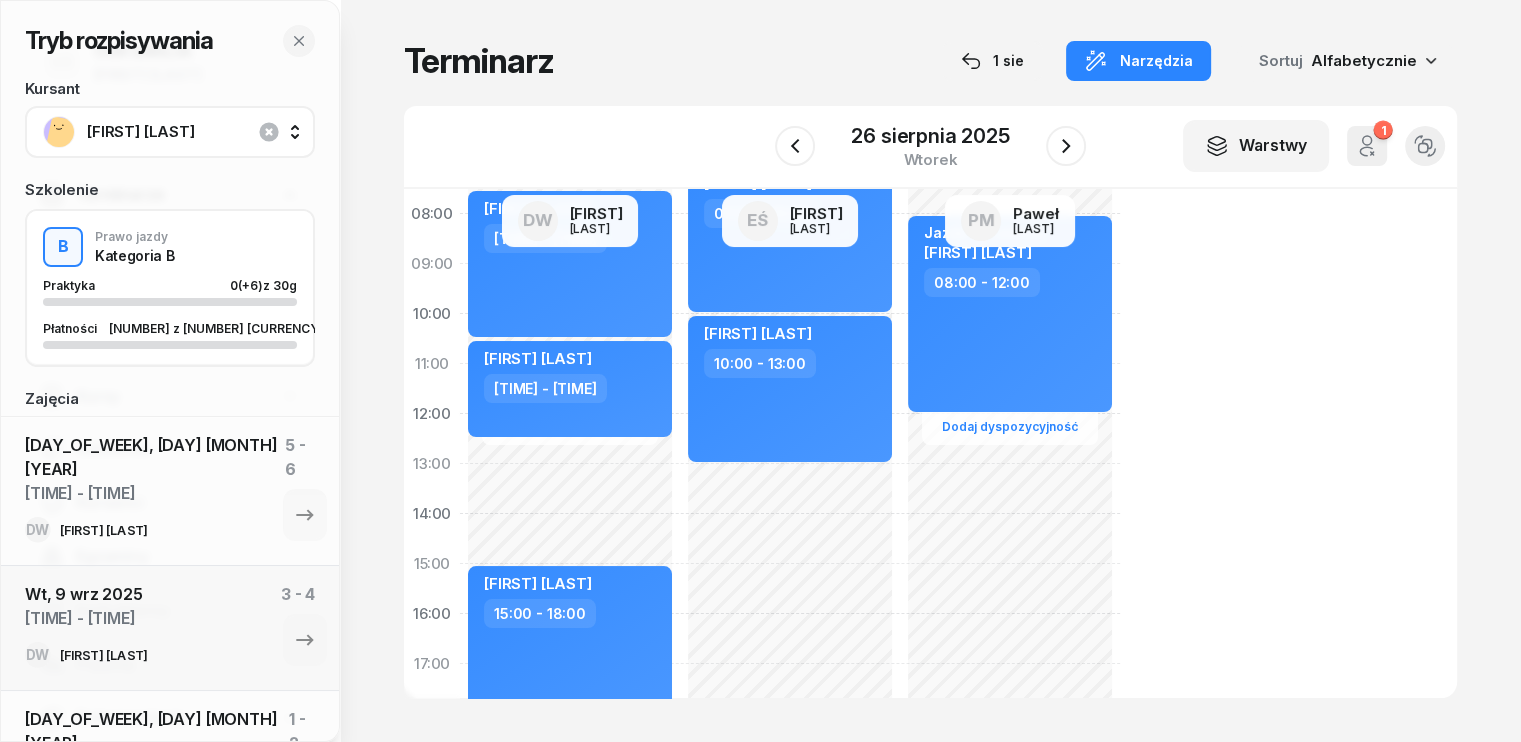 click on "Nie wprowadzono Dodaj dyspozycyjność [FIRST] [LAST] [TIME] - [TIME] [FIRST] [LAST] [TIME] - [TIME] [FIRST] [LAST] [TIME] - [TIME]" 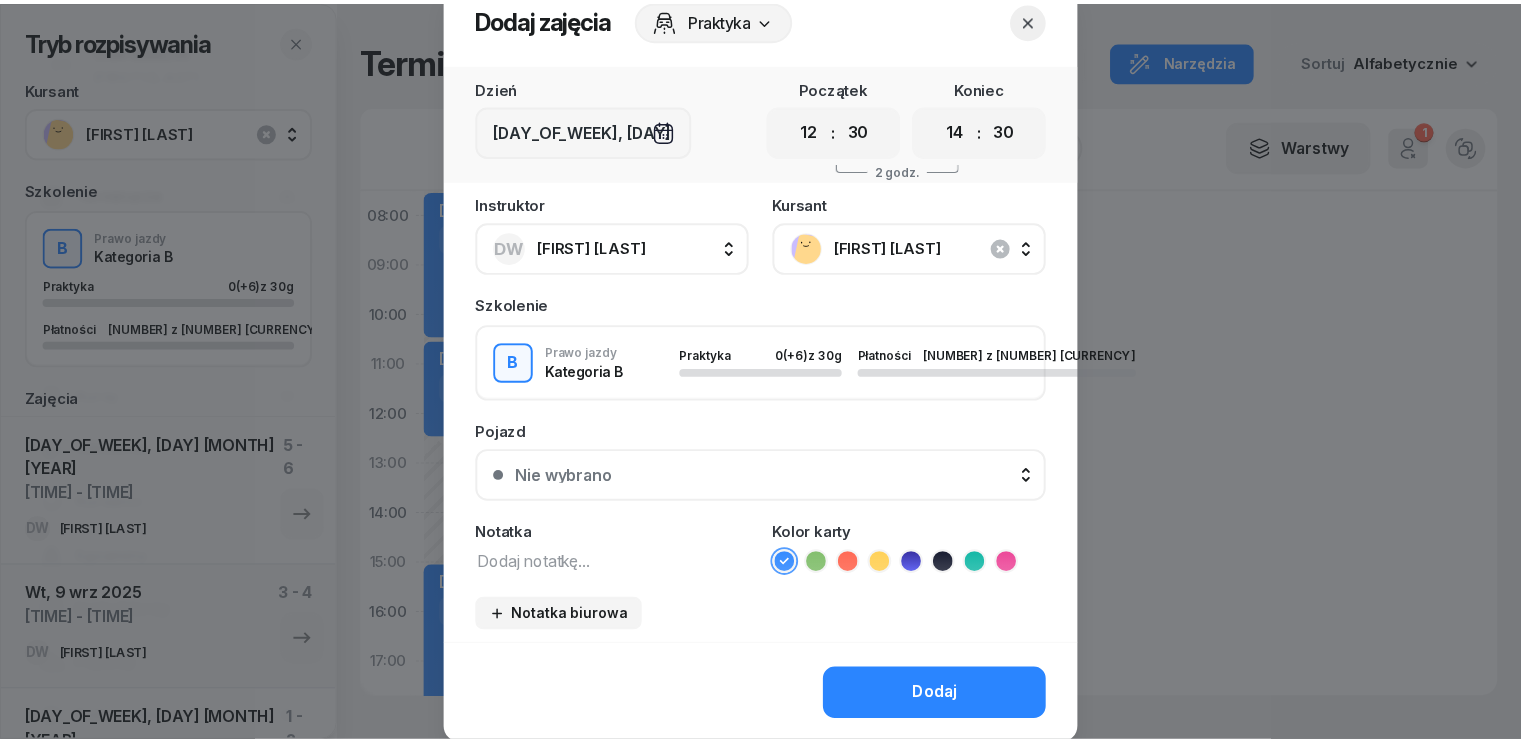 scroll, scrollTop: 112, scrollLeft: 0, axis: vertical 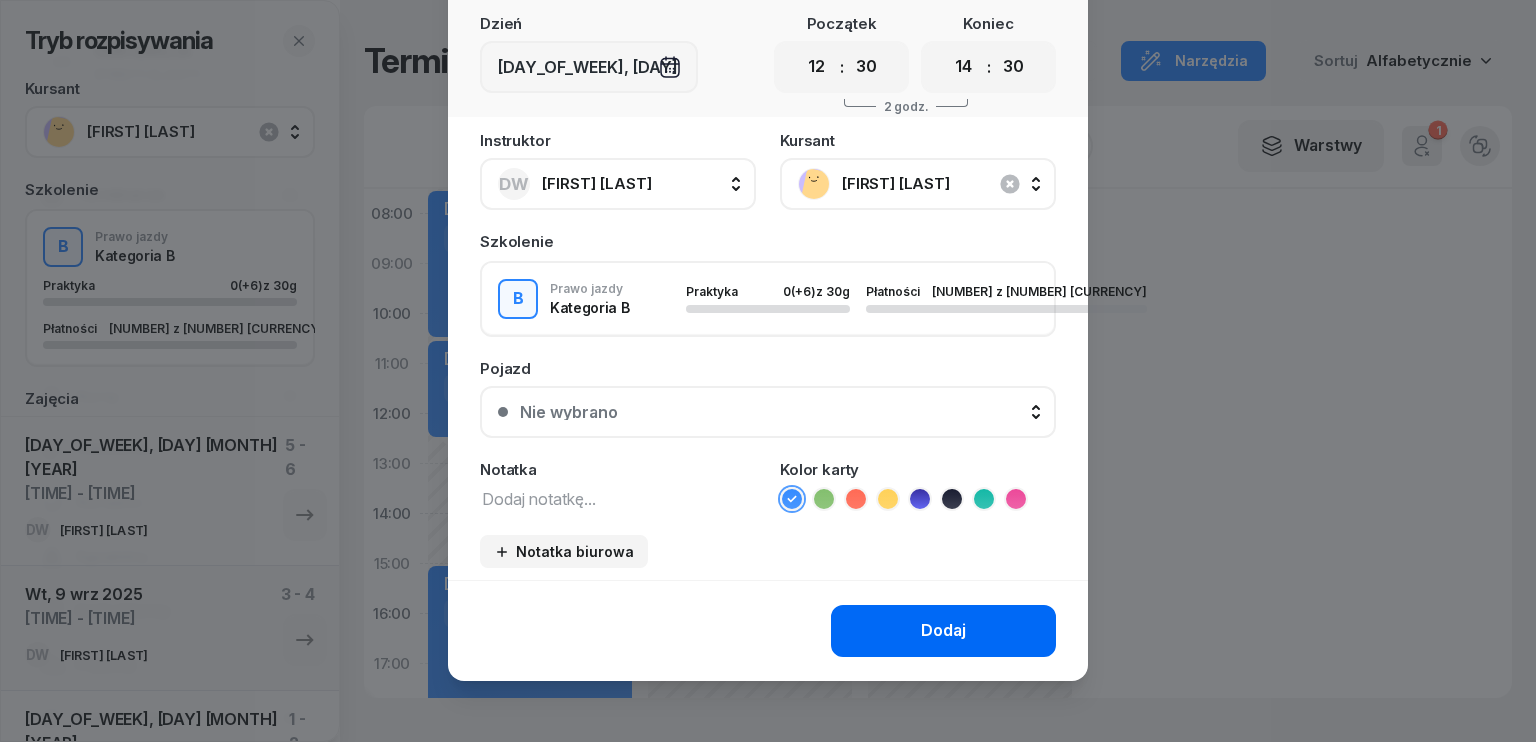 click on "Dodaj" at bounding box center (943, 631) 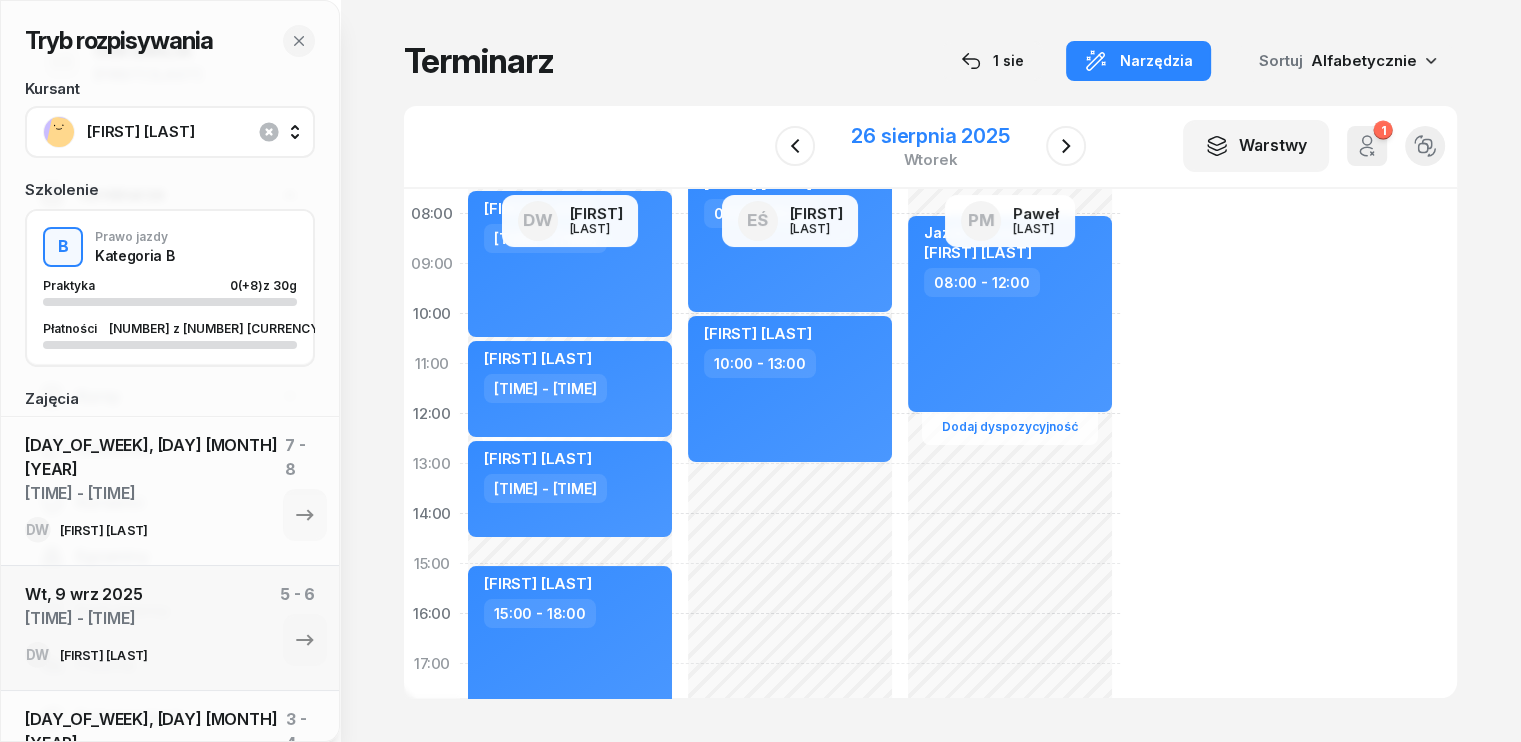 click on "[DAY] [MONTH] [YEAR] [DAY_OF_WEEK]" at bounding box center [930, 146] 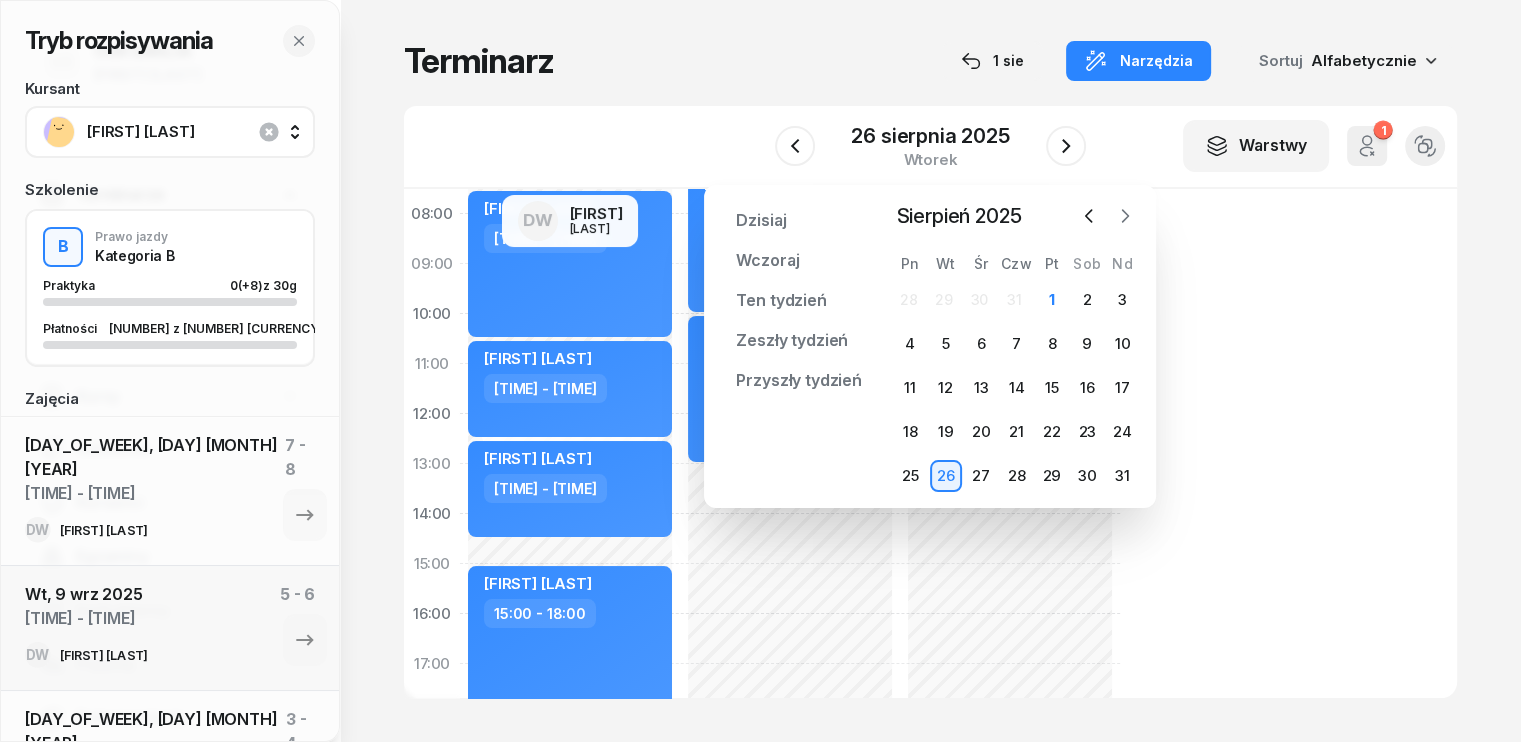 click 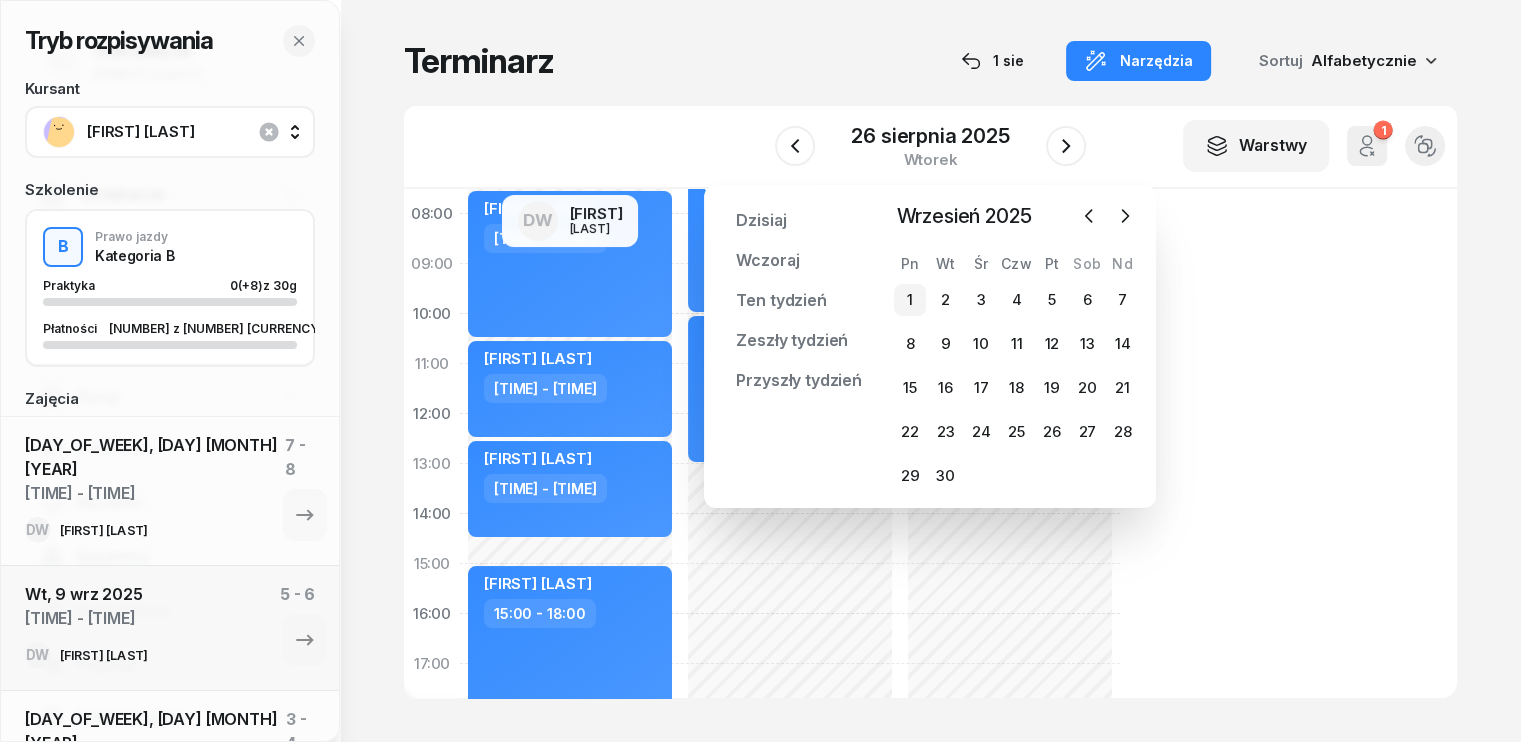 click on "1" at bounding box center (910, 300) 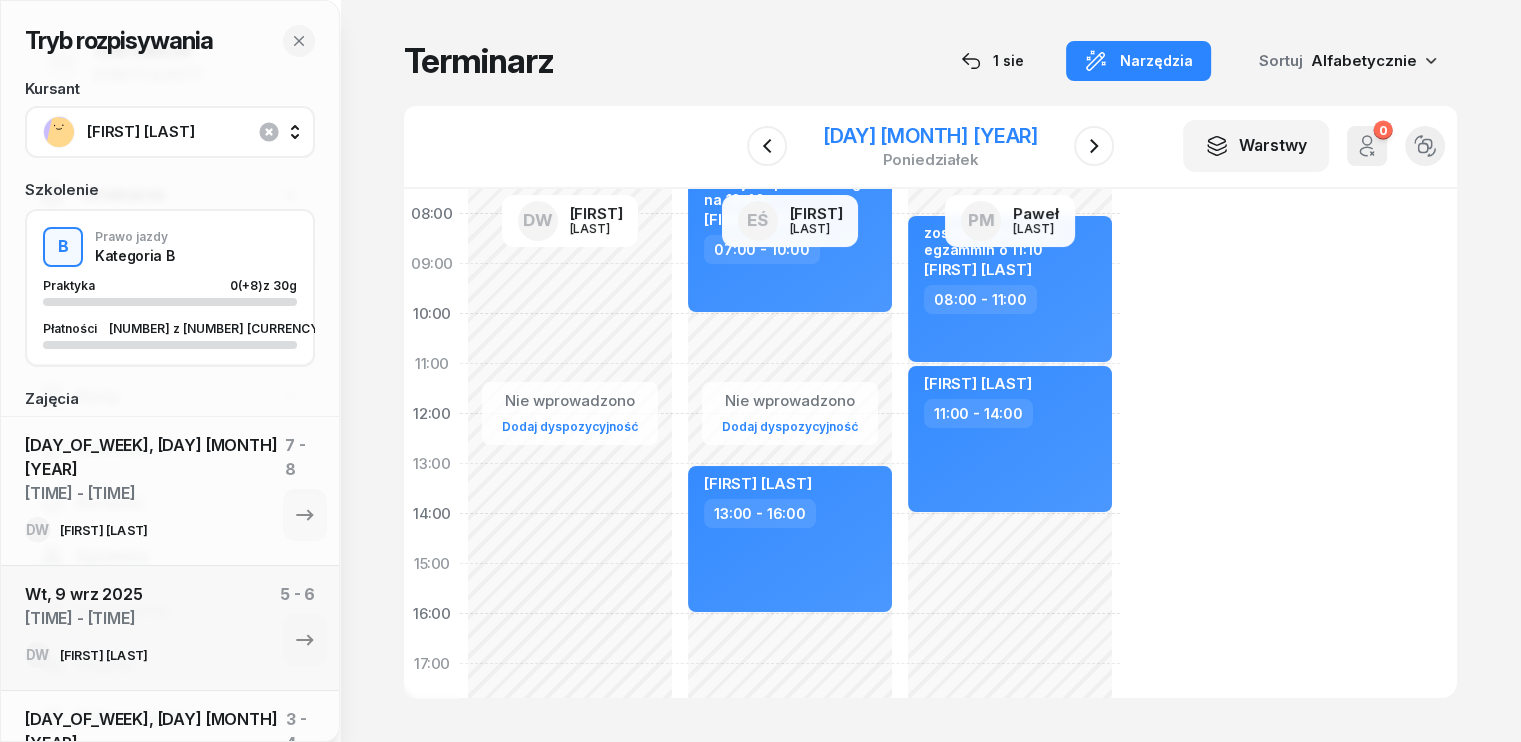 click on "[DAY] [MONTH] [YEAR]" at bounding box center (930, 136) 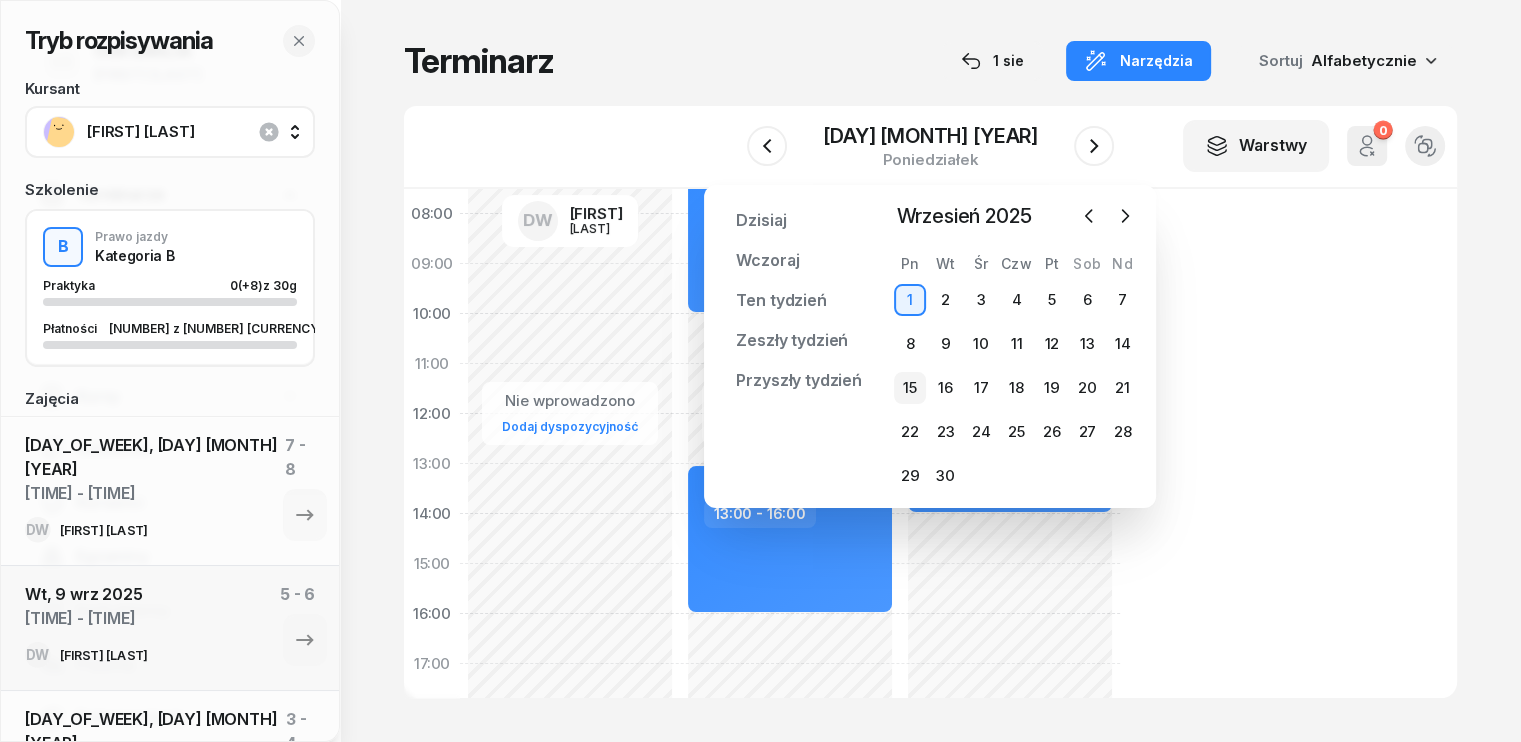click on "15" at bounding box center [910, 388] 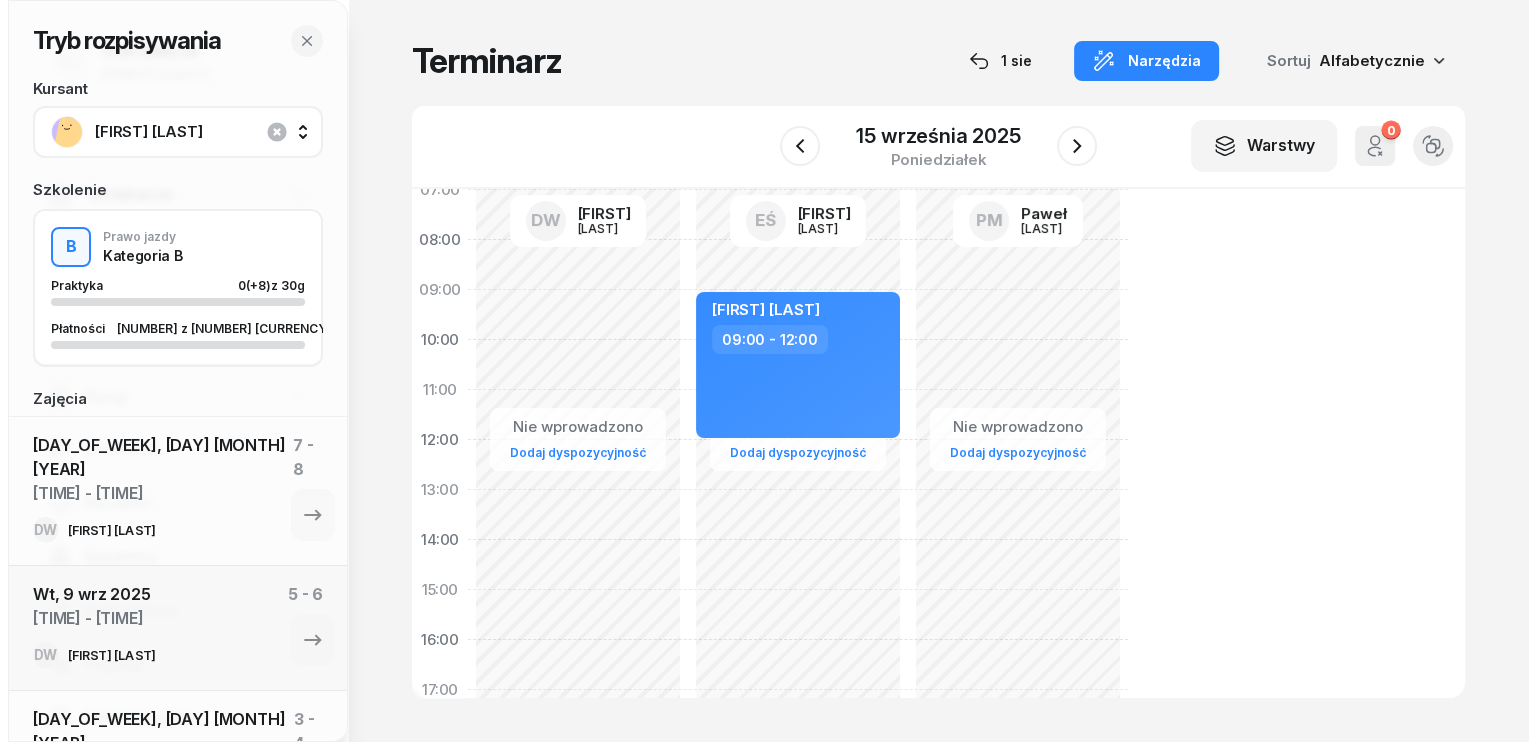 scroll, scrollTop: 0, scrollLeft: 0, axis: both 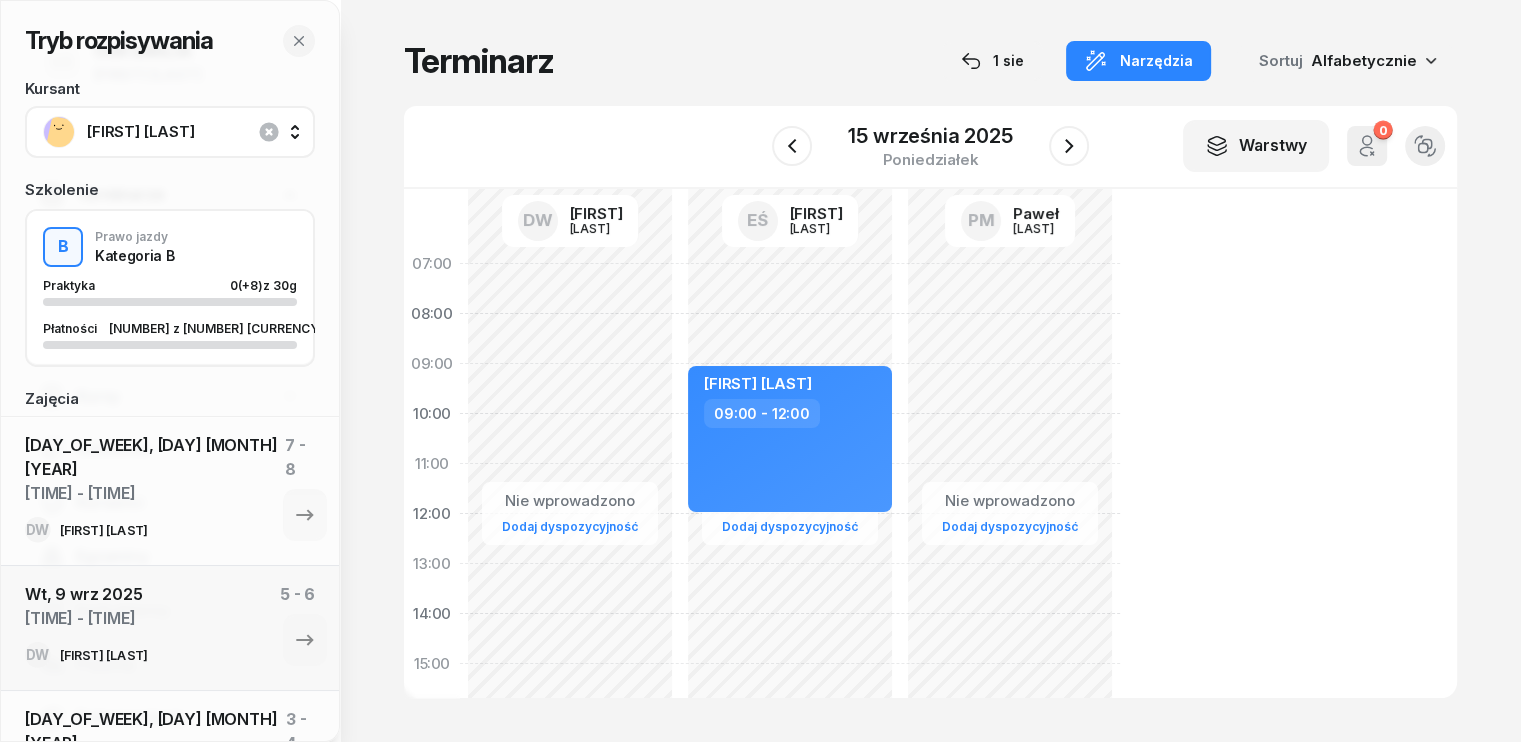 click on "Nie wprowadzono Dodaj dyspozycyjność" 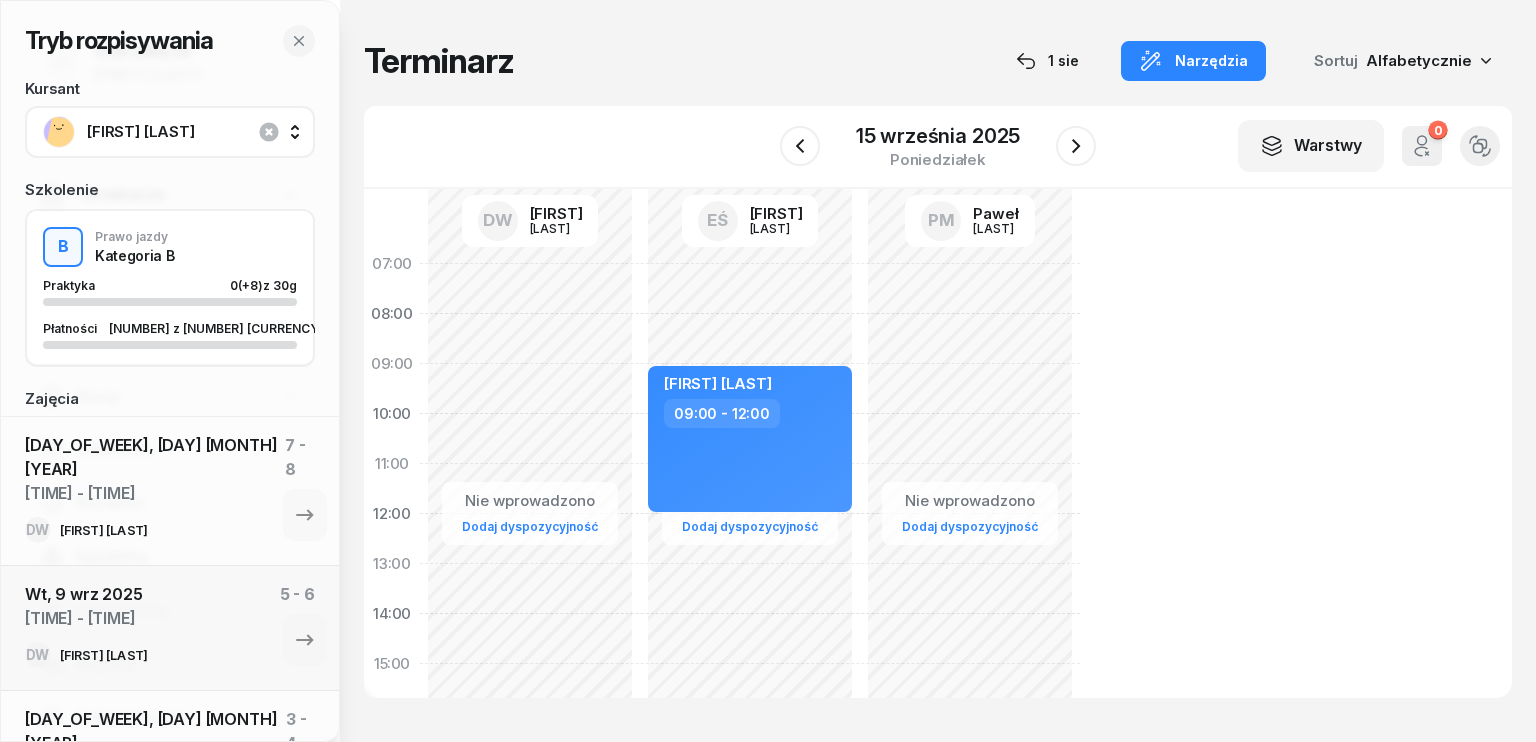 select on "07" 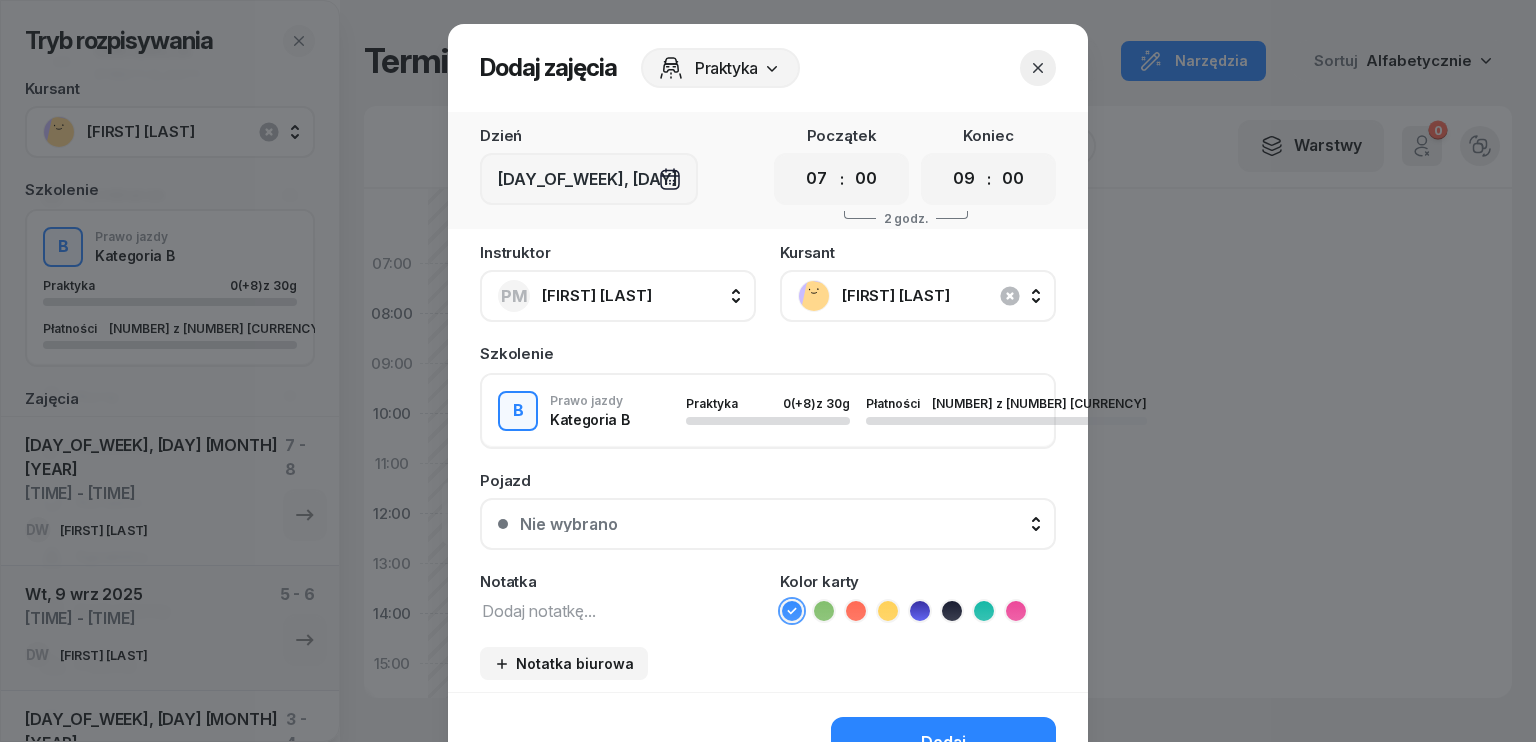 drag, startPoint x: 820, startPoint y: 179, endPoint x: 828, endPoint y: 188, distance: 12.0415945 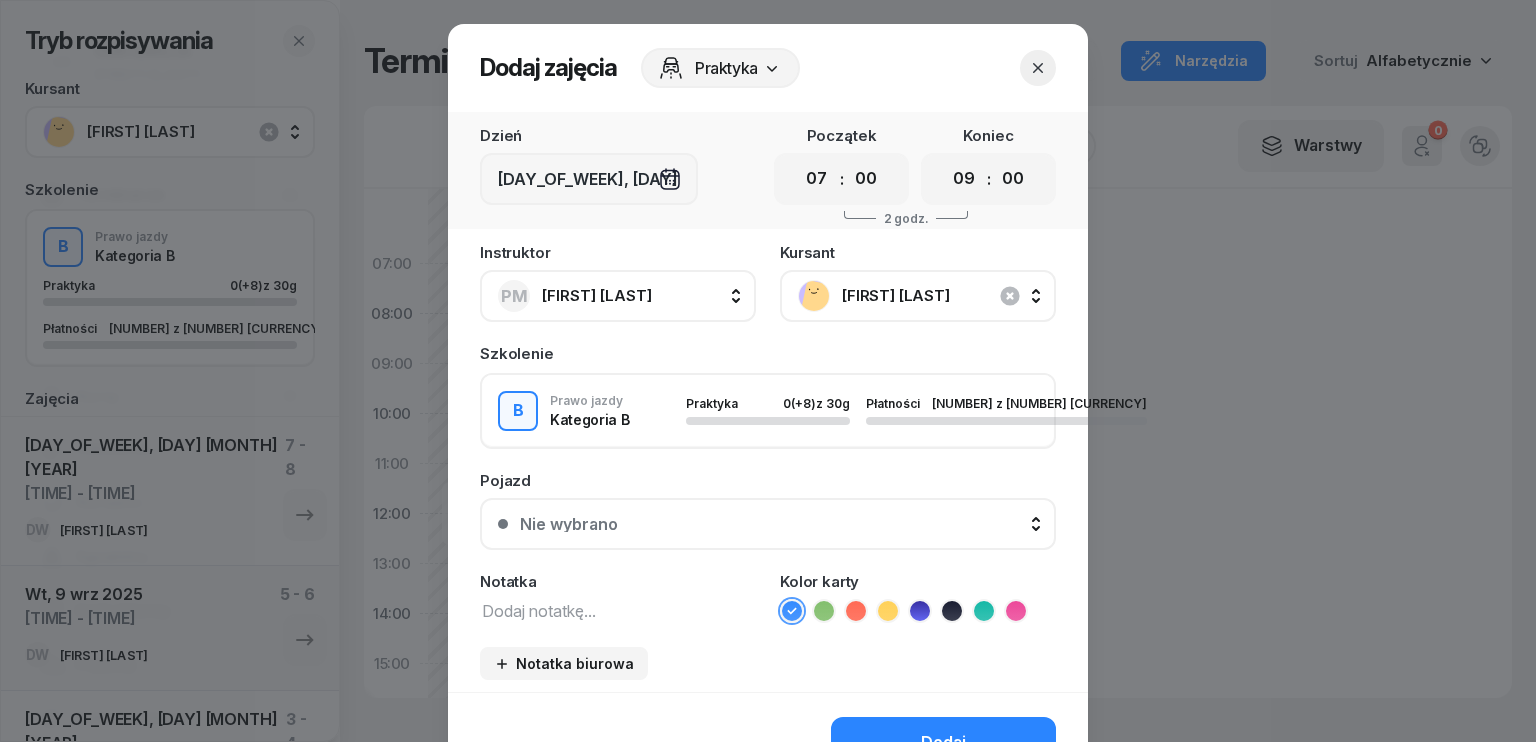 select on "08" 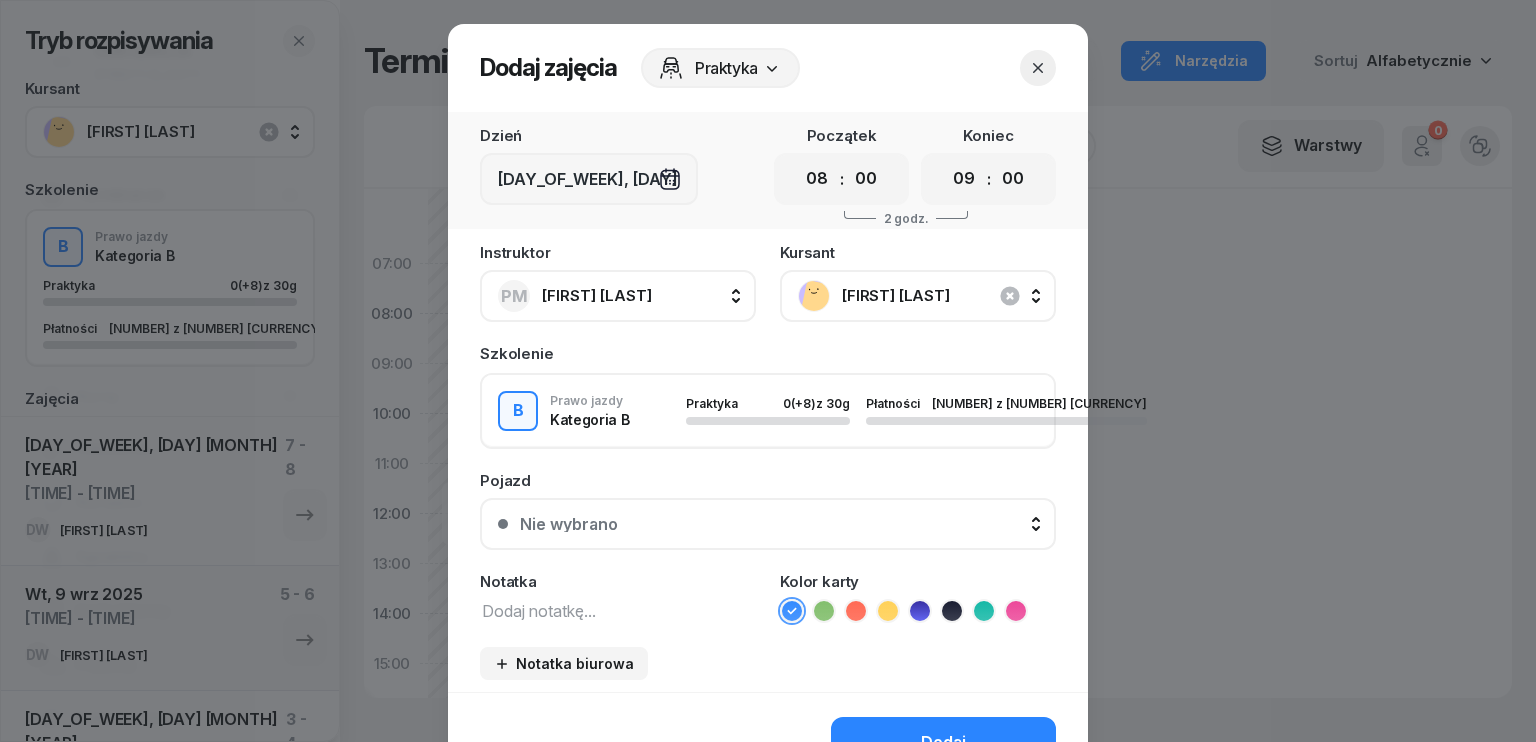 click on "00 01 02 03 04 05 06 07 08 09 10 11 12 13 14 15 16 17 18 19 20 21 22 23" at bounding box center (817, 179) 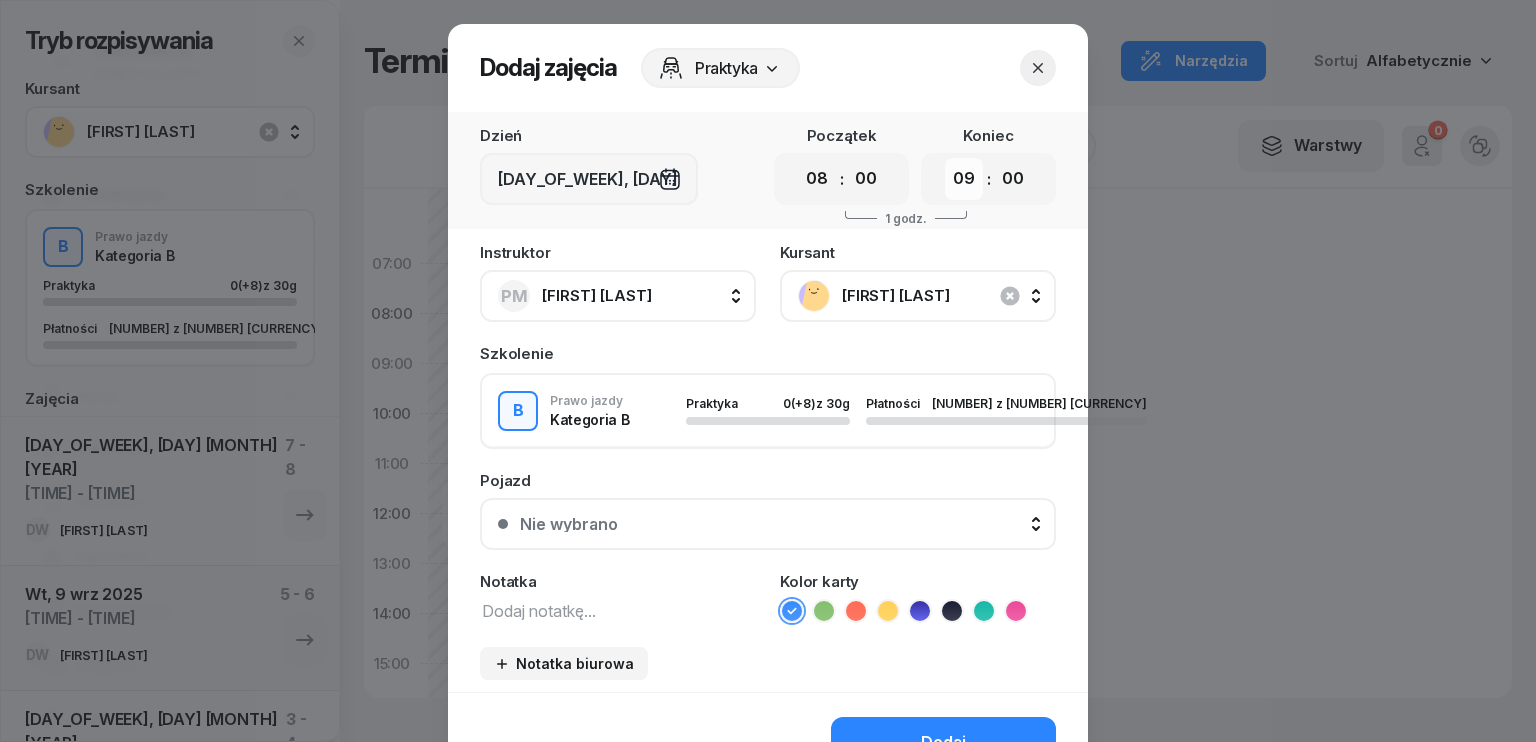 drag, startPoint x: 961, startPoint y: 183, endPoint x: 961, endPoint y: 195, distance: 12 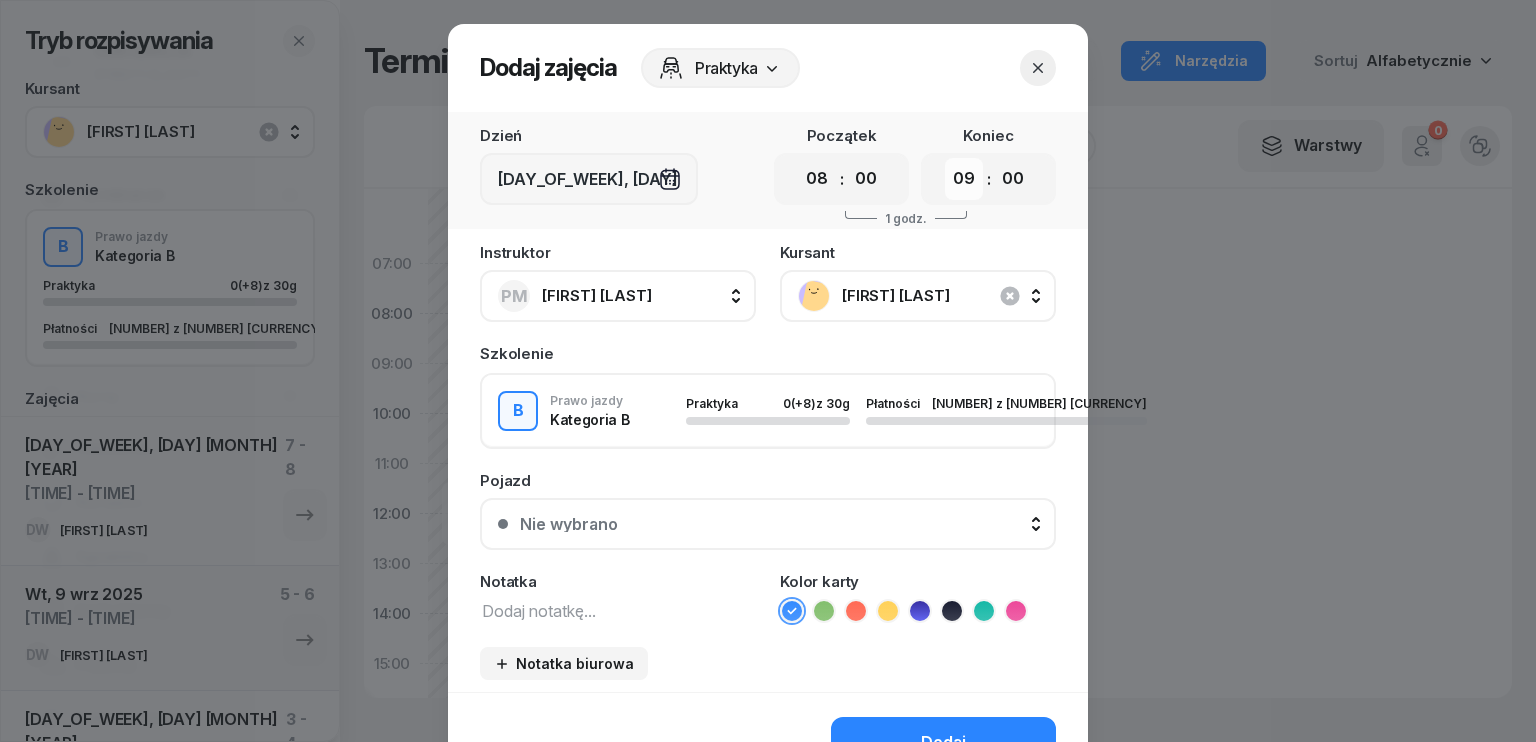 select on "11" 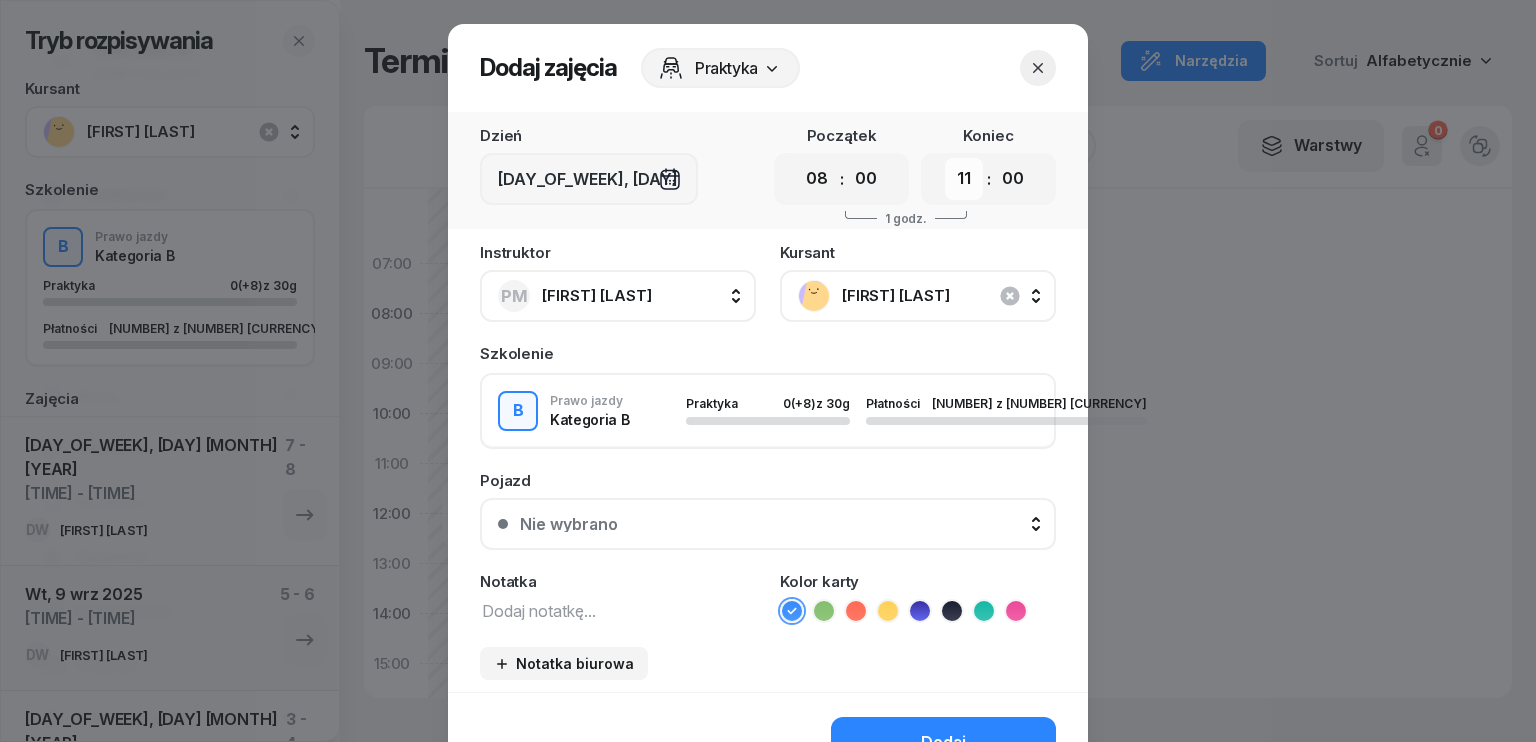 click on "00 01 02 03 04 05 06 07 08 09 10 11 12 13 14 15 16 17 18 19 20 21 22 23" at bounding box center [964, 179] 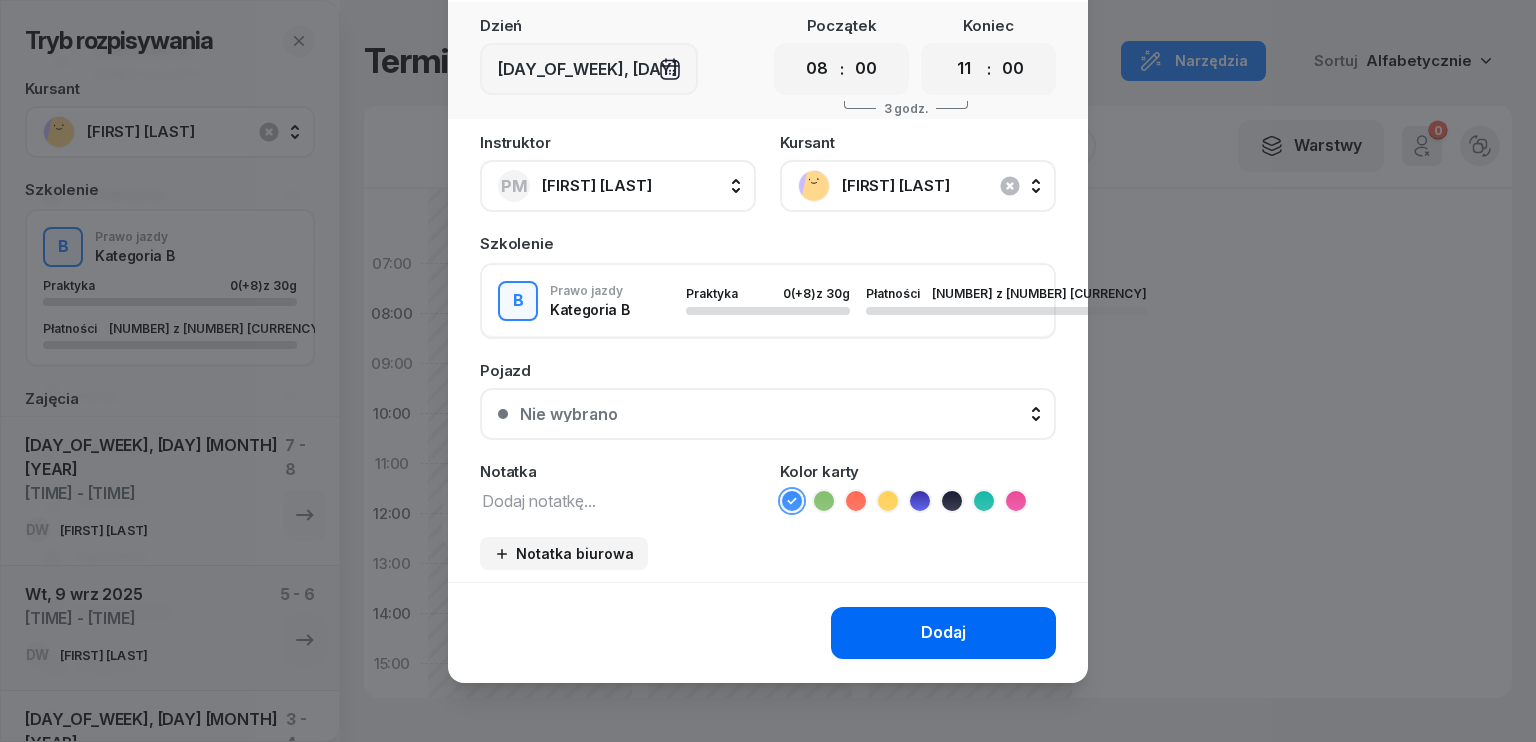 scroll, scrollTop: 112, scrollLeft: 0, axis: vertical 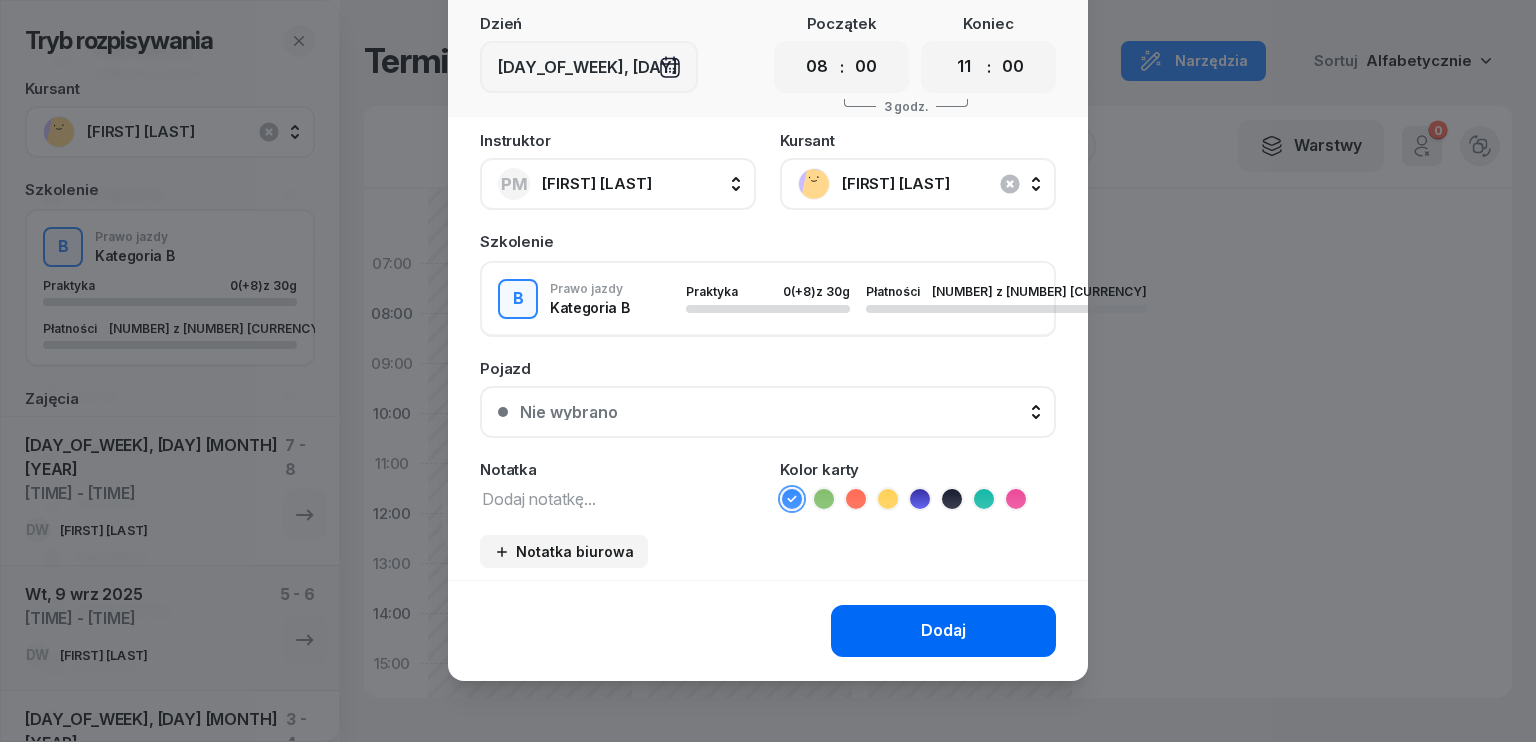 click on "Dodaj" at bounding box center [943, 631] 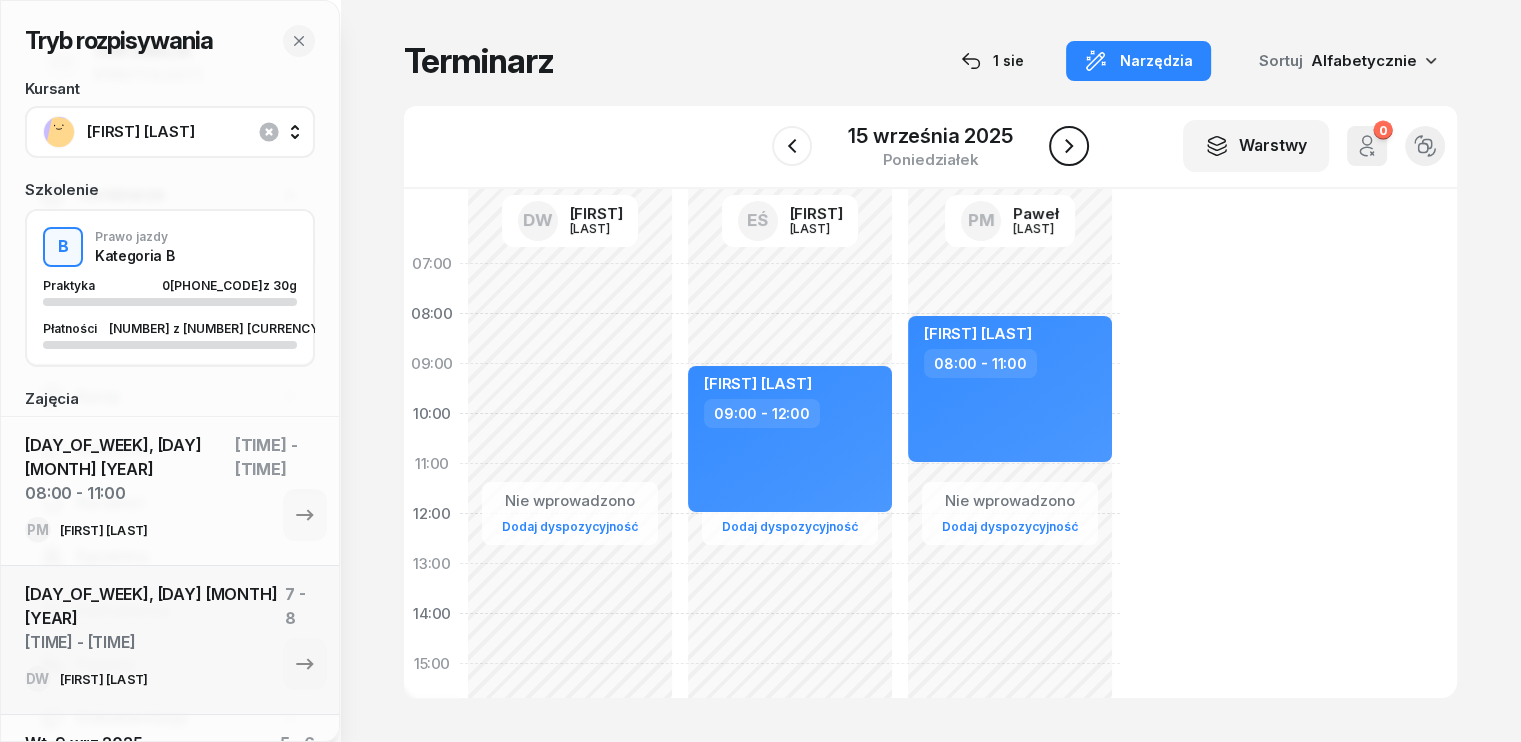 click 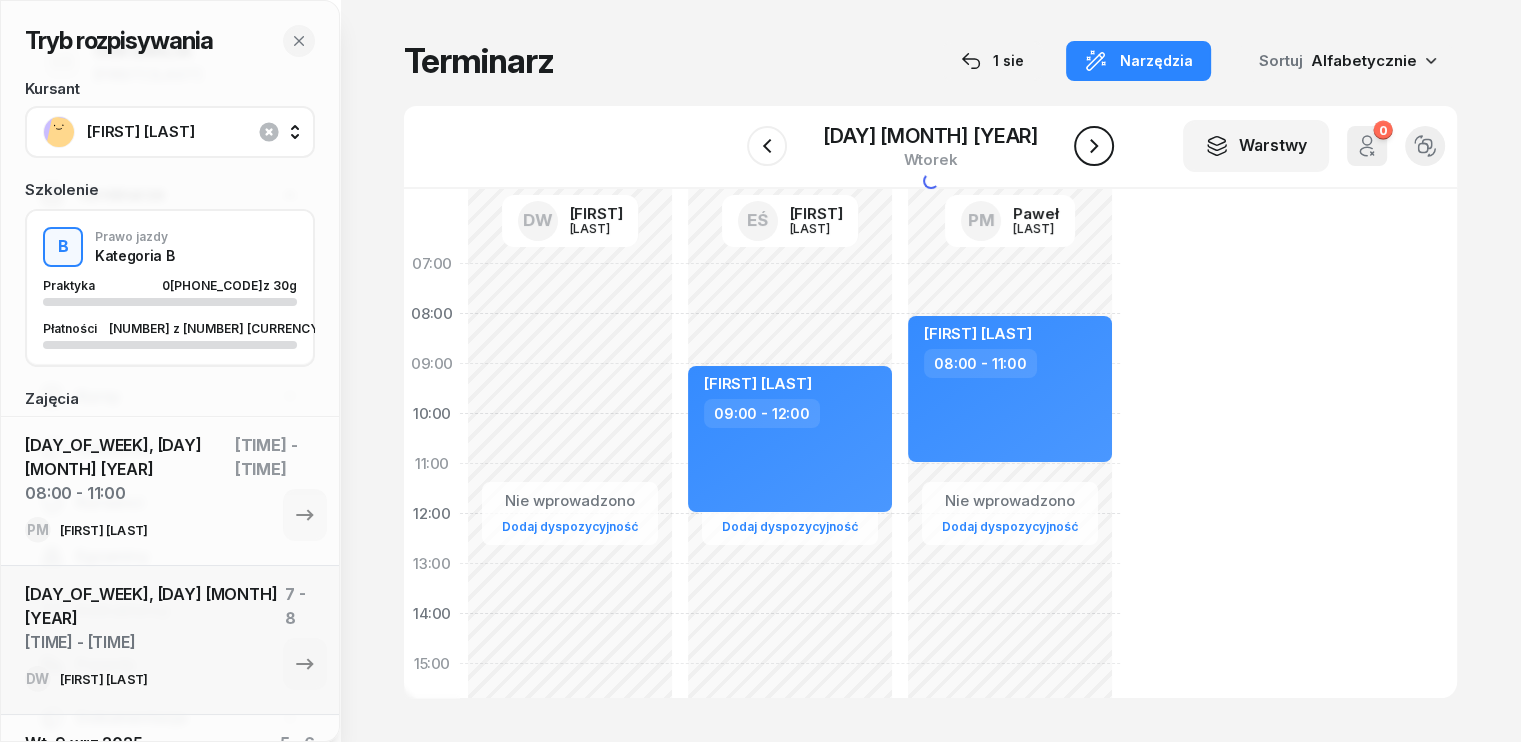 click 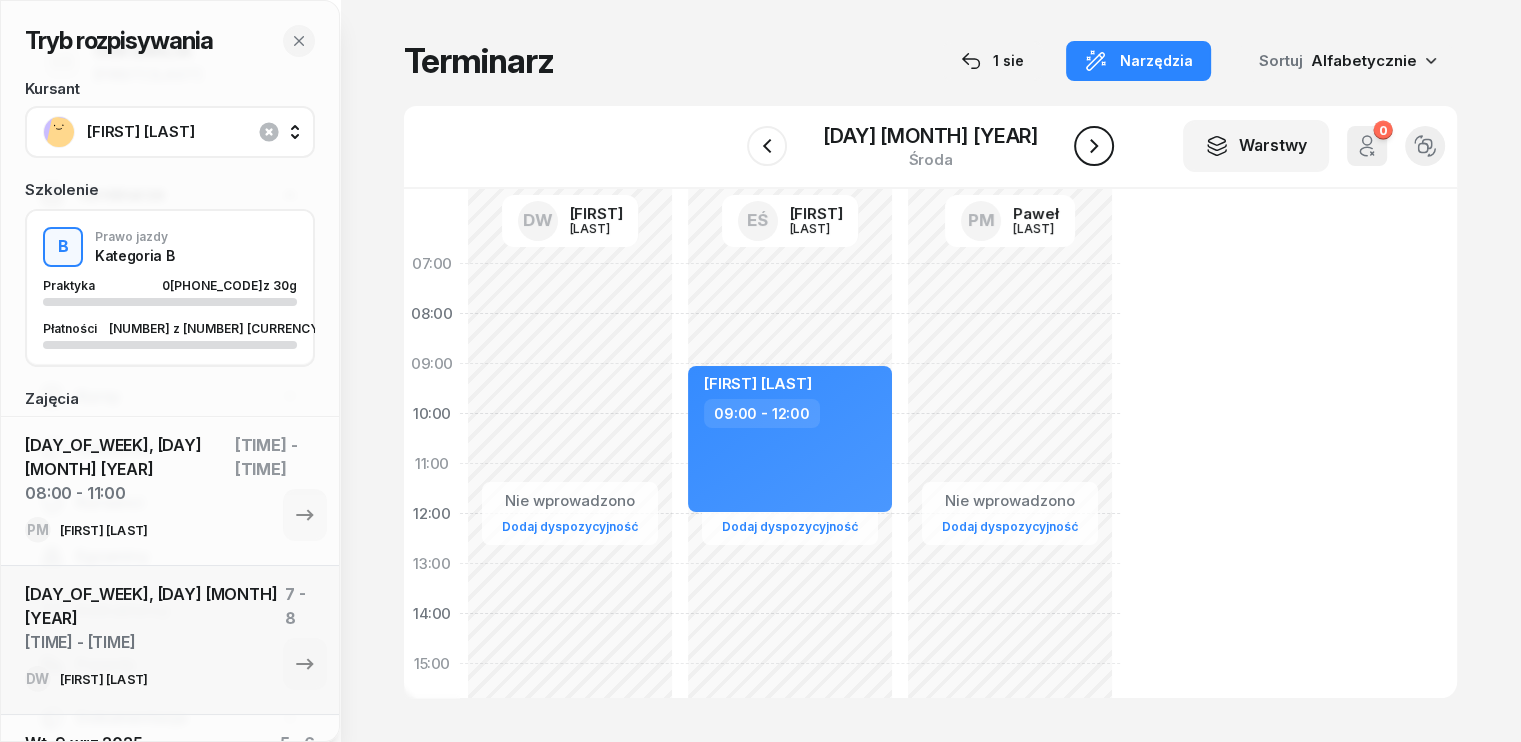 click 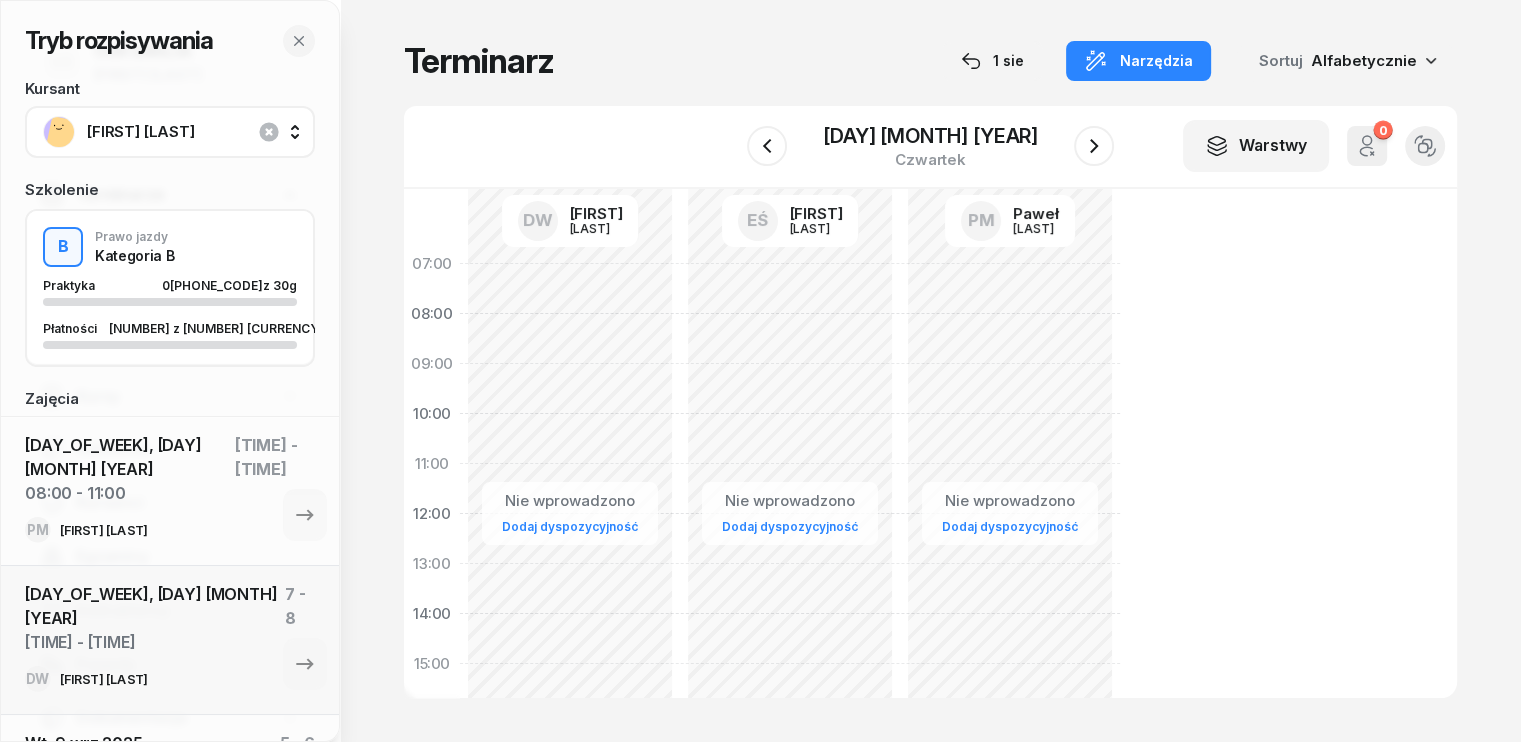 click on "Nie wprowadzono Dodaj dyspozycyjność" 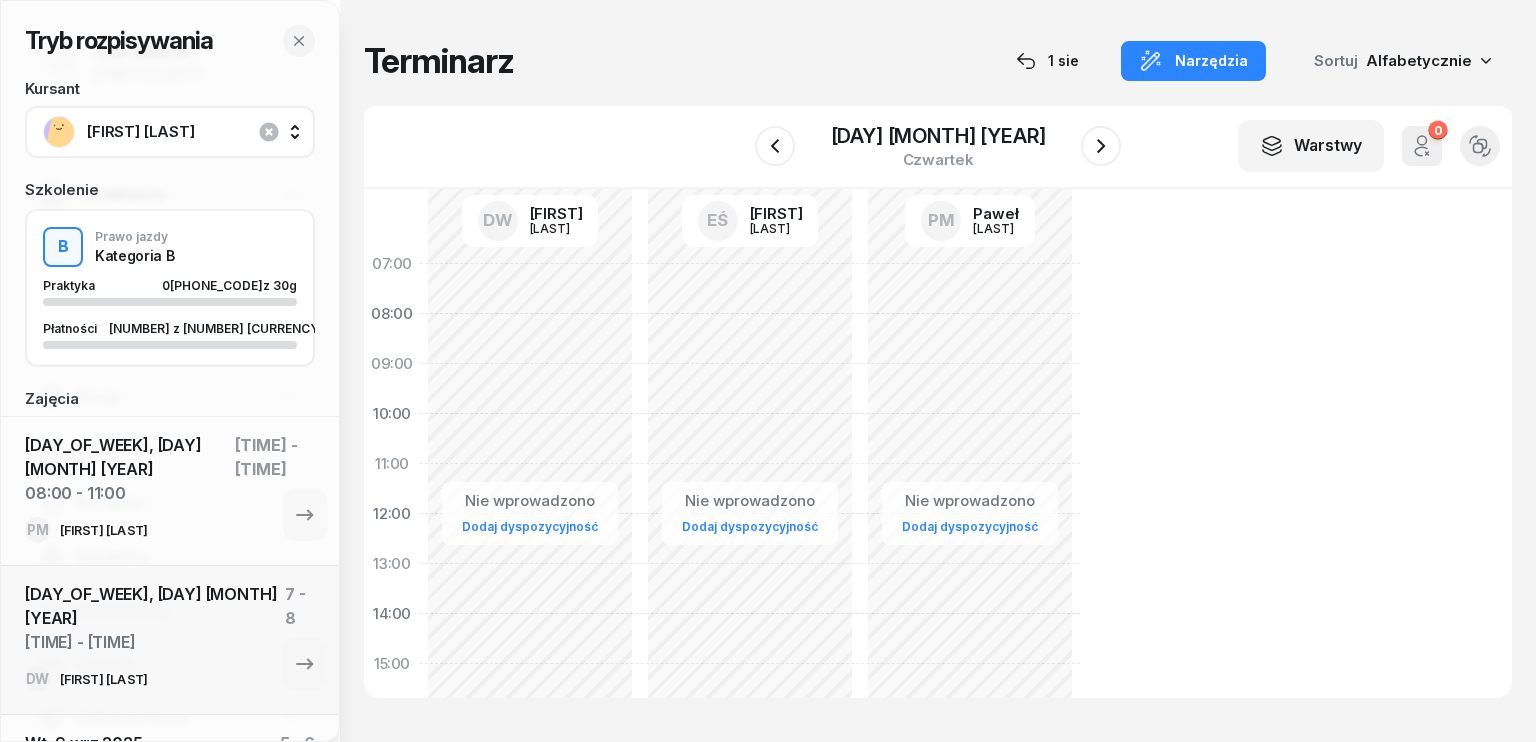 select on "07" 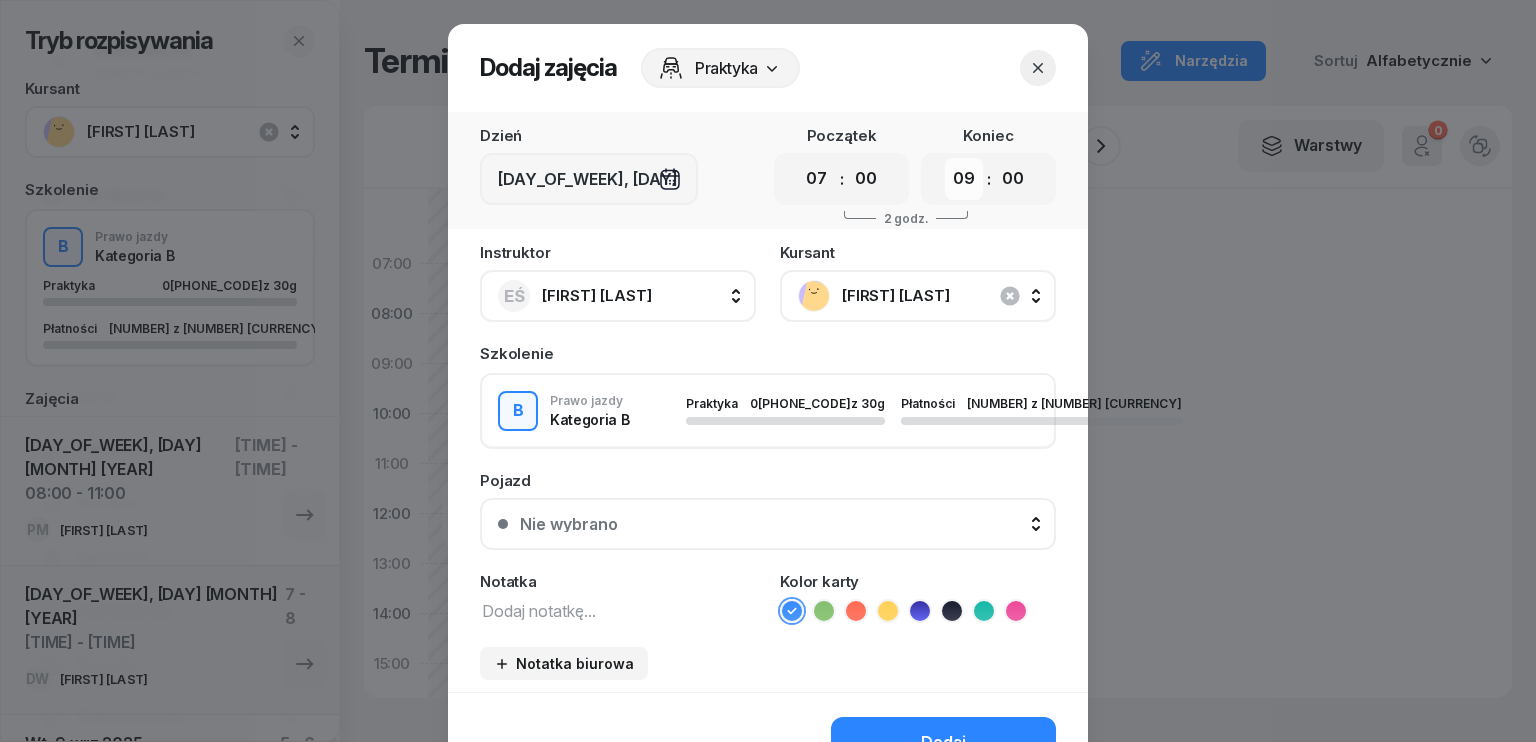 click on "00 01 02 03 04 05 06 07 08 09 10 11 12 13 14 15 16 17 18 19 20 21 22 23" at bounding box center [964, 179] 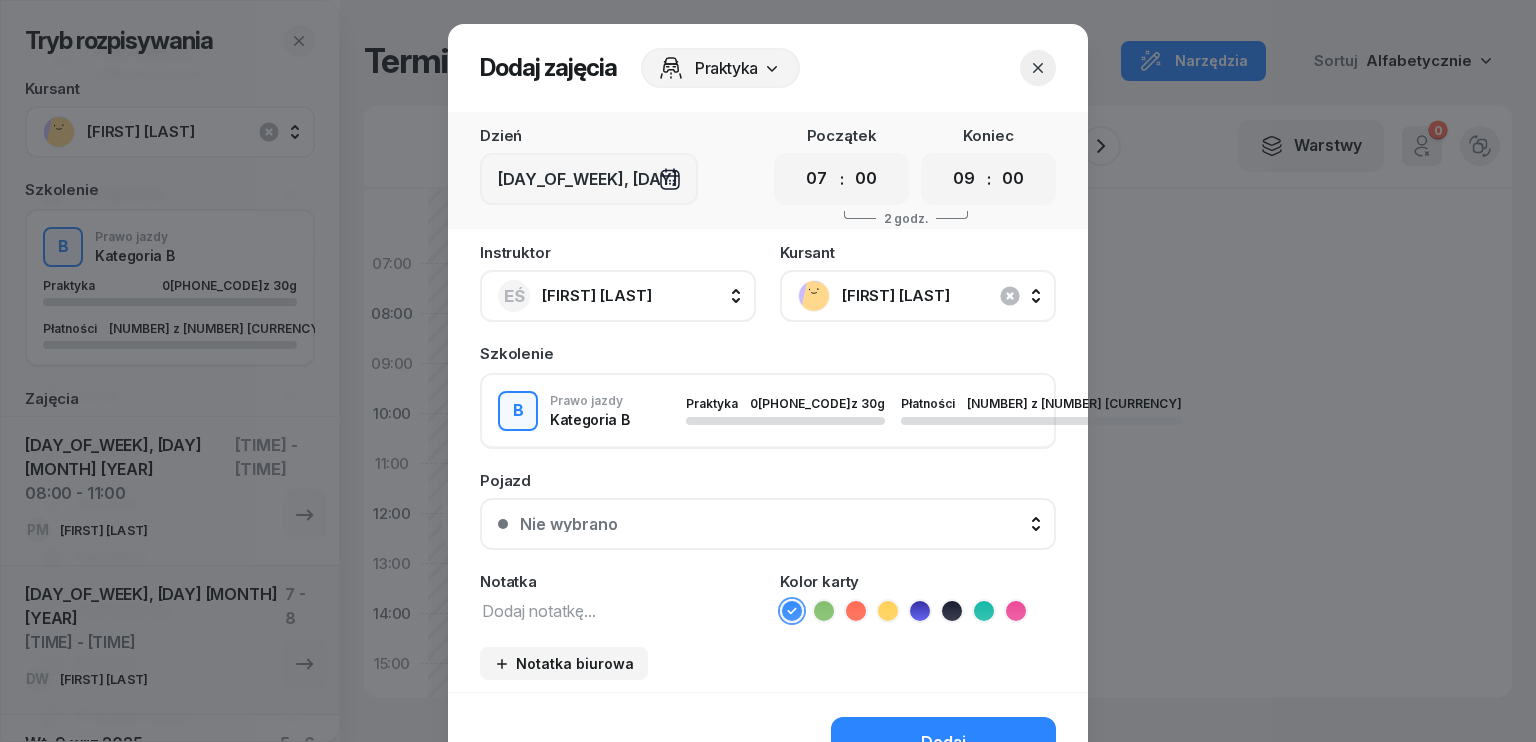 select on "10" 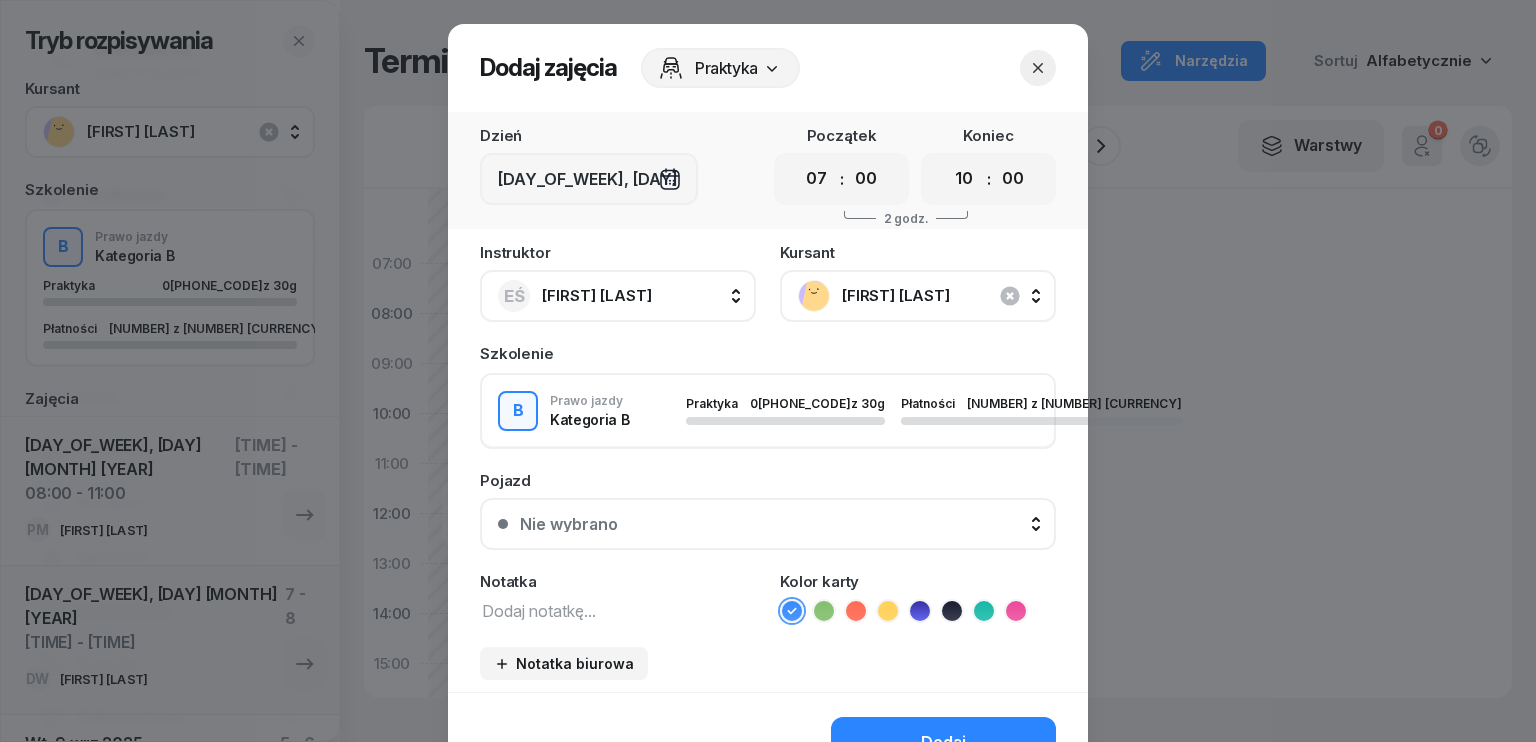 click on "00 01 02 03 04 05 06 07 08 09 10 11 12 13 14 15 16 17 18 19 20 21 22 23" at bounding box center [964, 179] 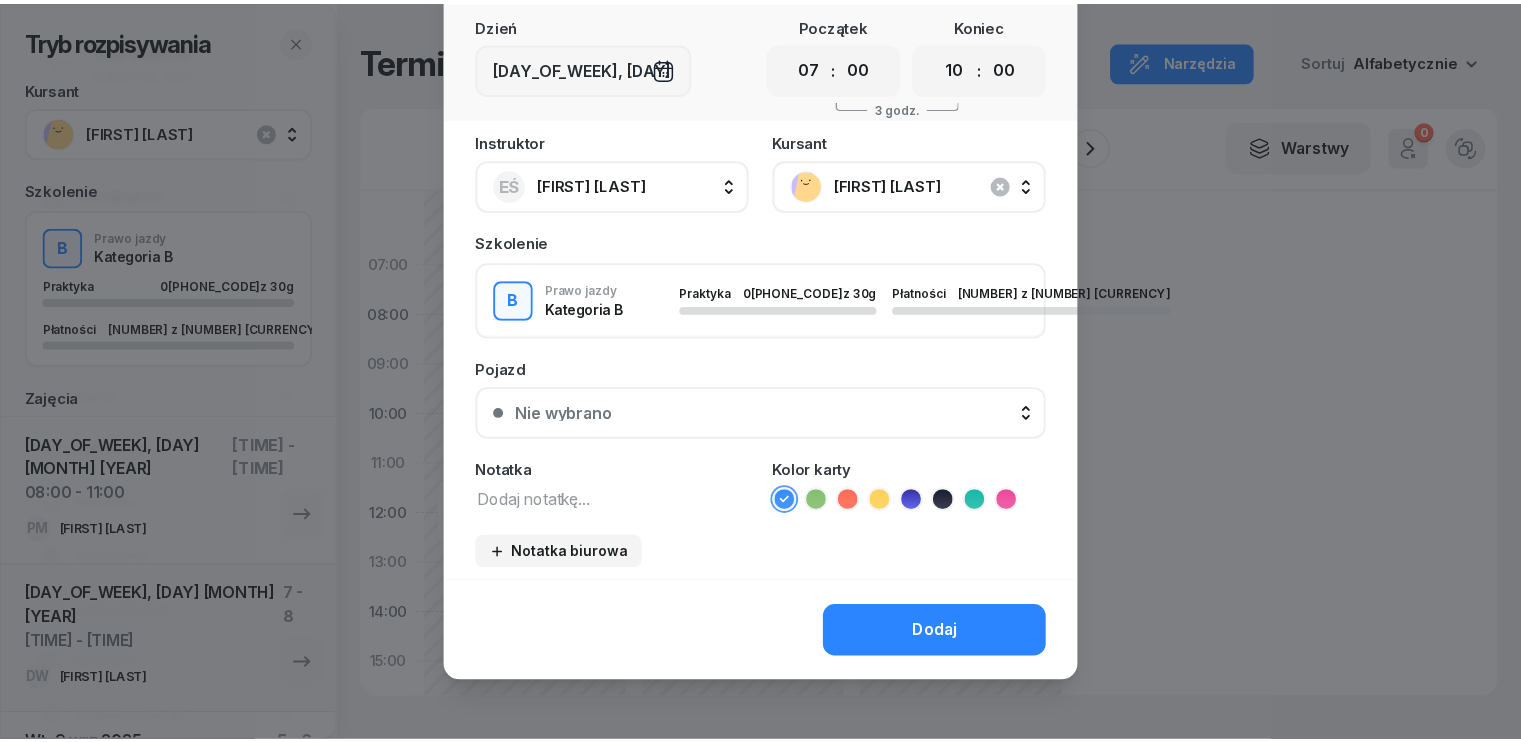 scroll, scrollTop: 112, scrollLeft: 0, axis: vertical 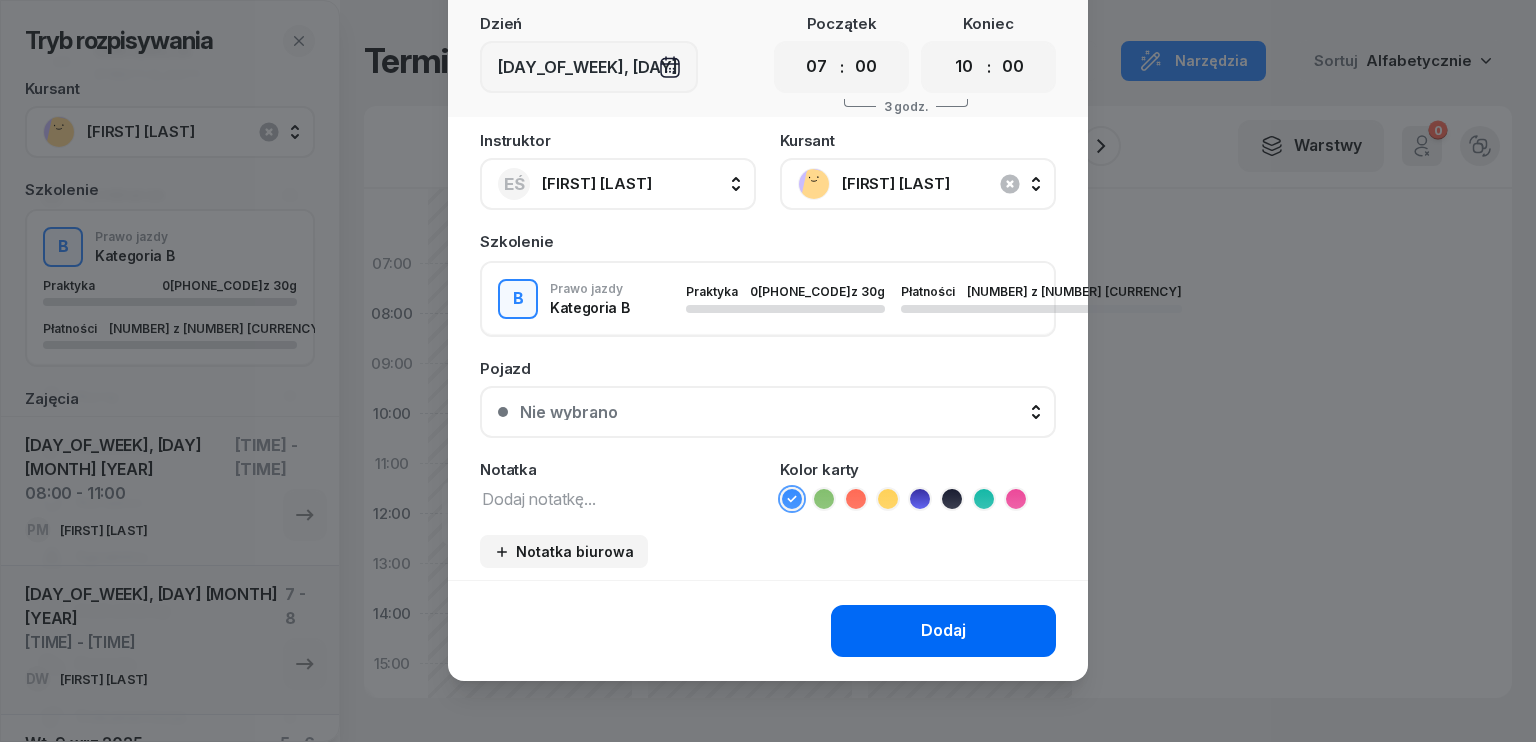 click on "Dodaj" 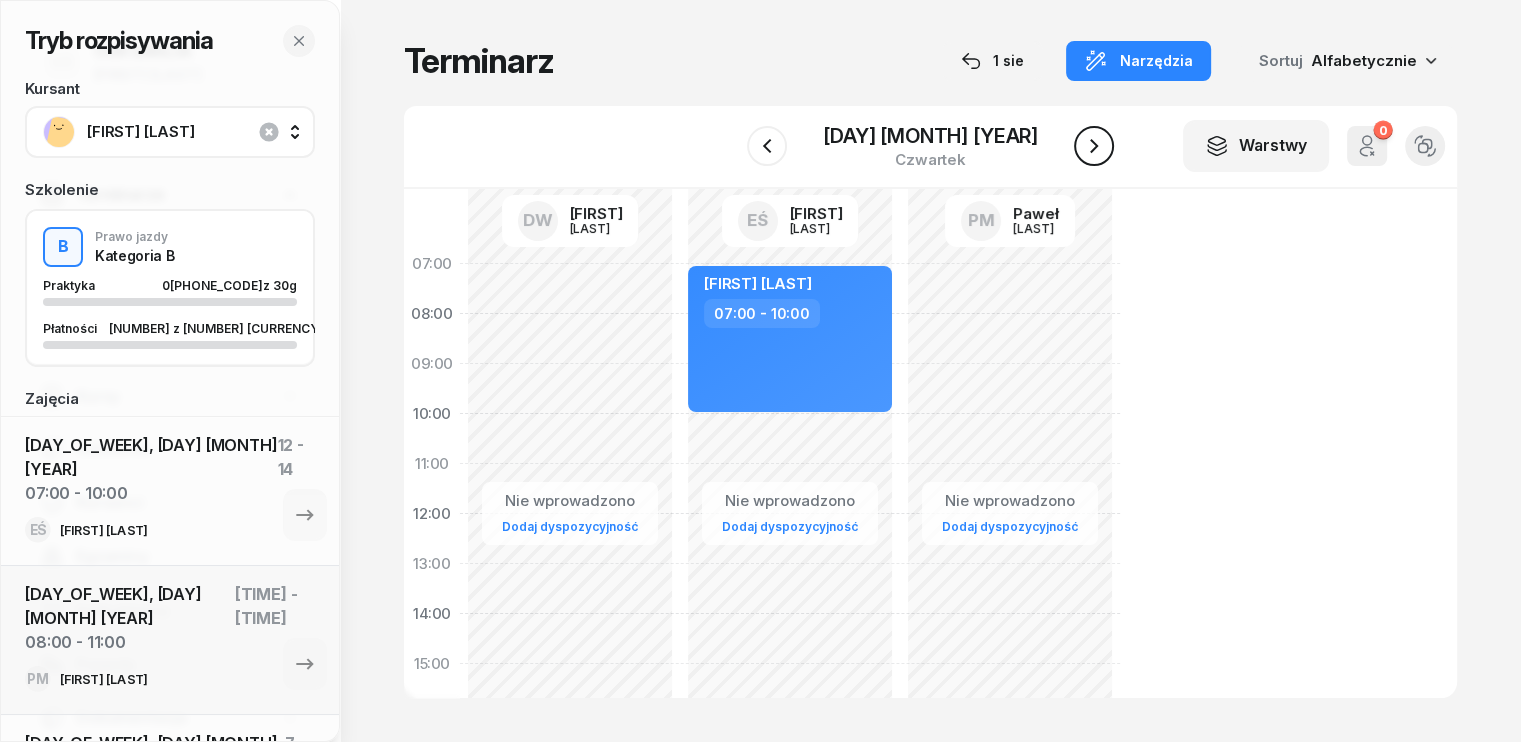 click 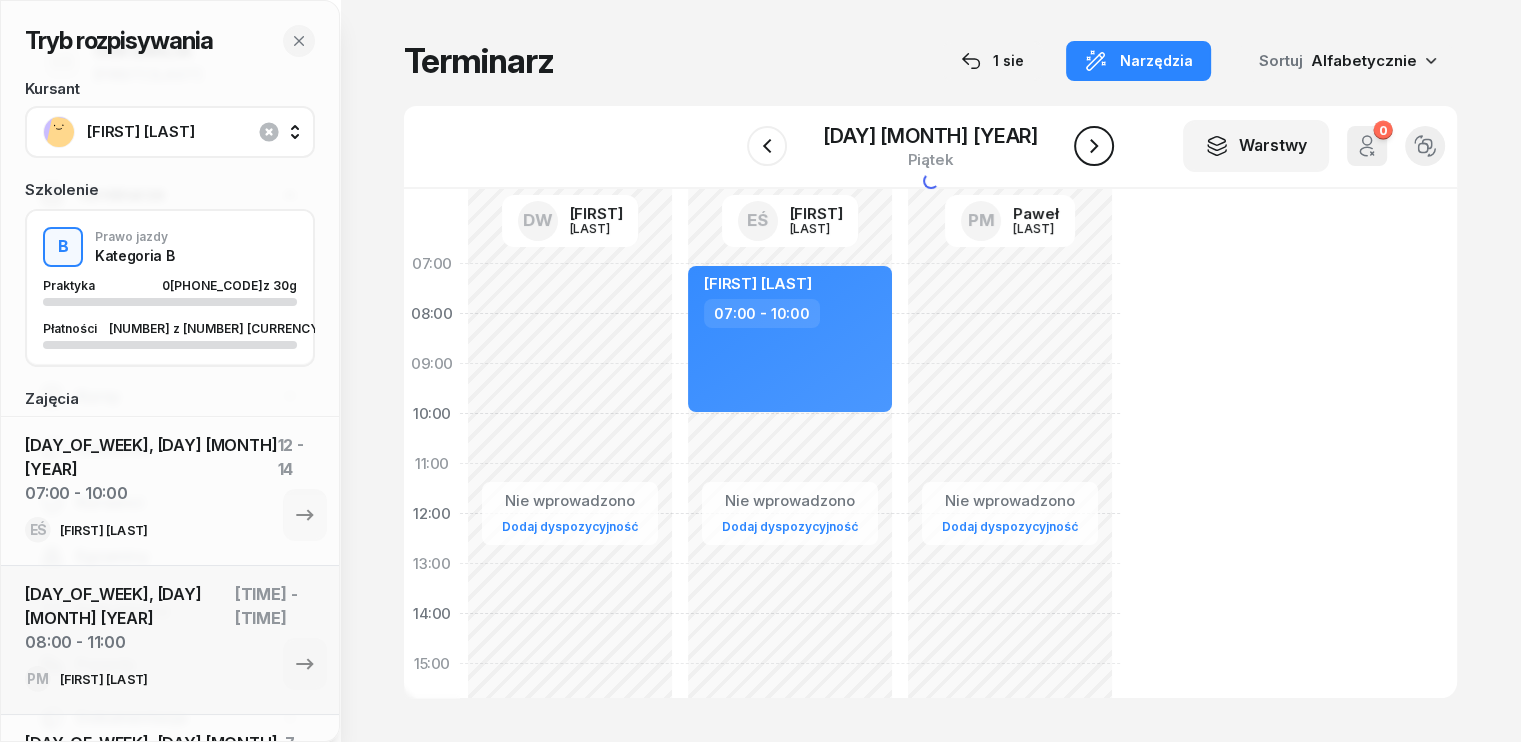 click 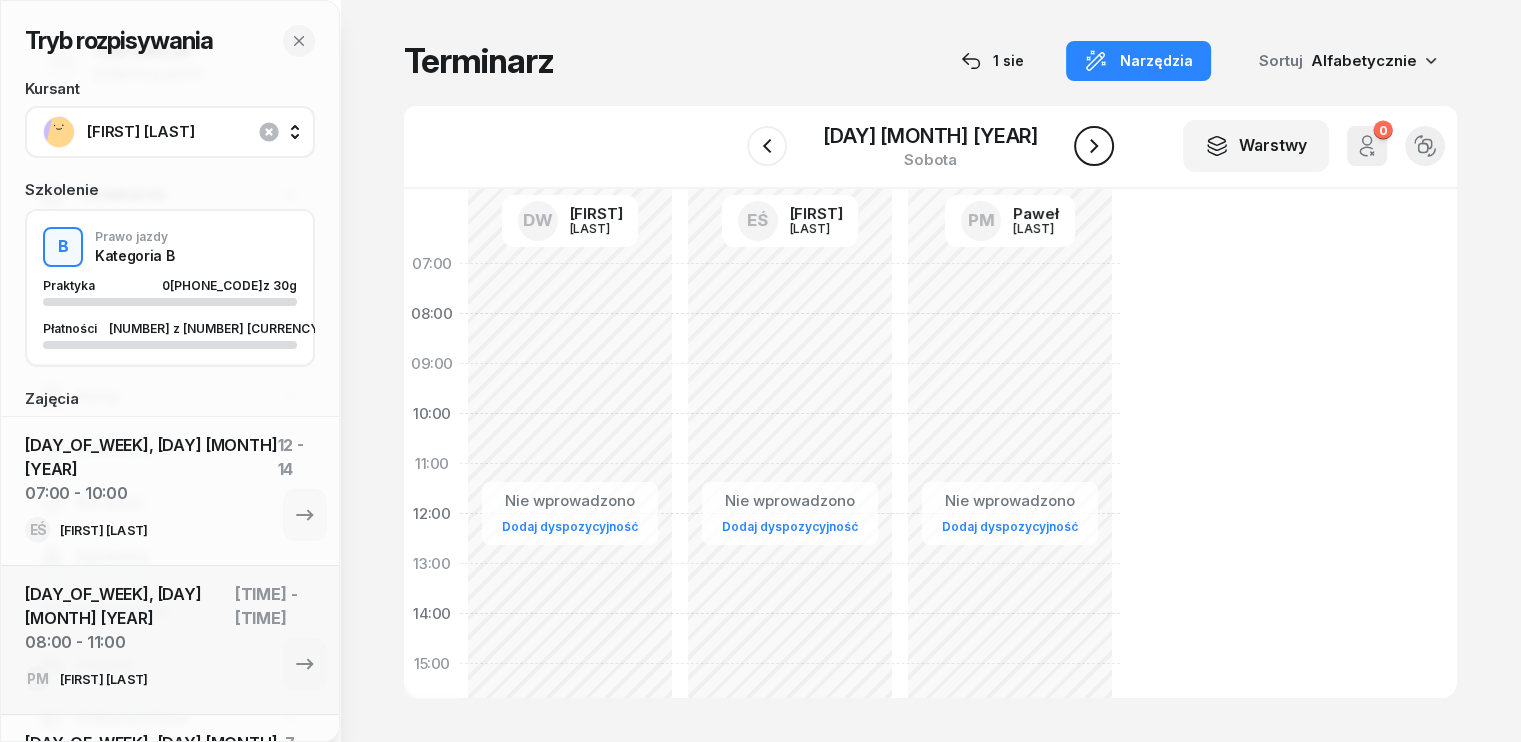 click 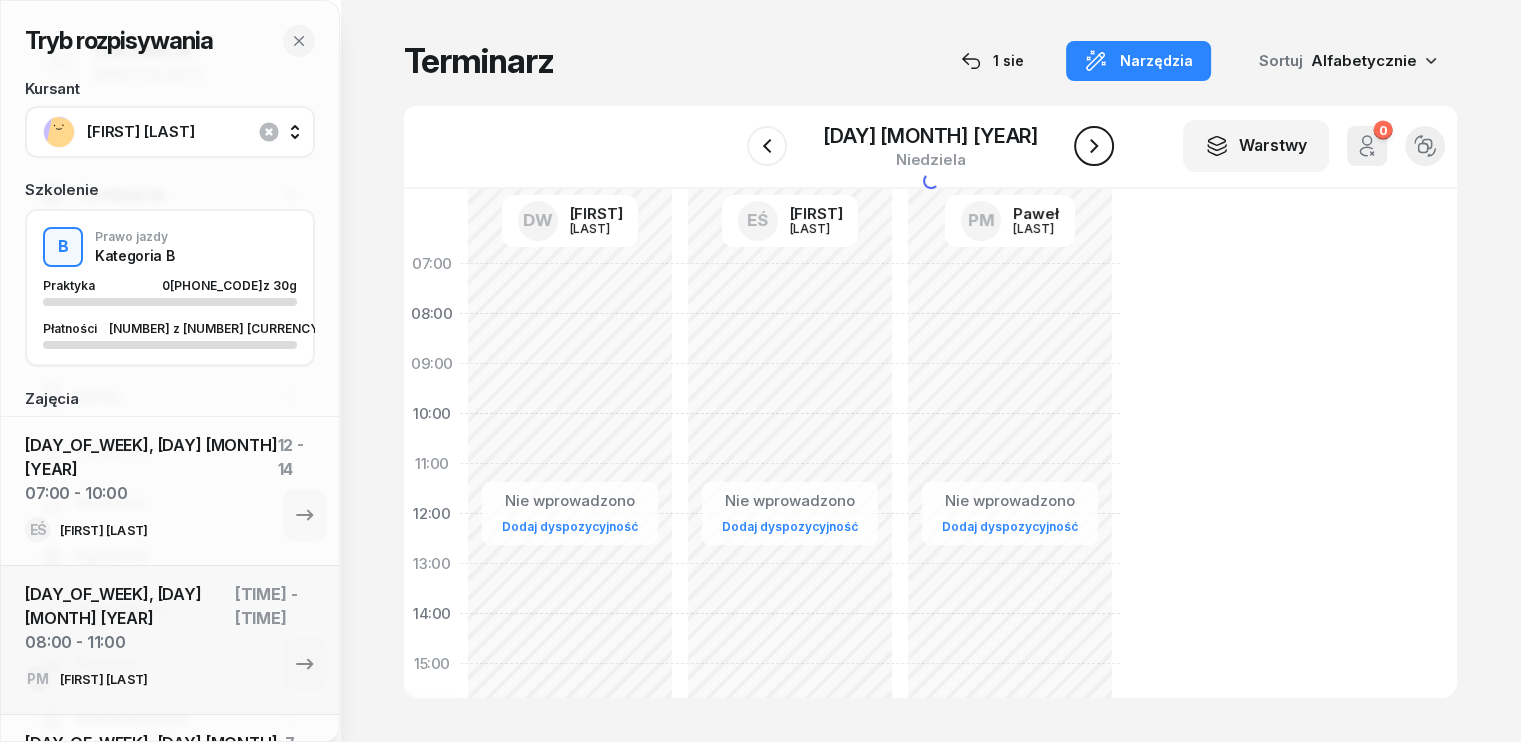 click 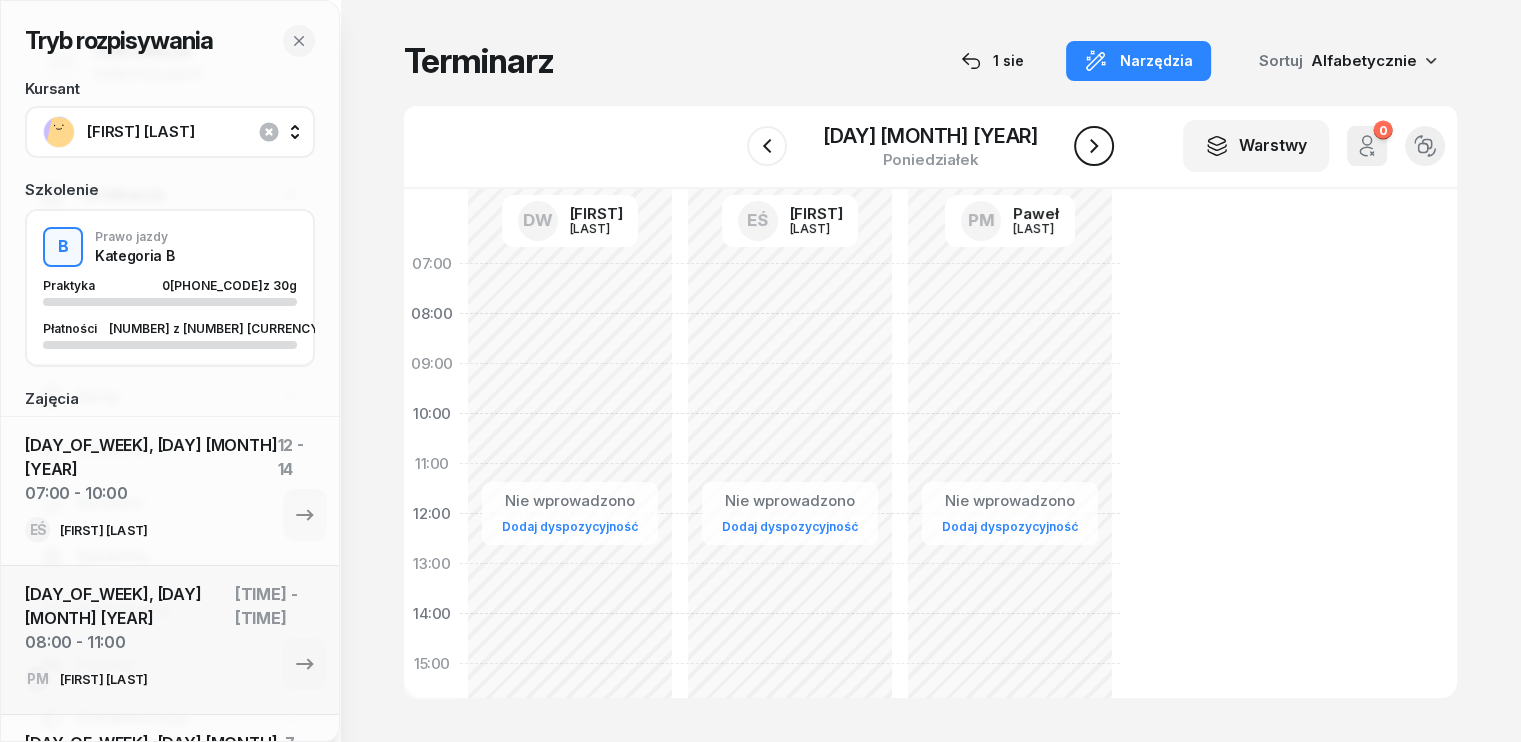 click 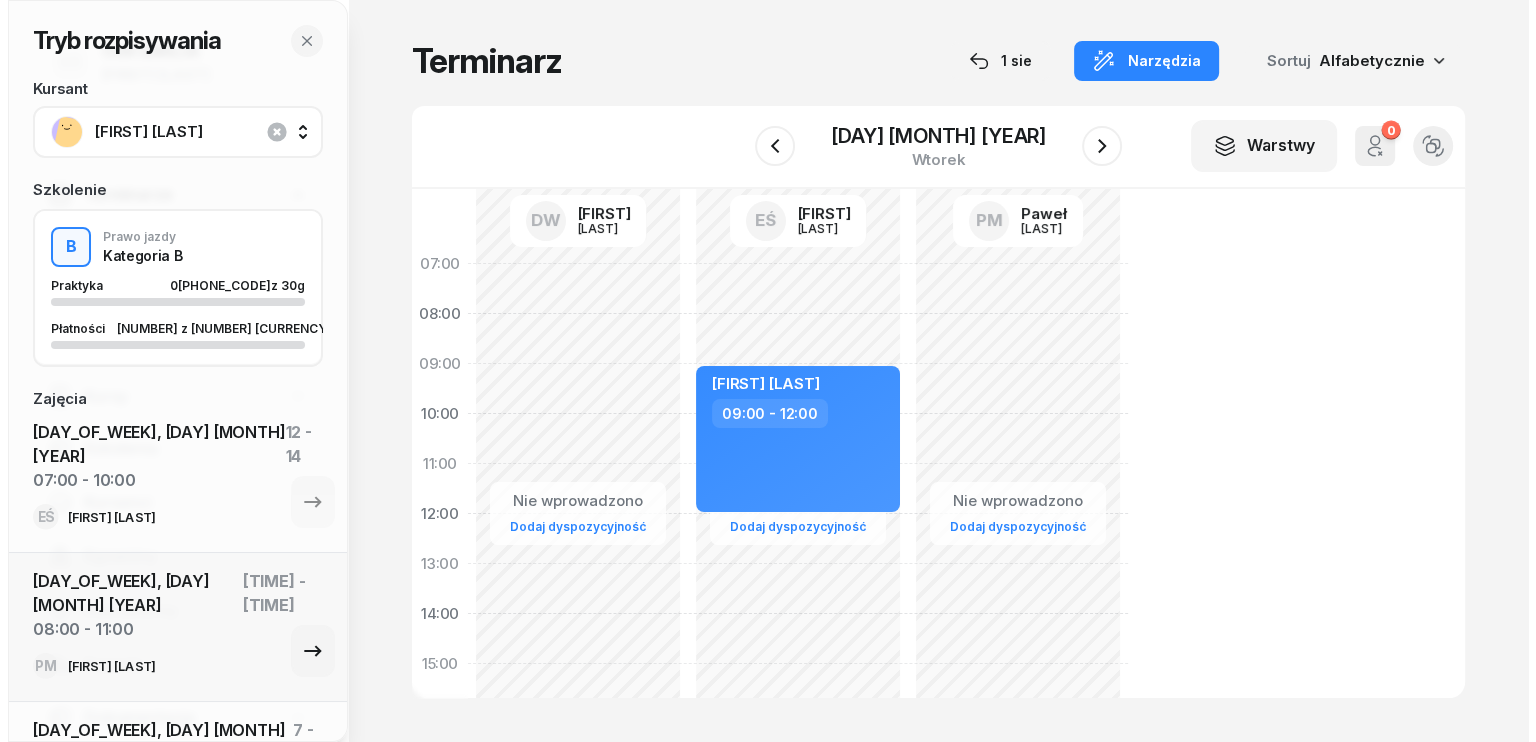 scroll, scrollTop: 0, scrollLeft: 0, axis: both 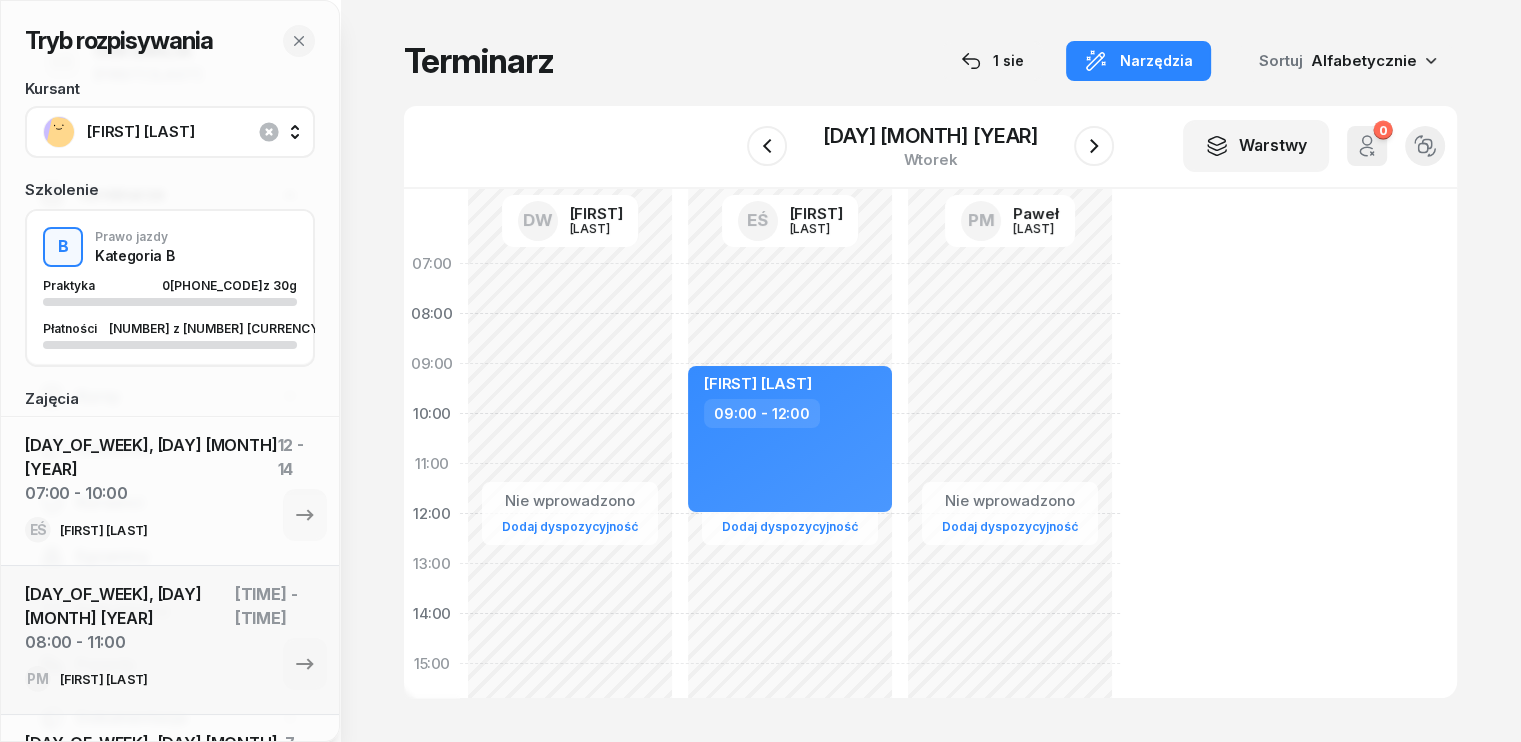 click on "Nie wprowadzono Dodaj dyspozycyjność" 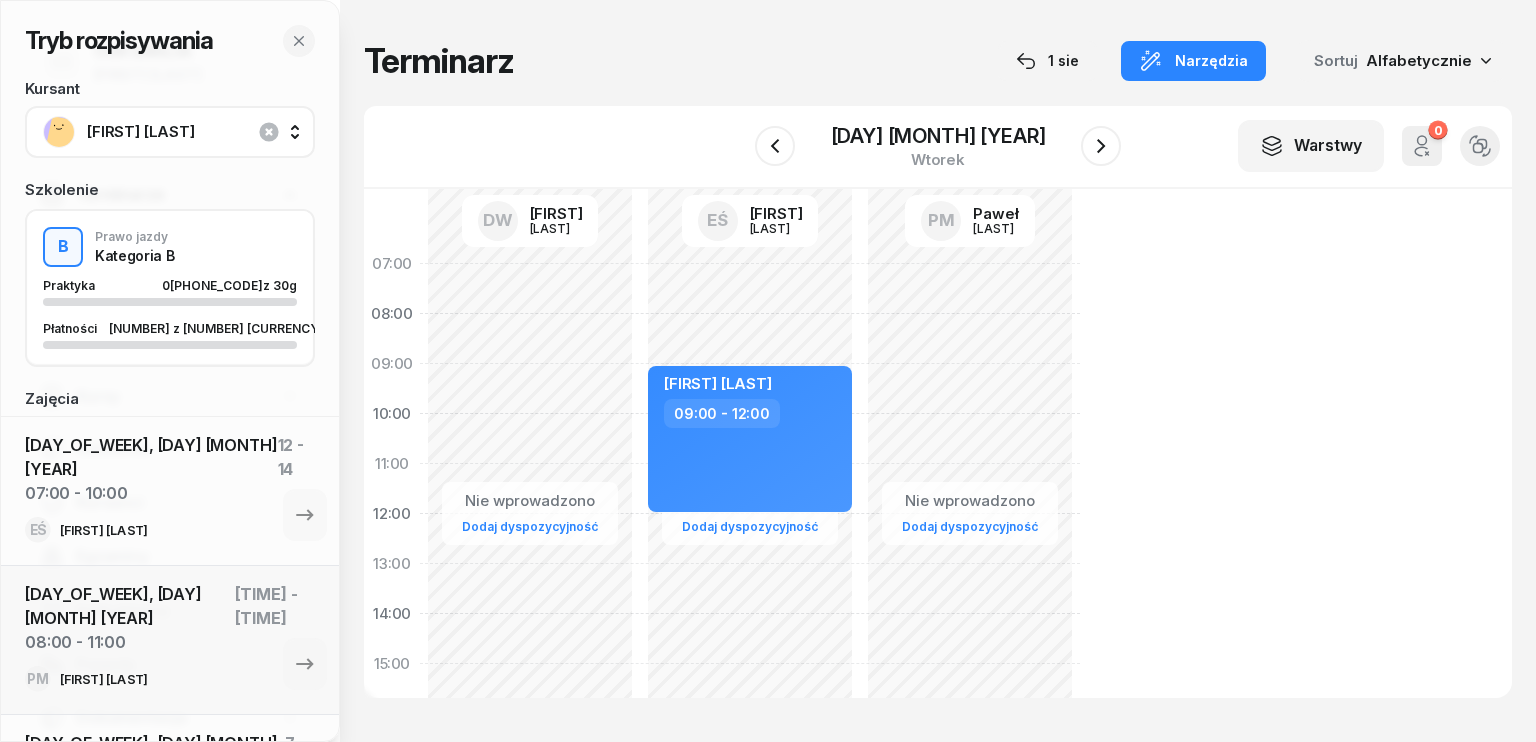 select on "08" 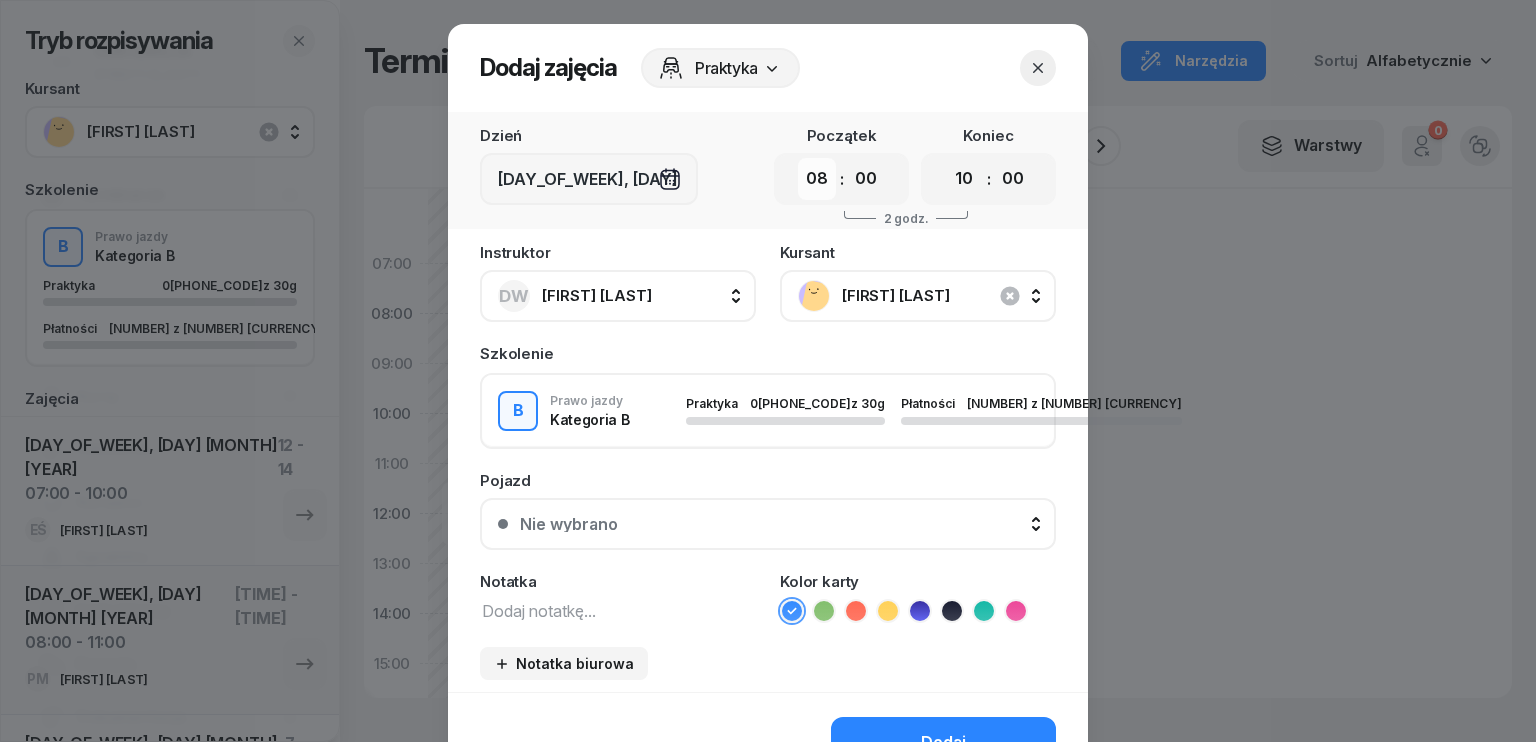 click on "00 01 02 03 04 05 06 07 08 09 10 11 12 13 14 15 16 17 18 19 20 21 22 23" at bounding box center (817, 179) 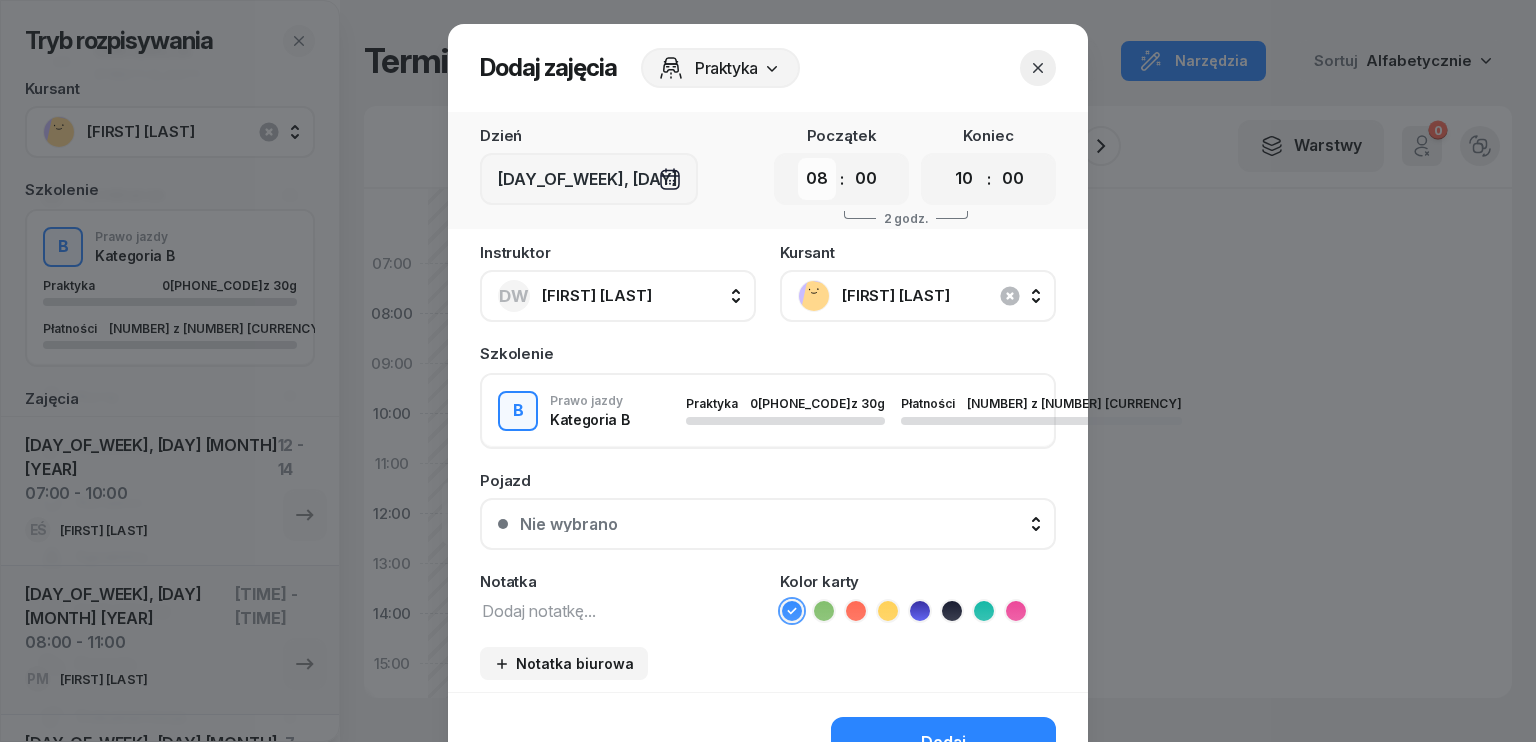 select on "07" 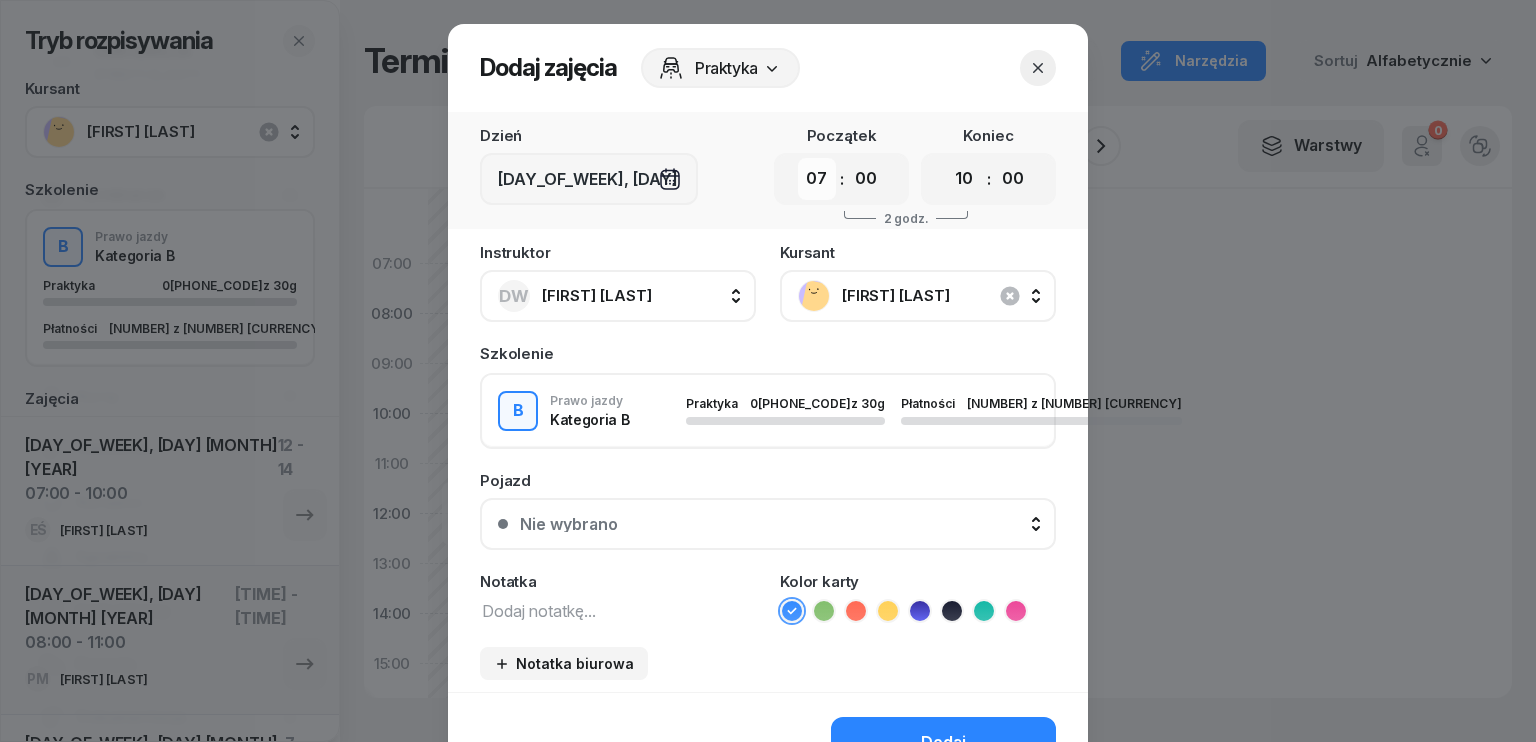 click on "00 01 02 03 04 05 06 07 08 09 10 11 12 13 14 15 16 17 18 19 20 21 22 23" at bounding box center [817, 179] 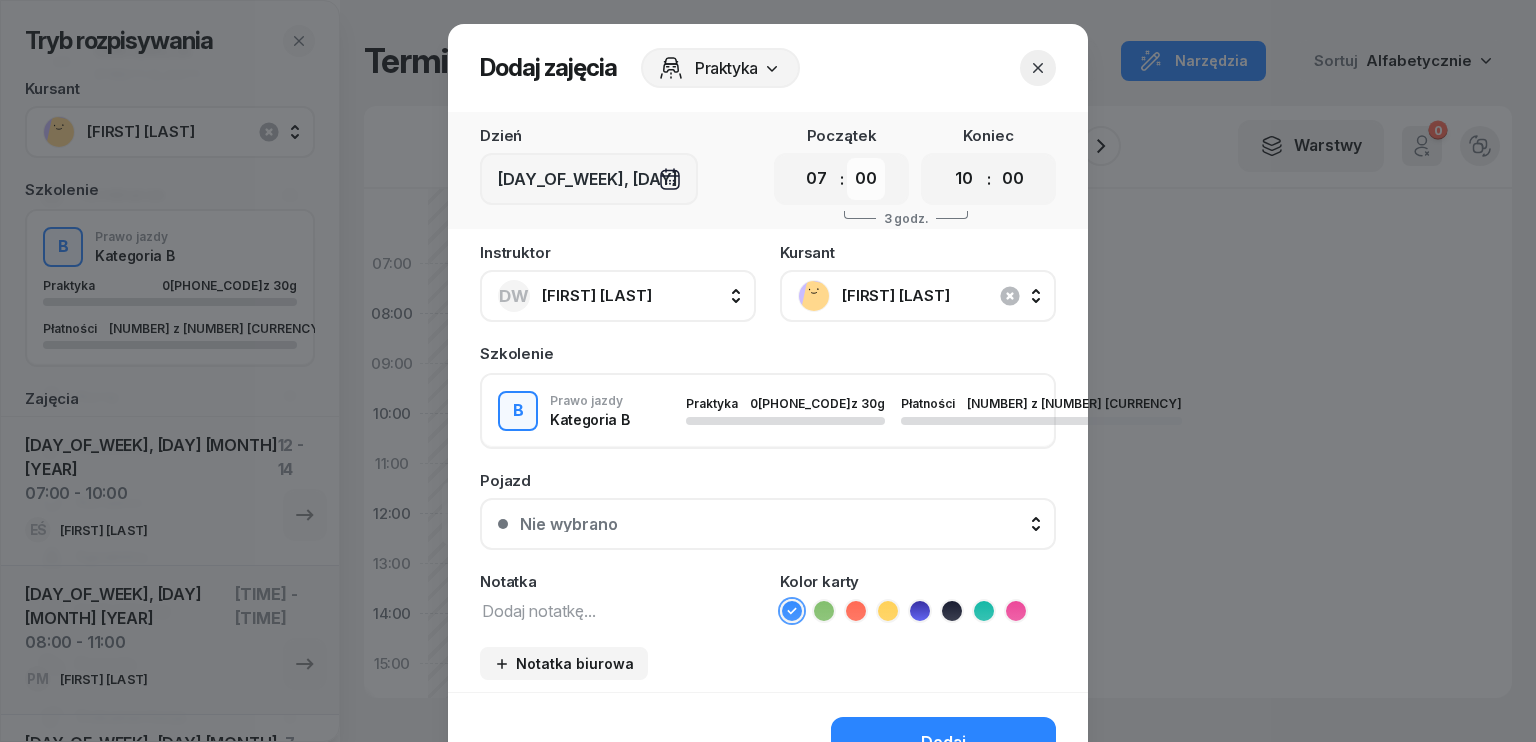 click on "00 05 10 15 20 25 30 35 40 45 50 55" at bounding box center [866, 179] 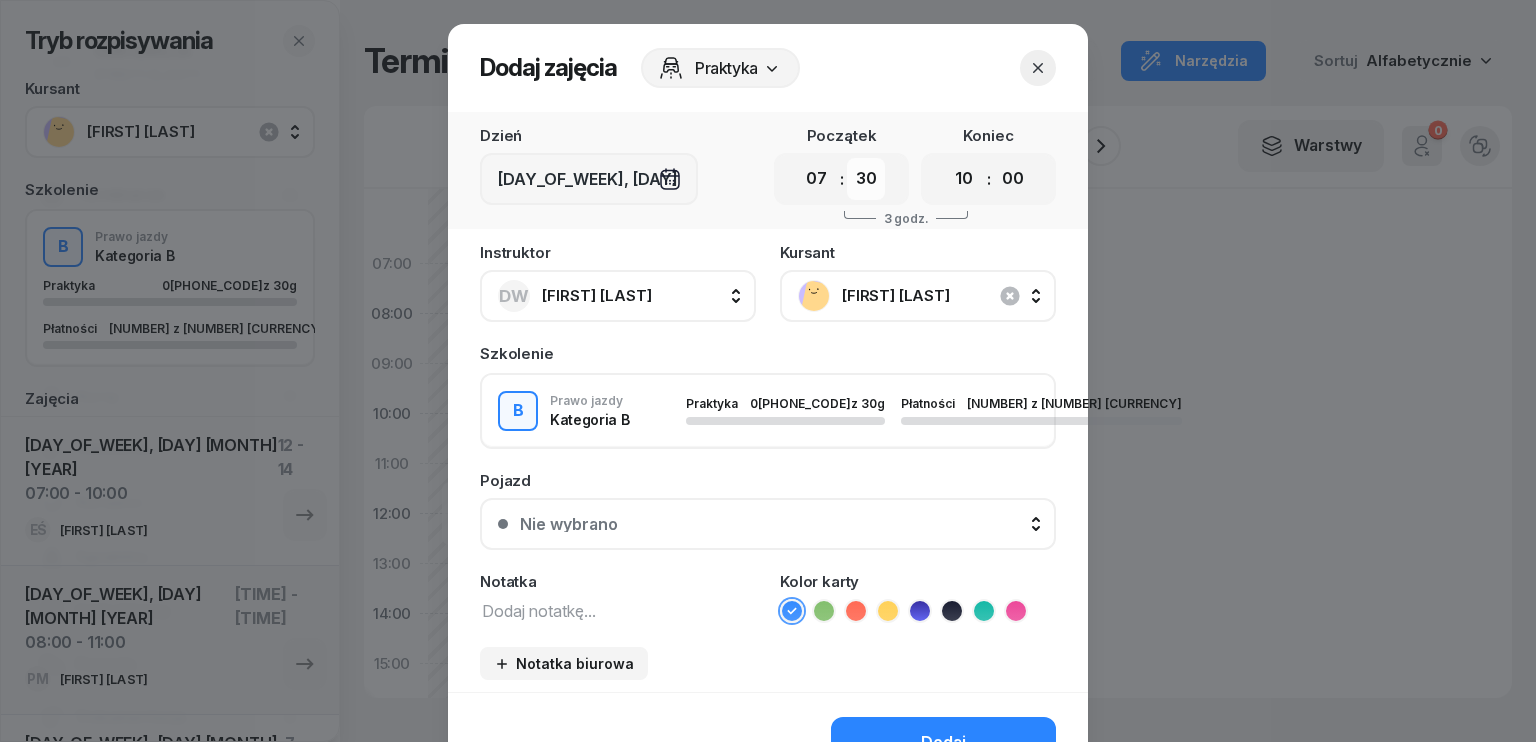 click on "00 05 10 15 20 25 30 35 40 45 50 55" at bounding box center [866, 179] 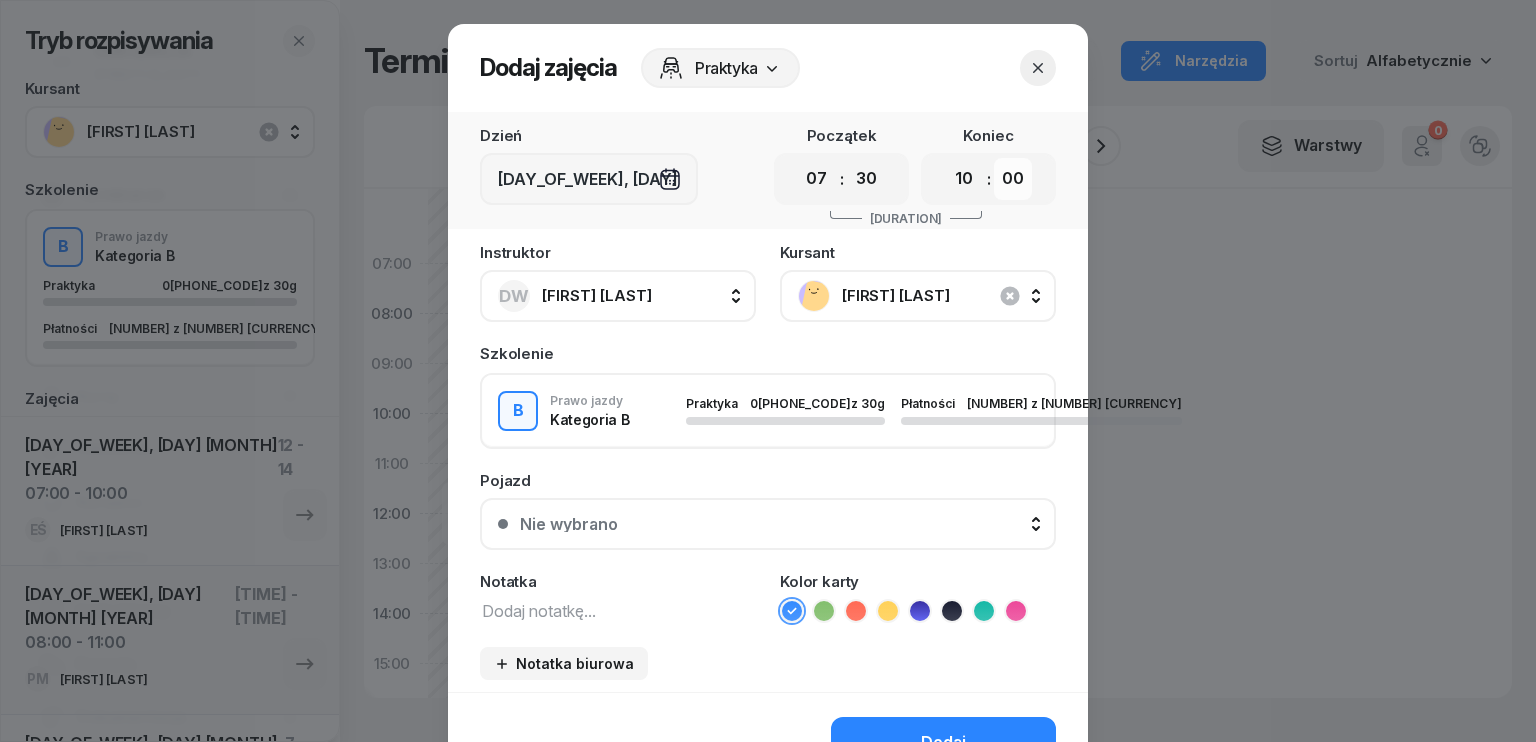 click on "00 05 10 15 20 25 30 35 40 45 50 55" at bounding box center (1013, 179) 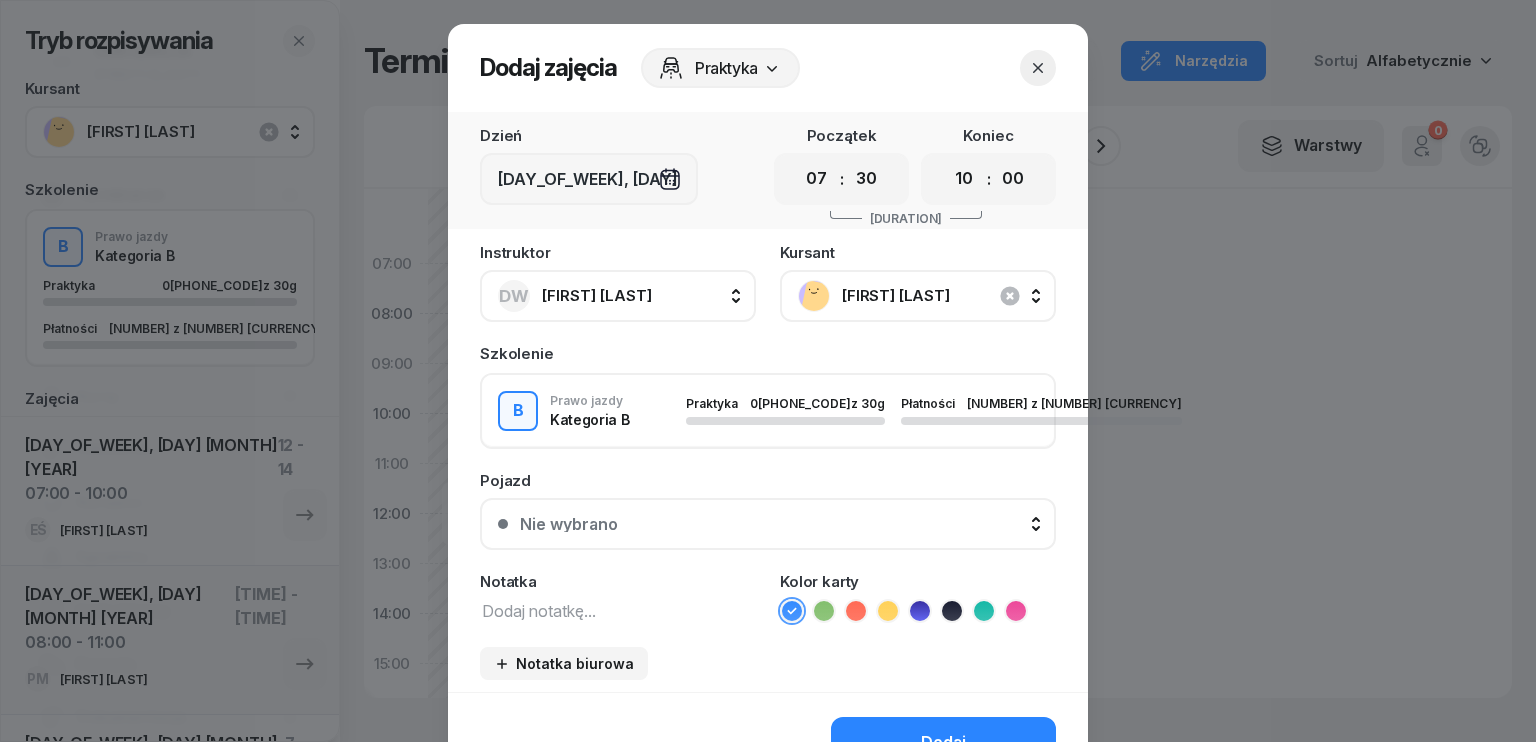 select on "30" 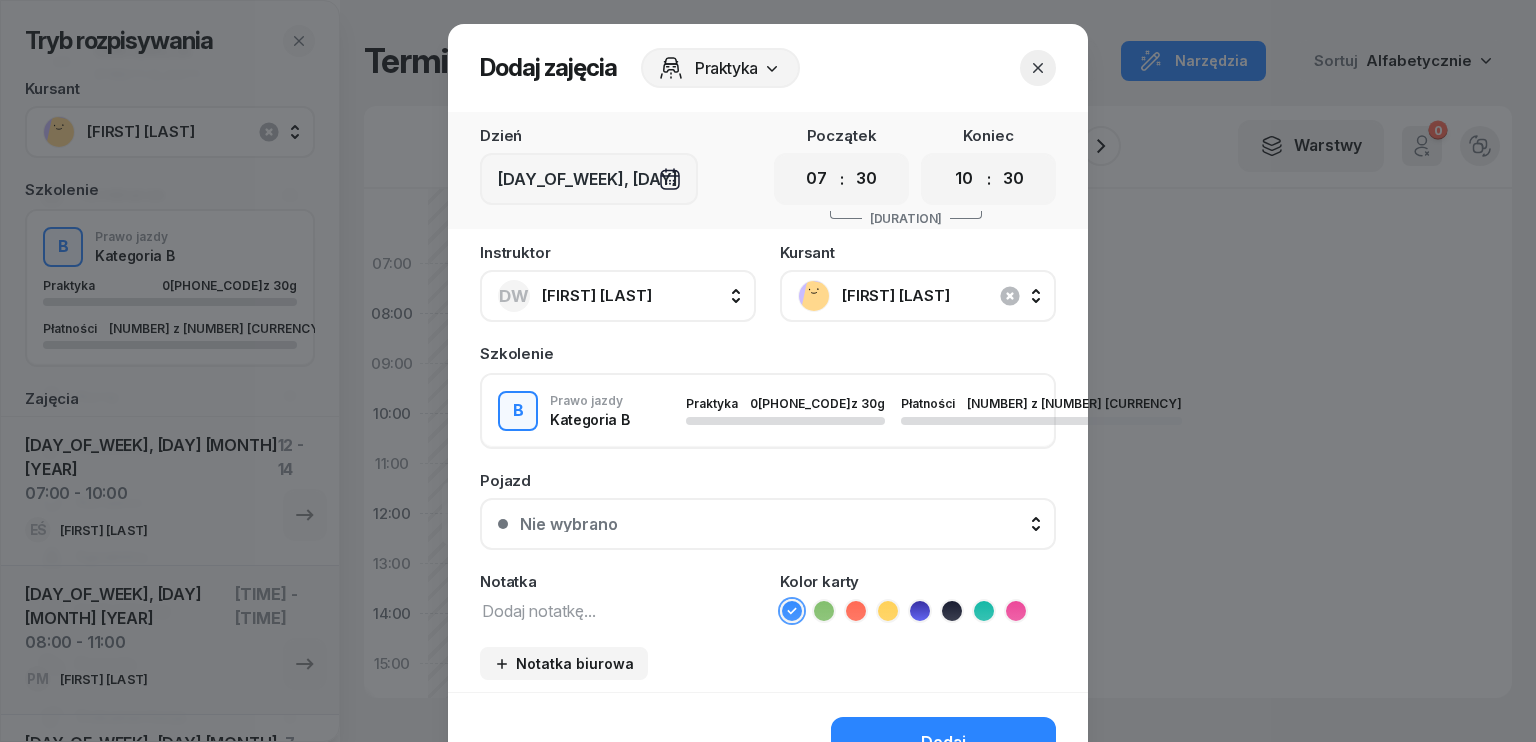 click on "00 05 10 15 20 25 30 35 40 45 50 55" at bounding box center (1013, 179) 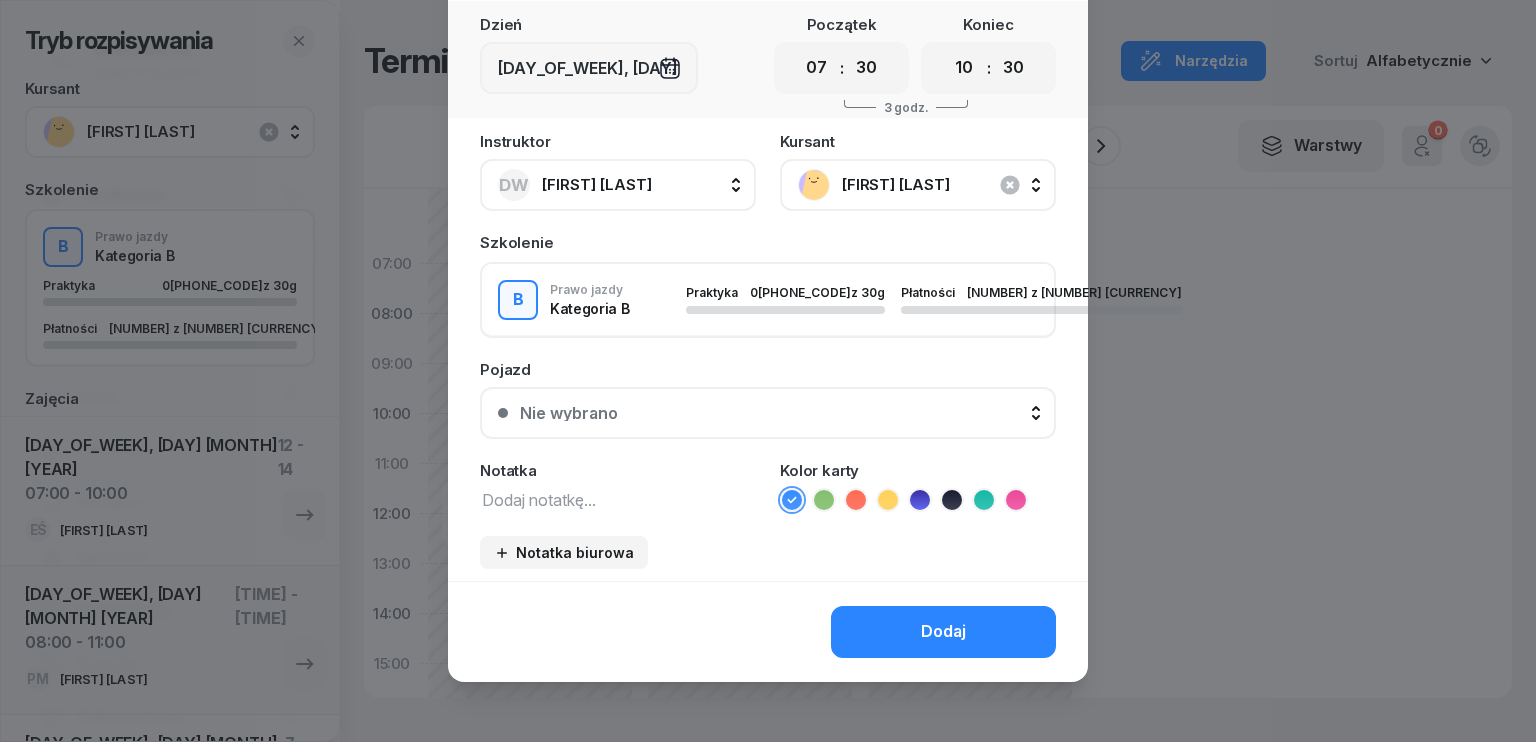 scroll, scrollTop: 112, scrollLeft: 0, axis: vertical 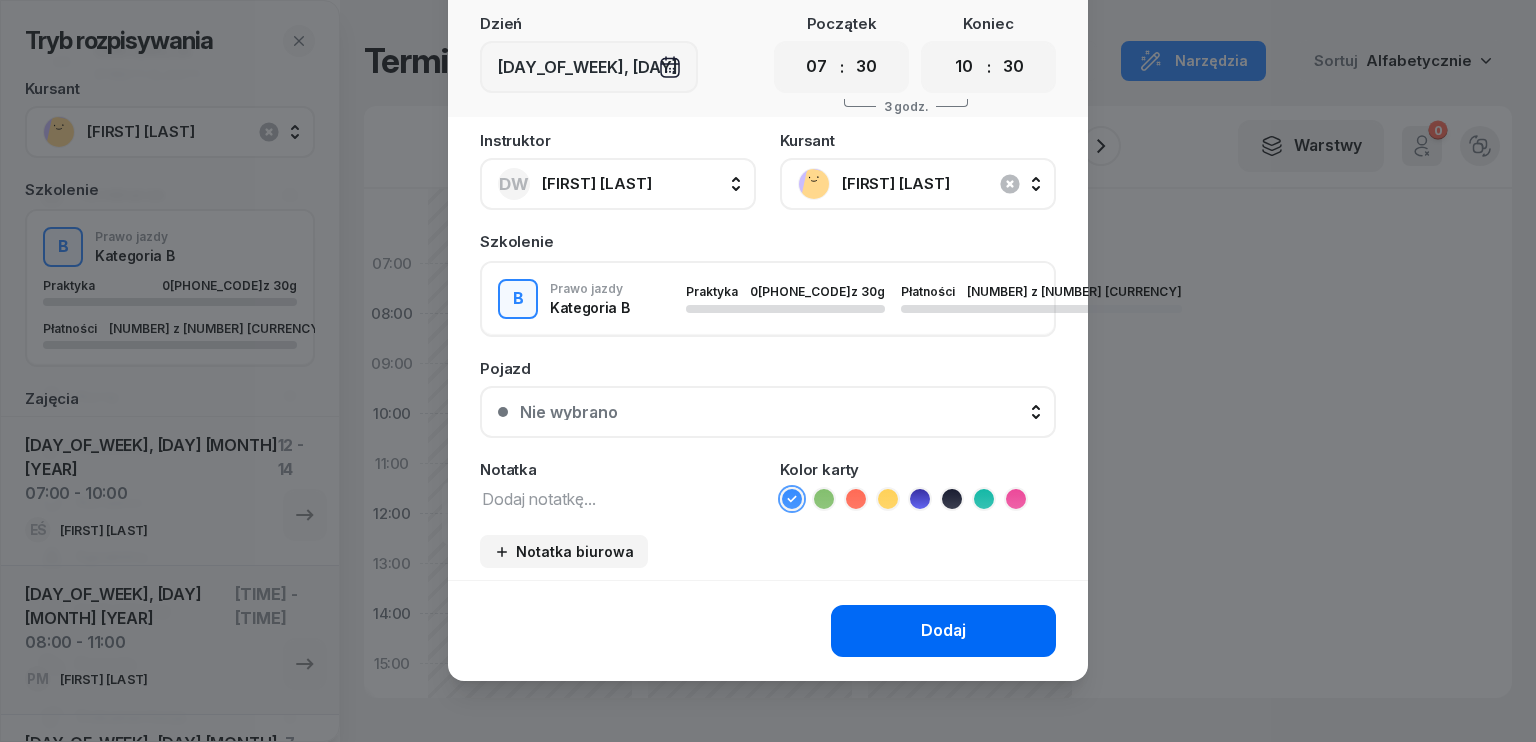 click on "Dodaj" at bounding box center (943, 631) 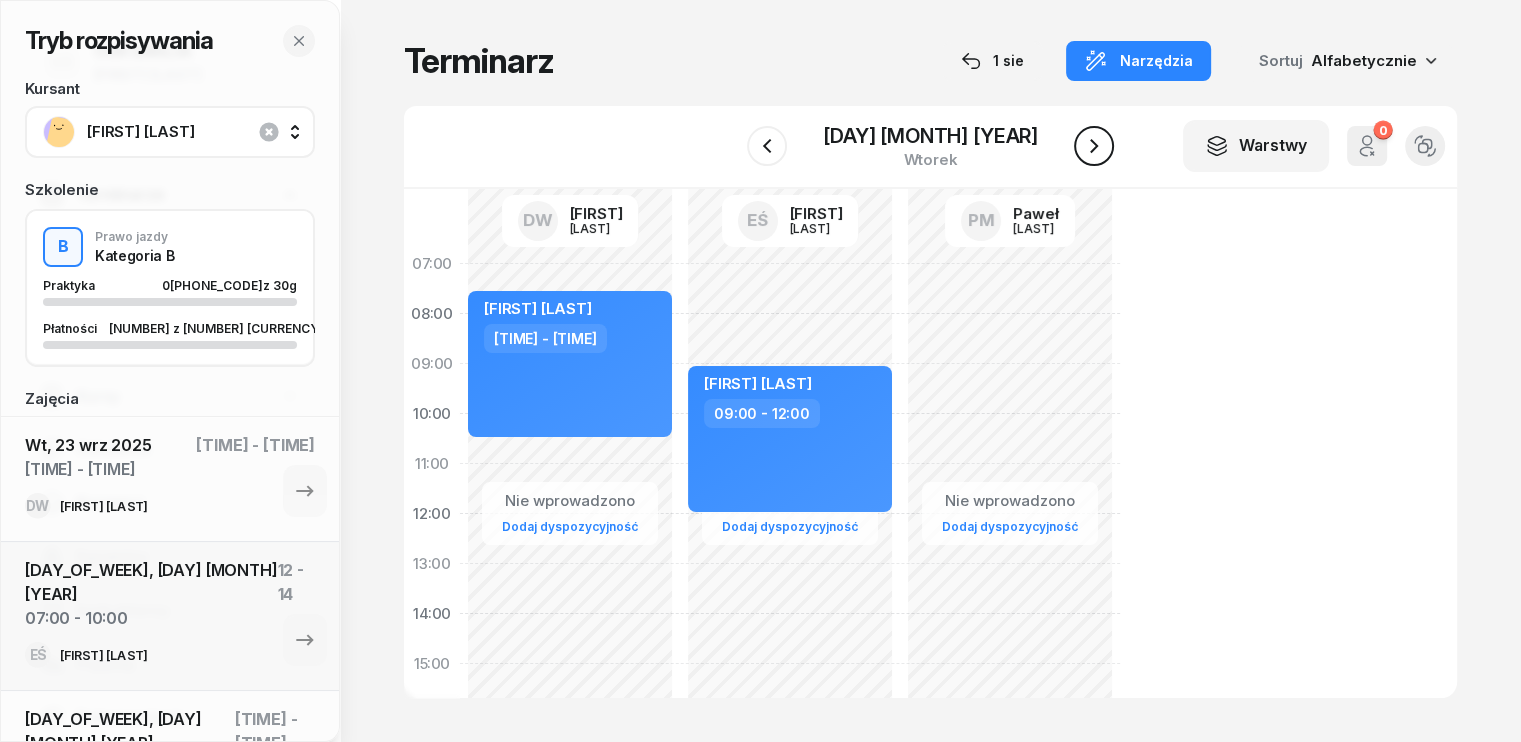 click at bounding box center [1094, 146] 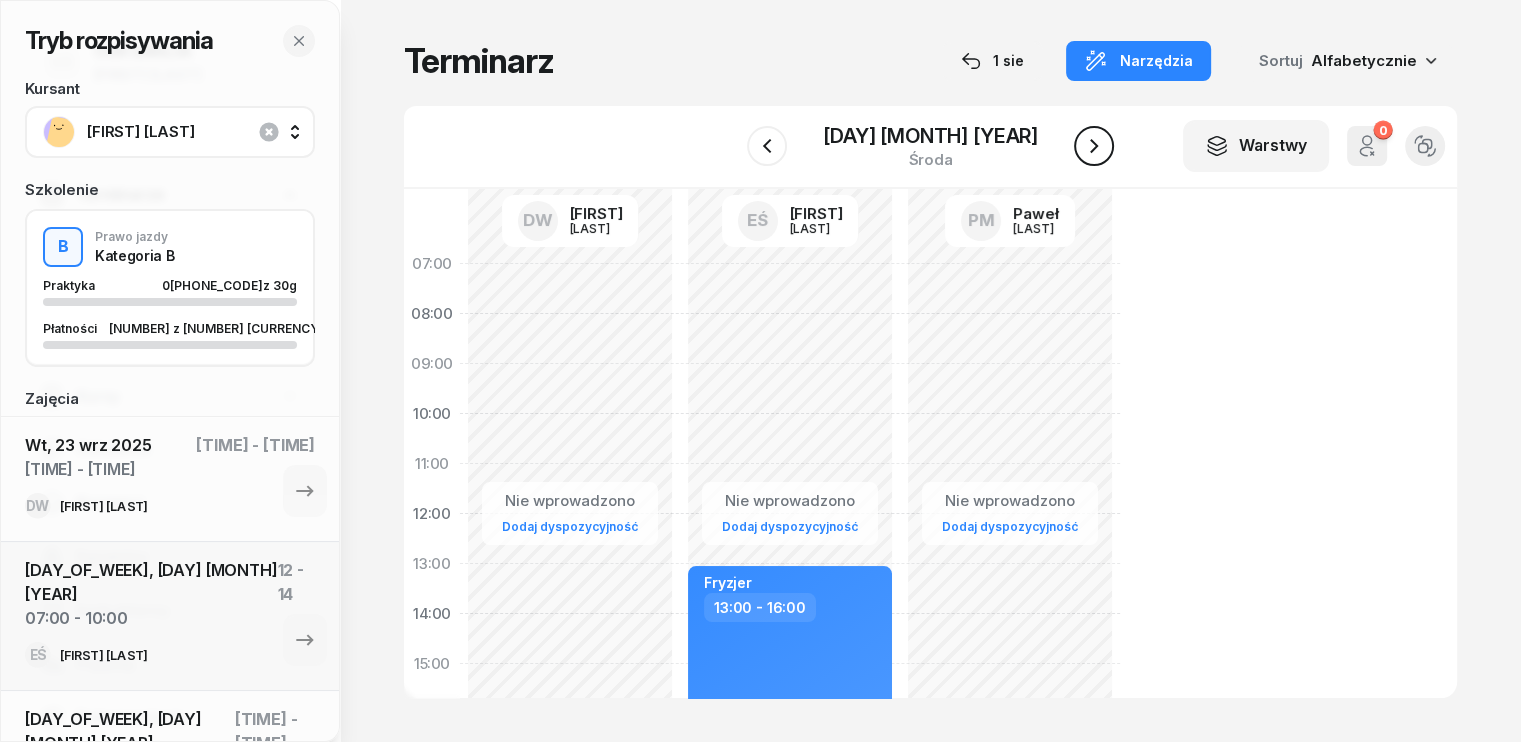 click at bounding box center (1094, 146) 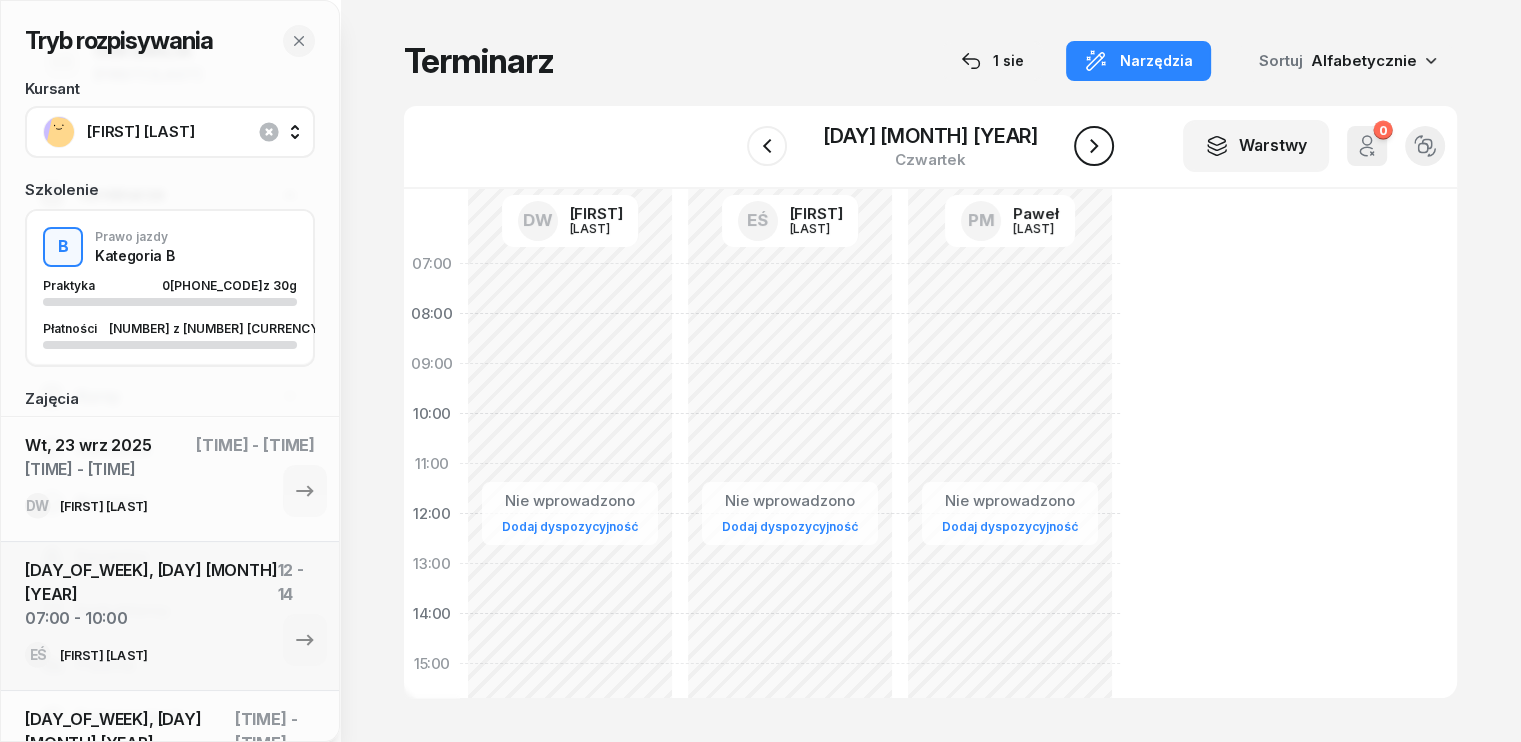 click 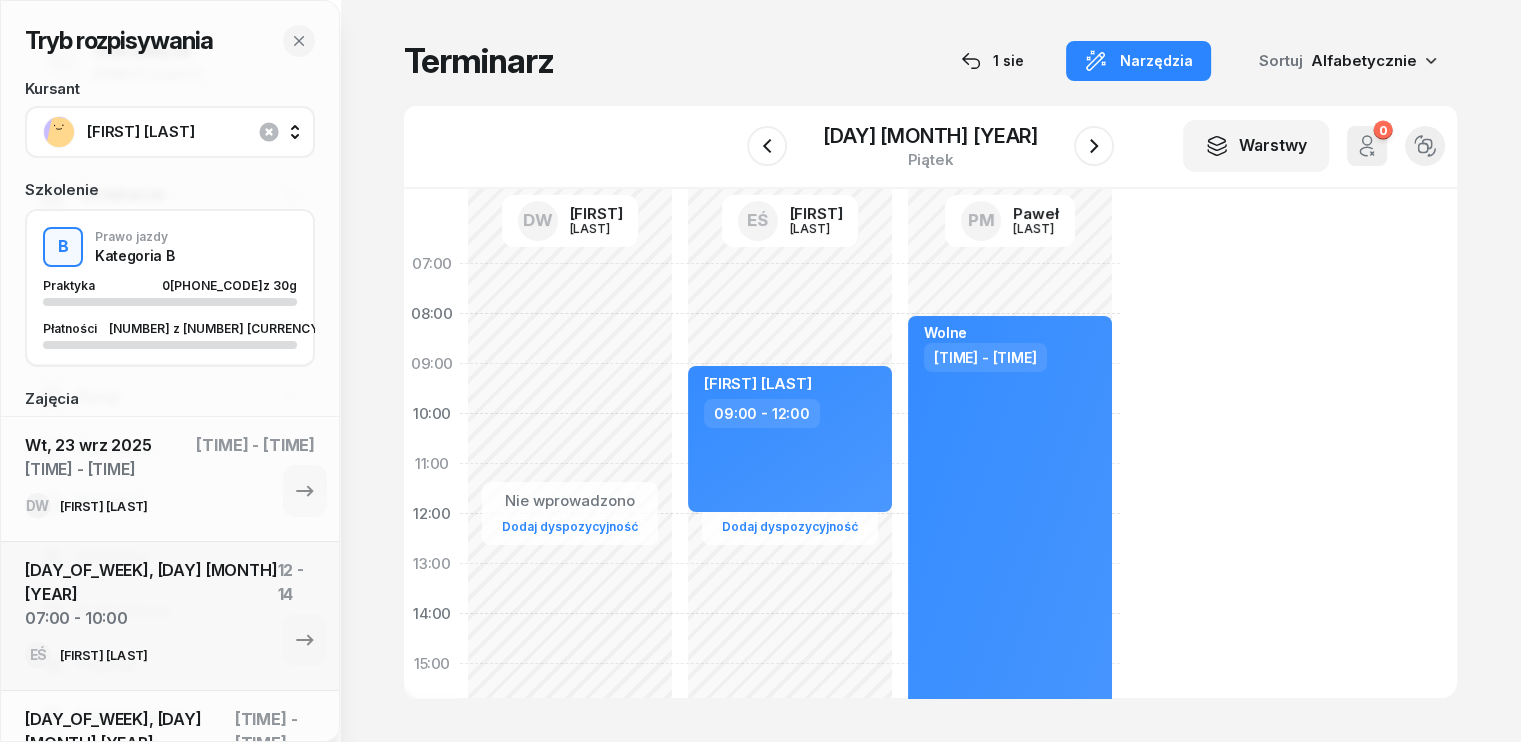 click on "Nie wprowadzono Dodaj dyspozycyjność" 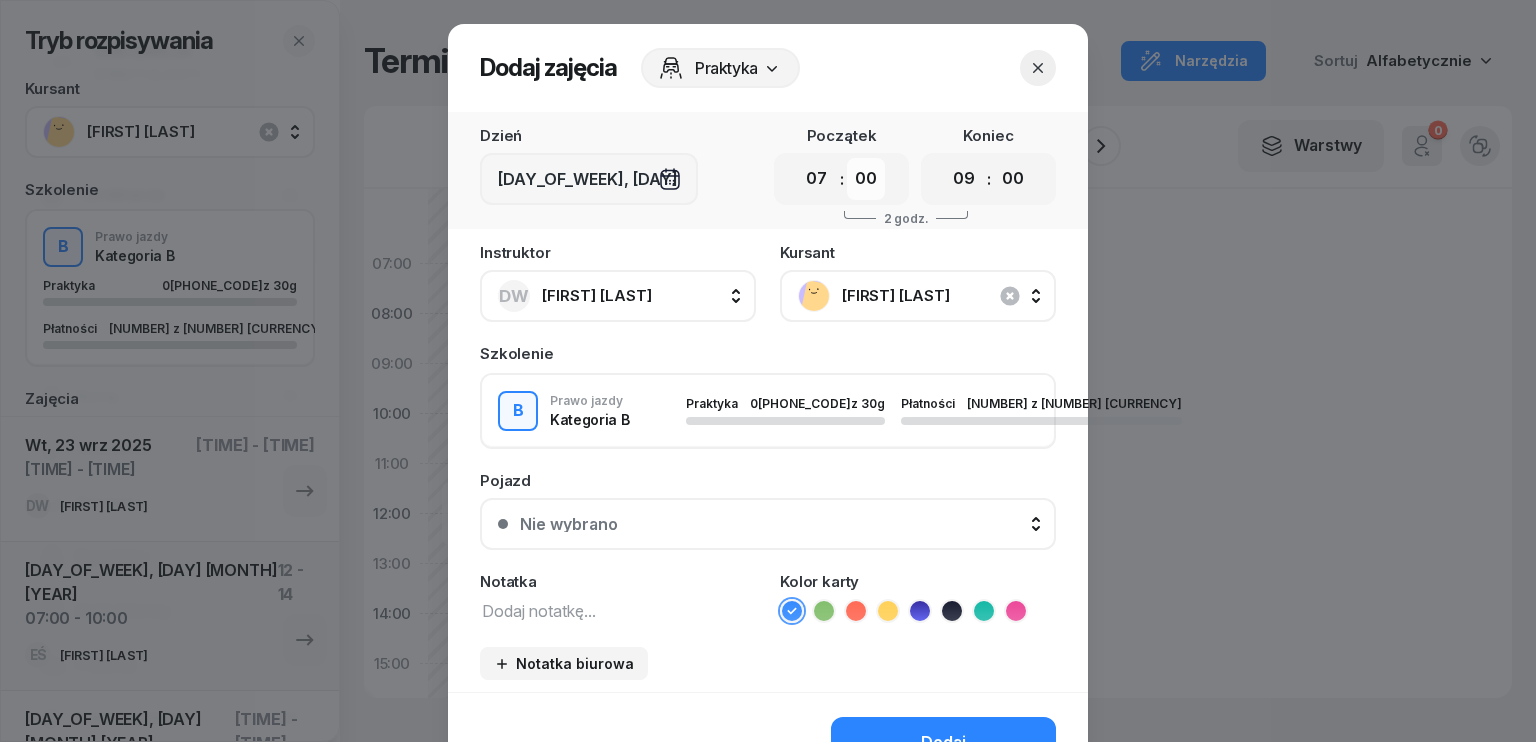 click on "00 05 10 15 20 25 30 35 40 45 50 55" at bounding box center (866, 179) 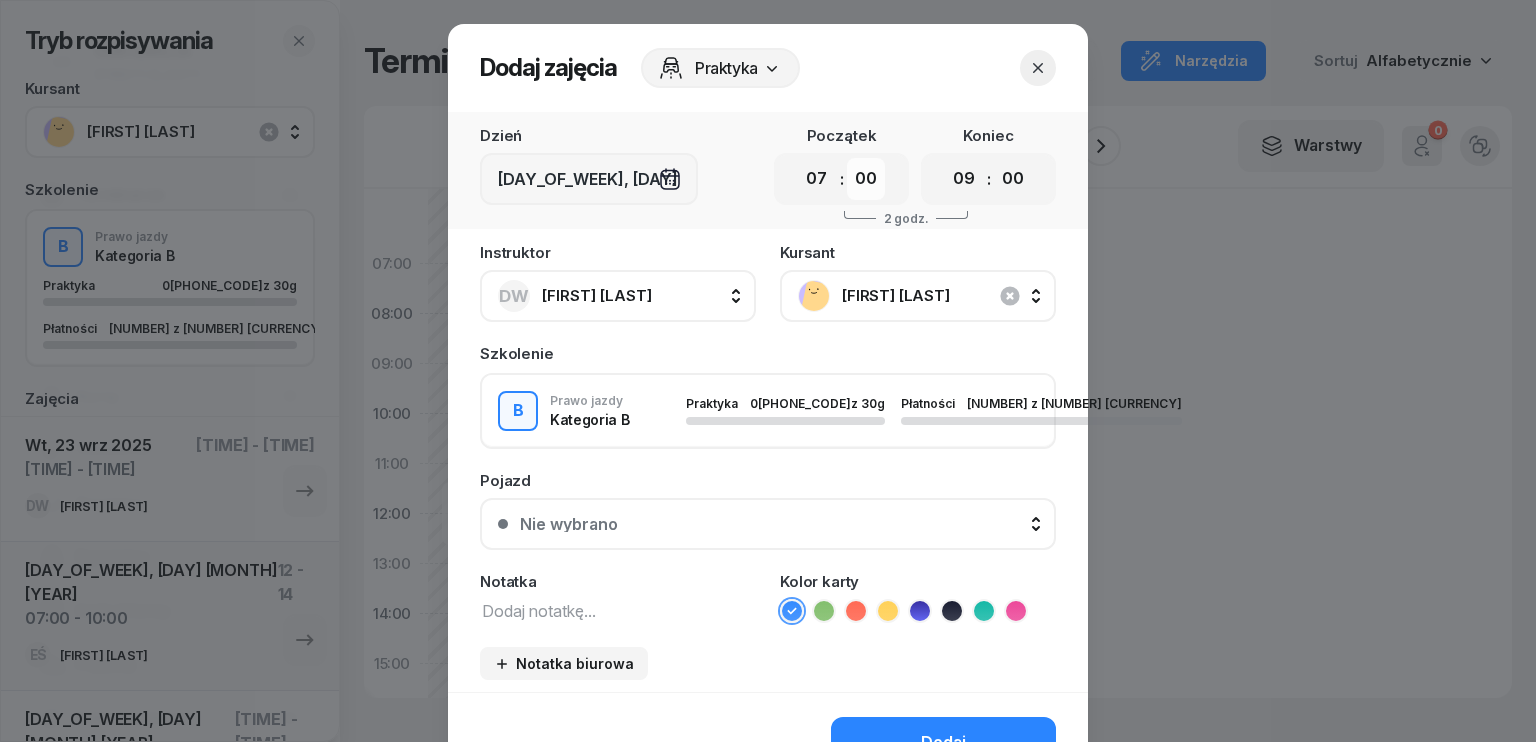 select on "30" 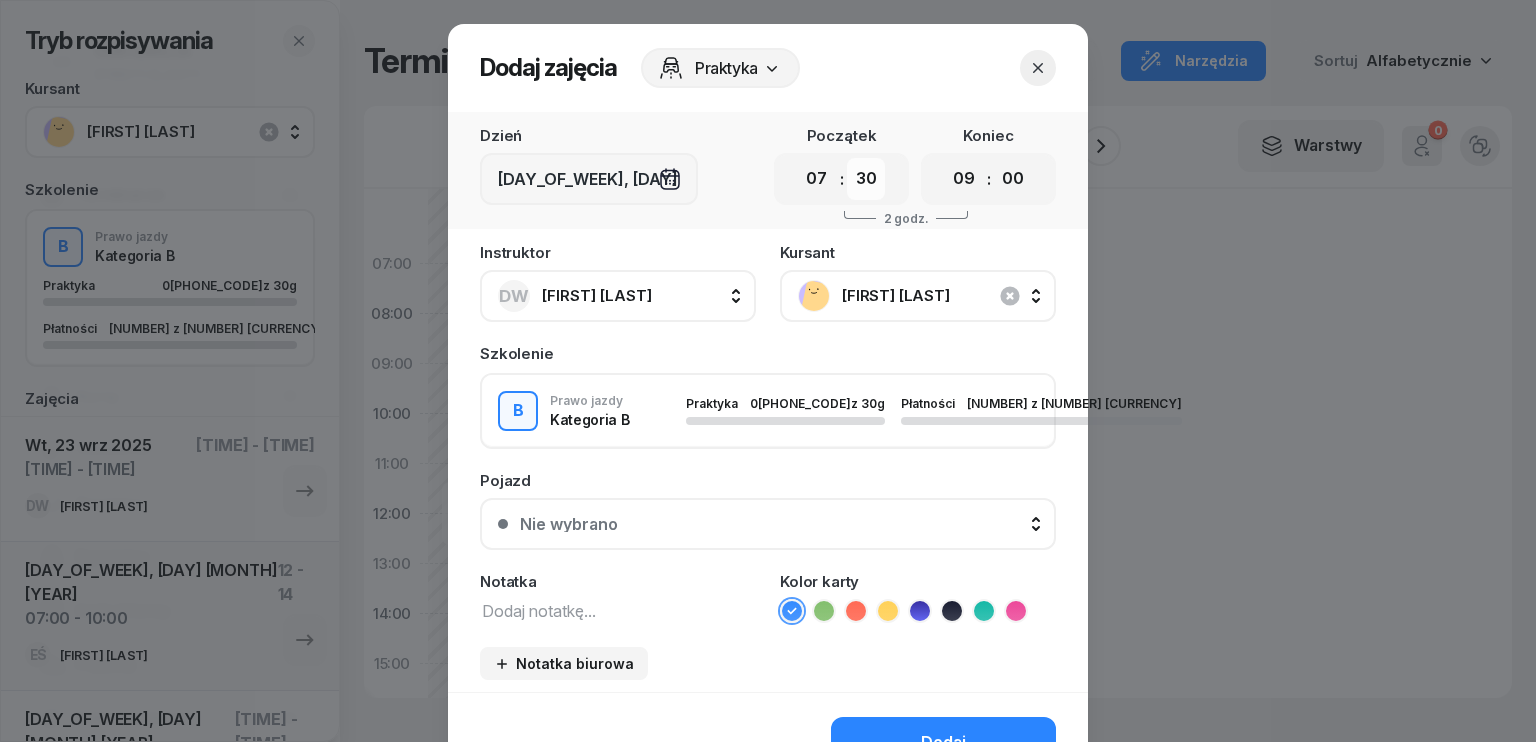 click on "00 05 10 15 20 25 30 35 40 45 50 55" at bounding box center [866, 179] 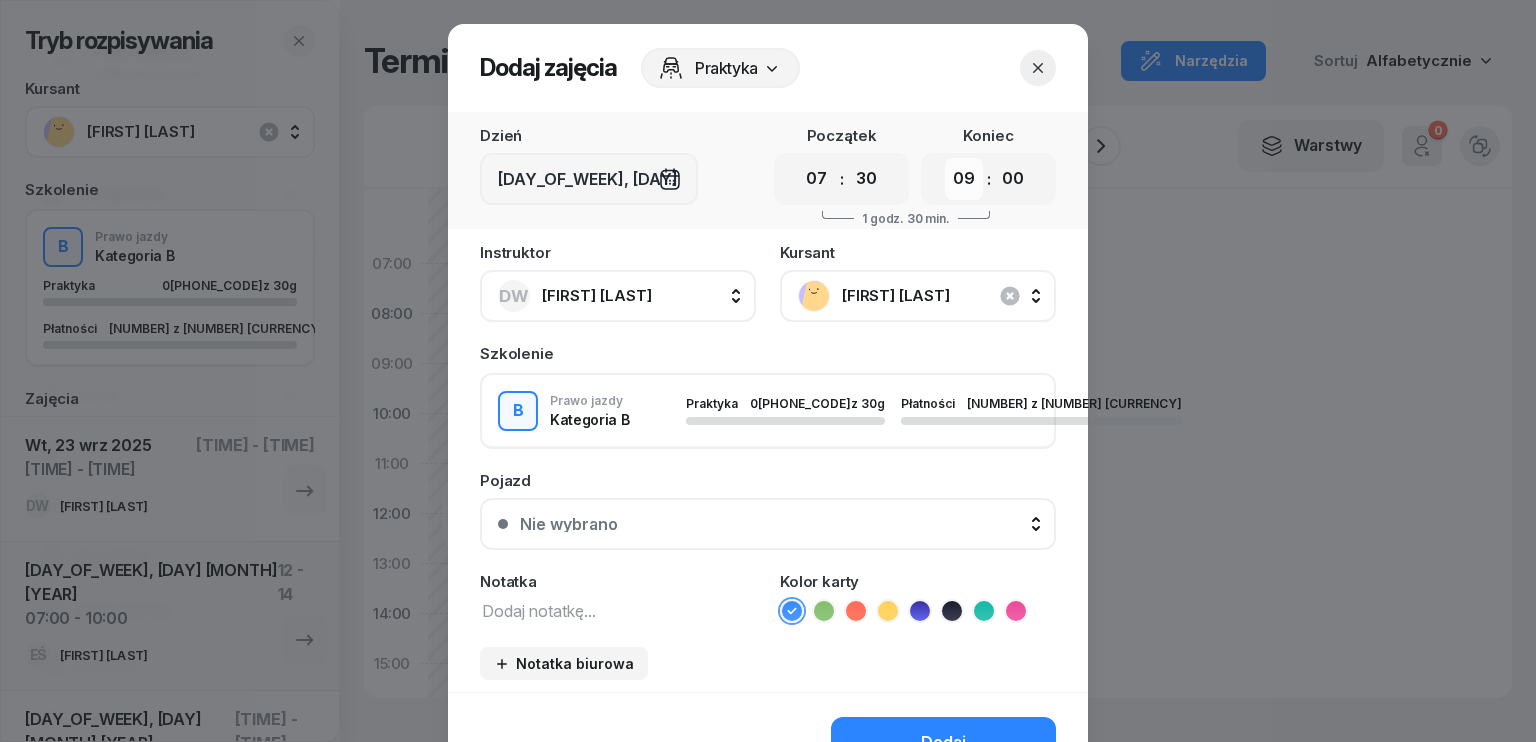 click on "00 01 02 03 04 05 06 07 08 09 10 11 12 13 14 15 16 17 18 19 20 21 22 23" at bounding box center (964, 179) 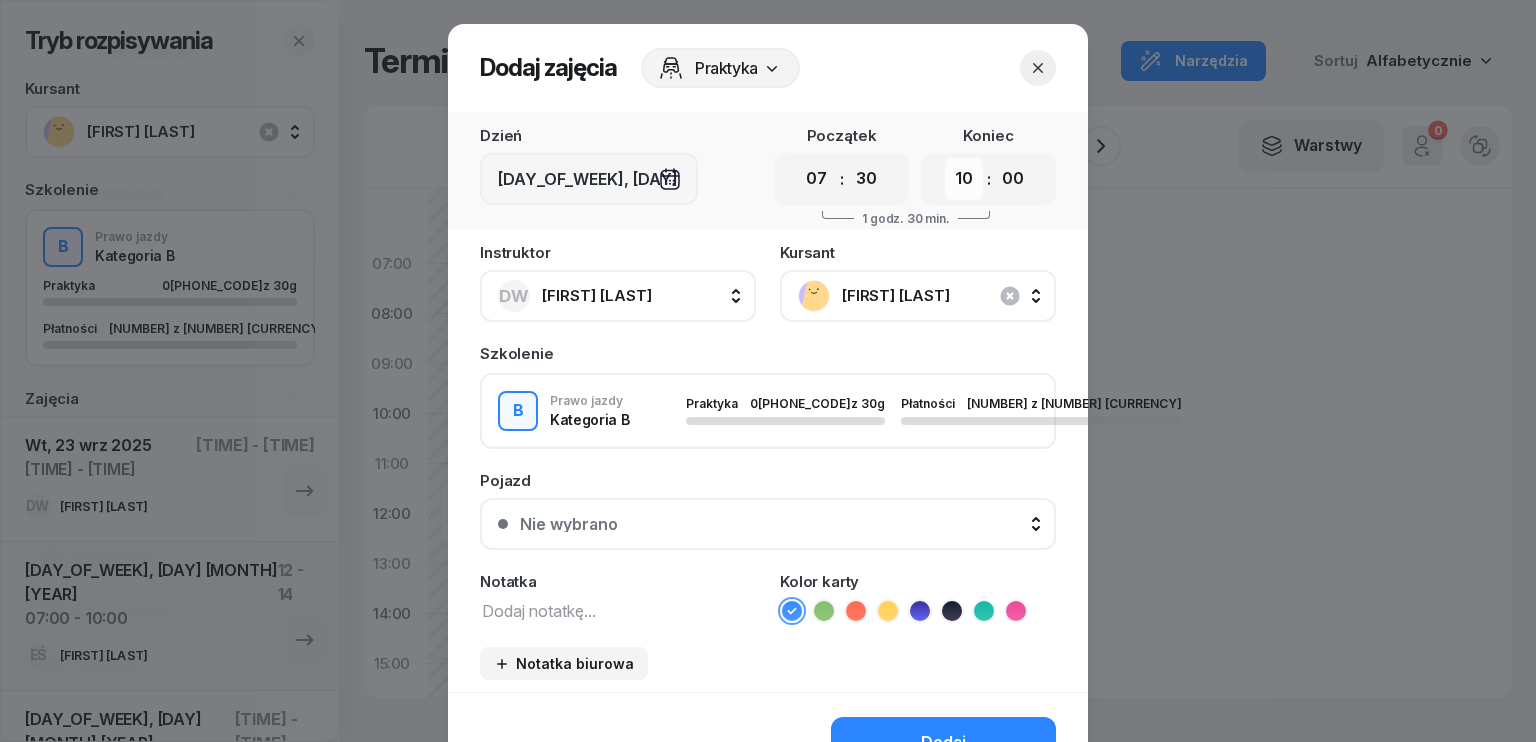 click on "00 01 02 03 04 05 06 07 08 09 10 11 12 13 14 15 16 17 18 19 20 21 22 23" at bounding box center [964, 179] 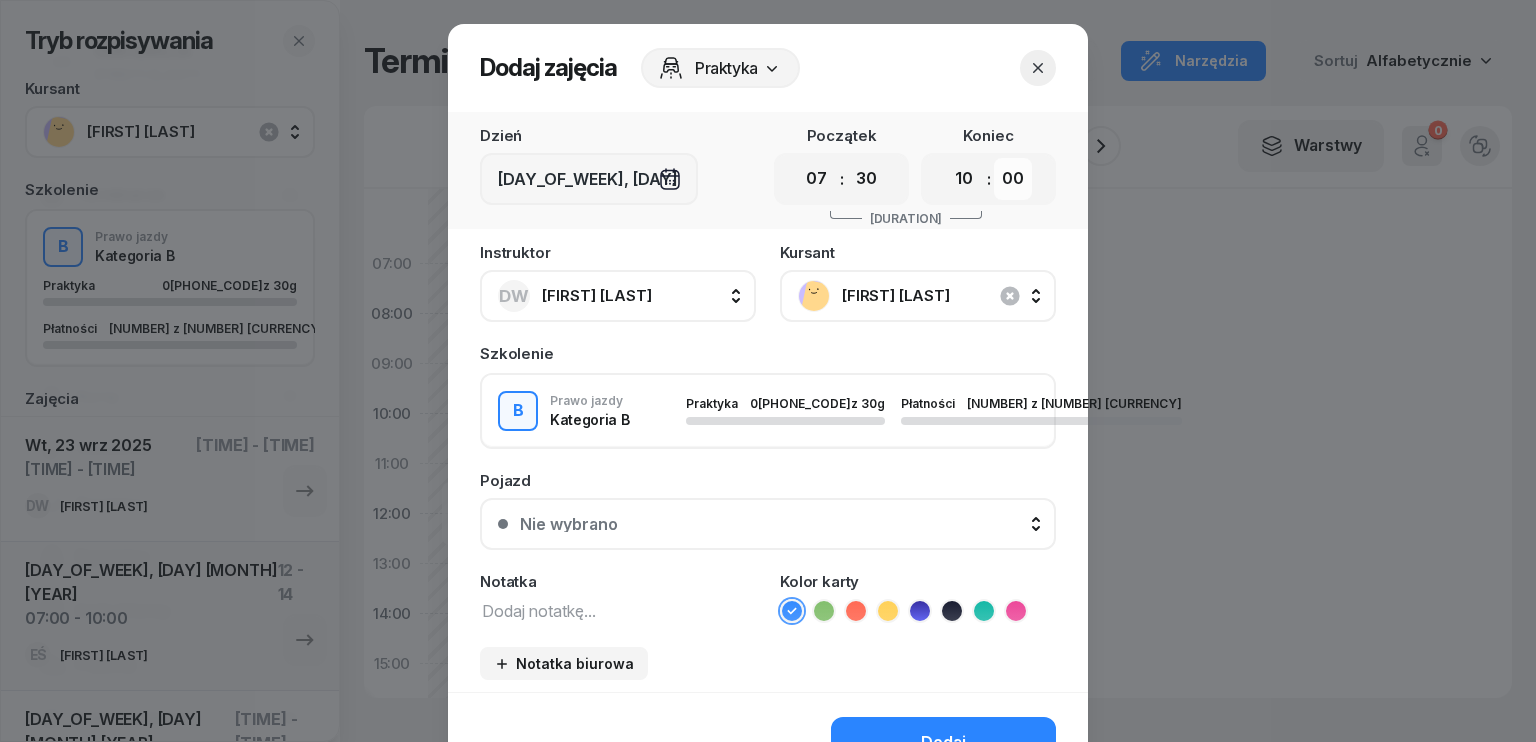 click on "00 05 10 15 20 25 30 35 40 45 50 55" at bounding box center [1013, 179] 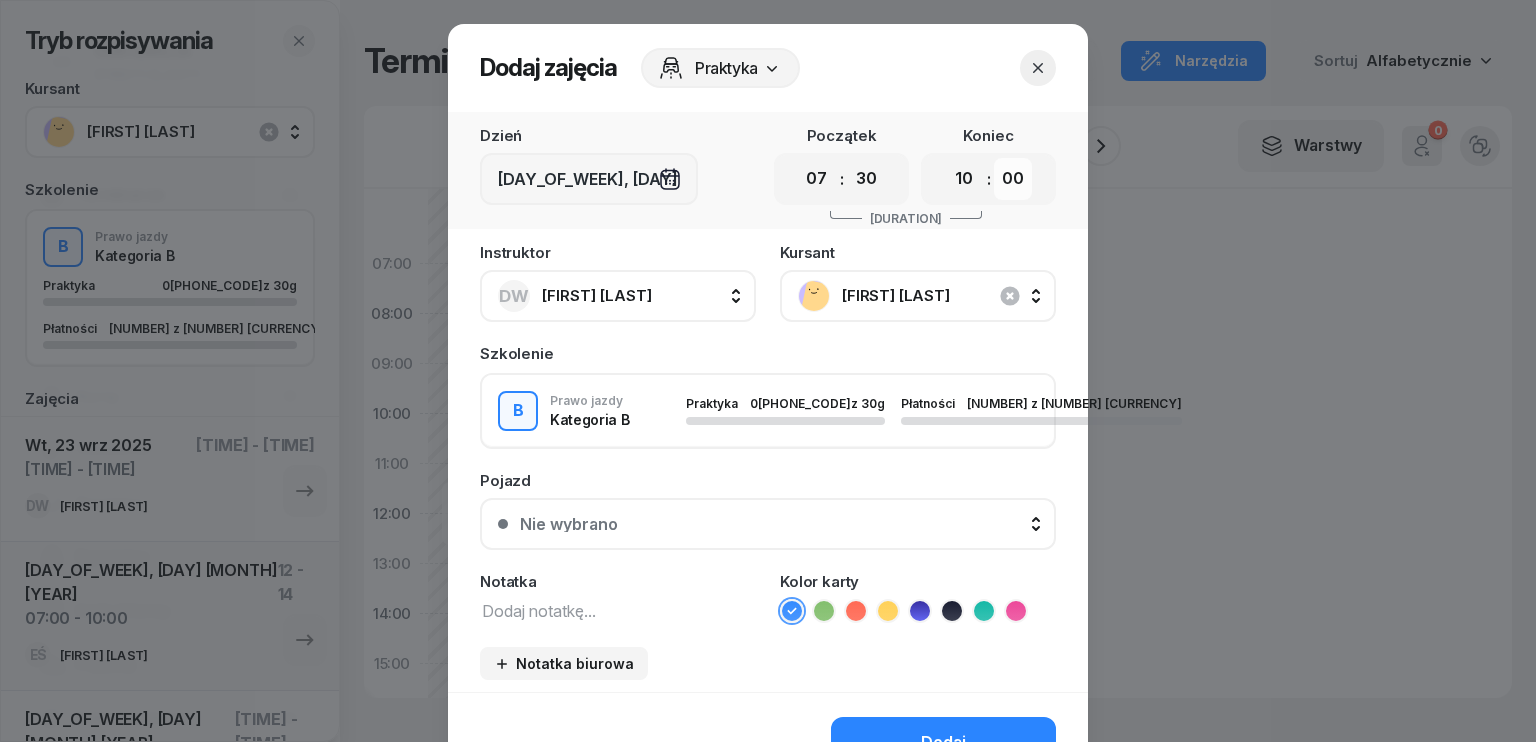 select on "30" 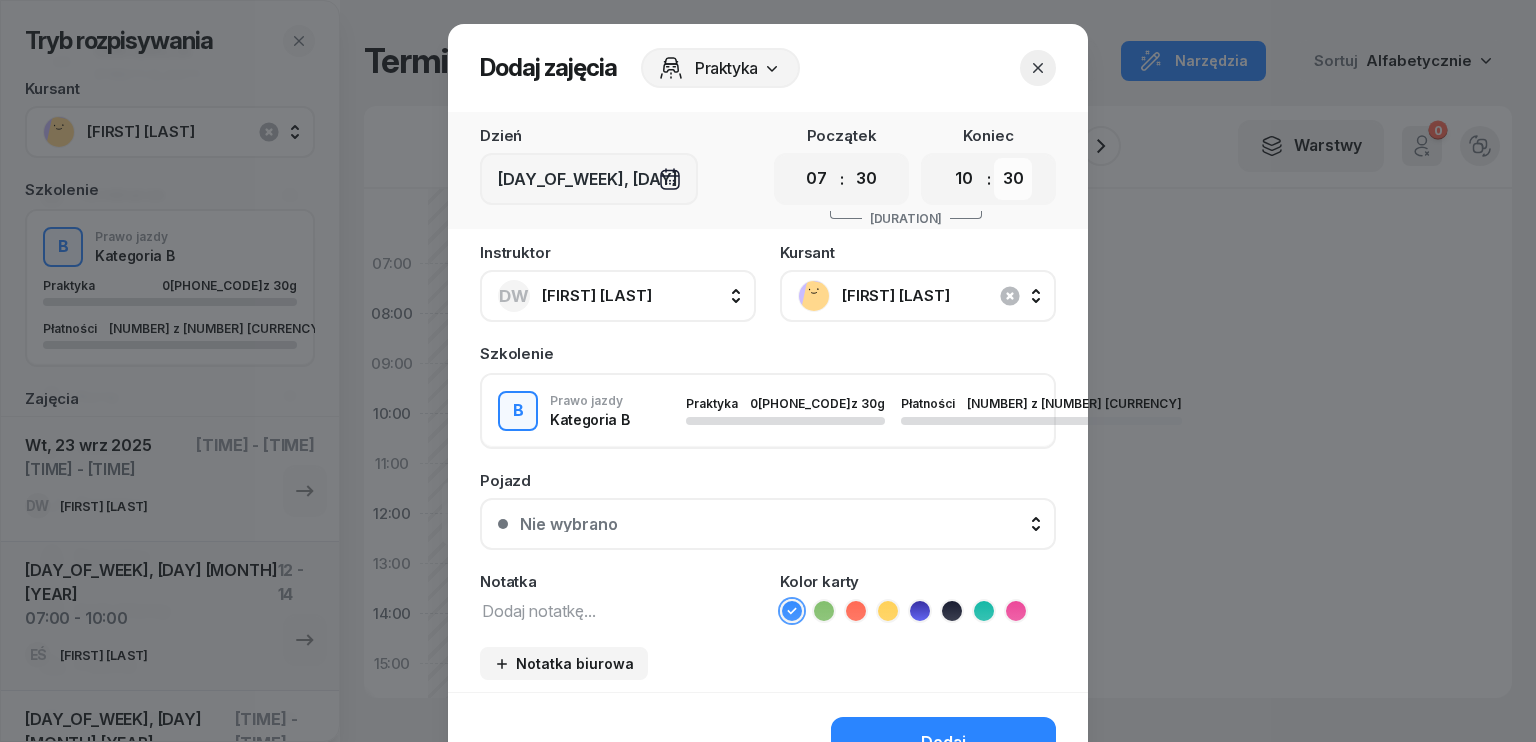 click on "00 05 10 15 20 25 30 35 40 45 50 55" at bounding box center [1013, 179] 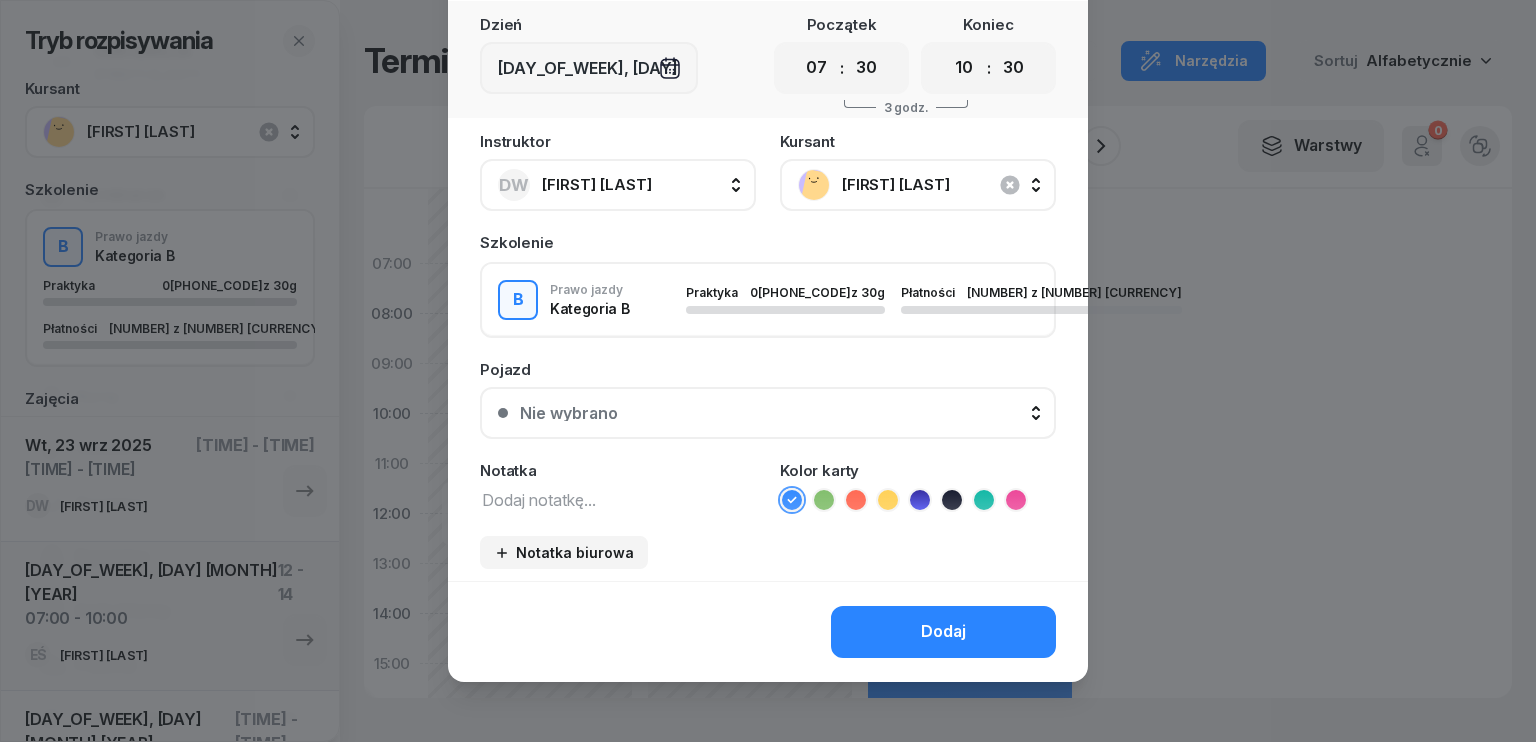 scroll, scrollTop: 112, scrollLeft: 0, axis: vertical 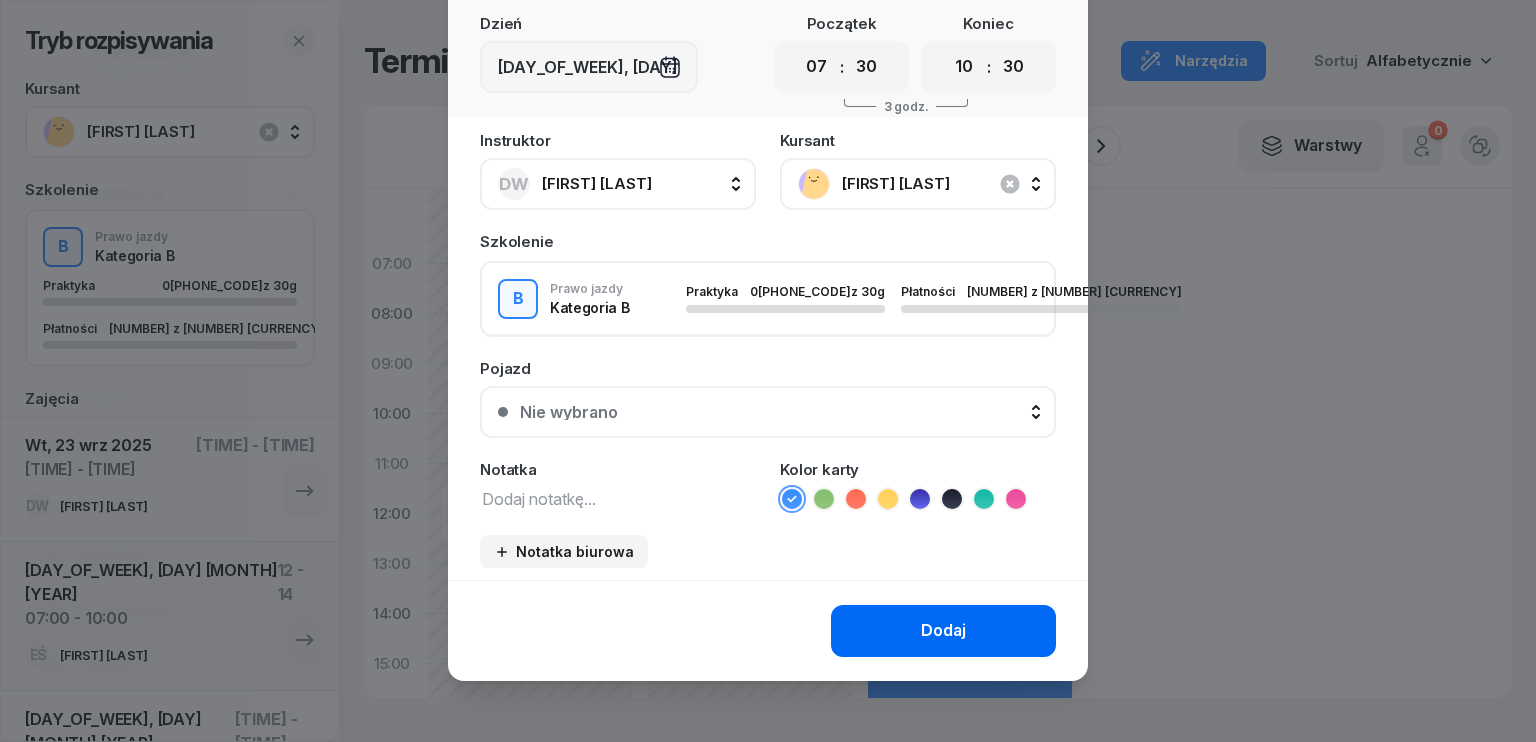 click on "Dodaj" 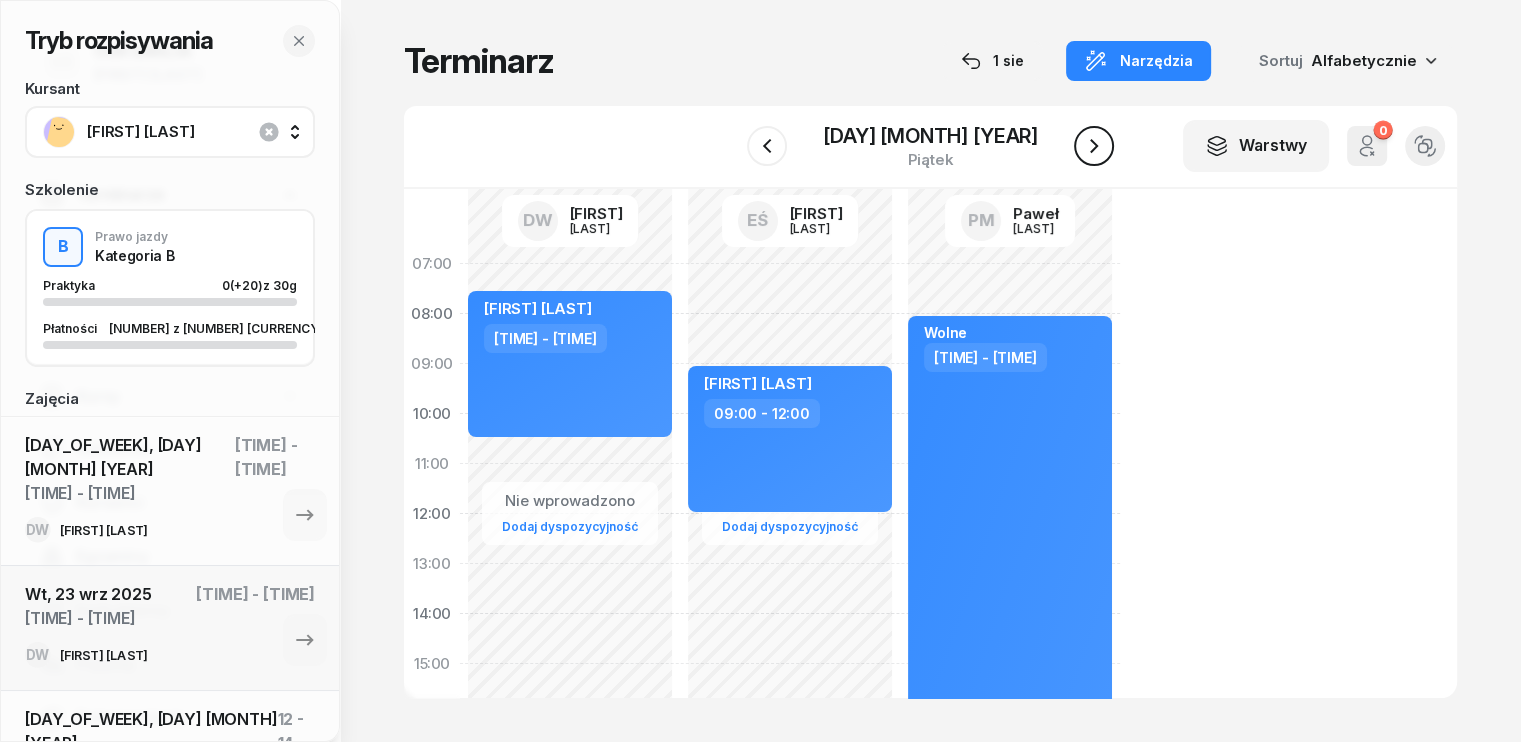 click 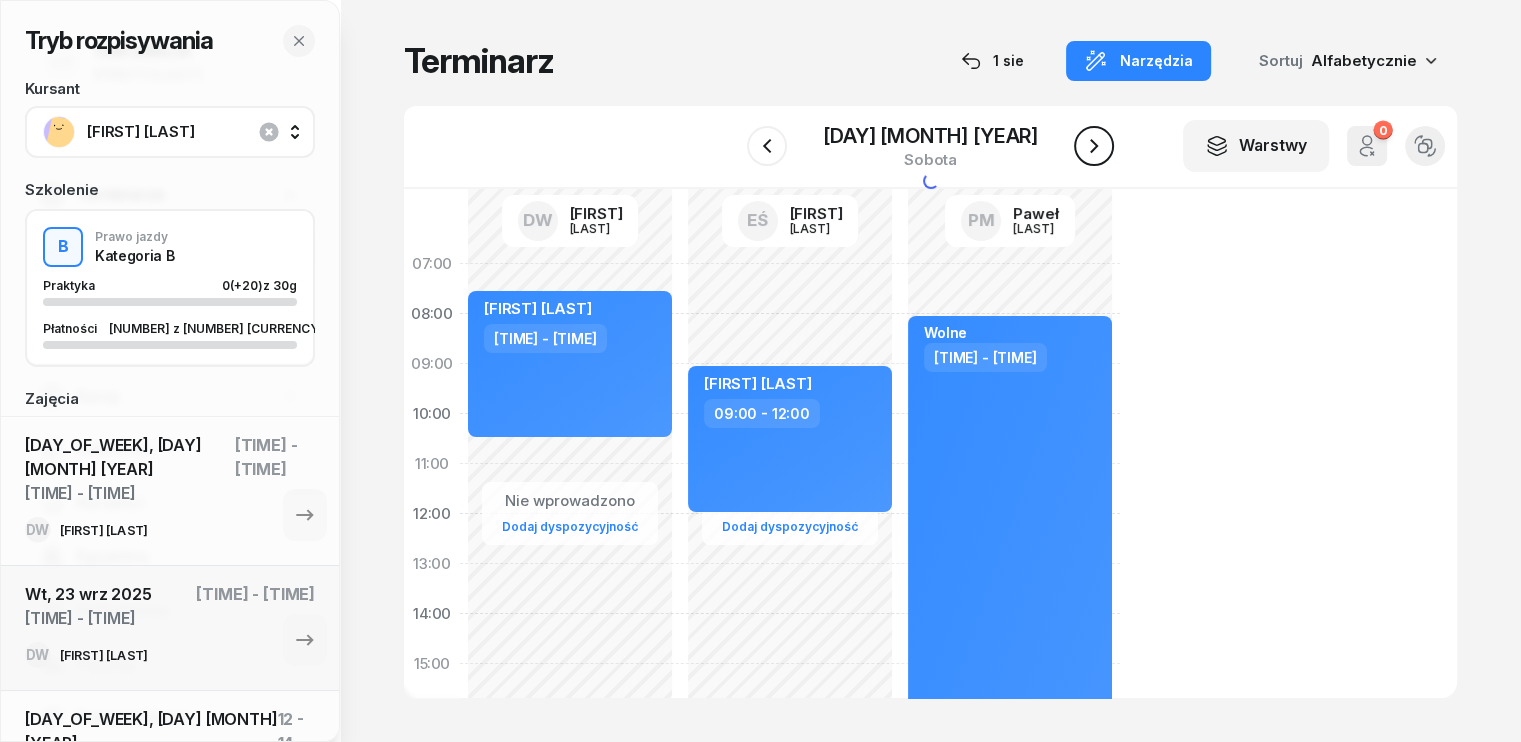 click 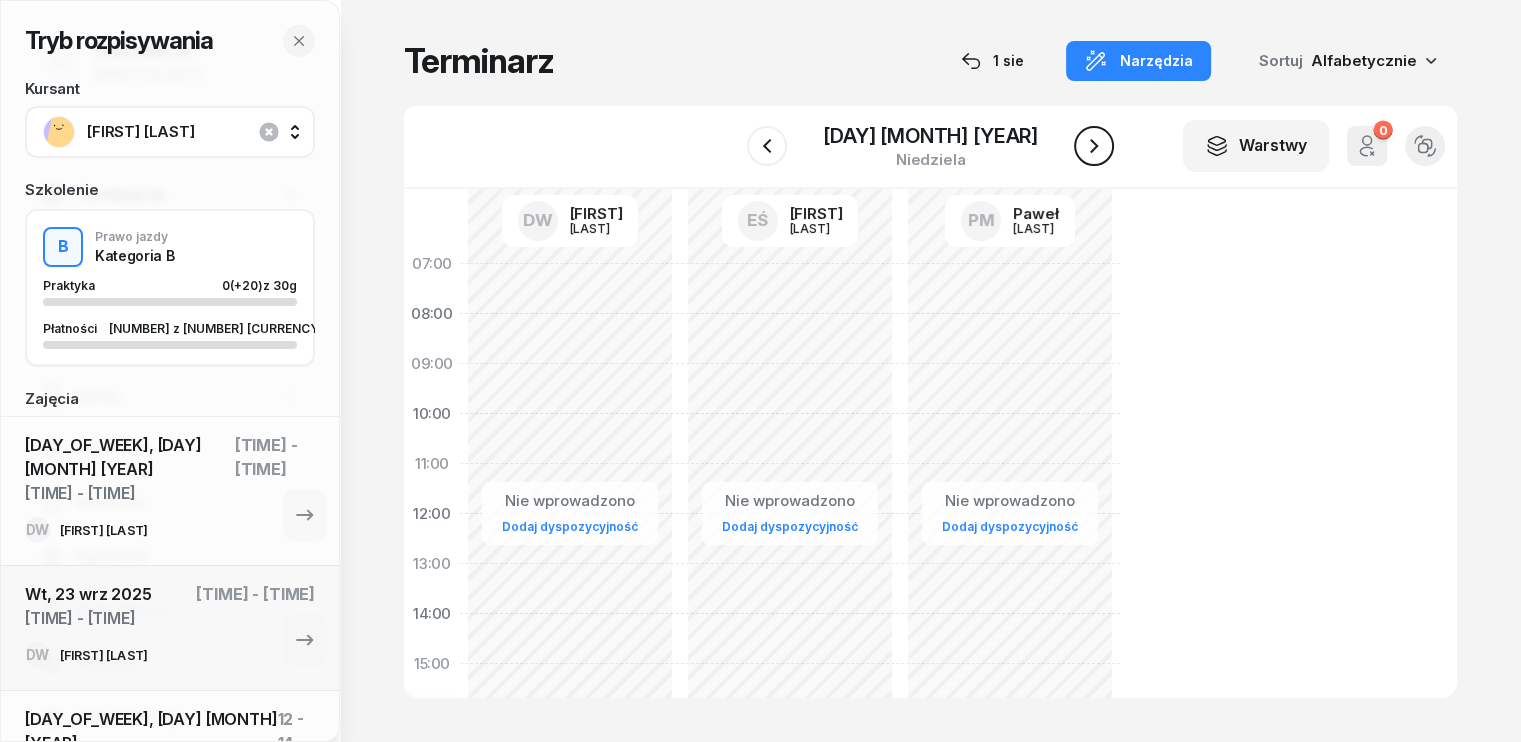 click 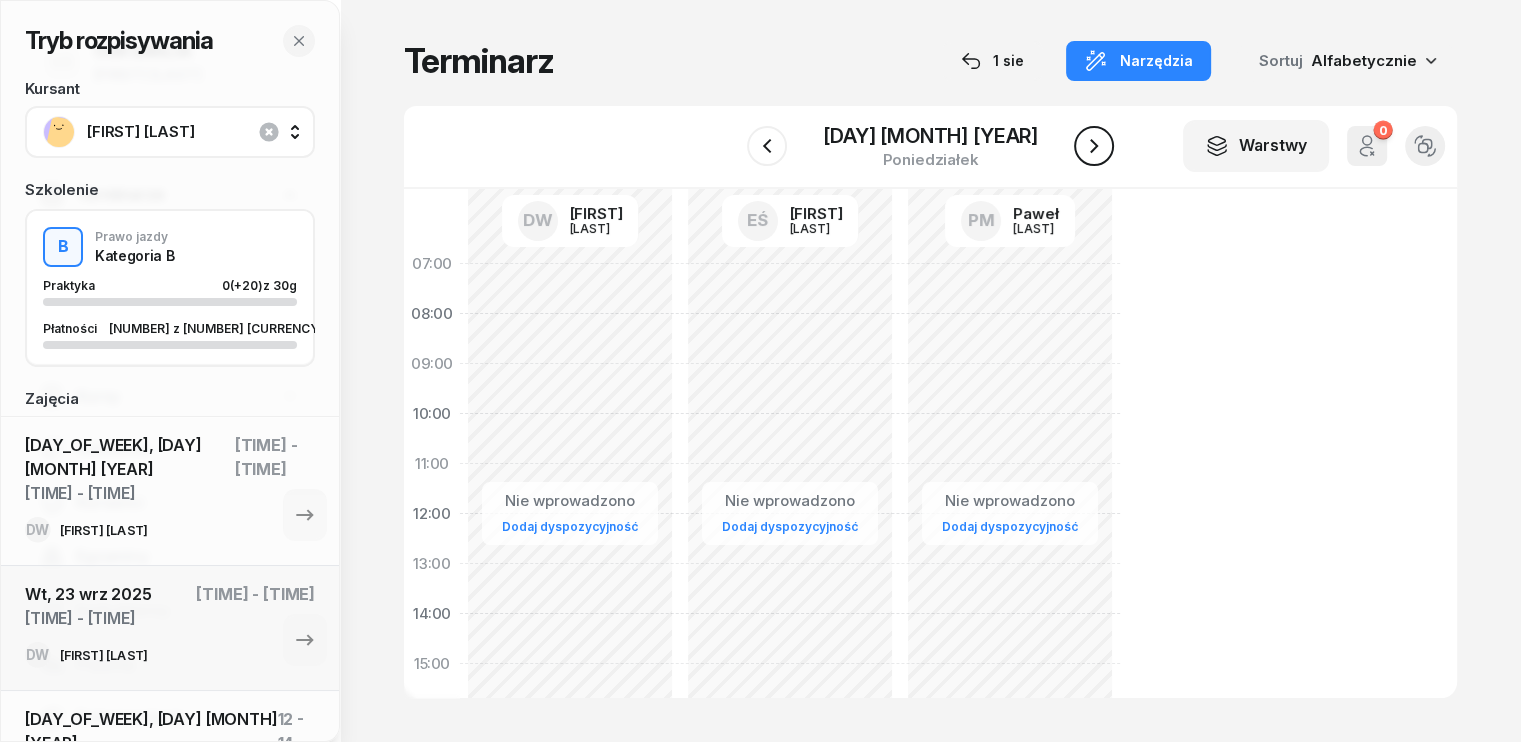 click 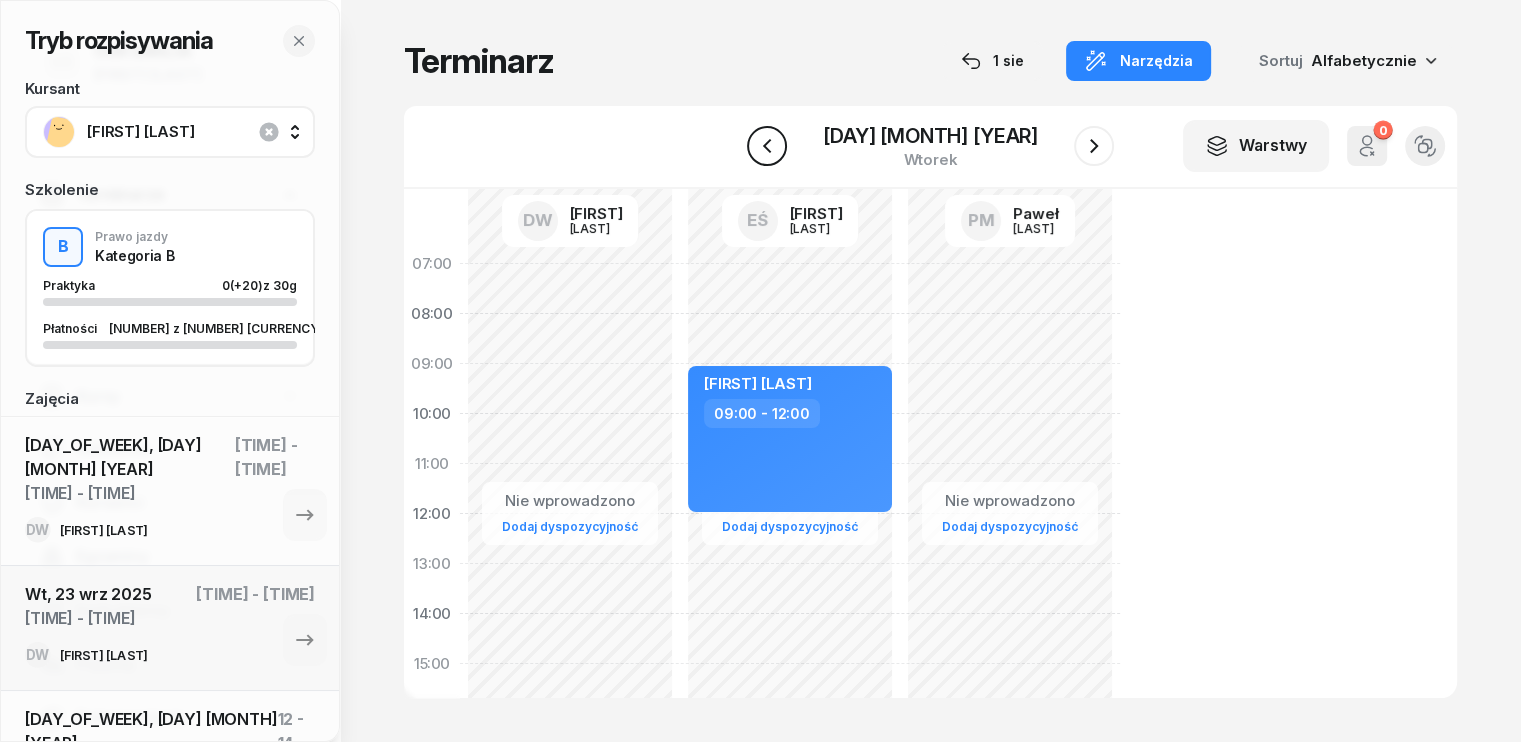 click at bounding box center [767, 146] 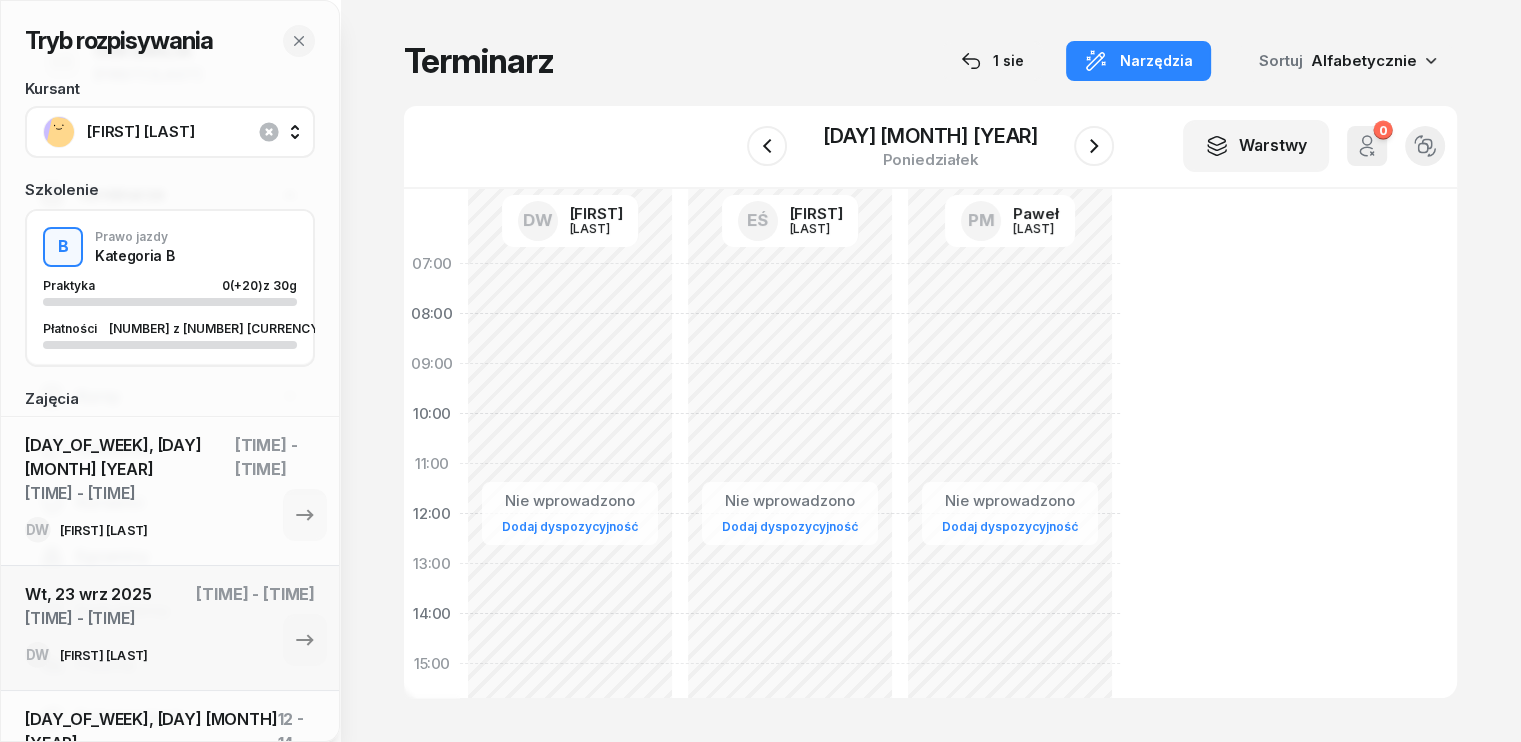 click on "Nie wprowadzono Dodaj dyspozycyjność" 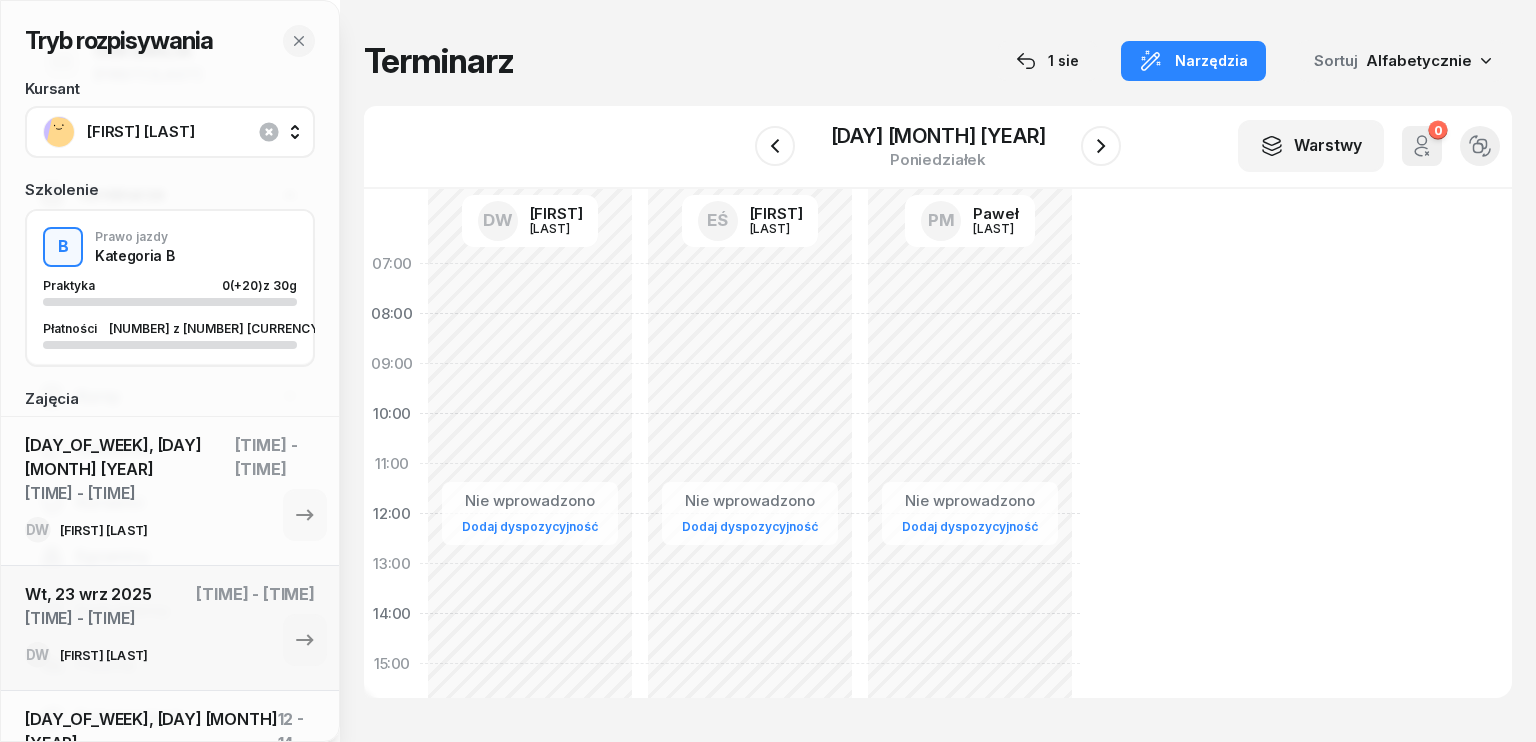 select on "06" 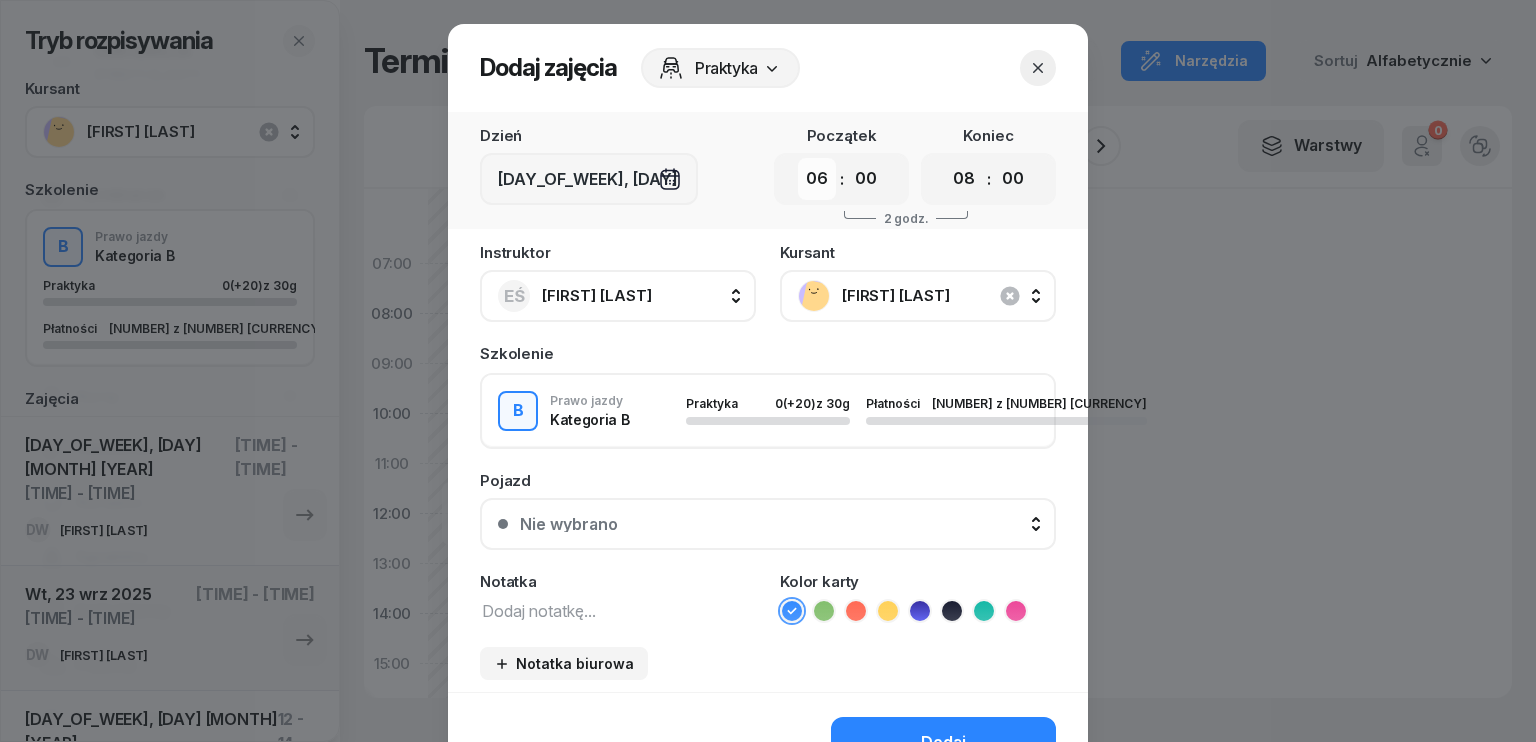 click on "00 01 02 03 04 05 06 07 08 09 10 11 12 13 14 15 16 17 18 19 20 21 22 23" at bounding box center (817, 179) 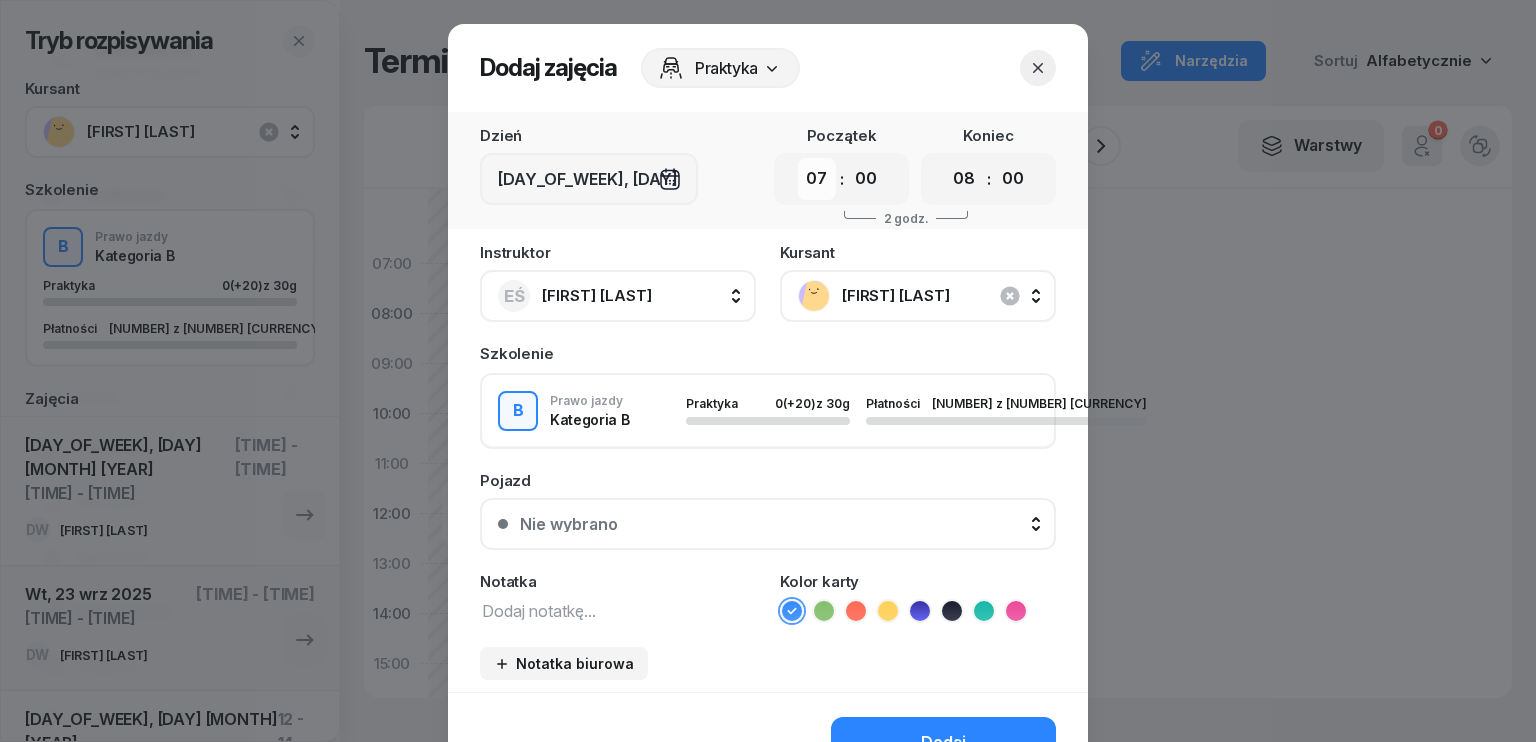 click on "00 01 02 03 04 05 06 07 08 09 10 11 12 13 14 15 16 17 18 19 20 21 22 23" at bounding box center [817, 179] 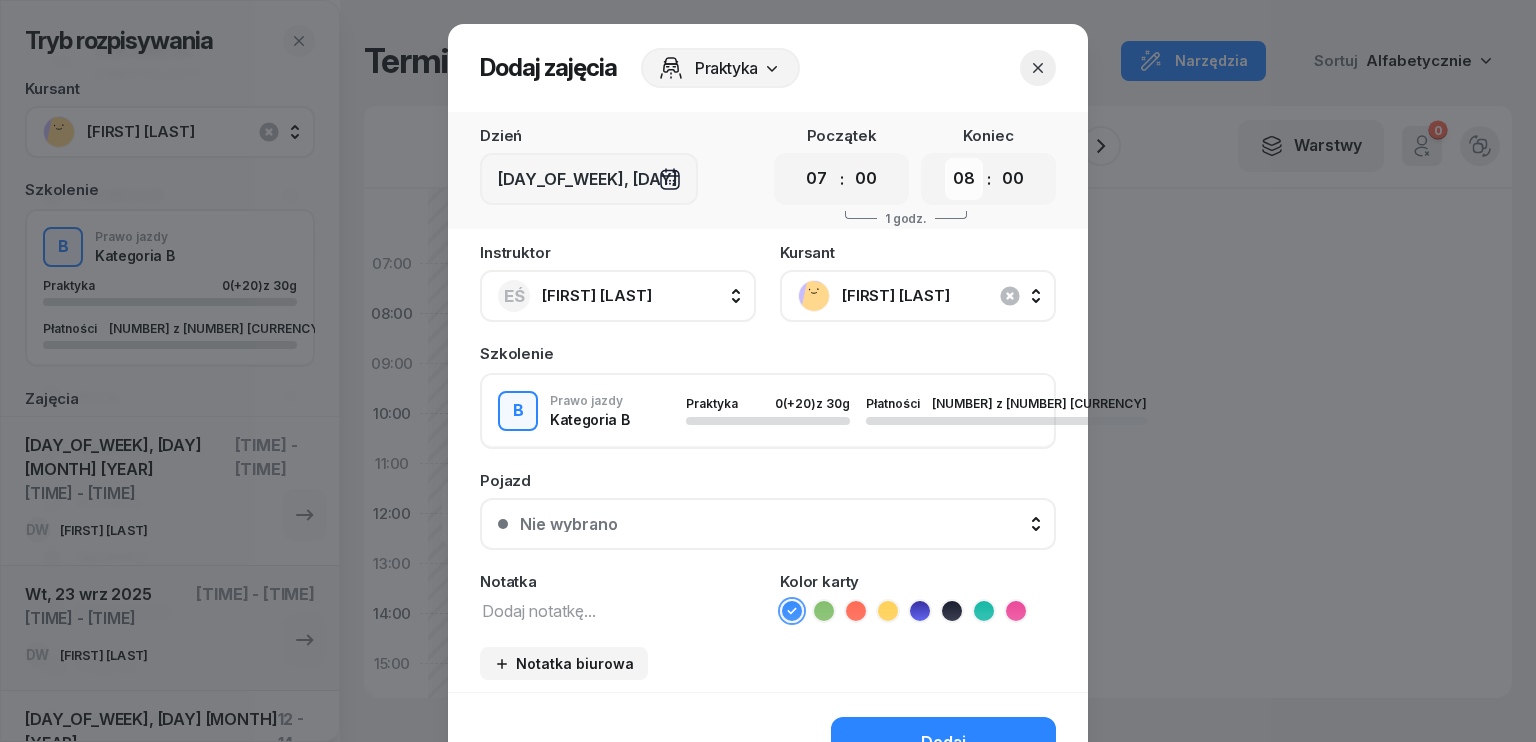 drag, startPoint x: 952, startPoint y: 182, endPoint x: 952, endPoint y: 196, distance: 14 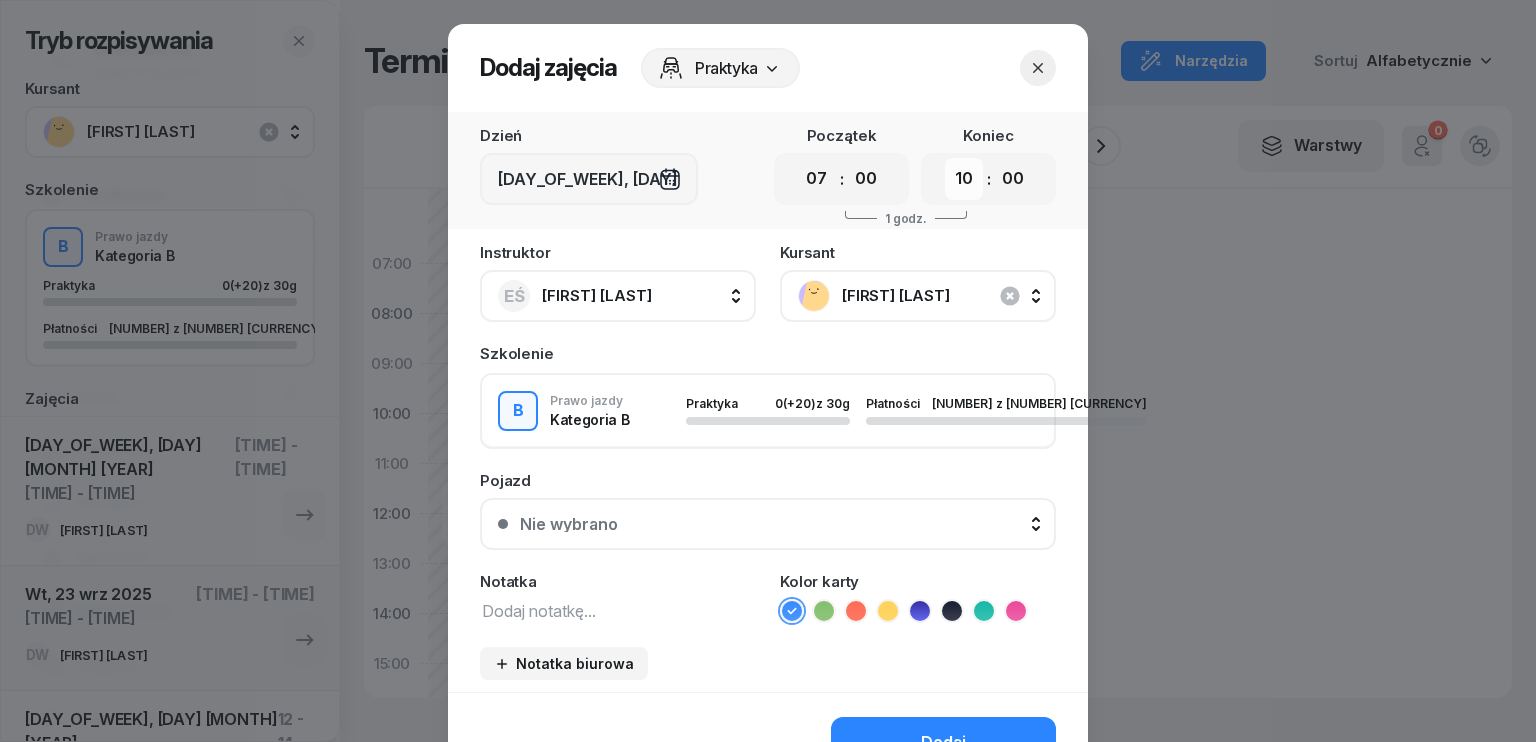 click on "00 01 02 03 04 05 06 07 08 09 10 11 12 13 14 15 16 17 18 19 20 21 22 23" at bounding box center [964, 179] 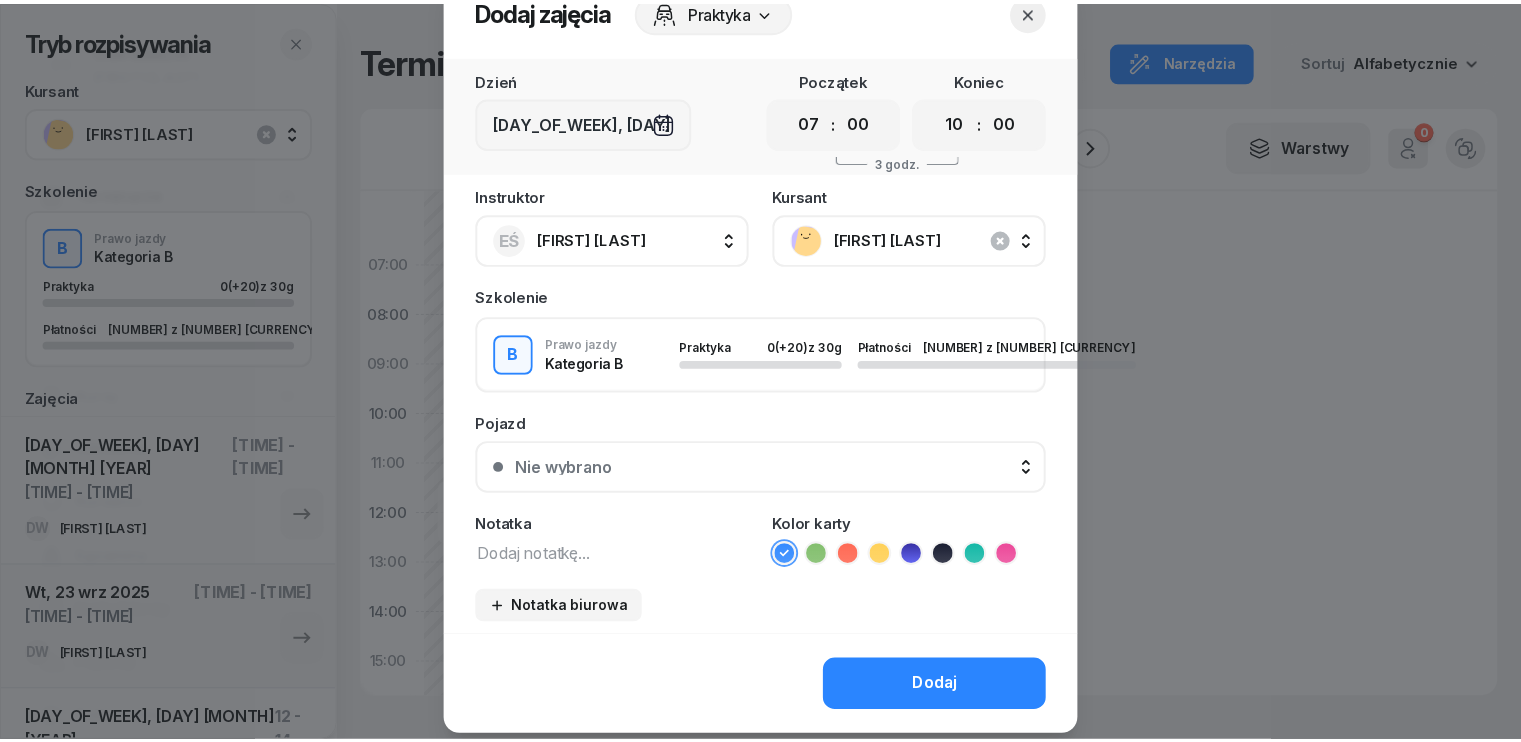 scroll, scrollTop: 112, scrollLeft: 0, axis: vertical 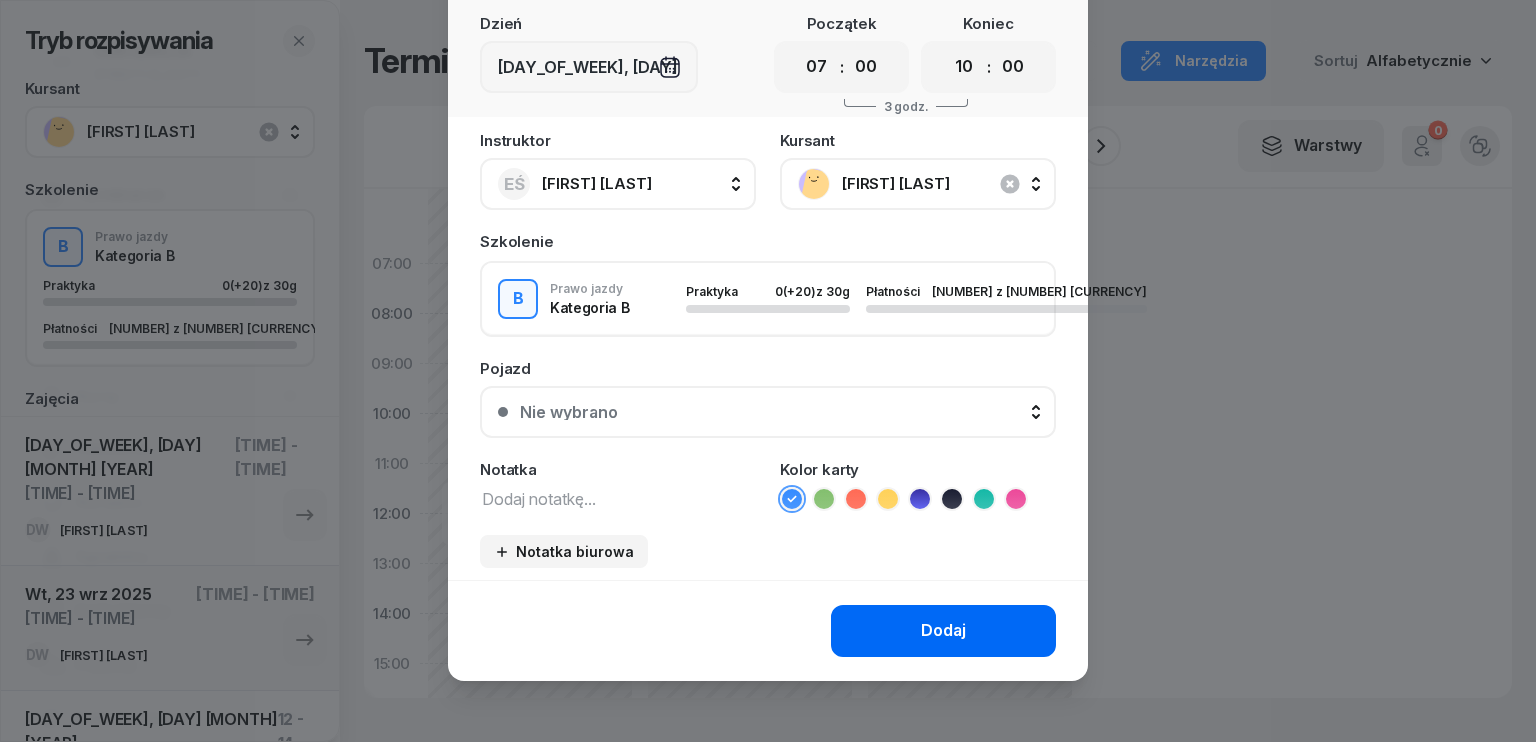 click on "Dodaj" at bounding box center (943, 631) 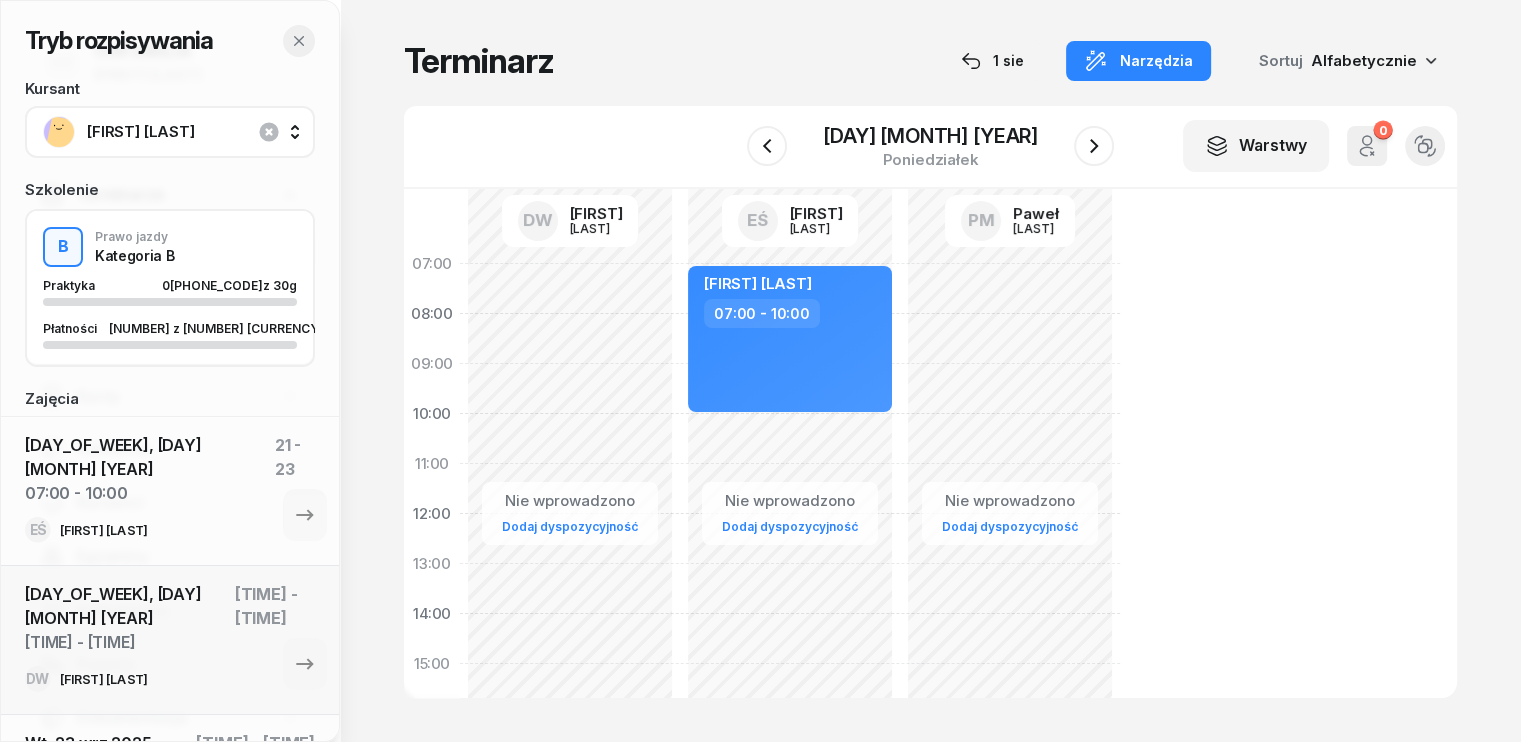 click 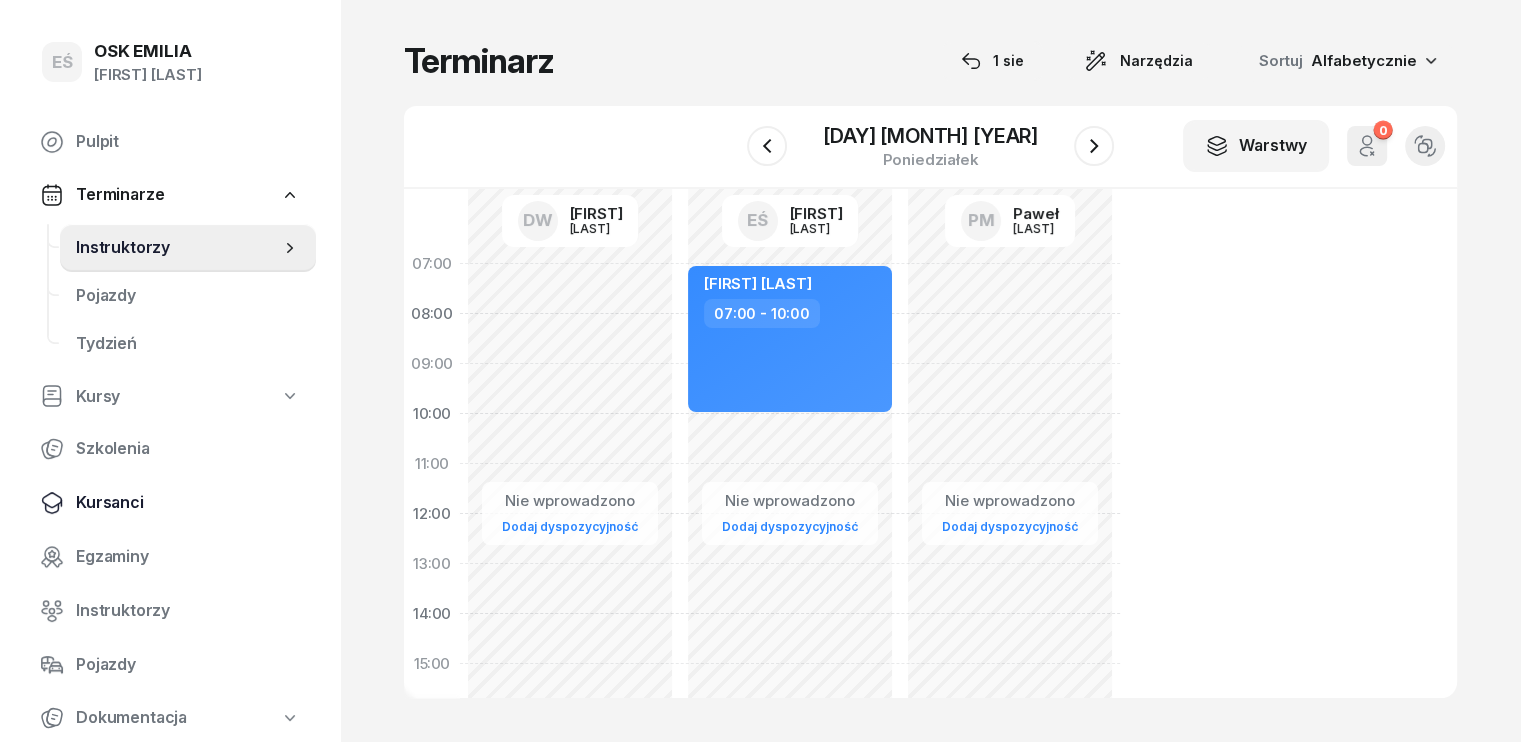 click on "Kursanci" at bounding box center [188, 503] 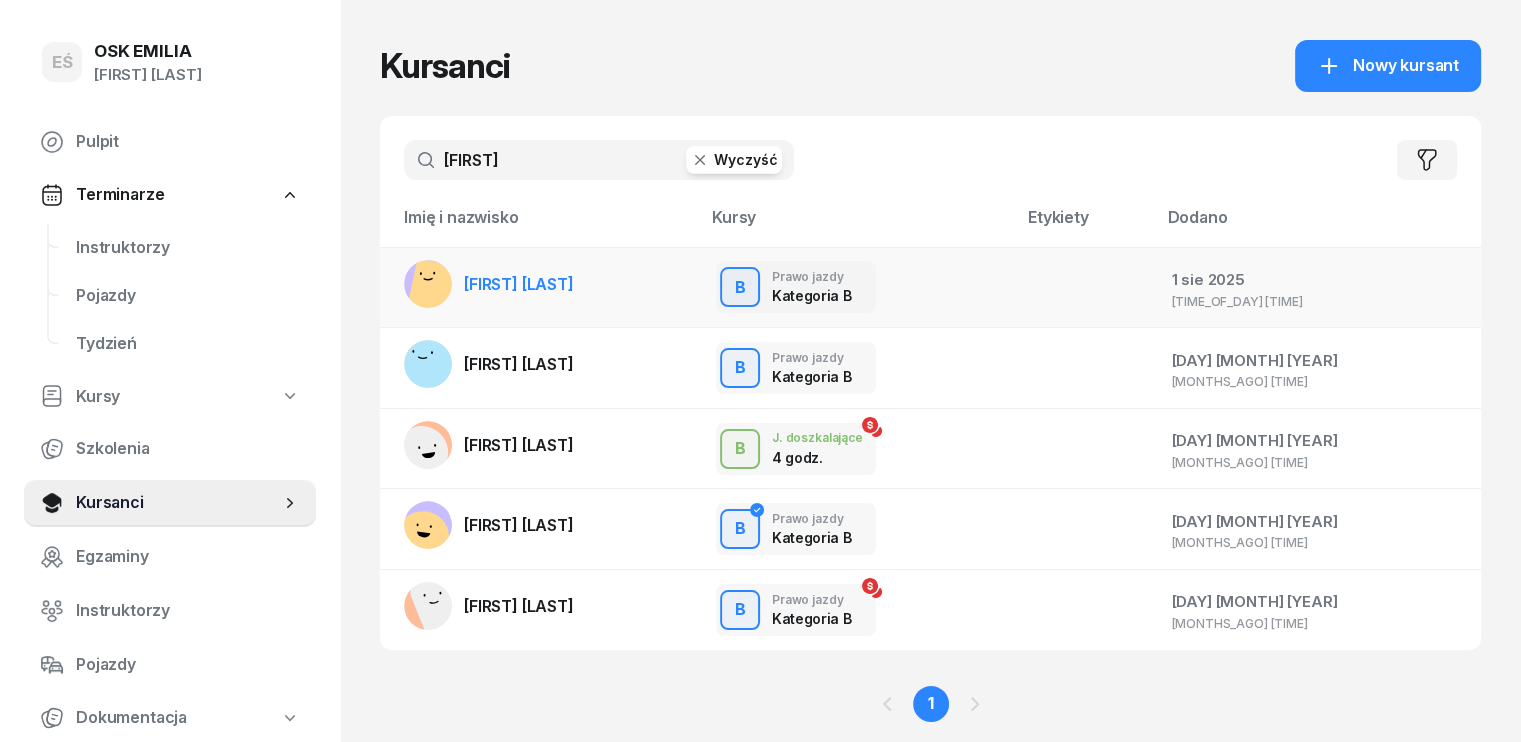 click on "[FIRST] [LAST]" at bounding box center (519, 284) 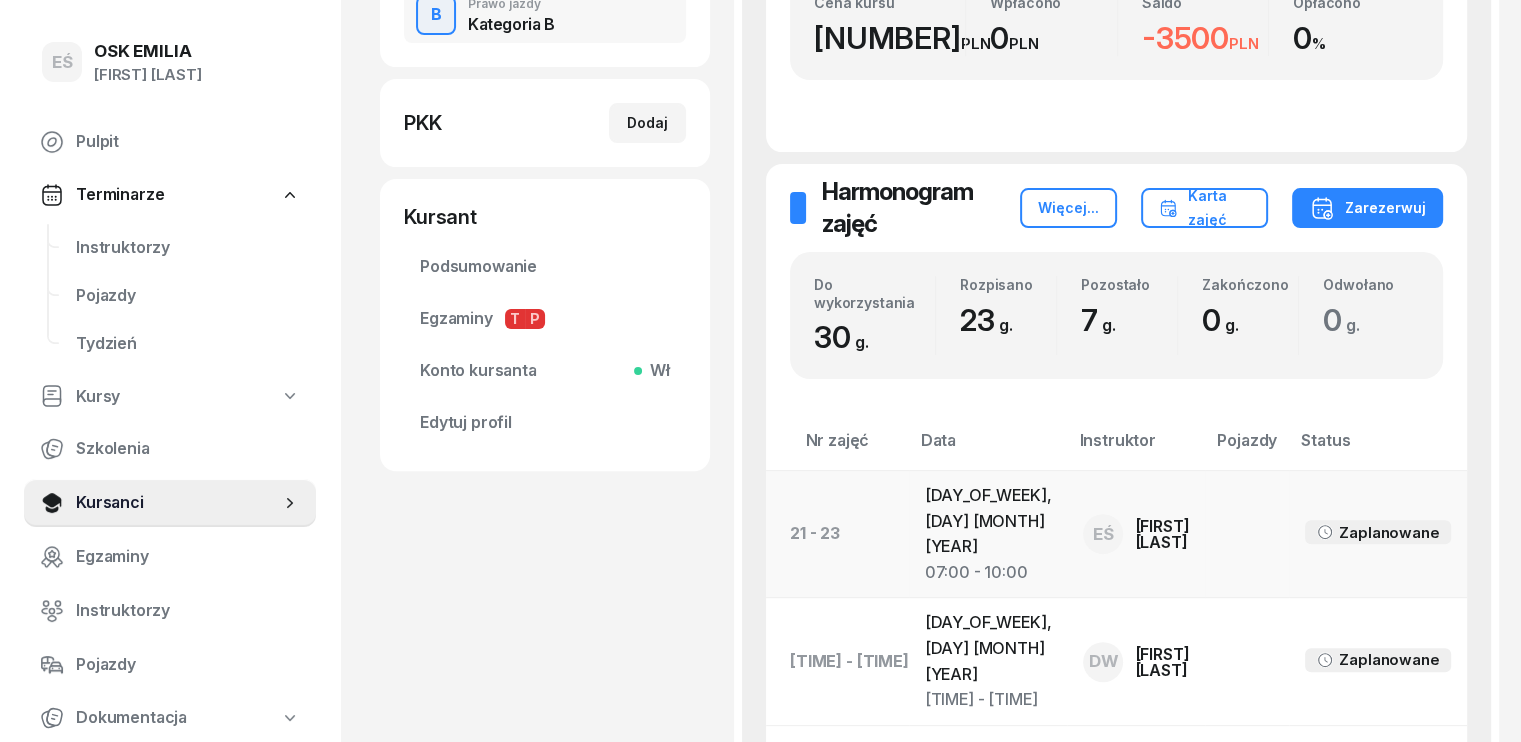 scroll, scrollTop: 500, scrollLeft: 0, axis: vertical 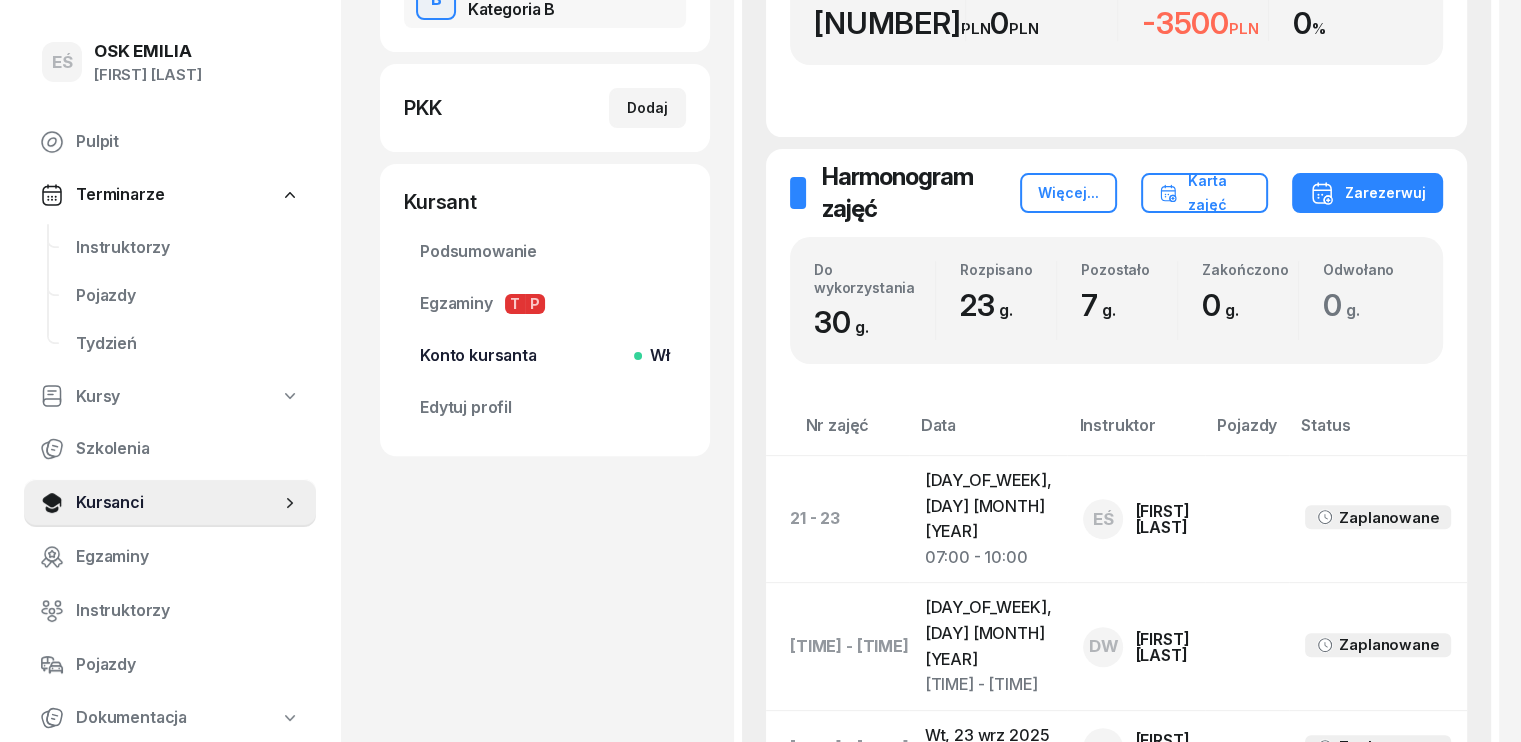 click on "Konto kursanta  Wł" at bounding box center (545, 356) 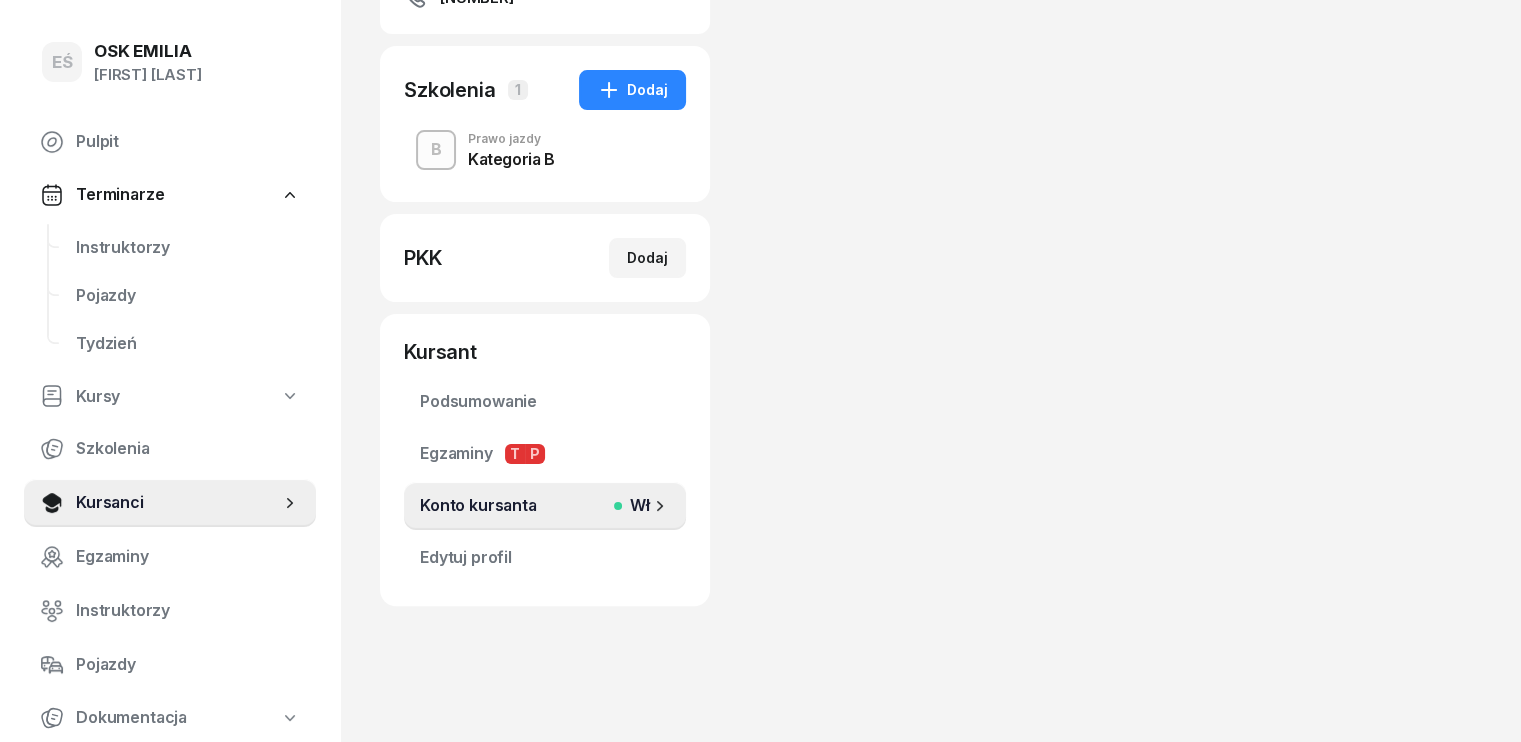 scroll, scrollTop: 0, scrollLeft: 0, axis: both 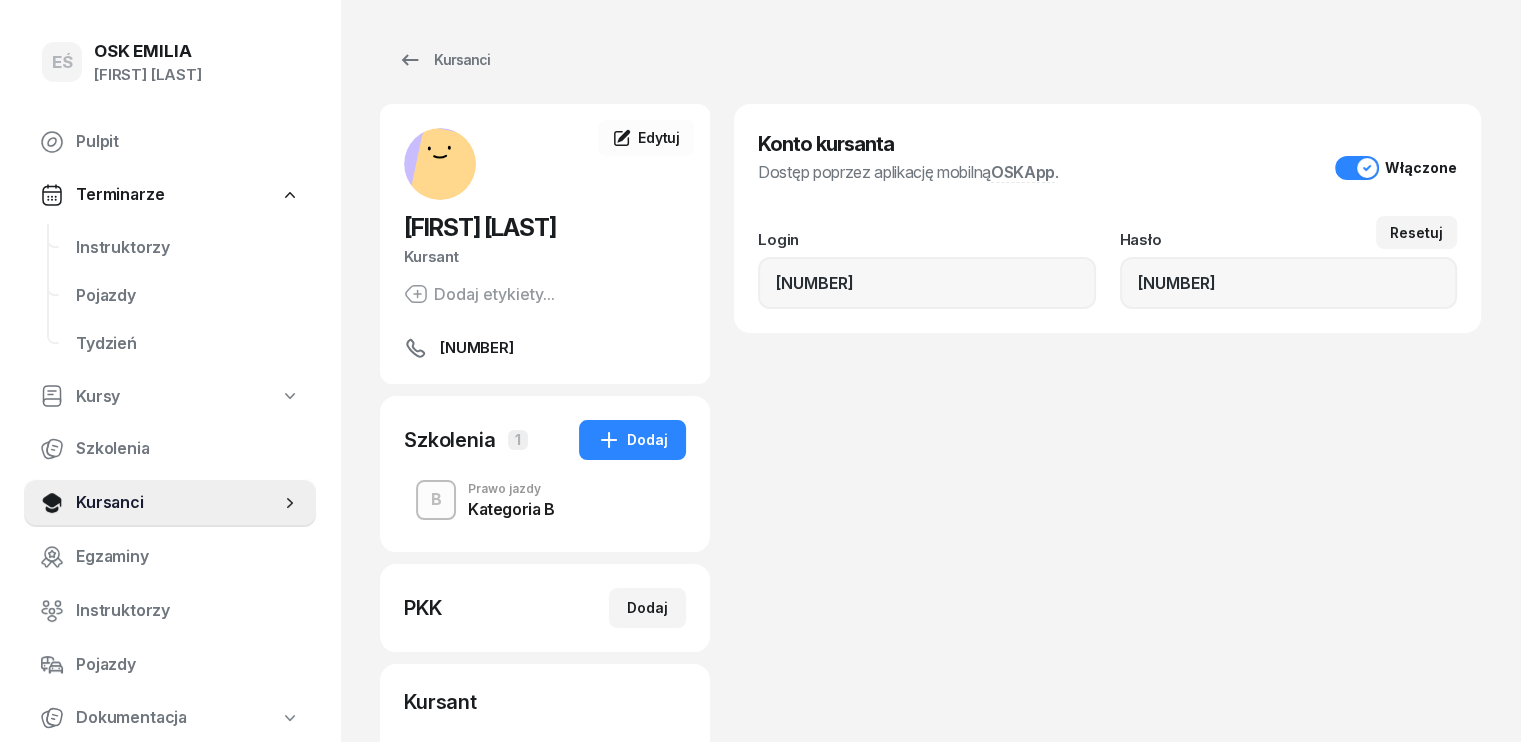 click on "Konto kursanta   Dostęp poprzez aplikację mobilną  OSKApp .  Włączone Login [NUMBER] Resetuj  Hasło  [NUMBER]" at bounding box center [1107, 530] 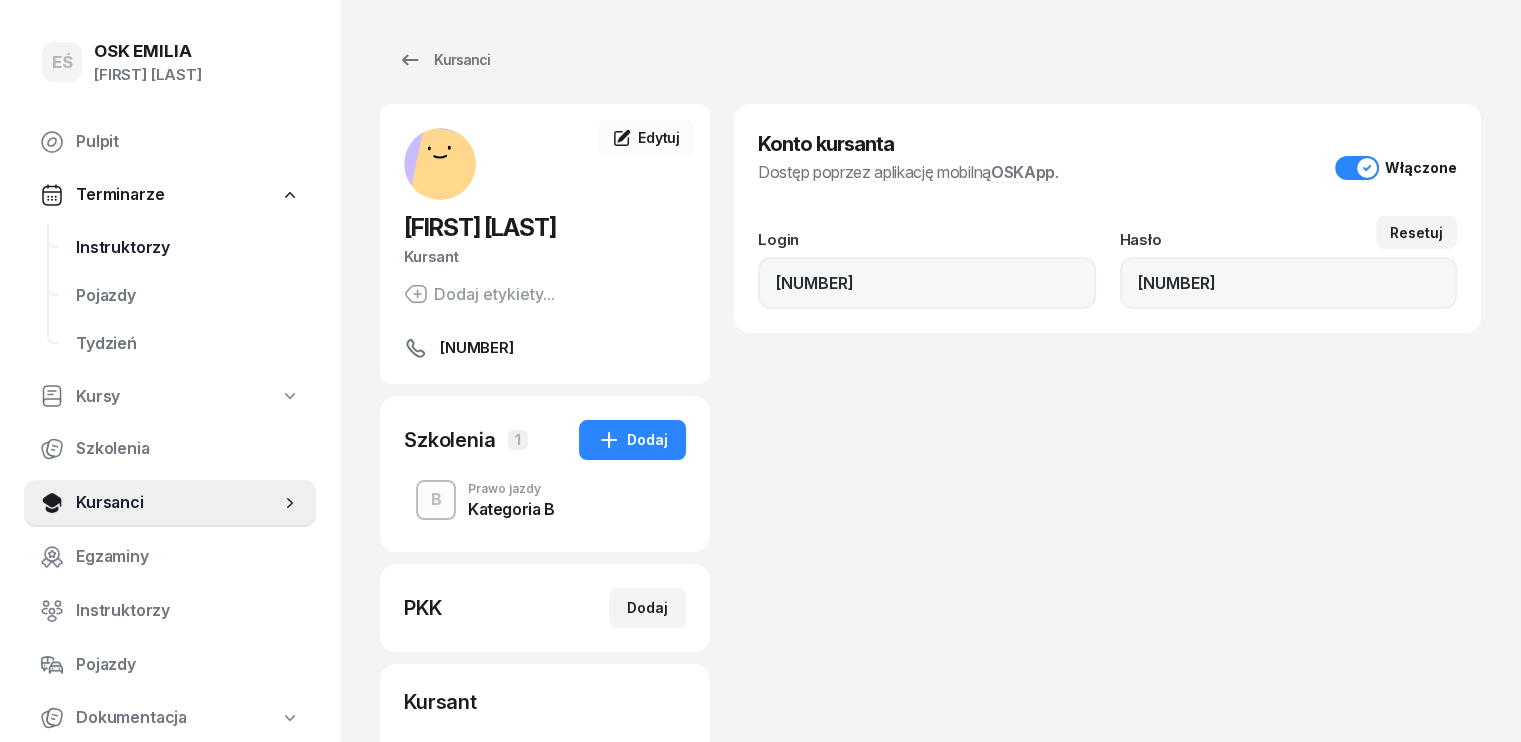 click on "Instruktorzy" at bounding box center [188, 248] 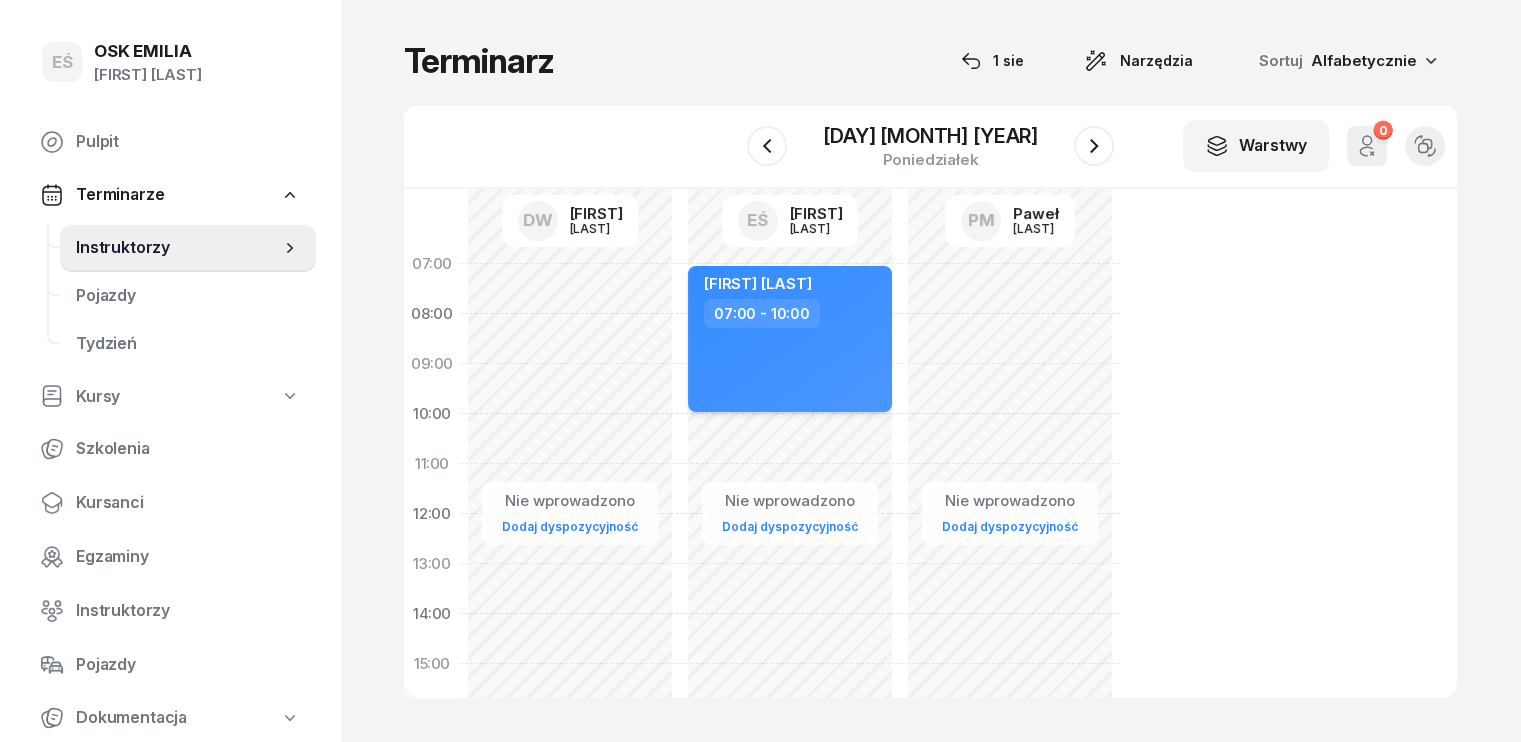 click on "[FIRST] [LAST] [TIME] - [TIME]" at bounding box center (790, 339) 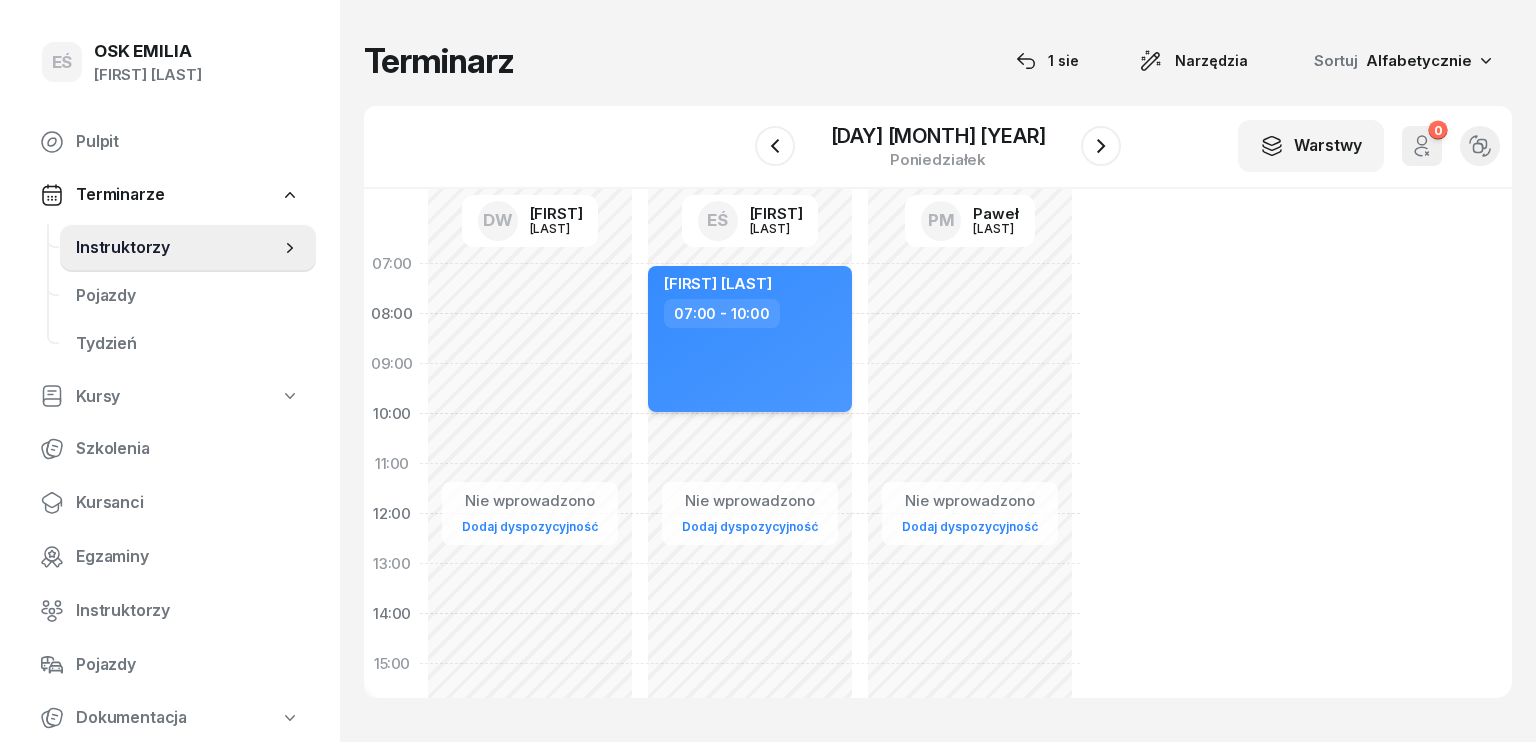 select on "07" 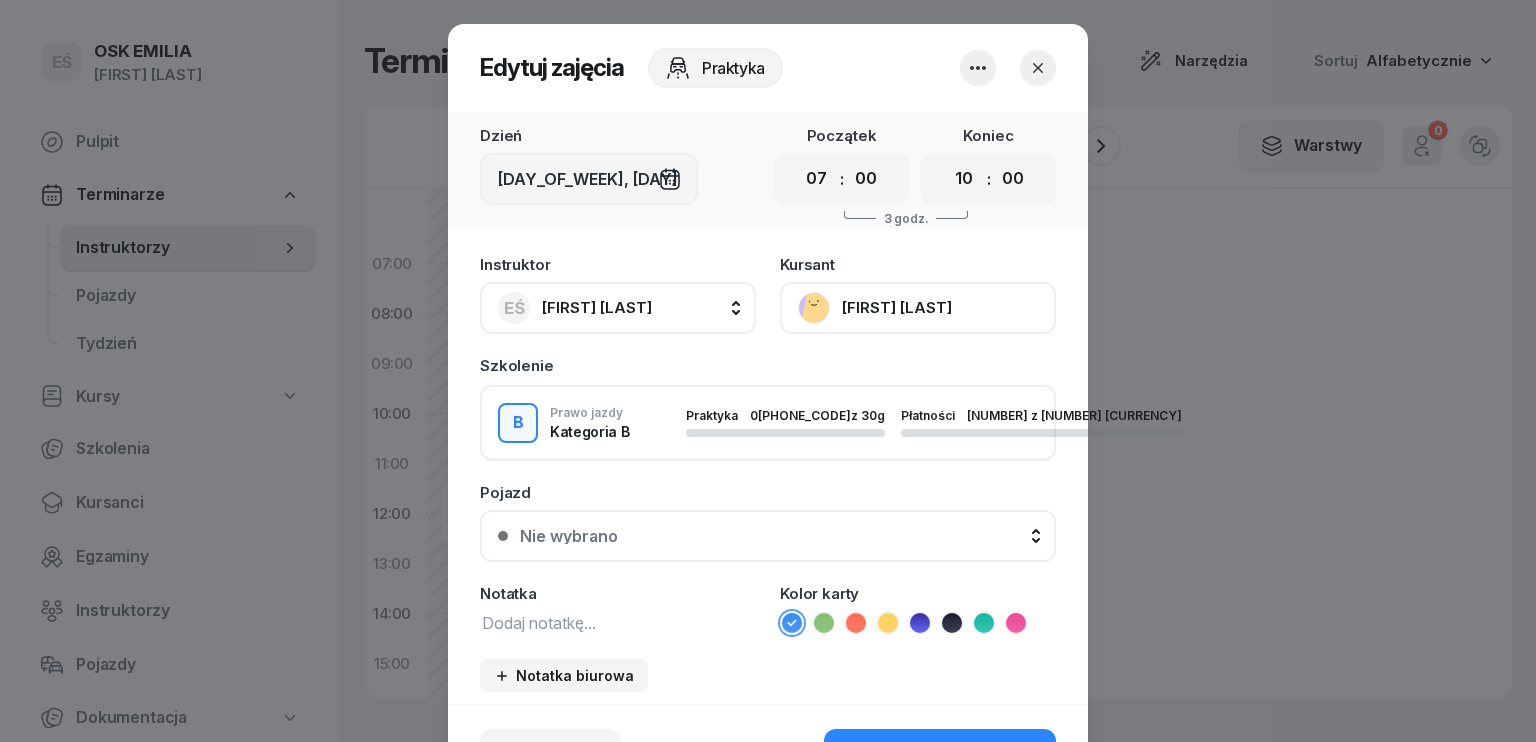 click on "[FIRST] [LAST]" 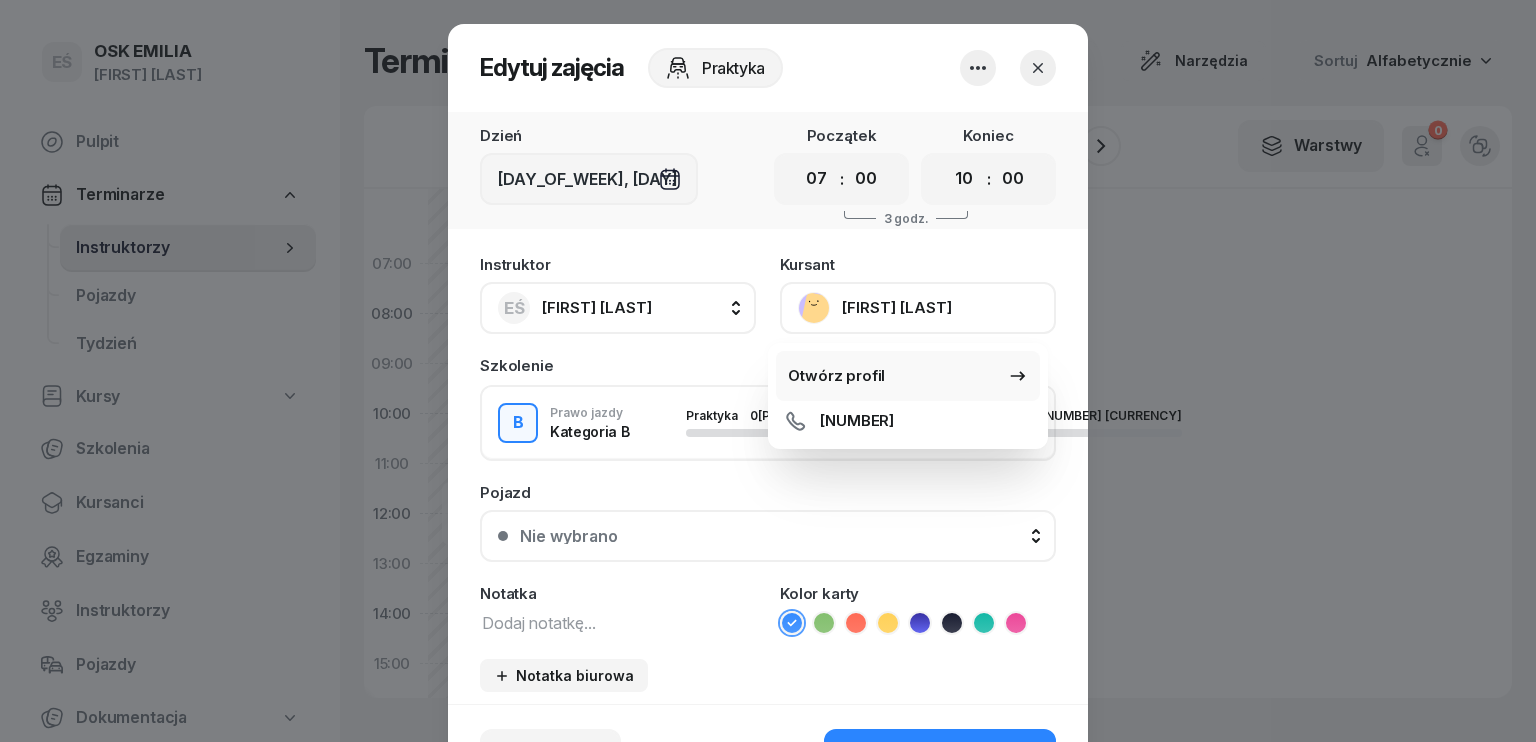 click on "Otwórz profil" at bounding box center [836, 376] 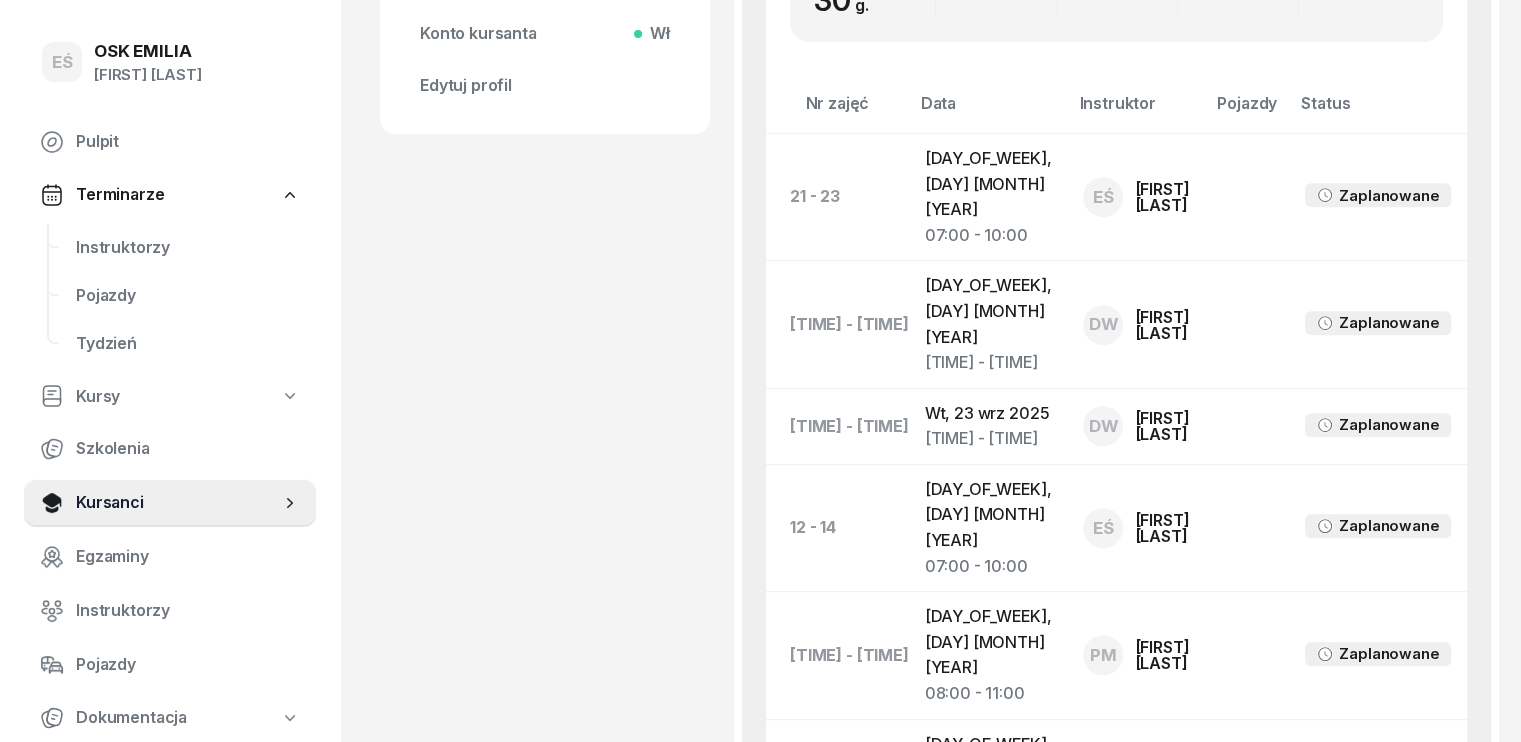 scroll, scrollTop: 1131, scrollLeft: 0, axis: vertical 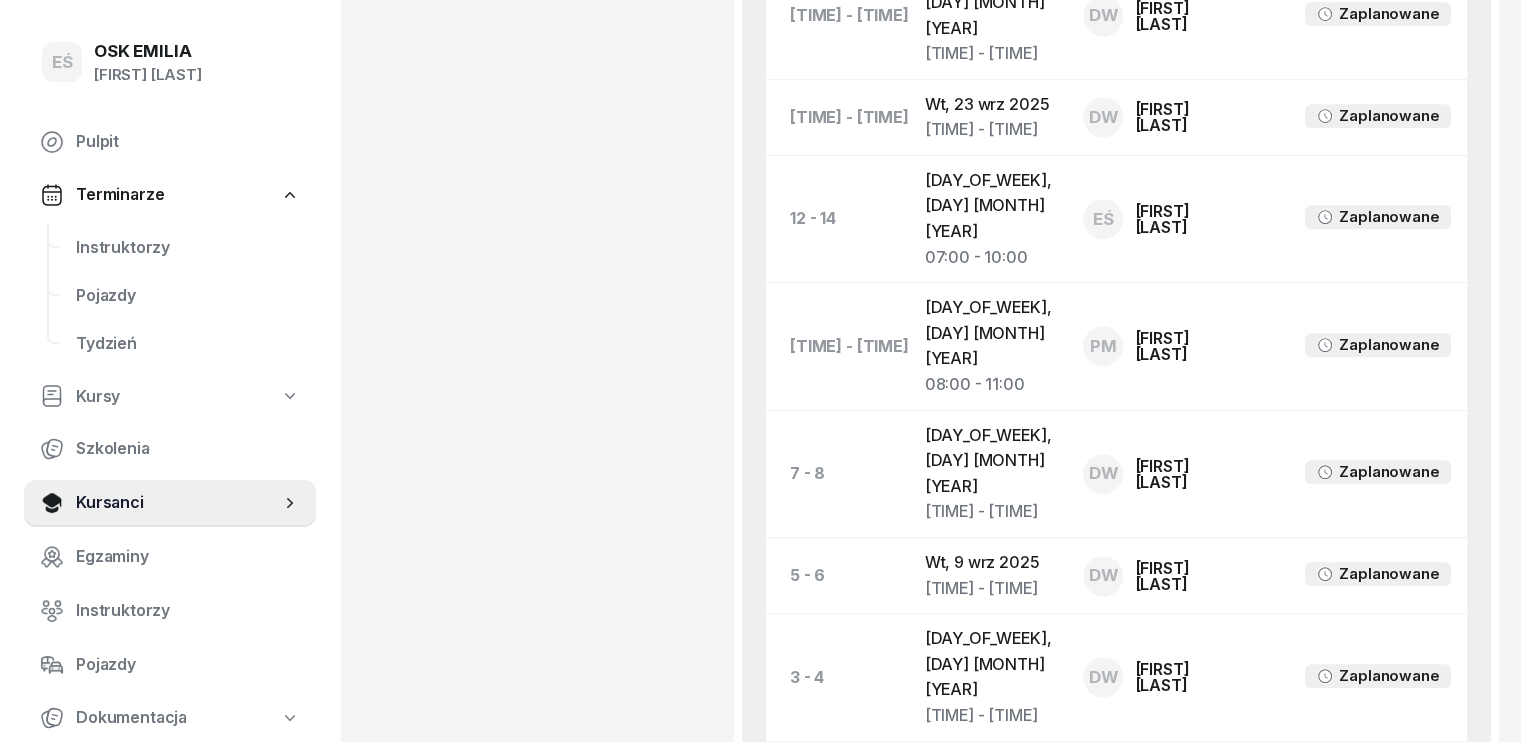 click on "[DAY_OF_WEEK], [DAY] [MONTH] [YEAR] [TIME] - [TIME]" 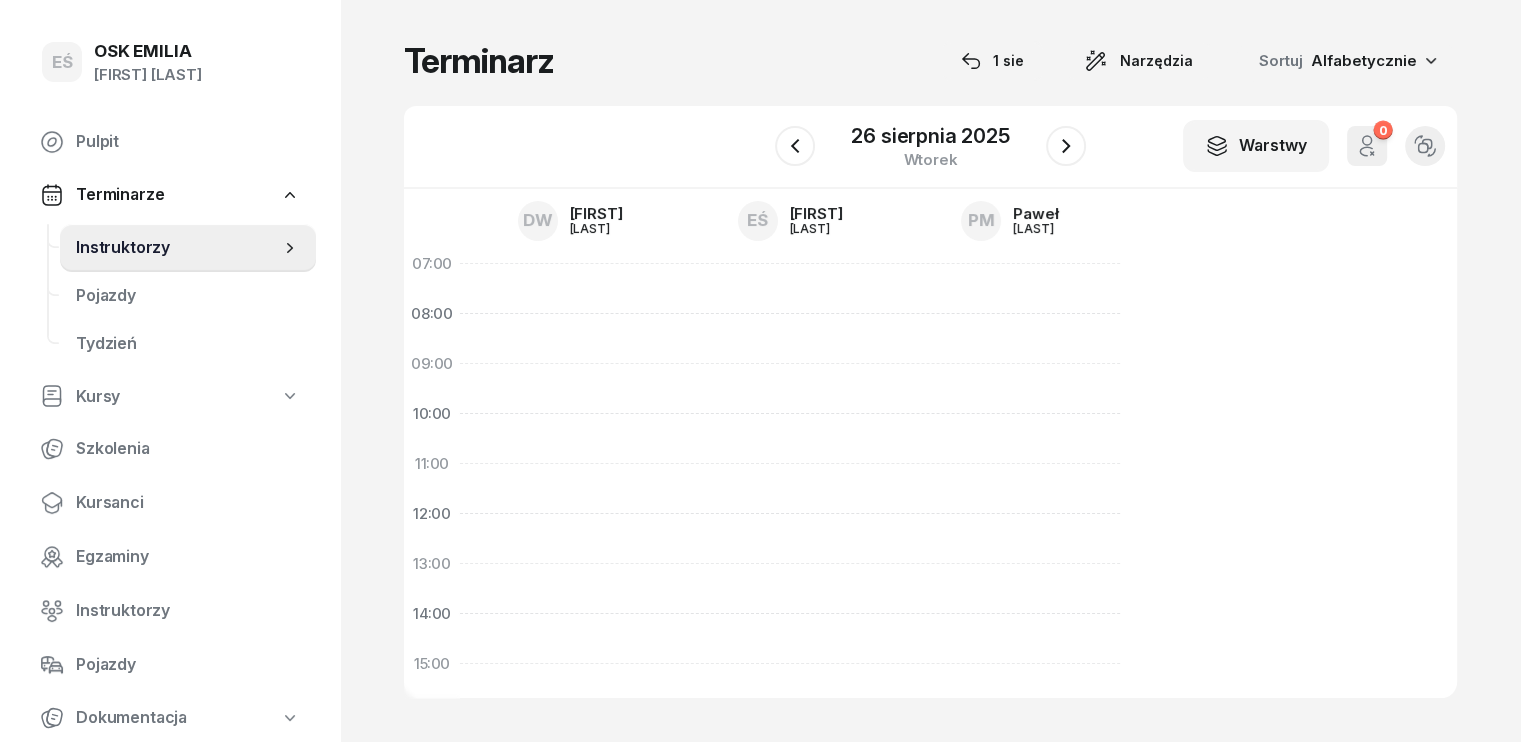 scroll, scrollTop: 0, scrollLeft: 0, axis: both 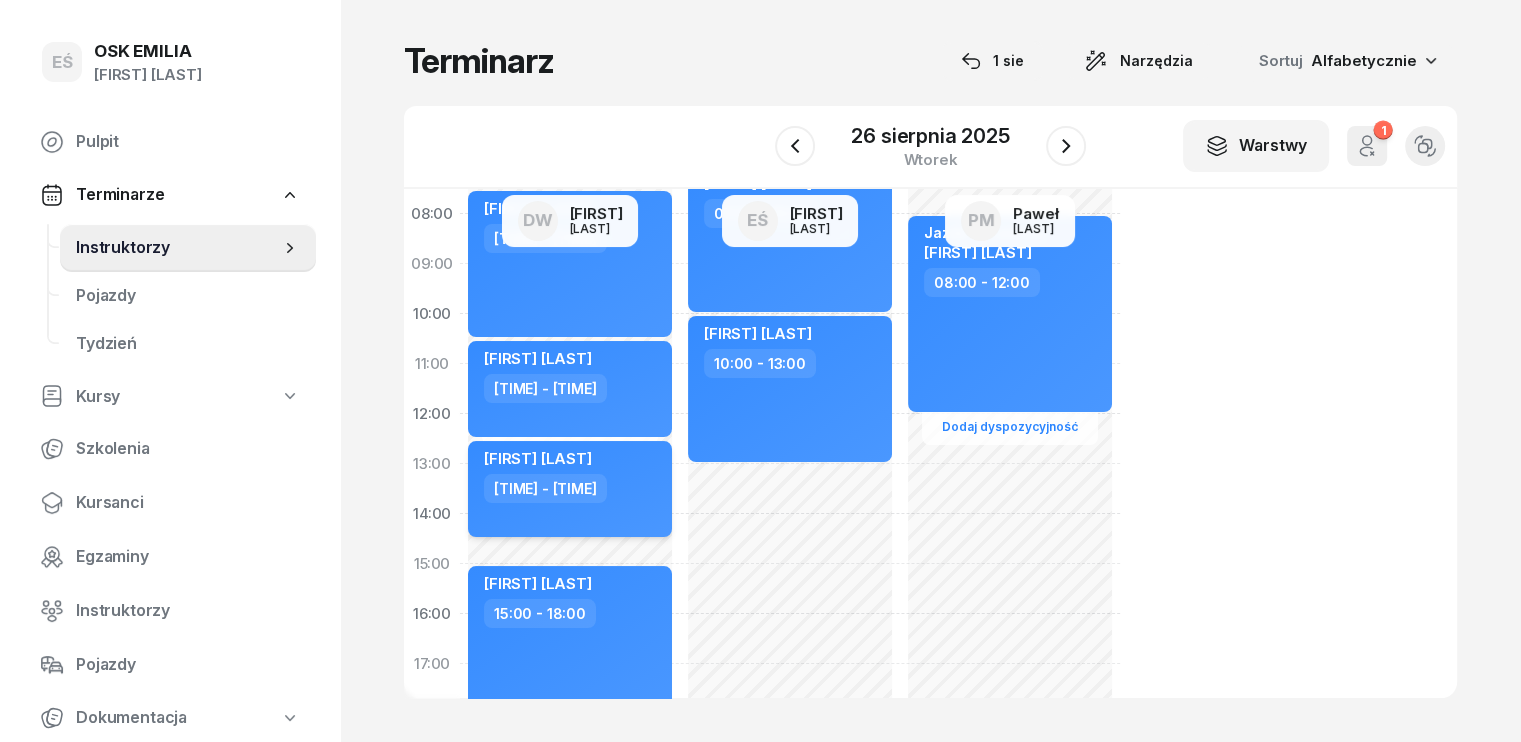 click on "[FIRST] [LAST]" at bounding box center [572, 461] 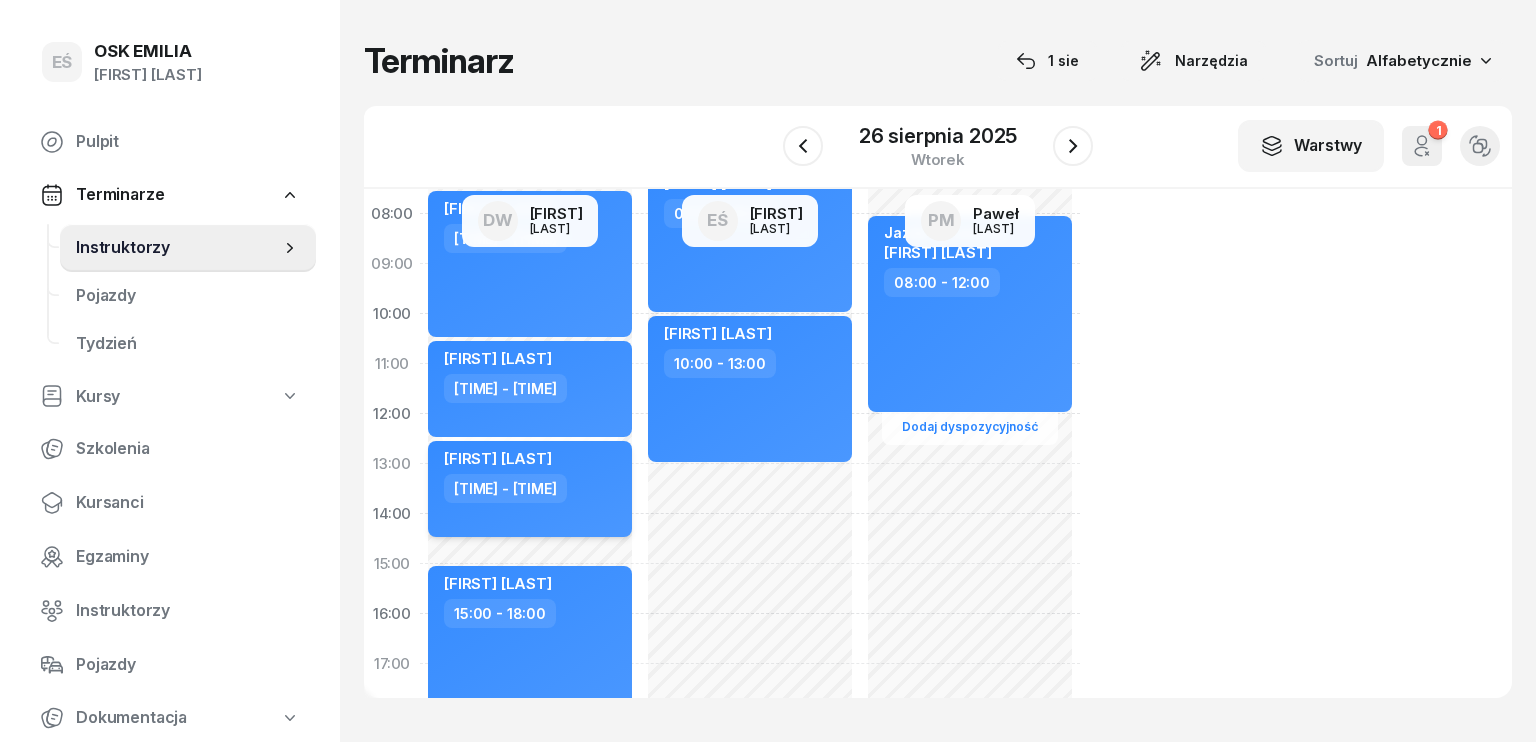 select on "12" 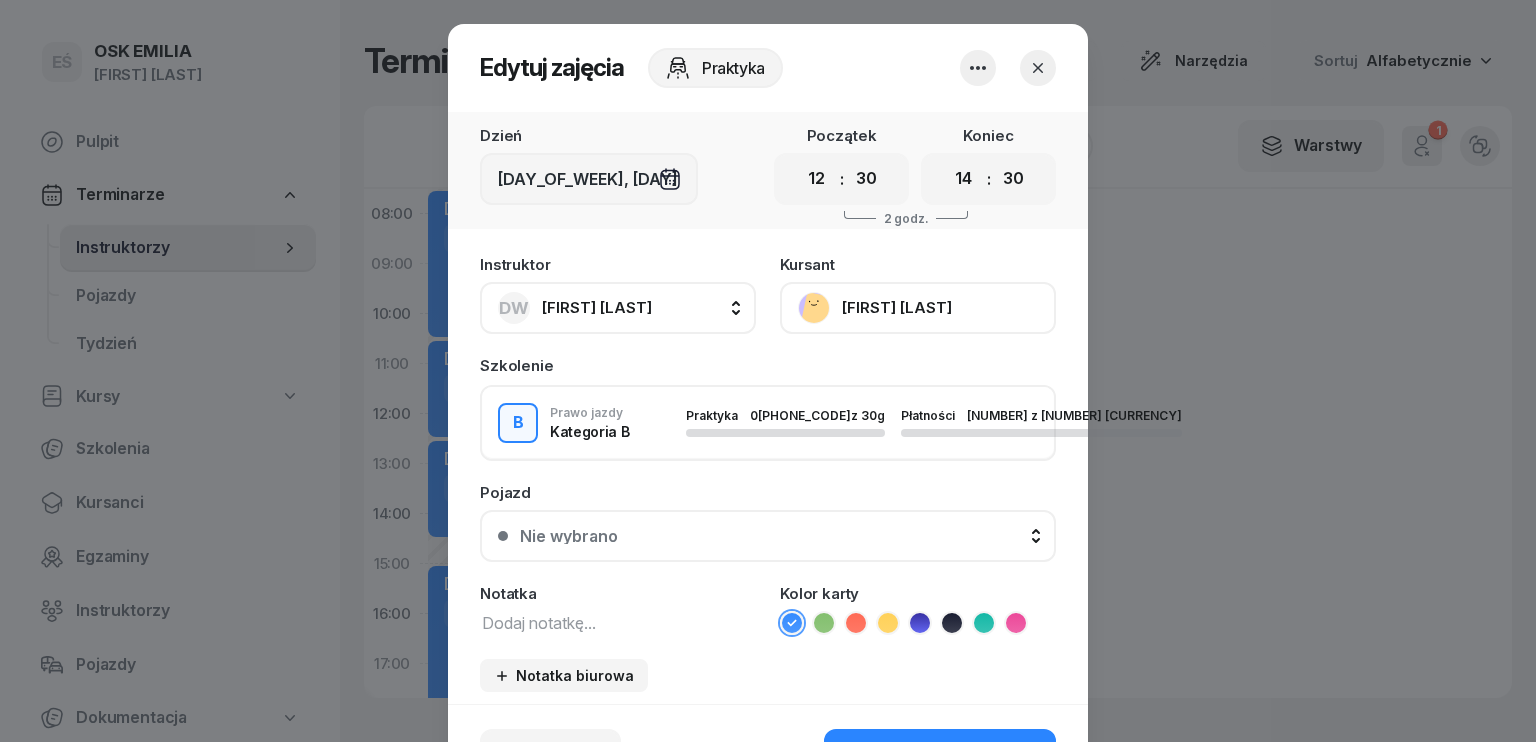 click at bounding box center (618, 622) 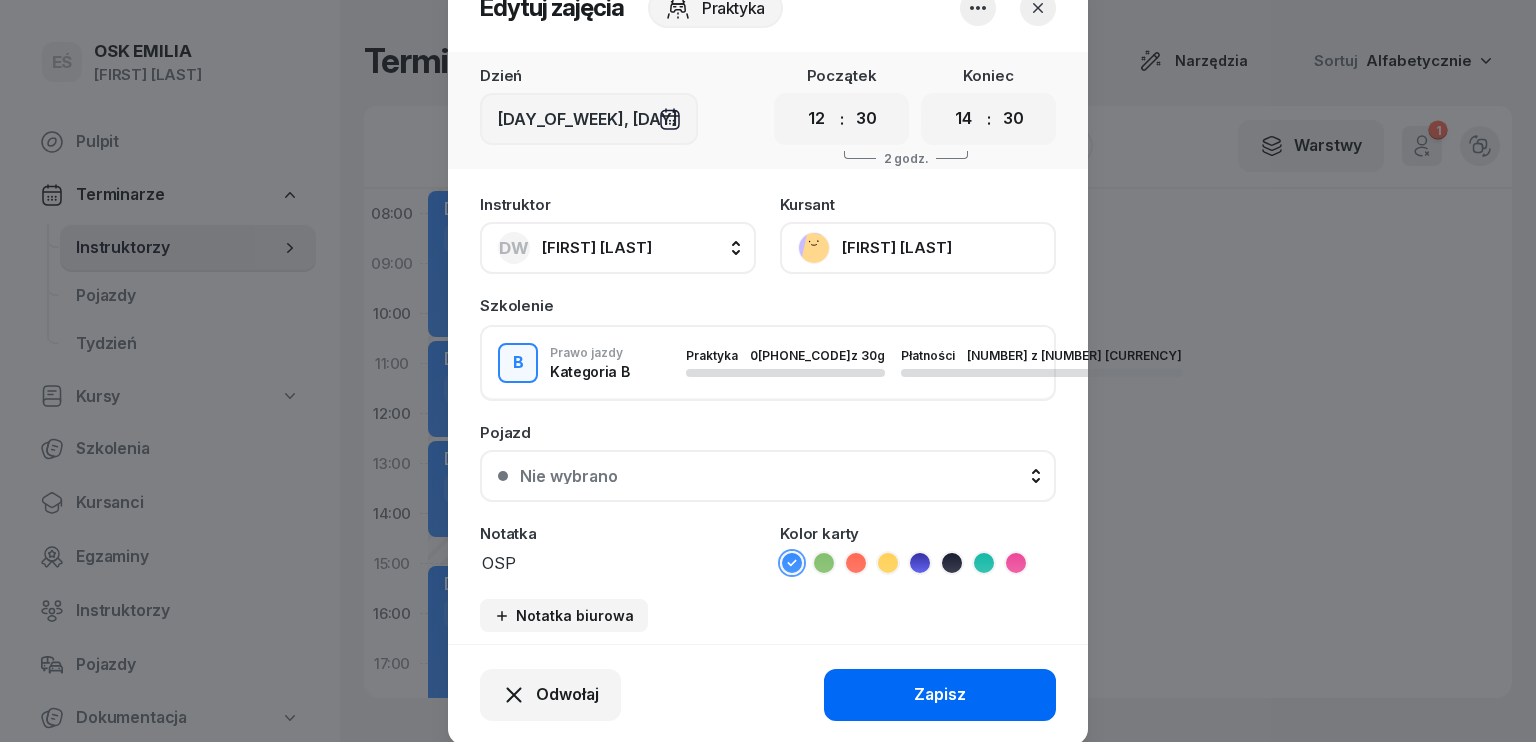 scroll, scrollTop: 124, scrollLeft: 0, axis: vertical 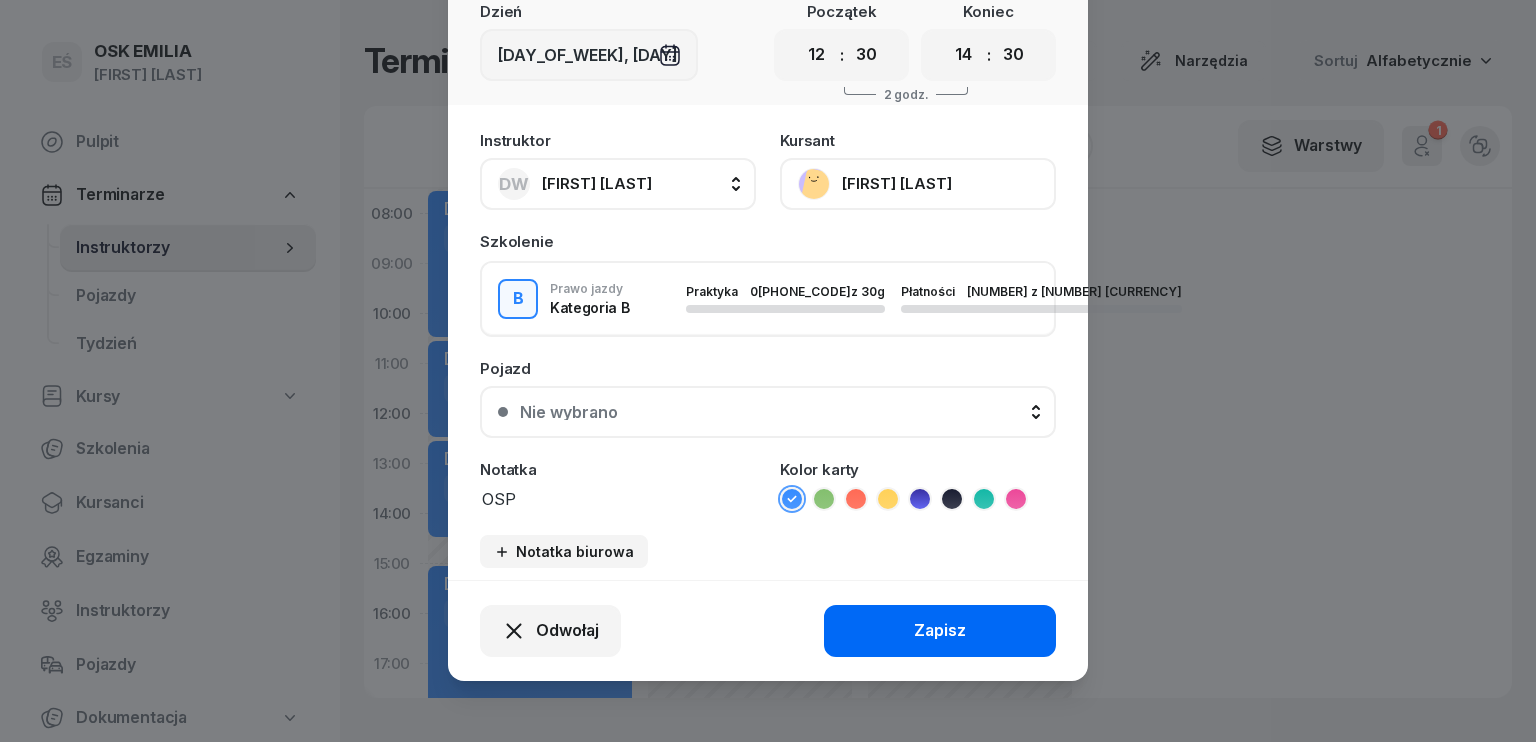 type on "OSP" 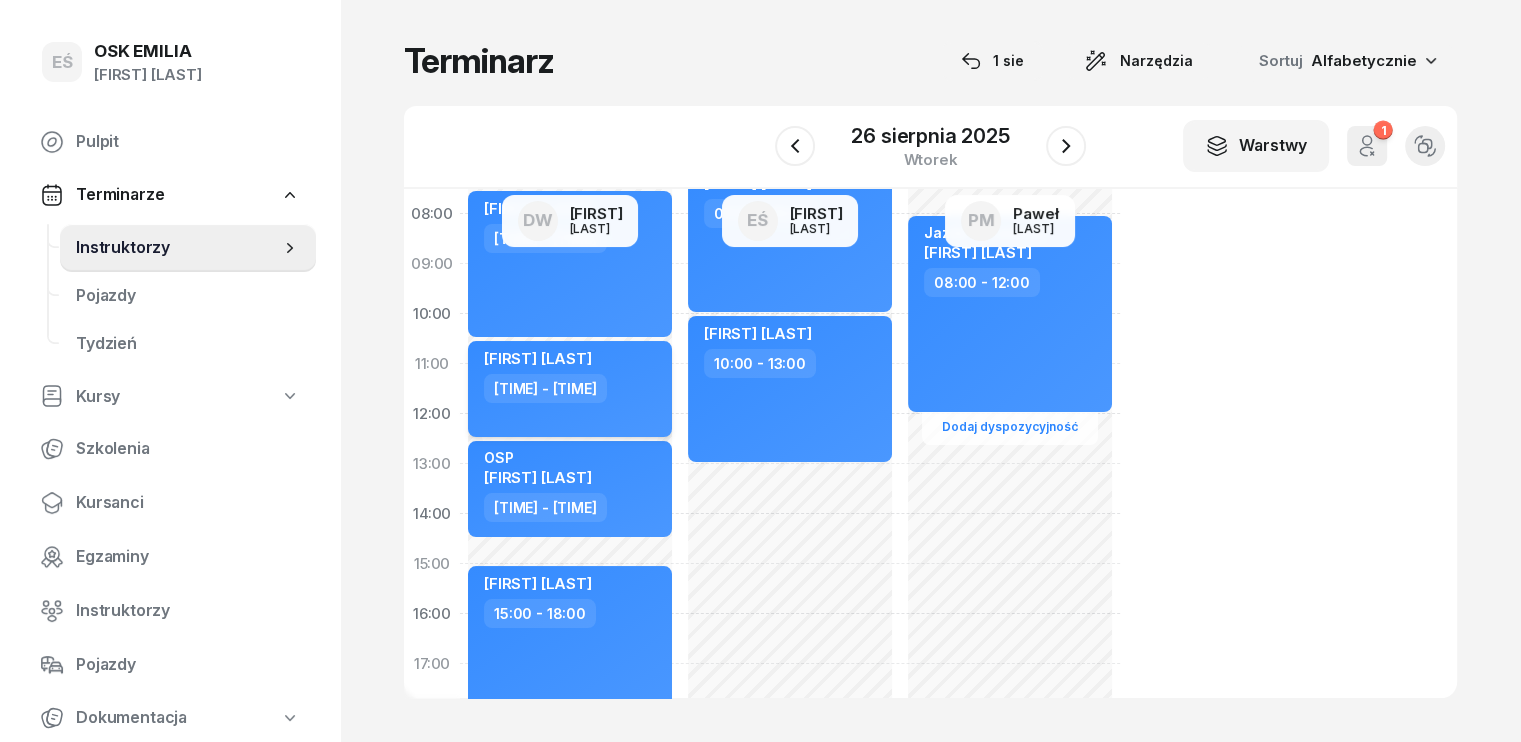 click on "[TIME] - [TIME]" at bounding box center (572, 388) 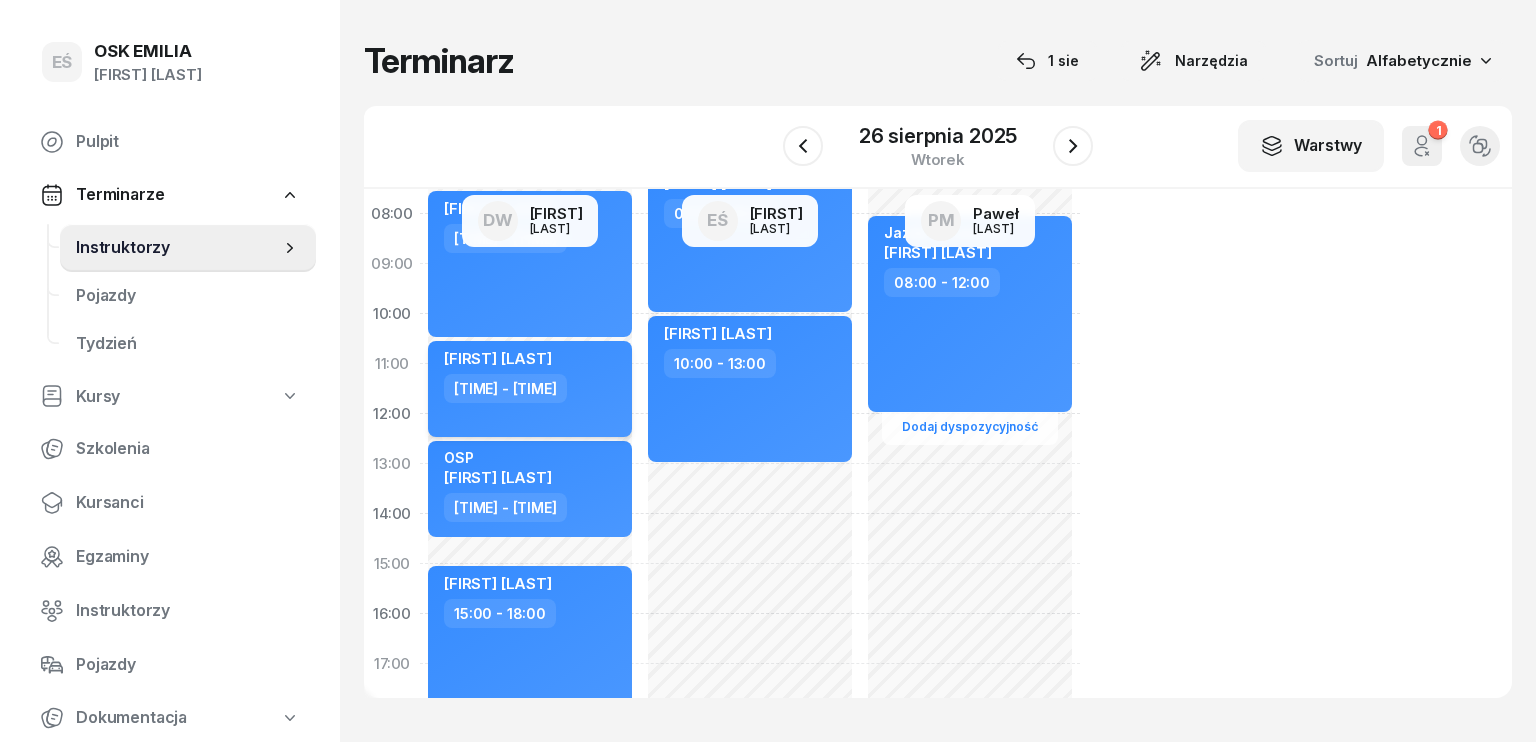 select on "10" 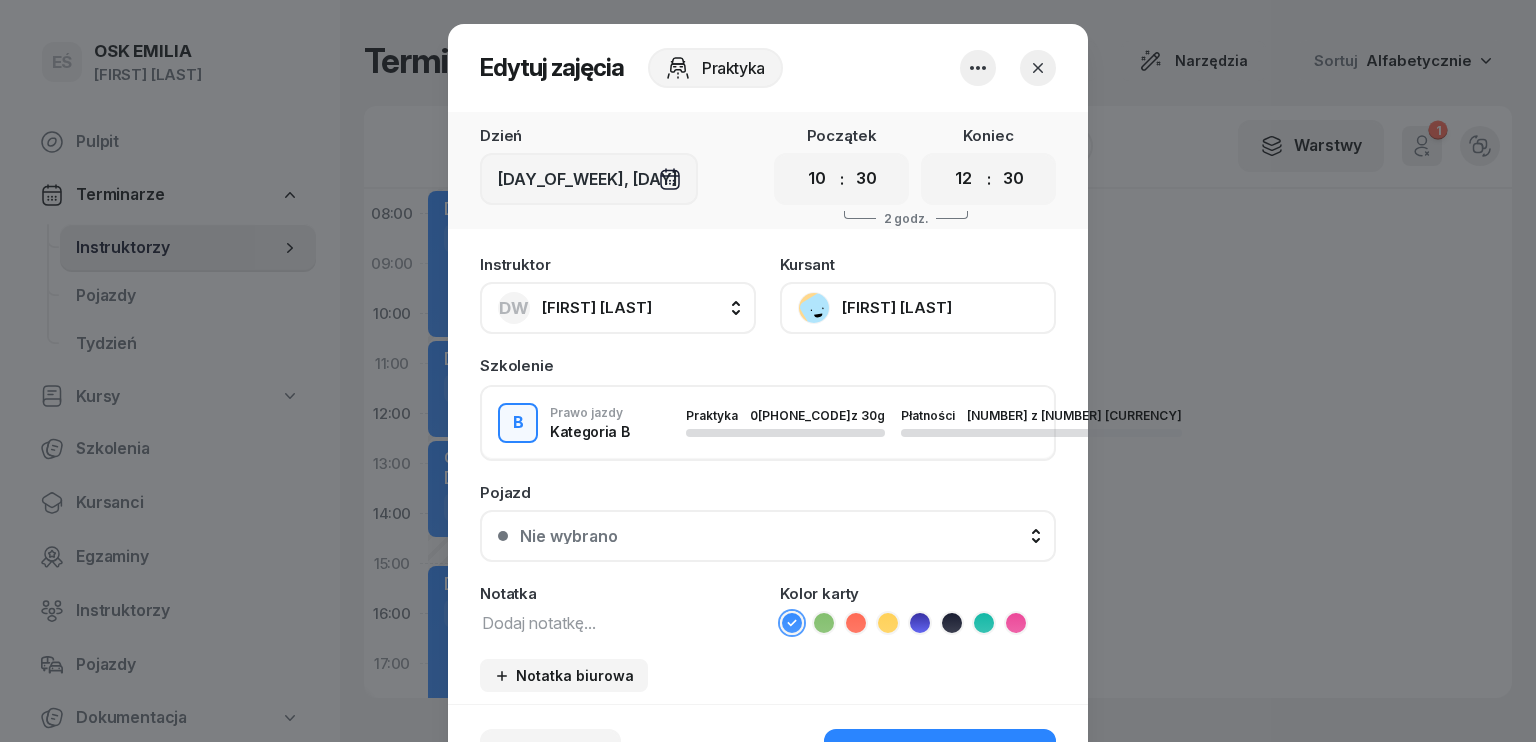 click at bounding box center (618, 622) 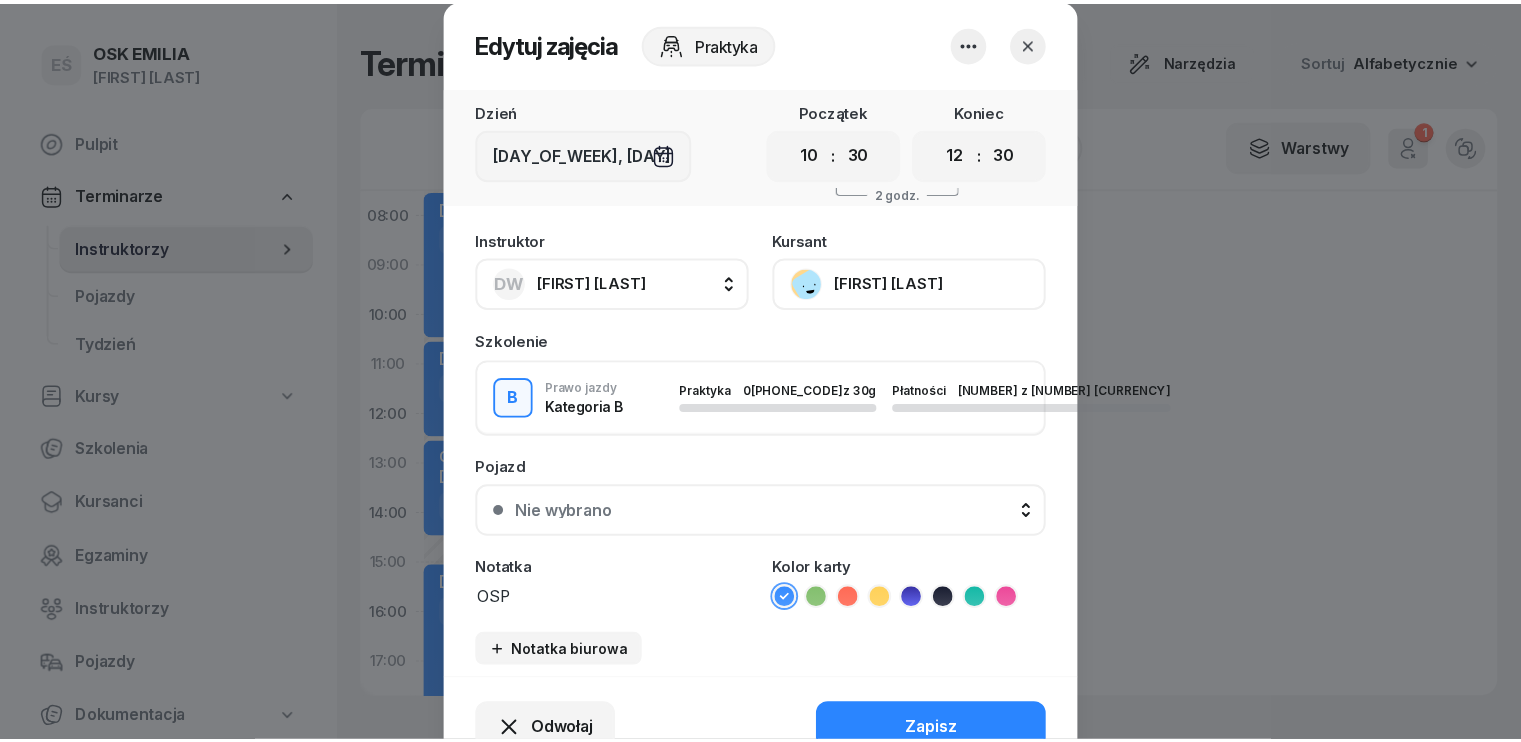 scroll, scrollTop: 100, scrollLeft: 0, axis: vertical 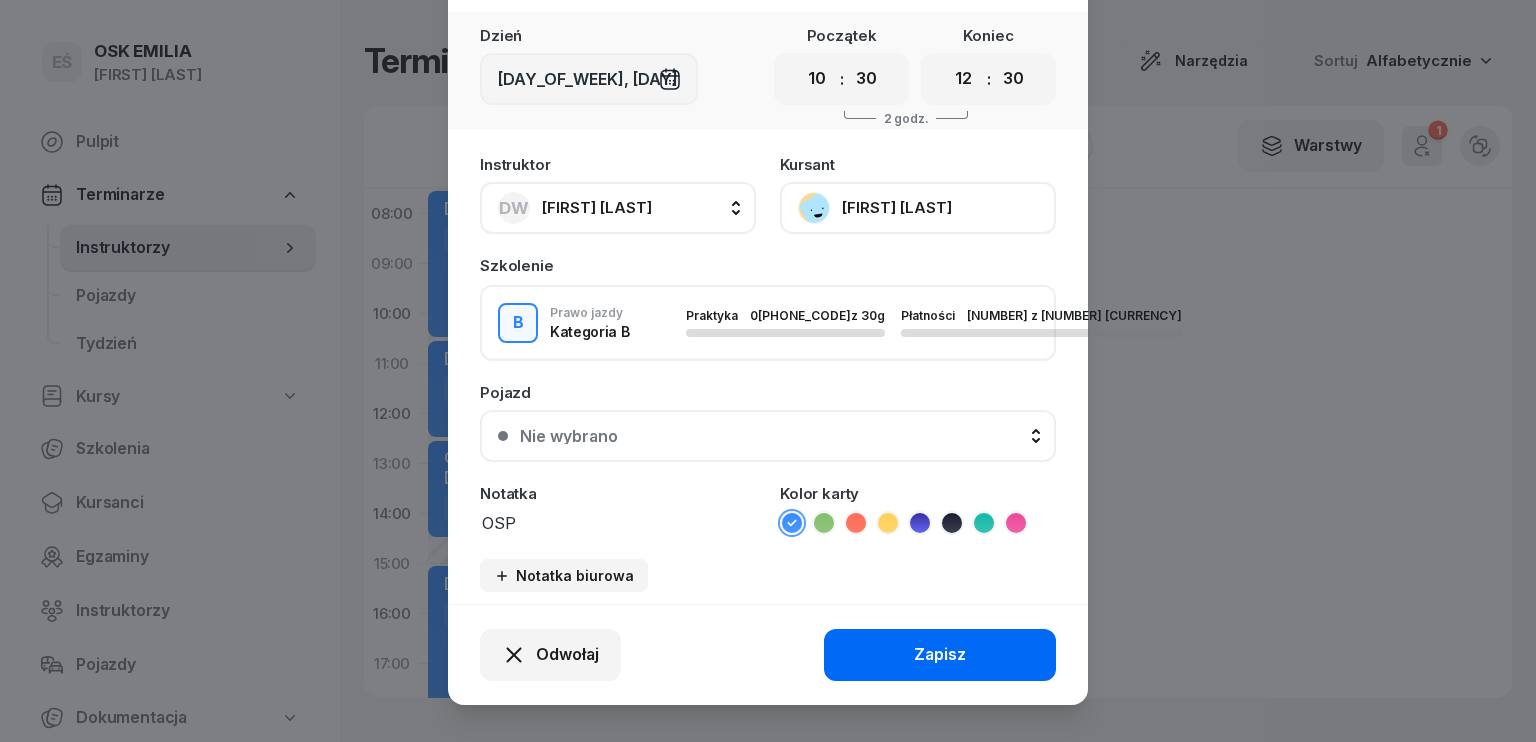 type on "OSP" 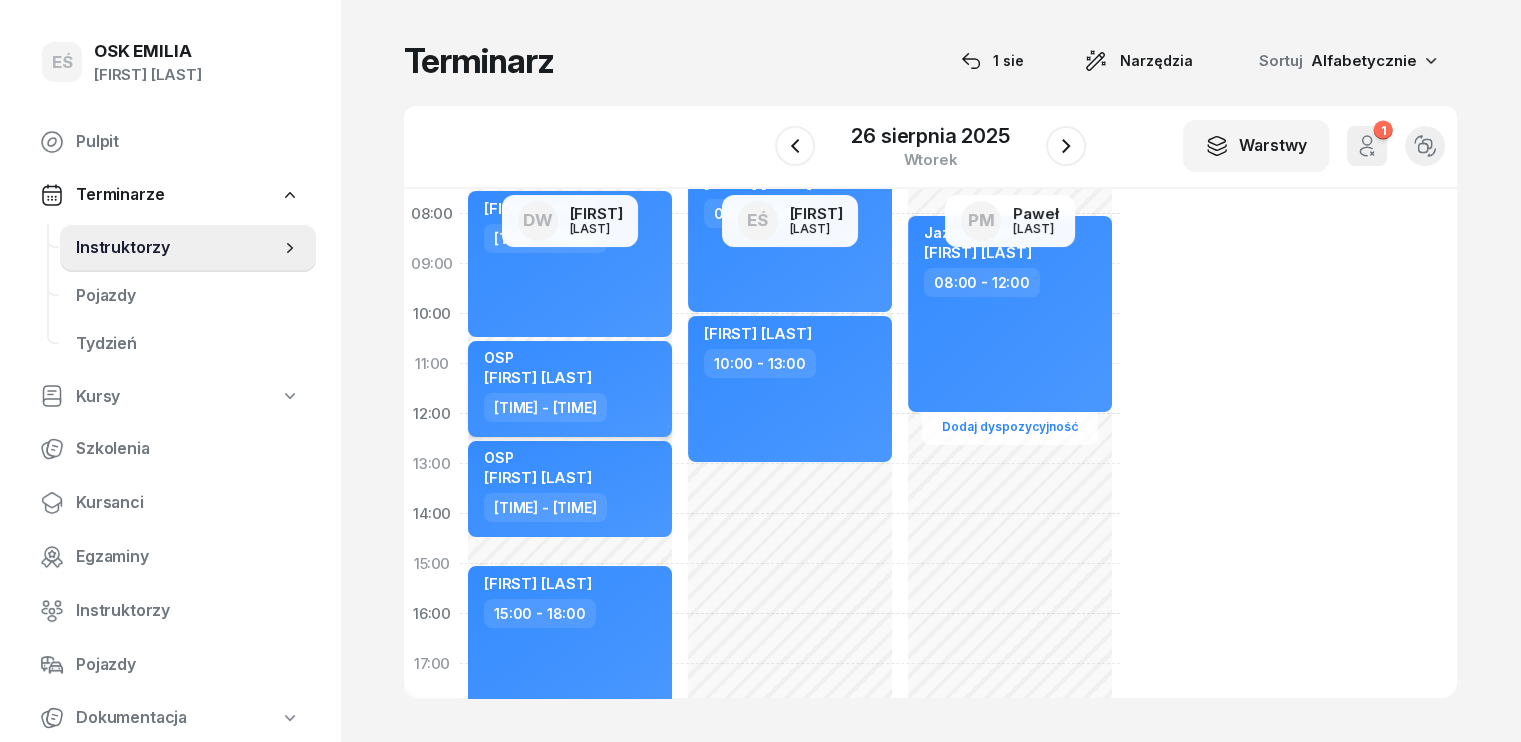 scroll, scrollTop: 0, scrollLeft: 0, axis: both 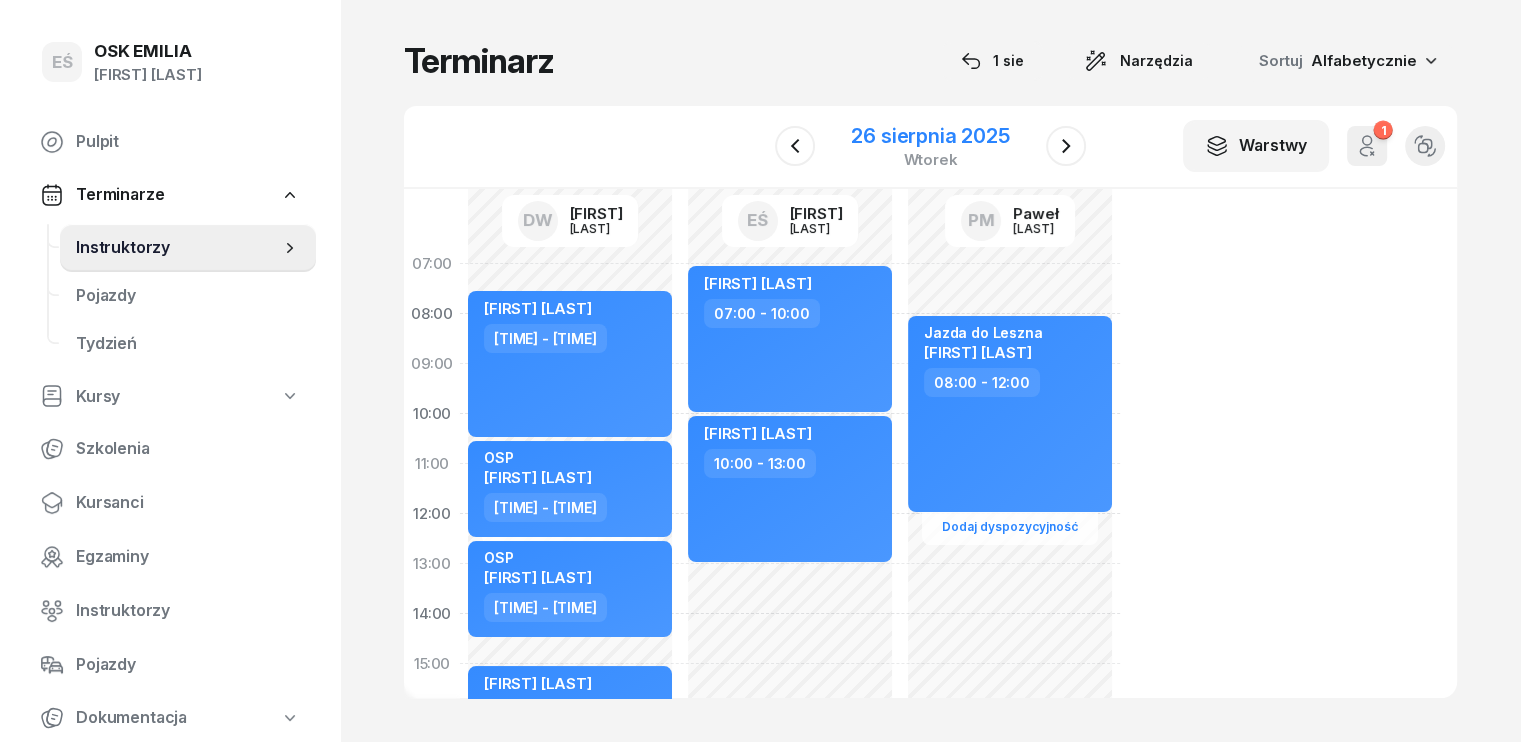click on "26 sierpnia 2025" at bounding box center (930, 136) 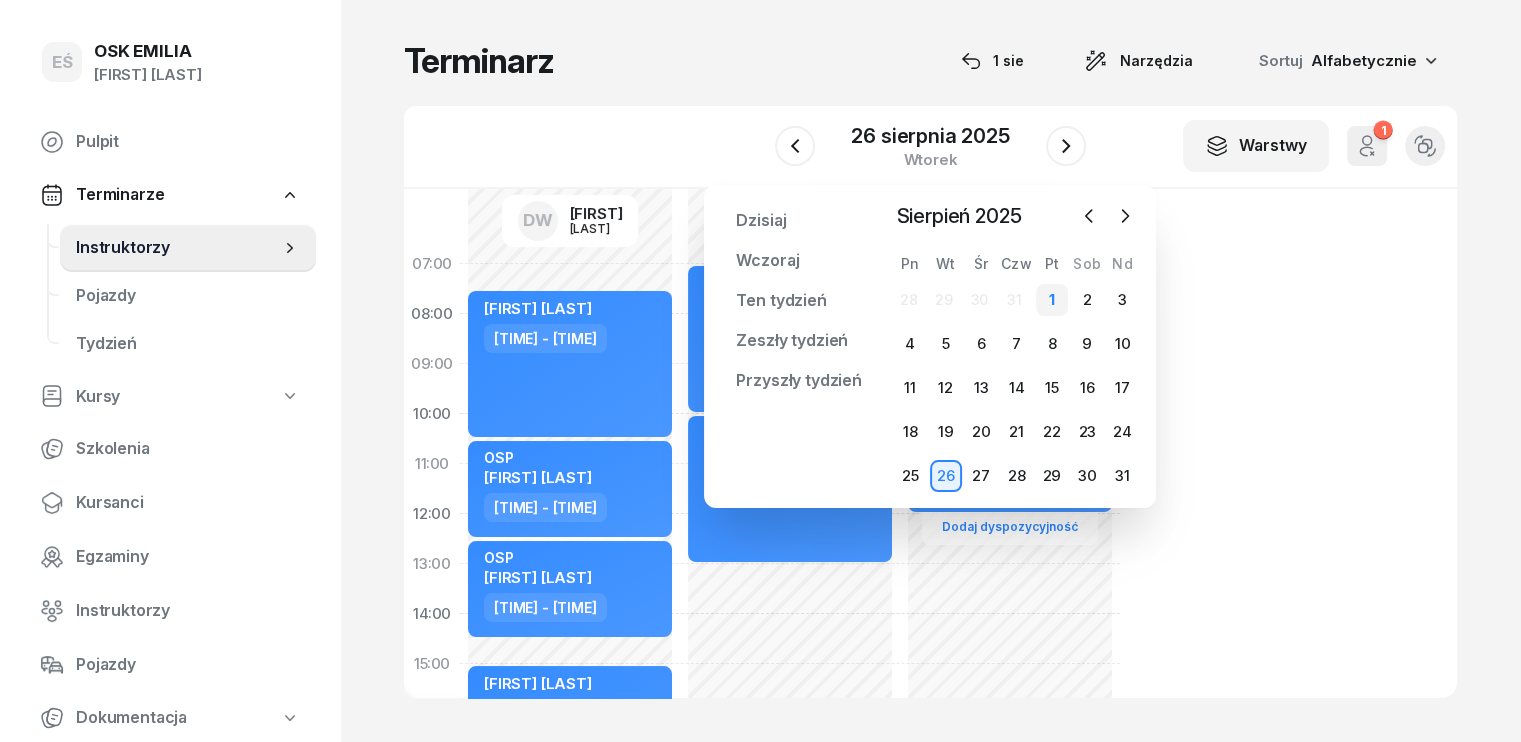 click on "1" at bounding box center [1052, 300] 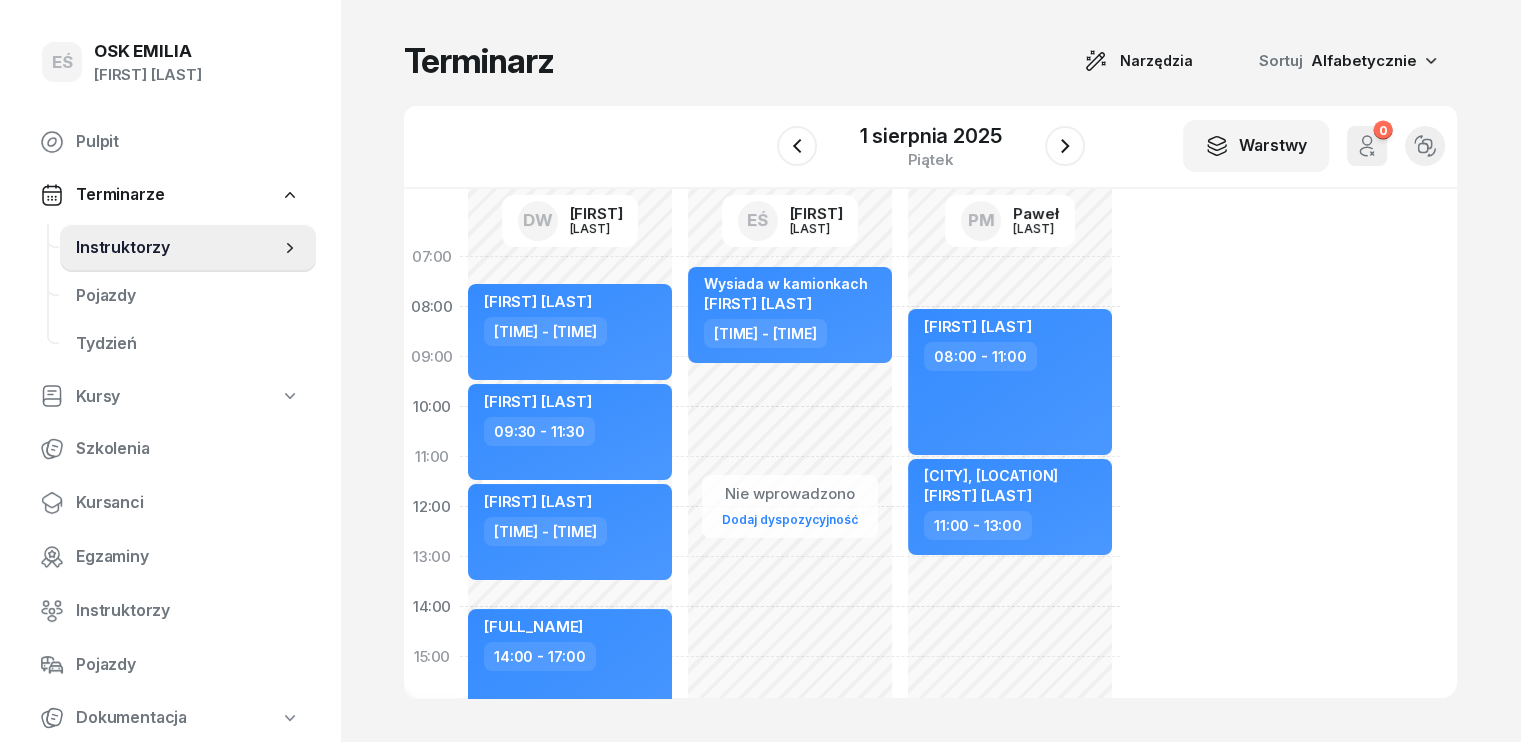 scroll, scrollTop: 0, scrollLeft: 0, axis: both 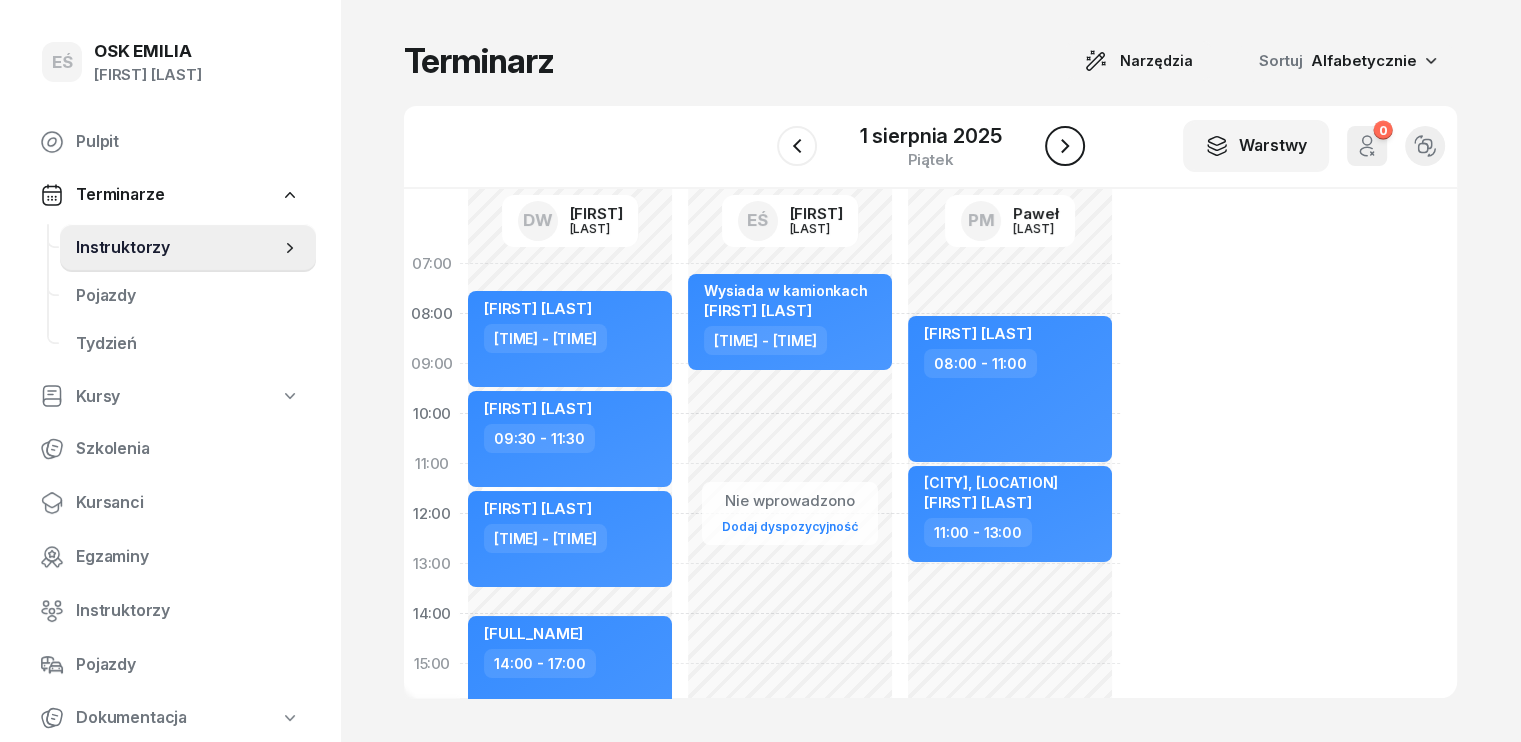 click 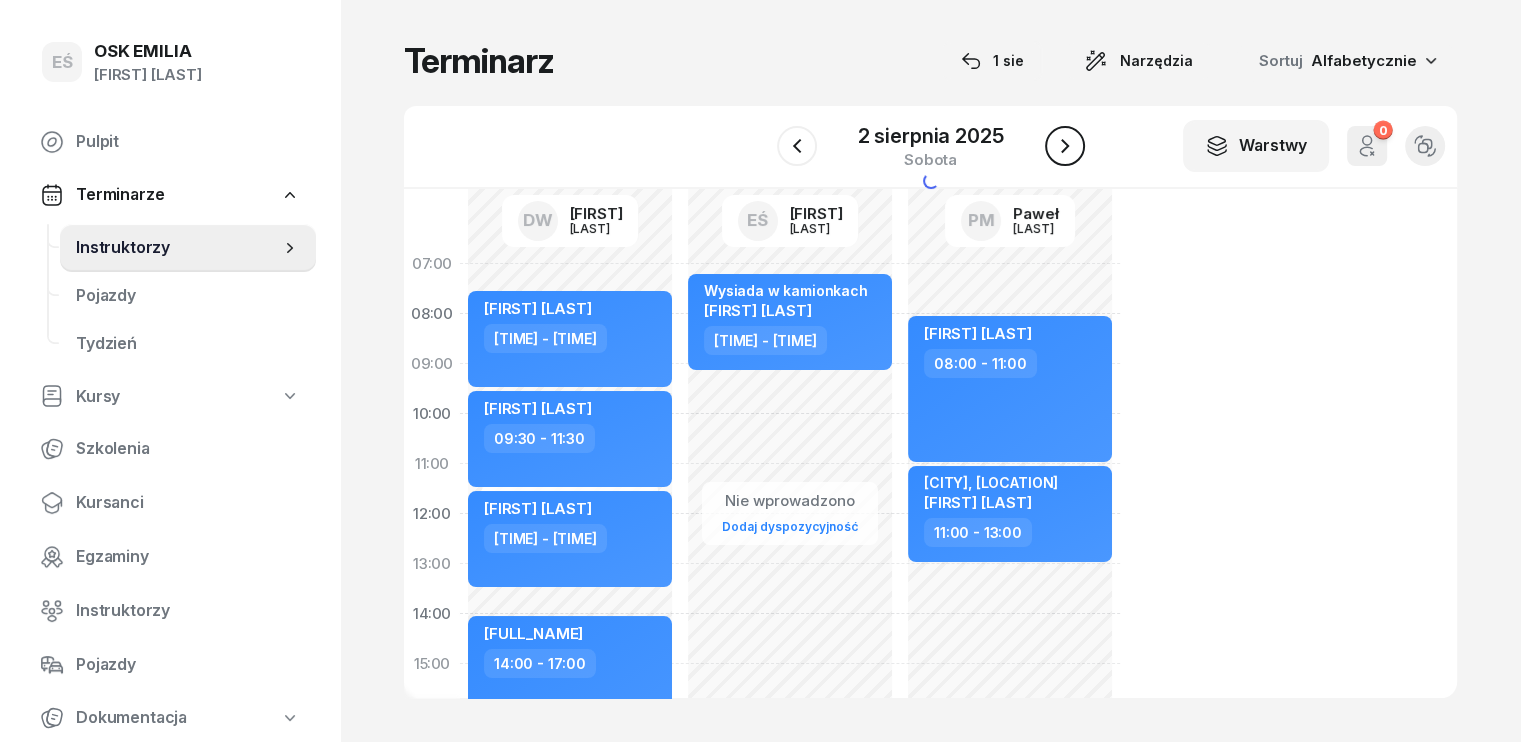 click 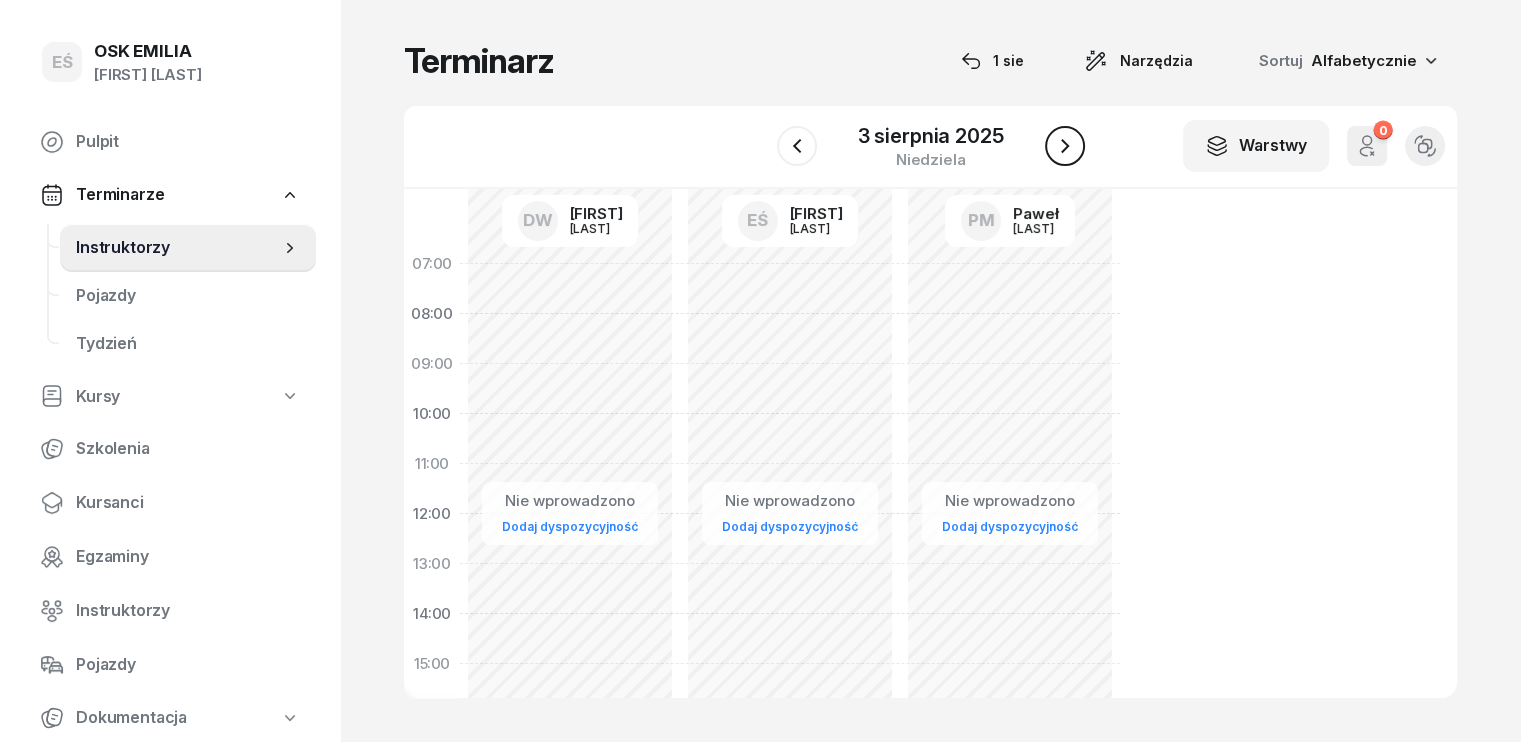 click 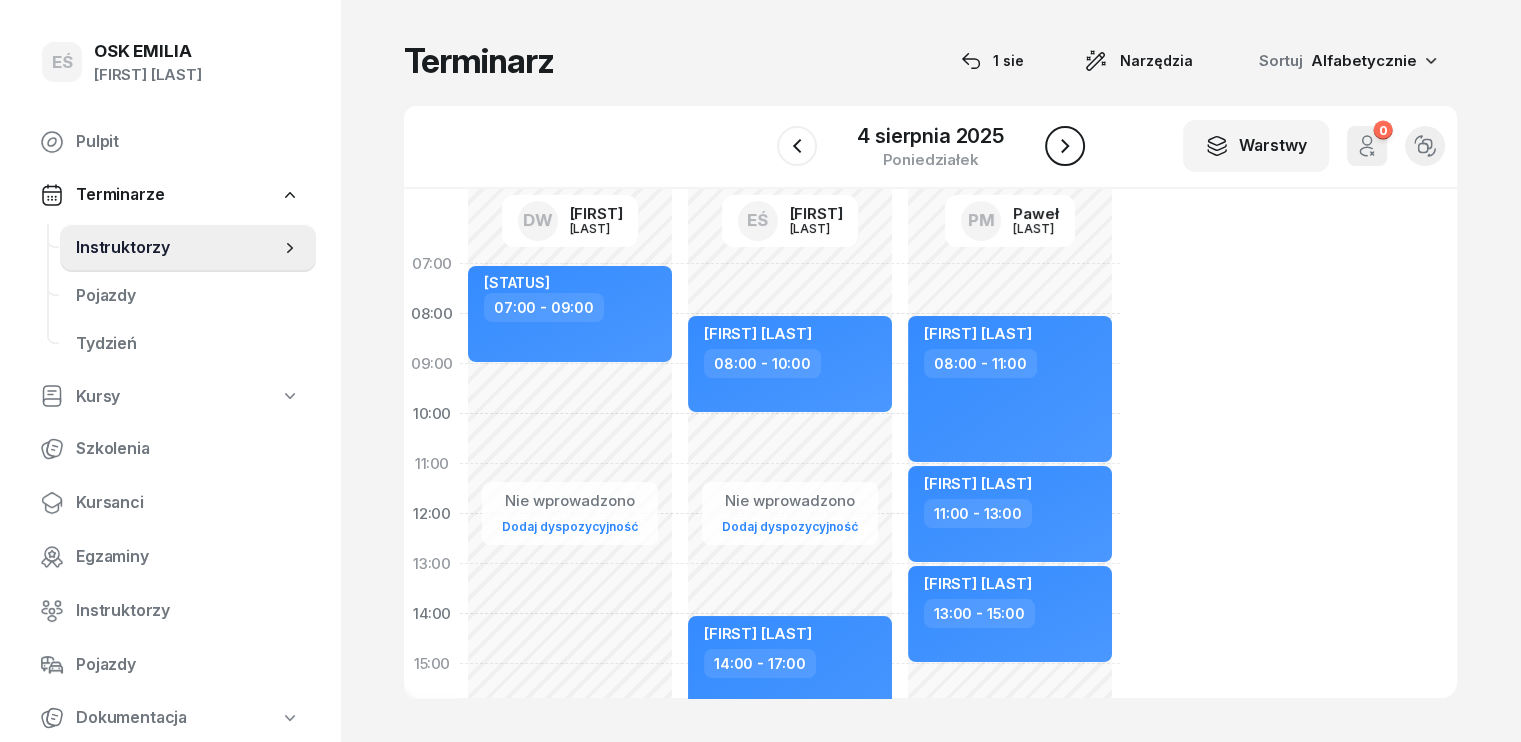 click 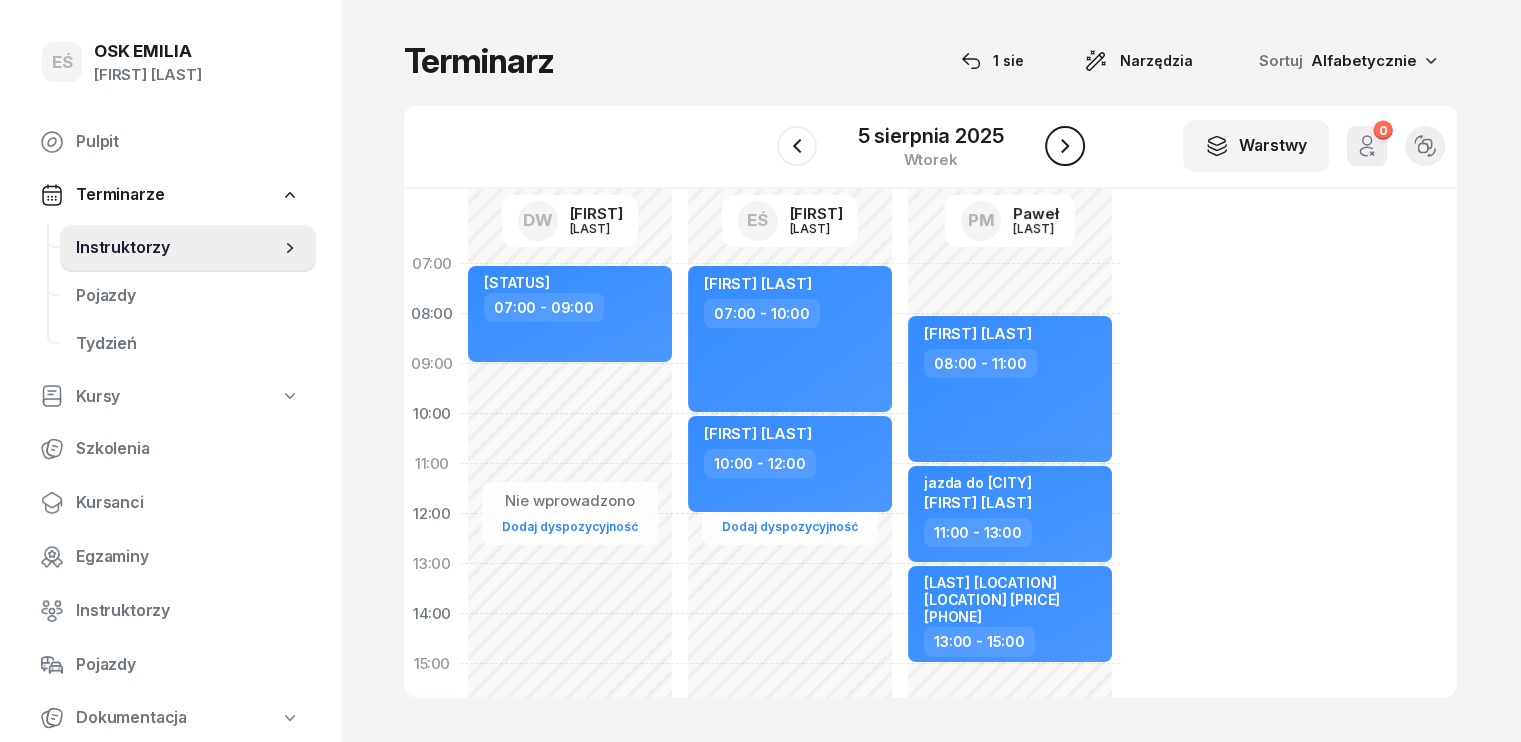 click 